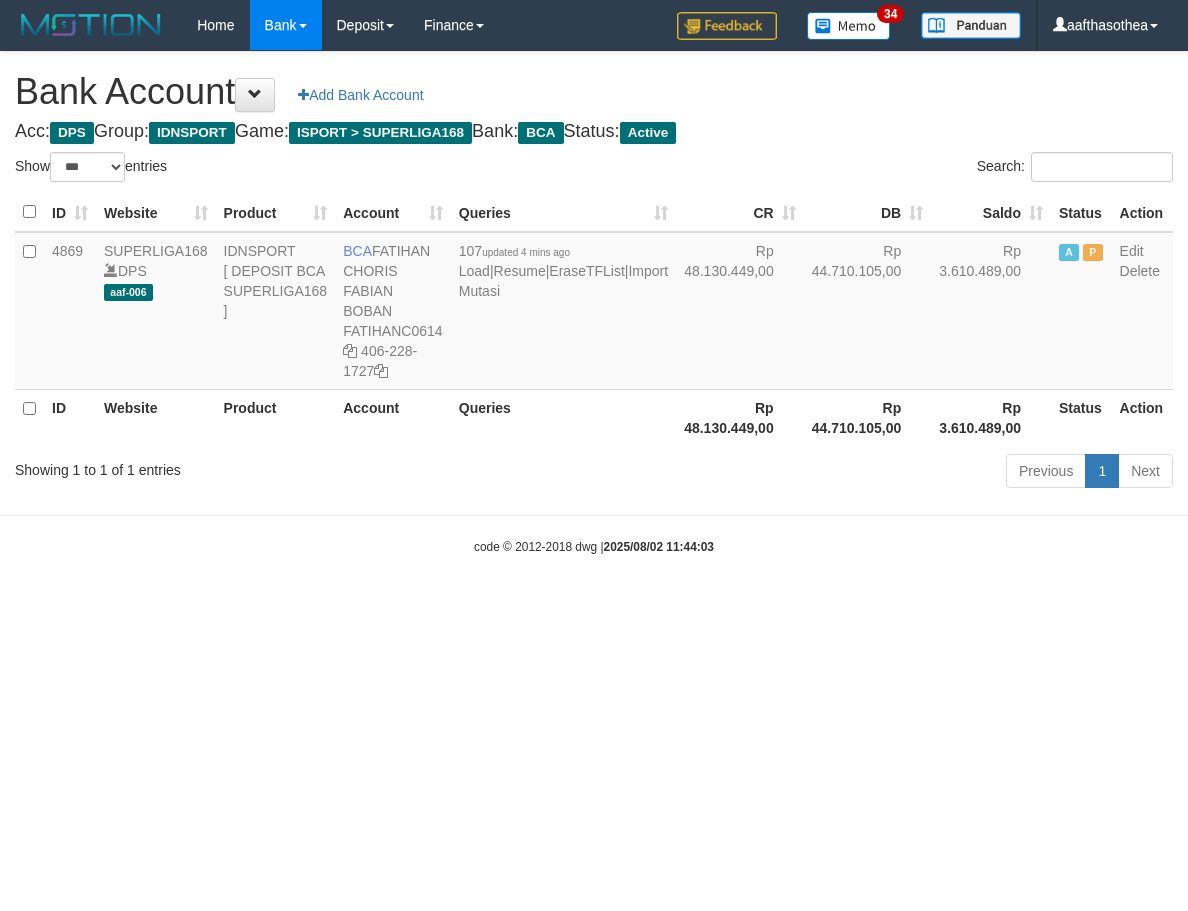 select on "***" 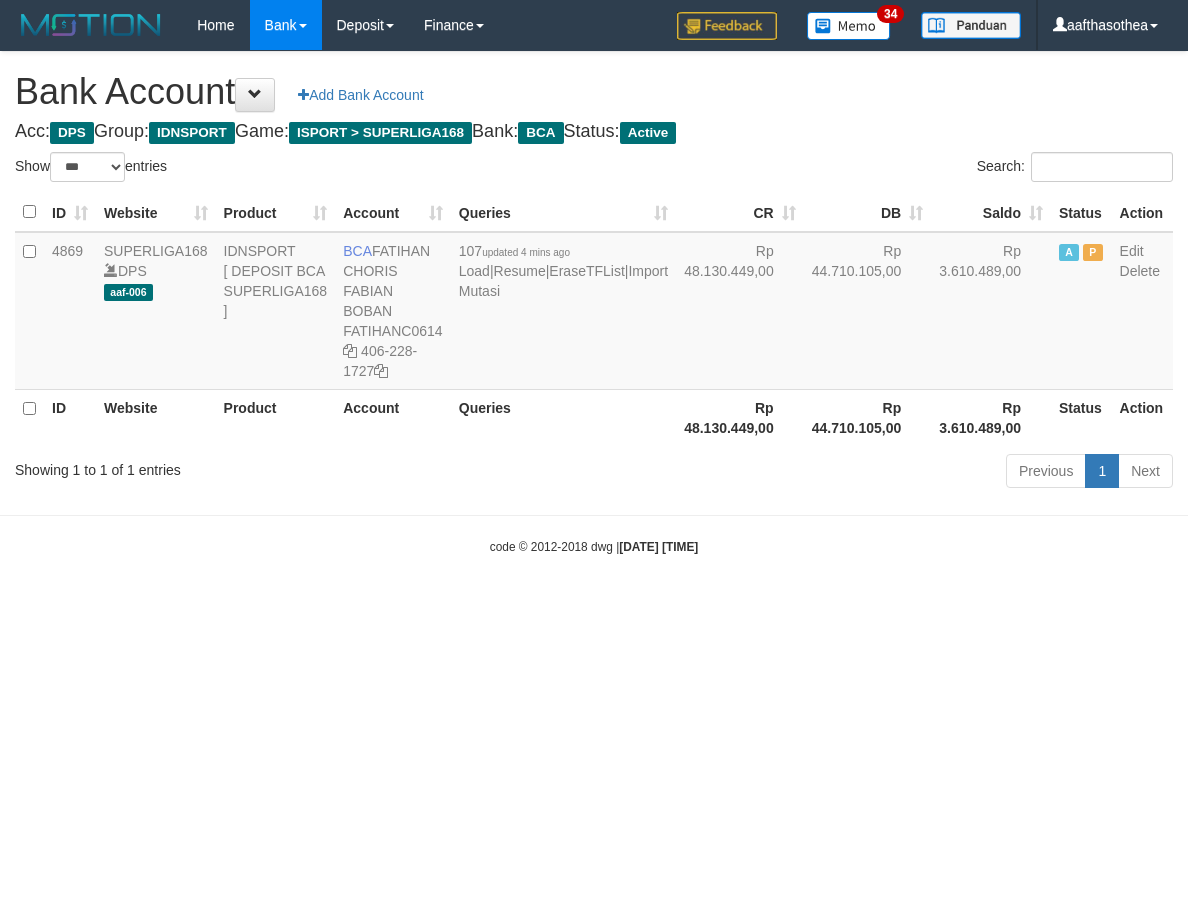 select on "***" 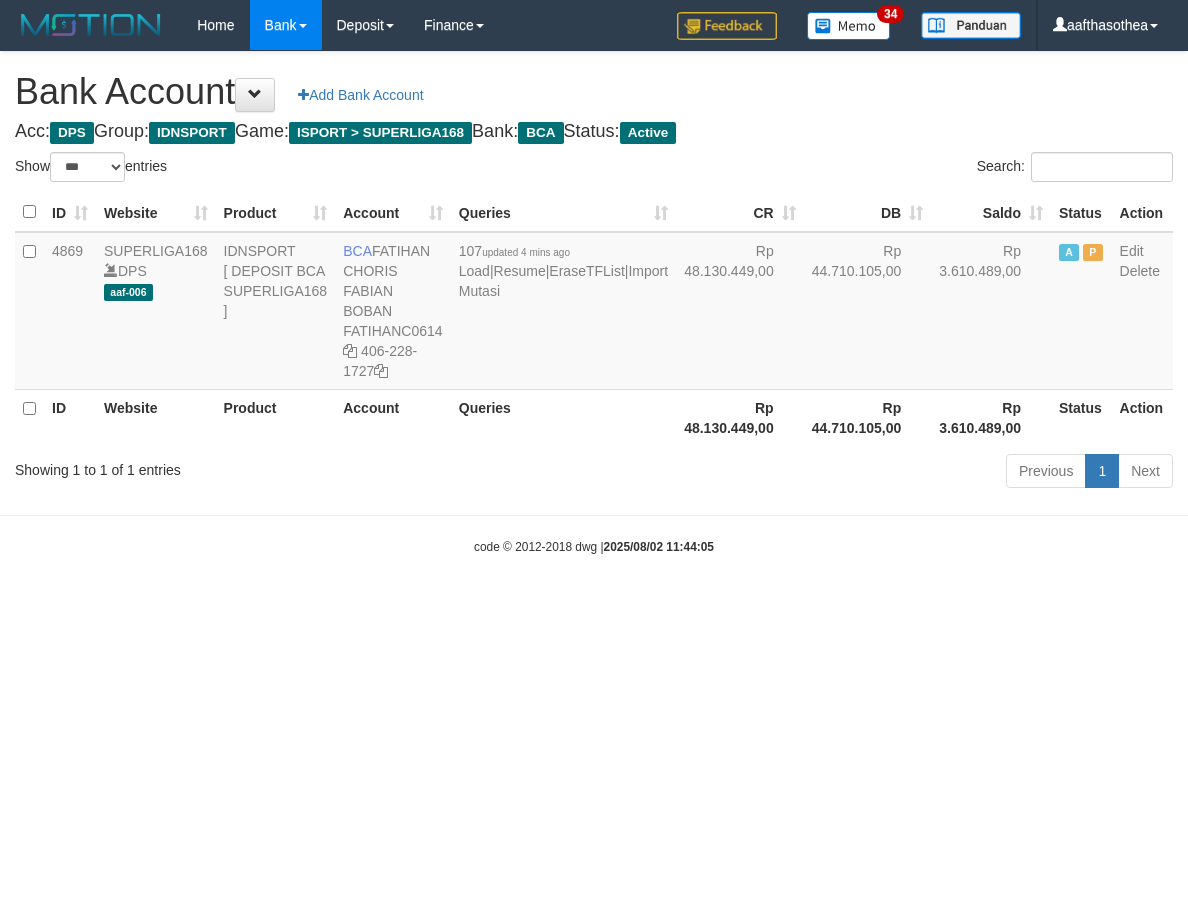 select on "***" 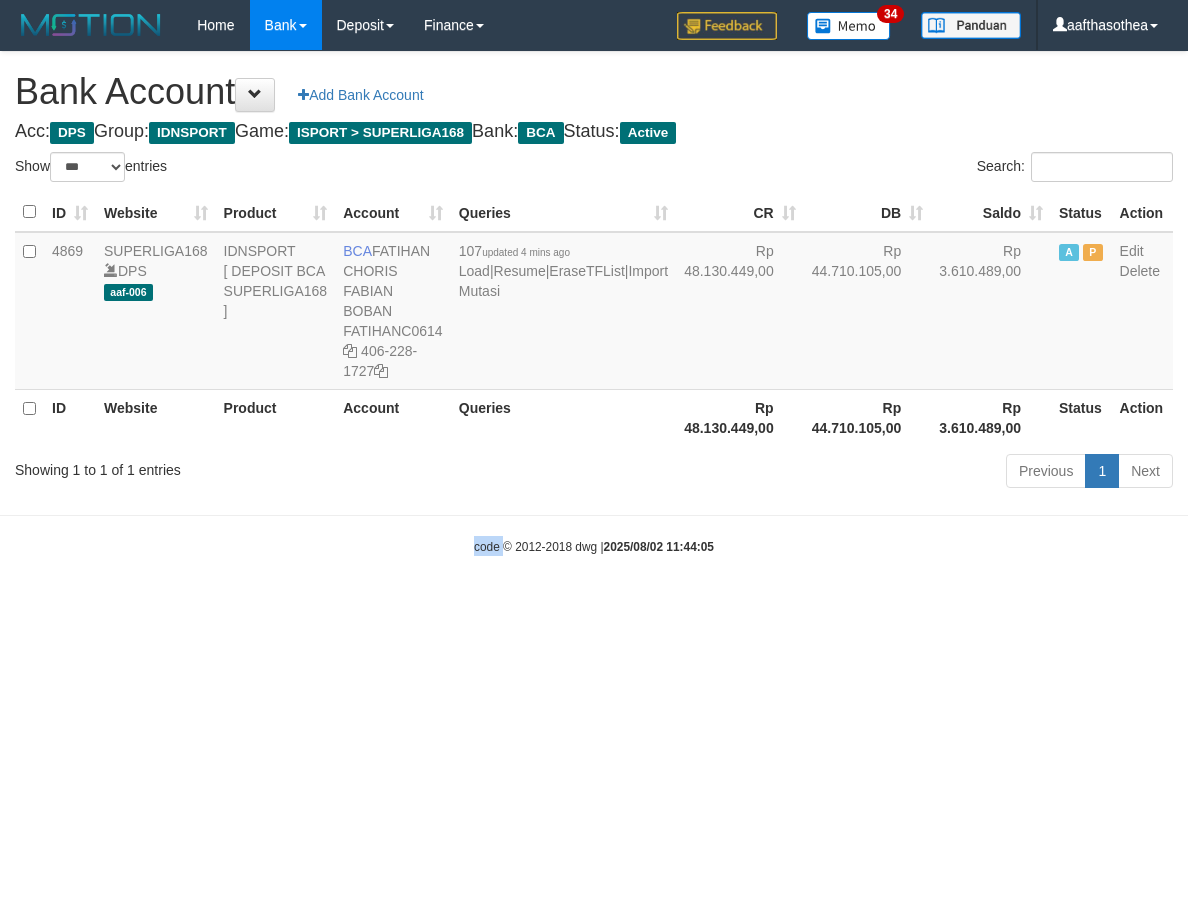 click on "Toggle navigation
Home
Bank
Account List
Load
By Website
Group
[ISPORT]													SUPERLIGA168
By Load Group (DPS)
34" at bounding box center [594, 303] 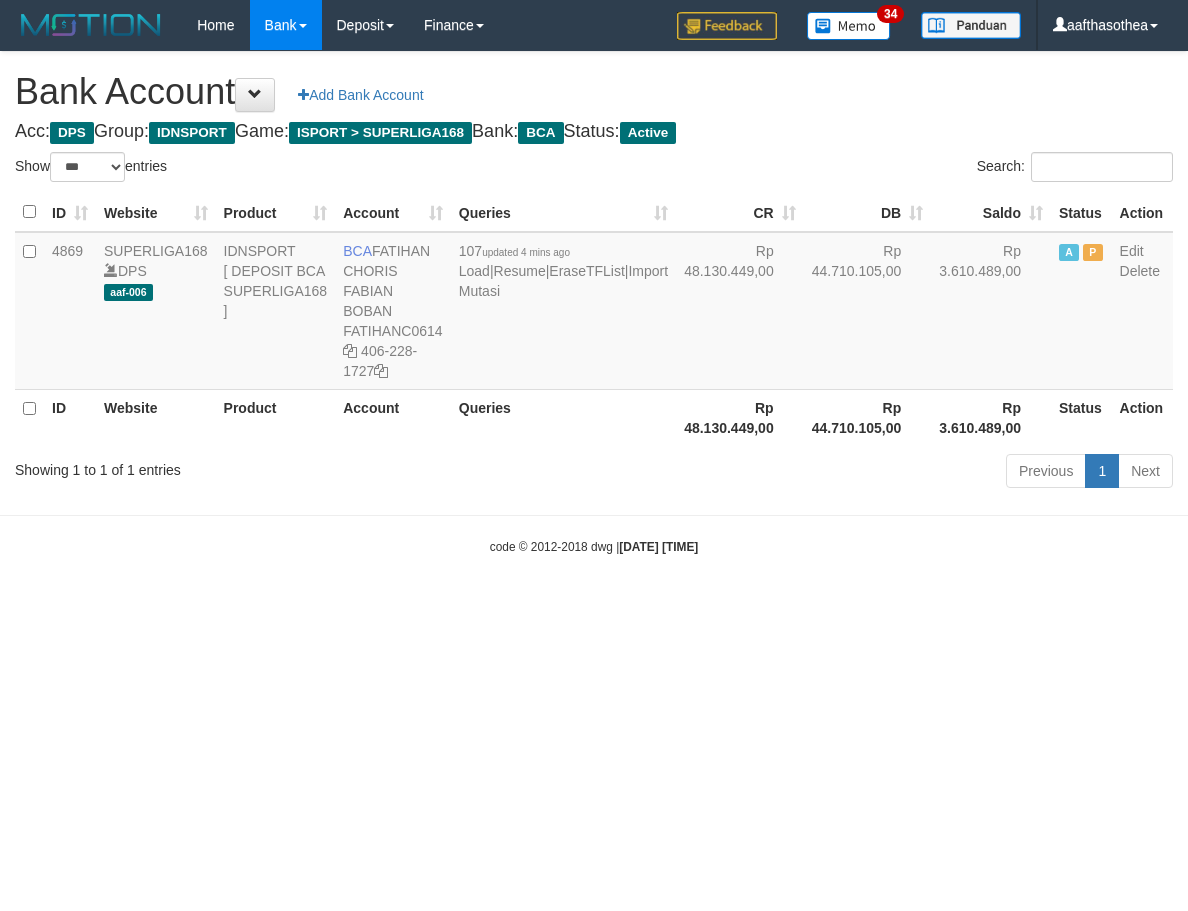 select on "***" 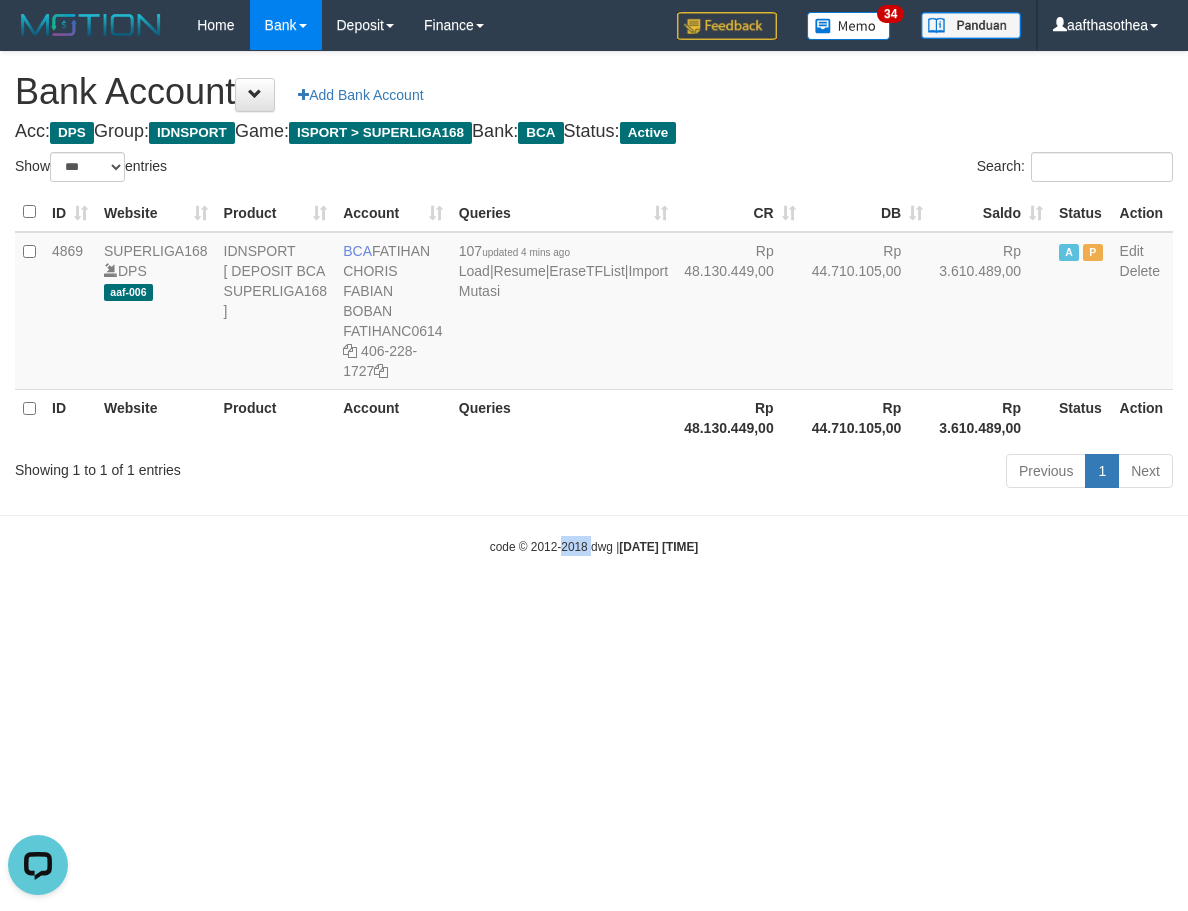 scroll, scrollTop: 0, scrollLeft: 0, axis: both 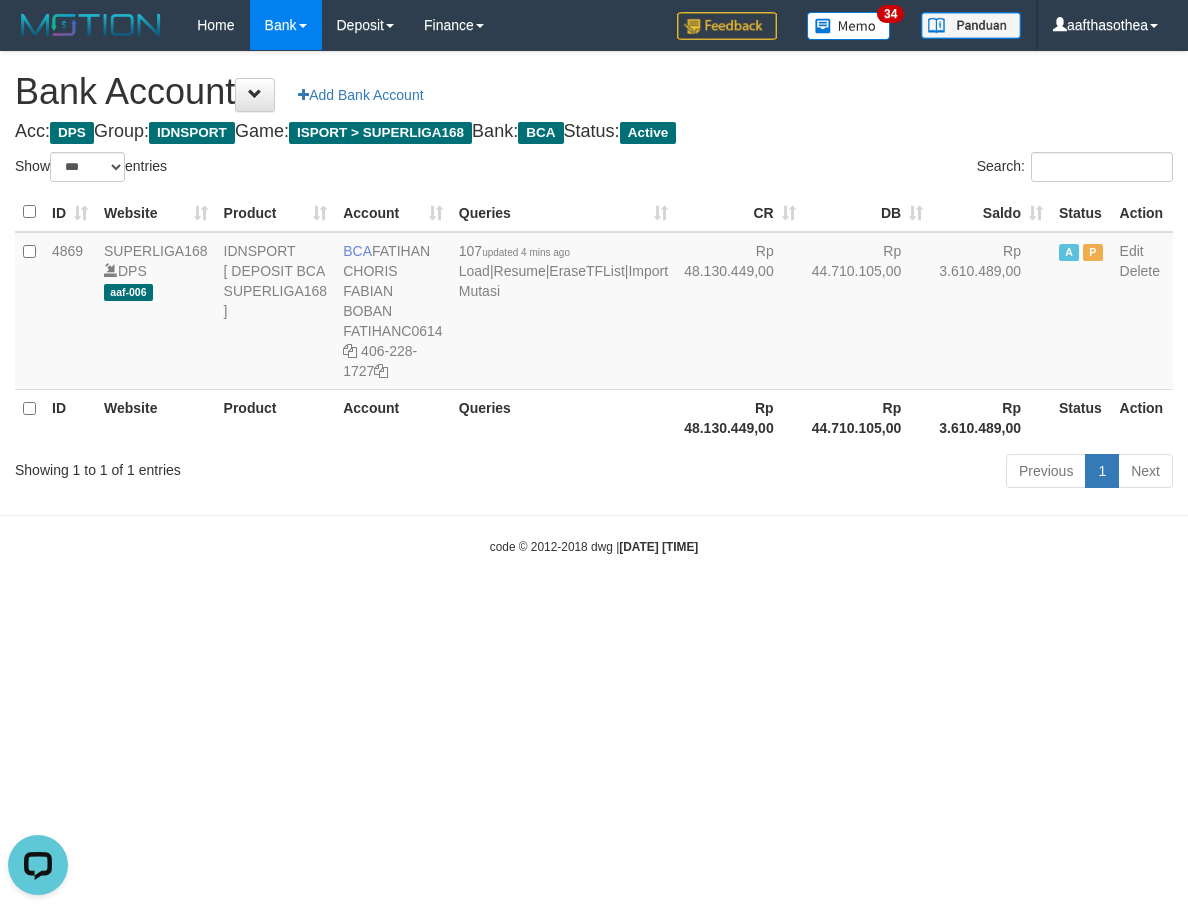 drag, startPoint x: 643, startPoint y: 631, endPoint x: 653, endPoint y: 627, distance: 10.770329 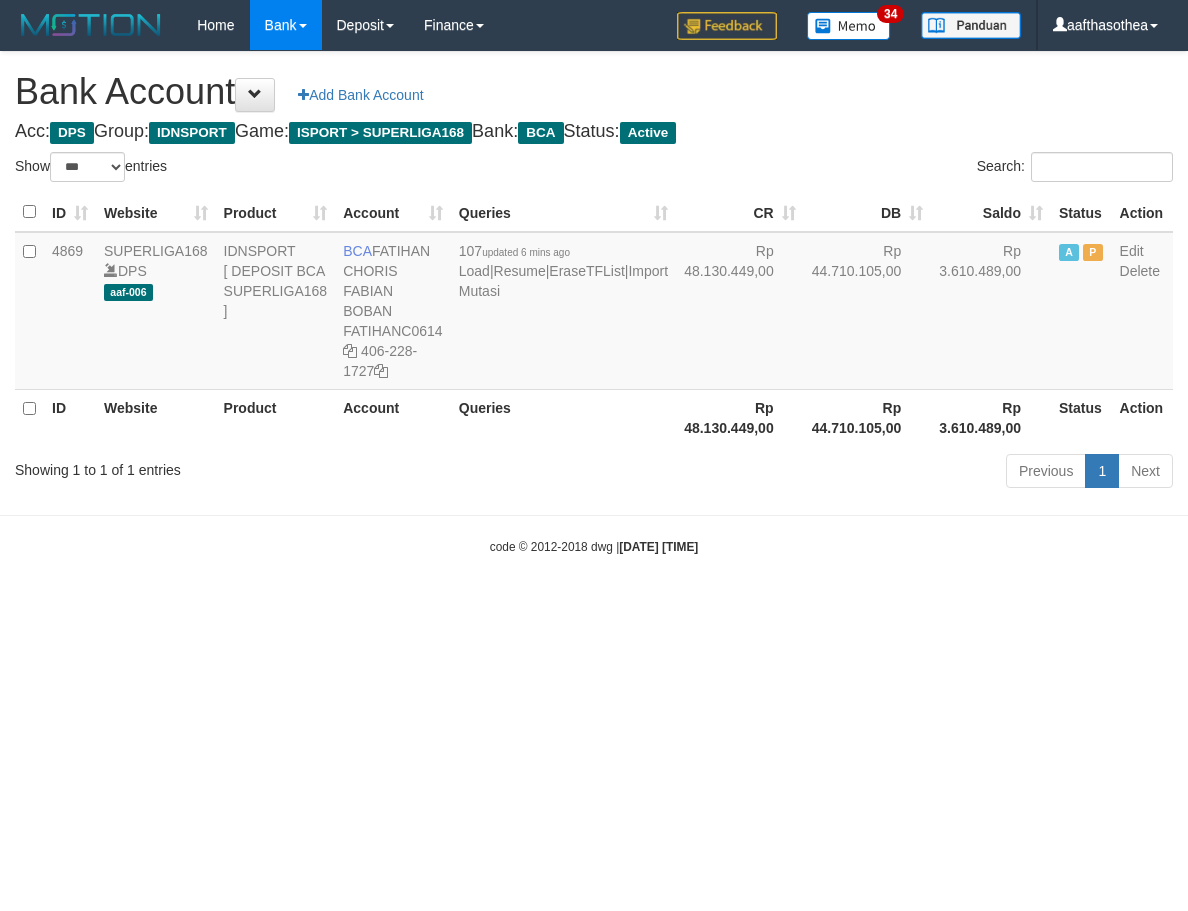 select on "***" 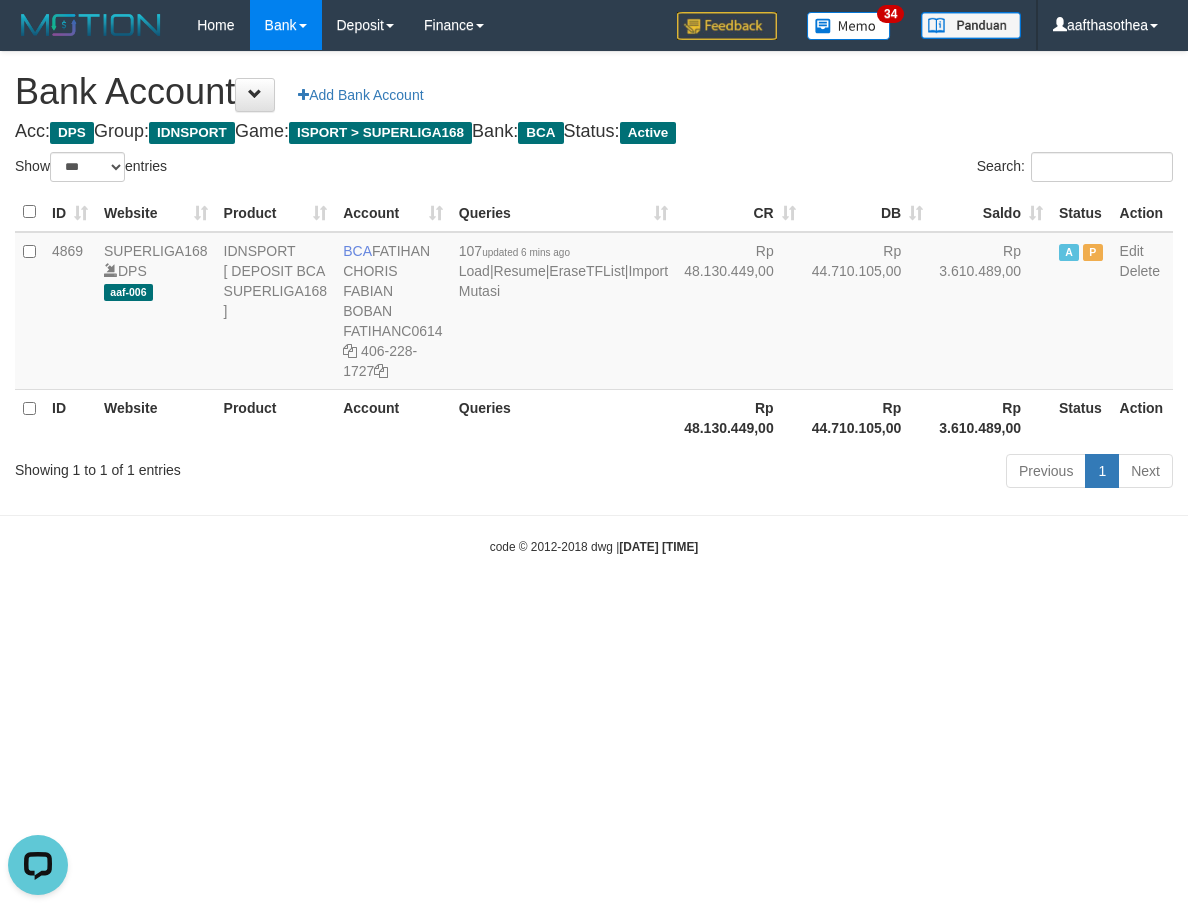 scroll, scrollTop: 0, scrollLeft: 0, axis: both 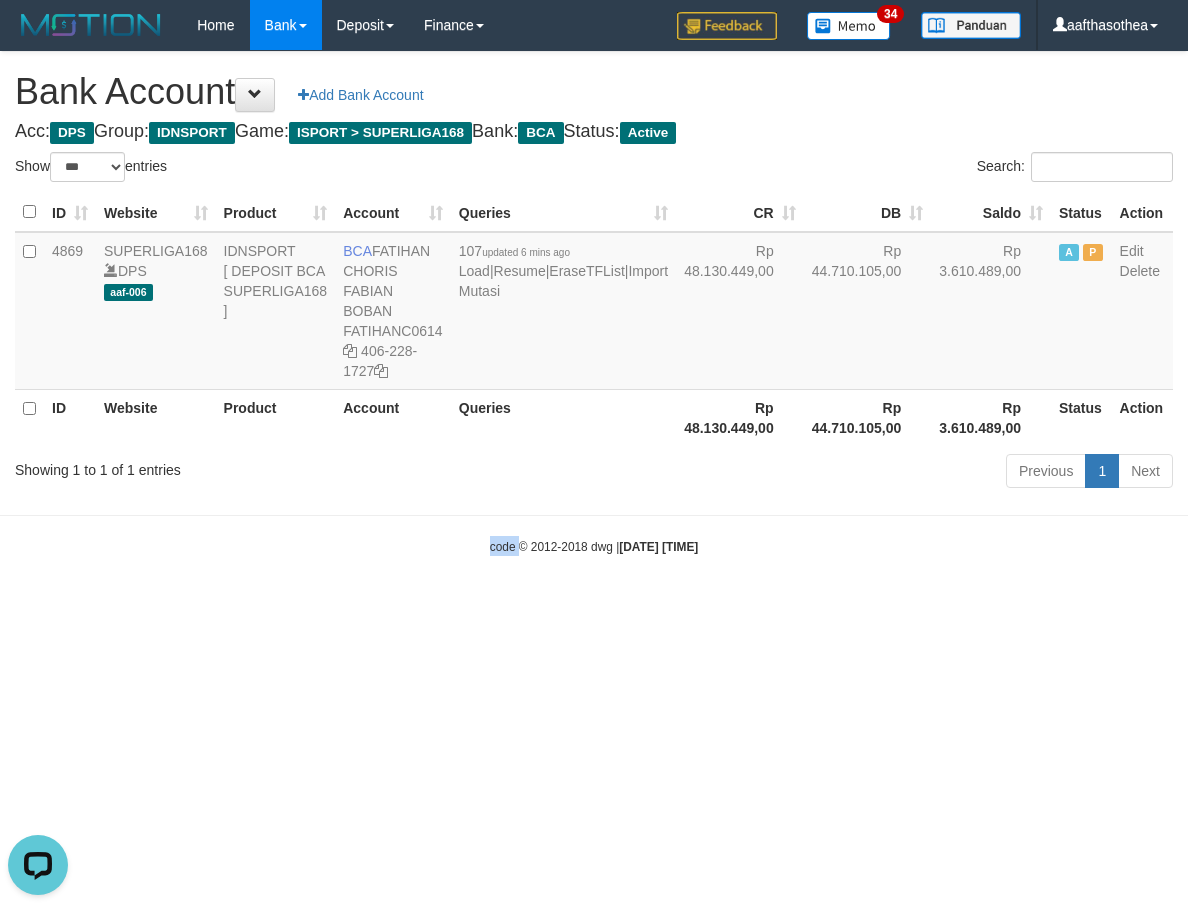 click on "Toggle navigation
Home
Bank
Account List
Load
By Website
Group
[ISPORT]													SUPERLIGA168
By Load Group (DPS)
34" at bounding box center [594, 303] 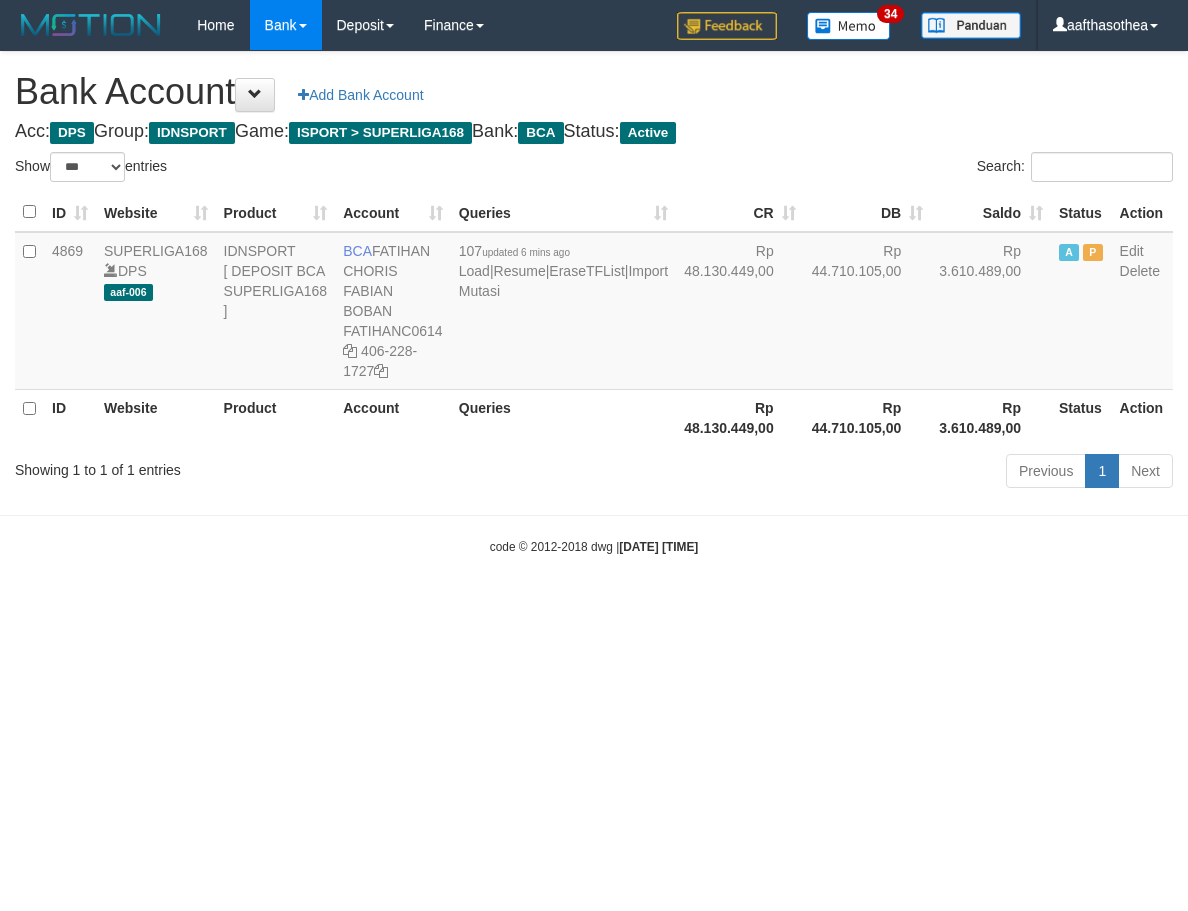select on "***" 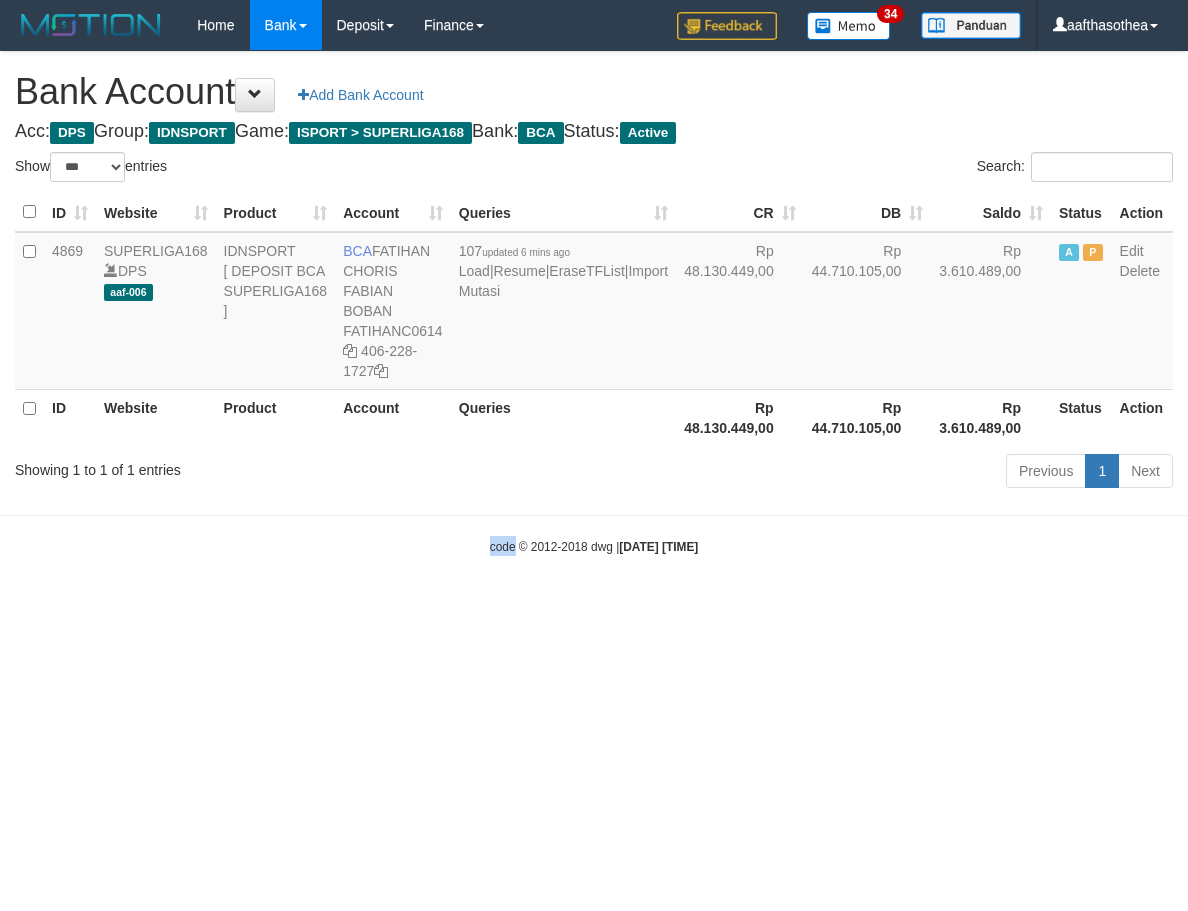 click on "Toggle navigation
Home
Bank
Account List
Load
By Website
Group
[ISPORT]													SUPERLIGA168
By Load Group (DPS)
34" at bounding box center [594, 303] 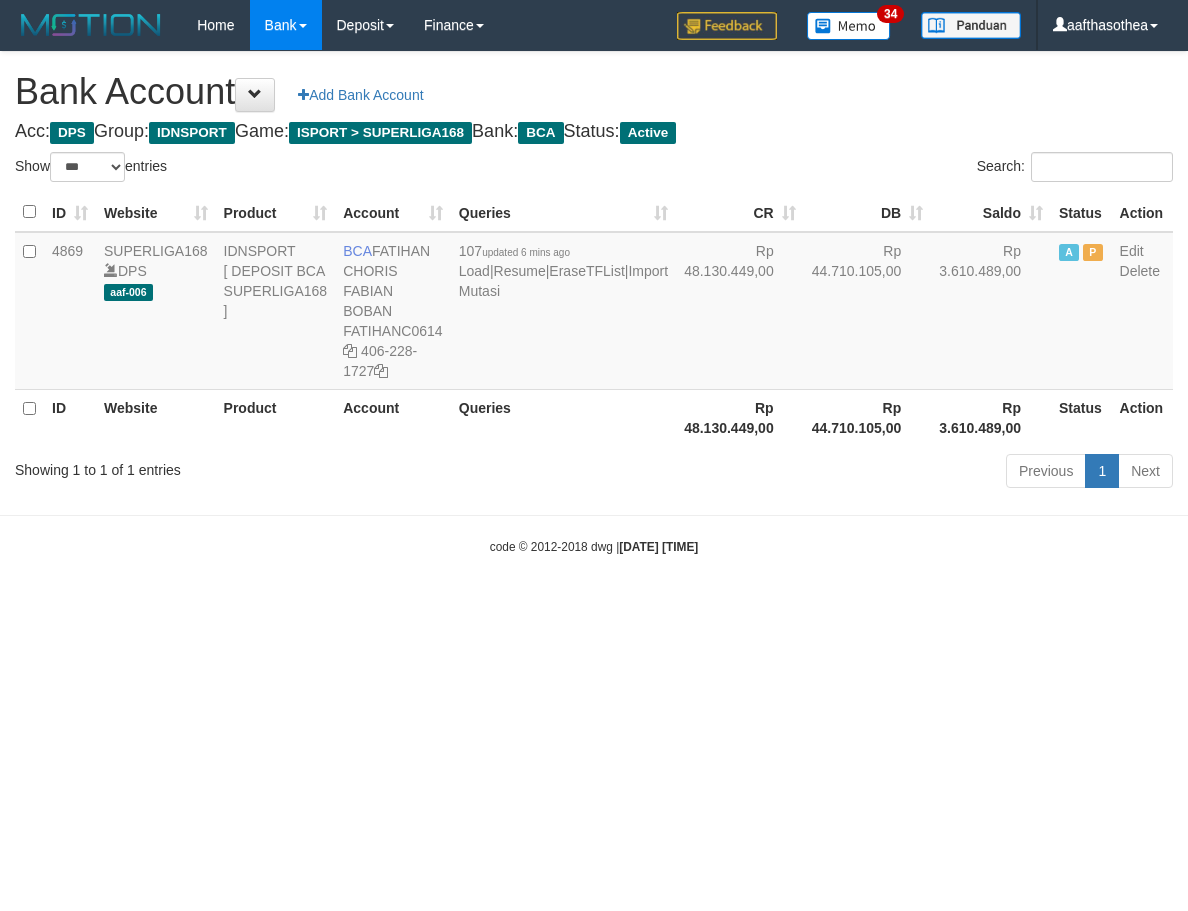 select on "***" 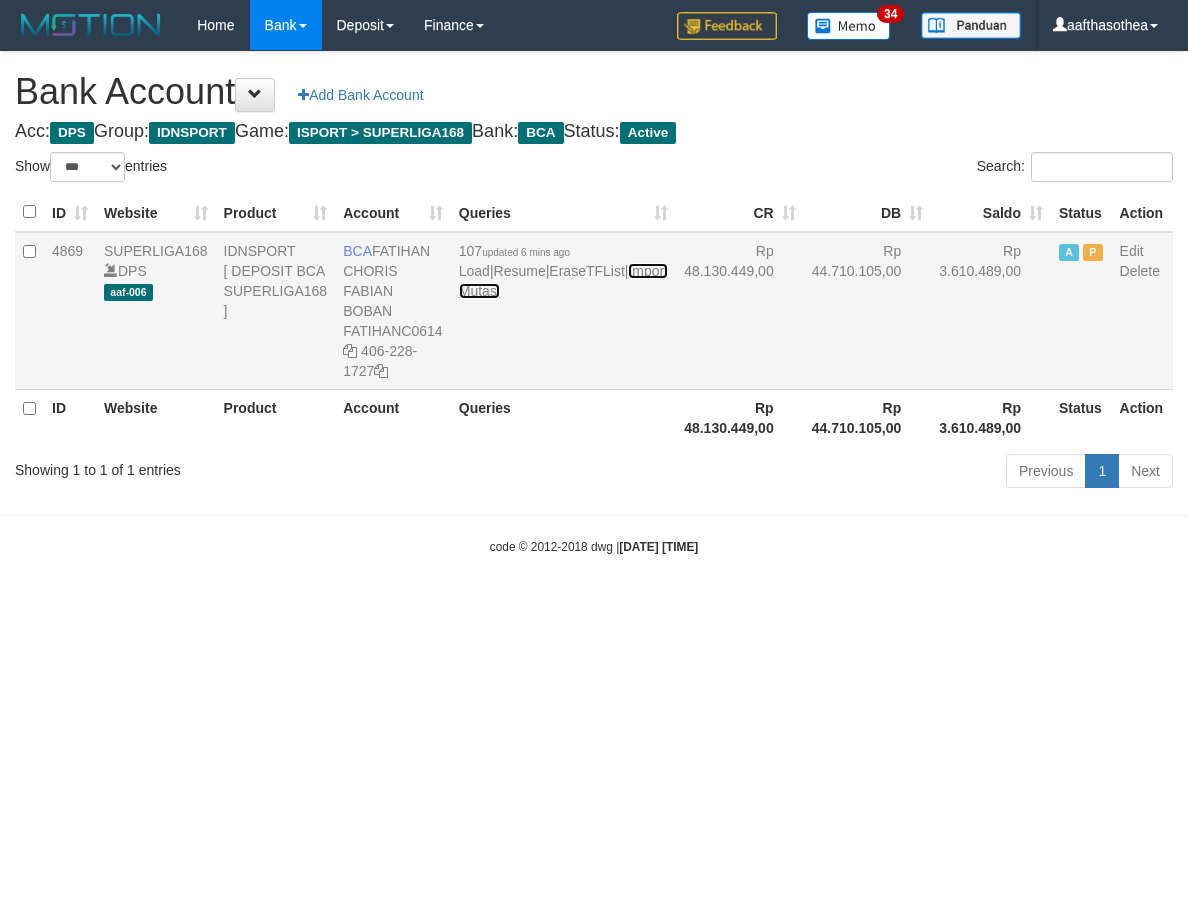 click on "Import Mutasi" at bounding box center (563, 281) 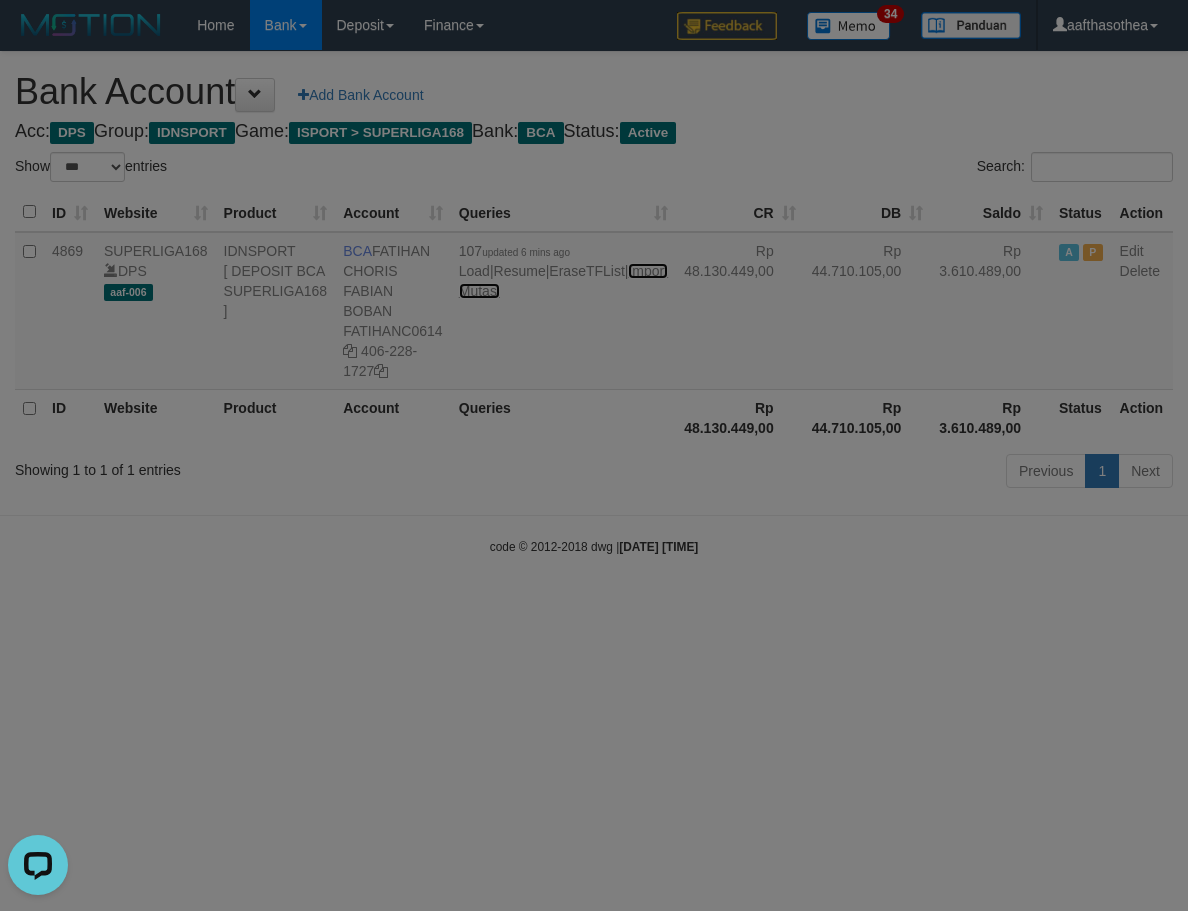 scroll, scrollTop: 0, scrollLeft: 0, axis: both 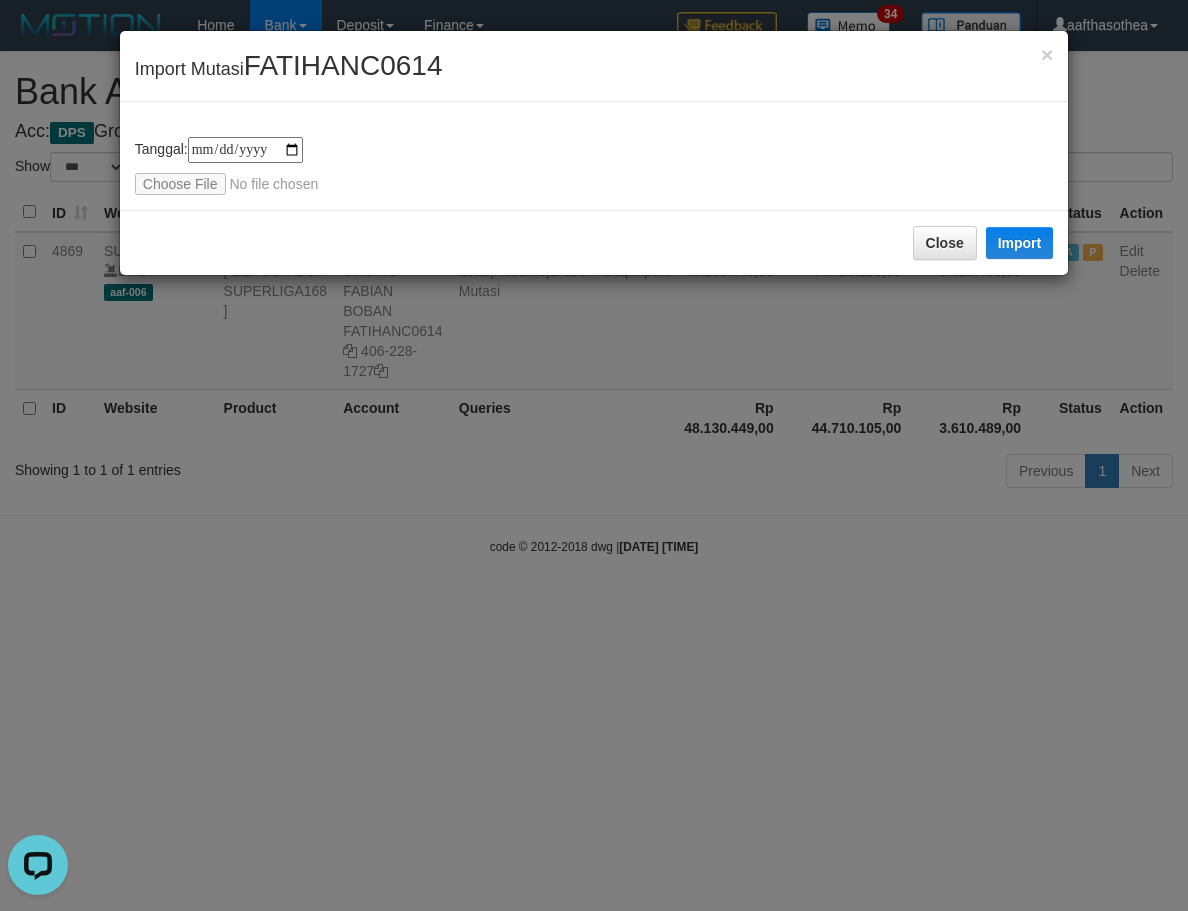 type on "**********" 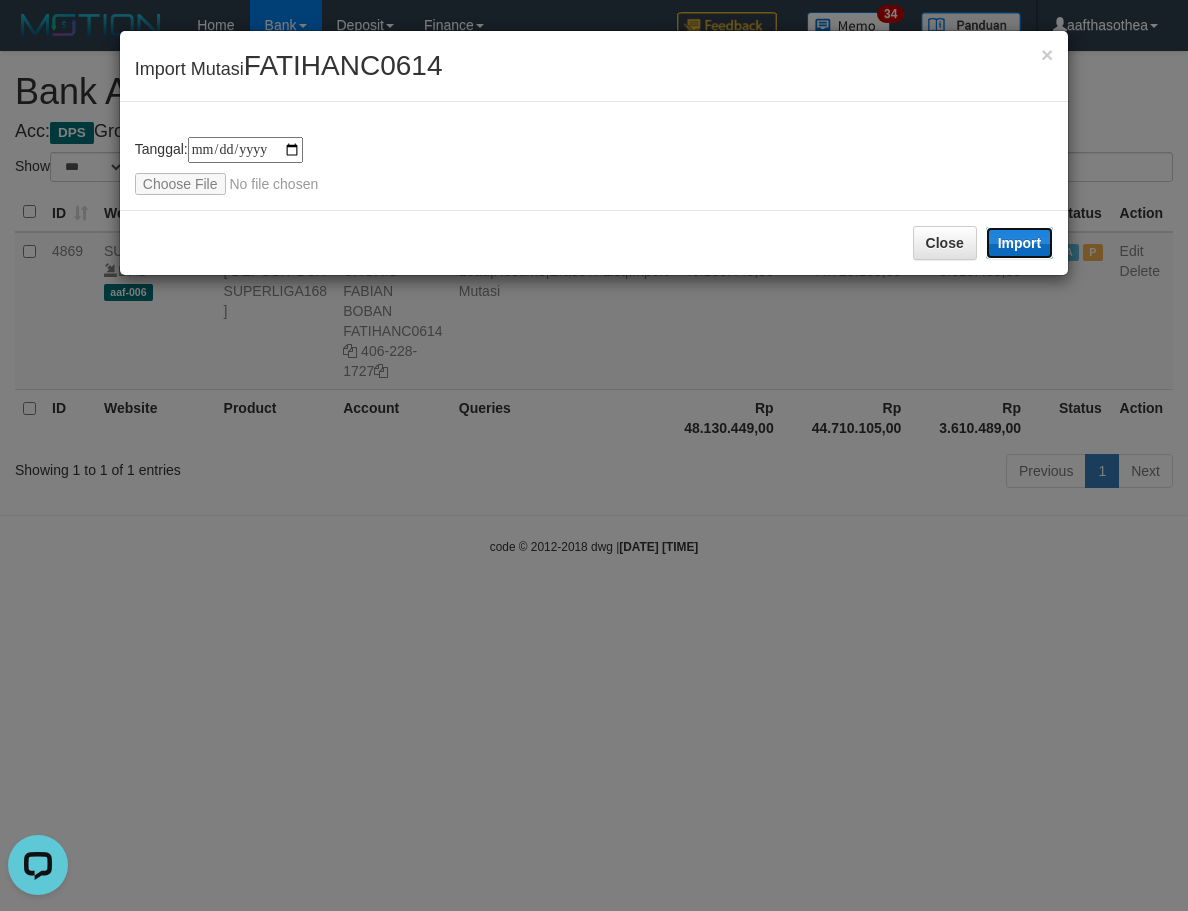 click on "Import" at bounding box center [1020, 243] 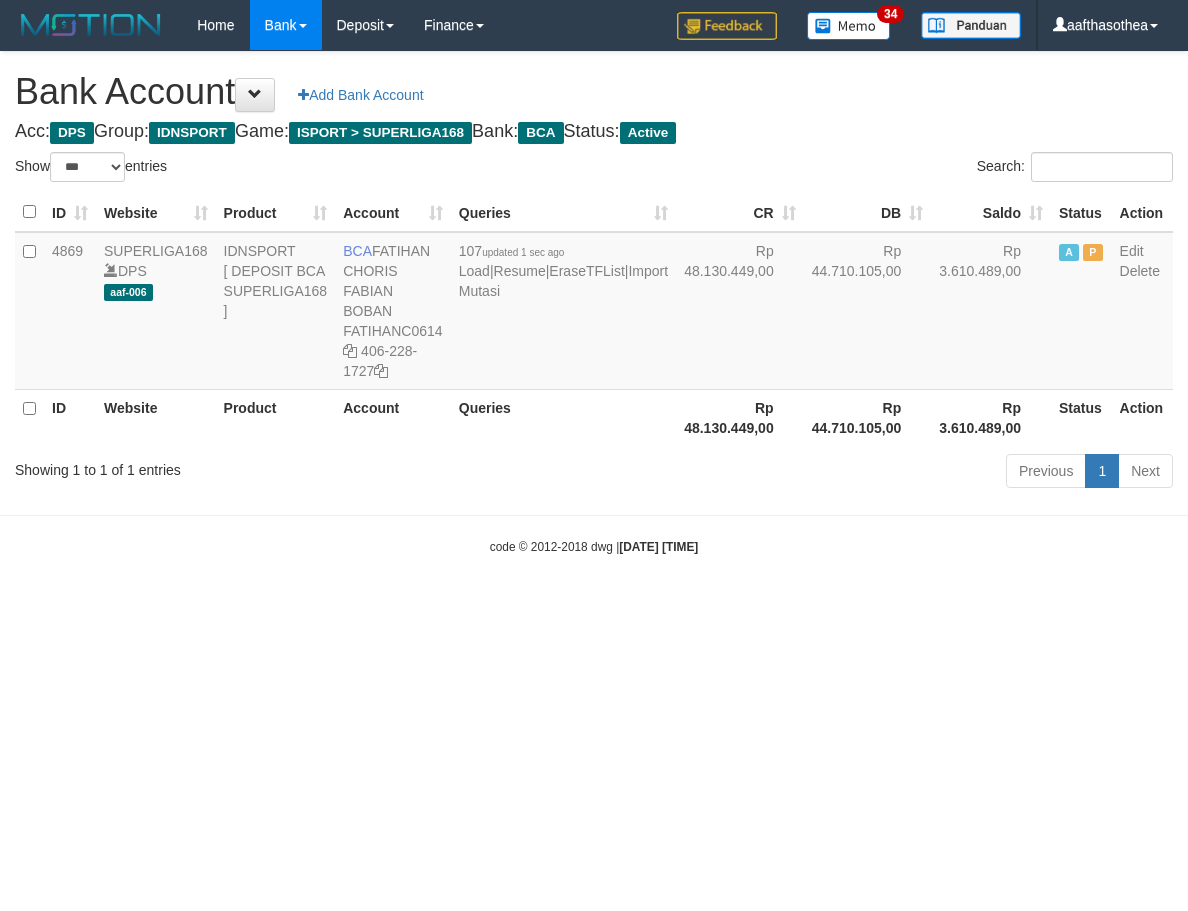 select on "***" 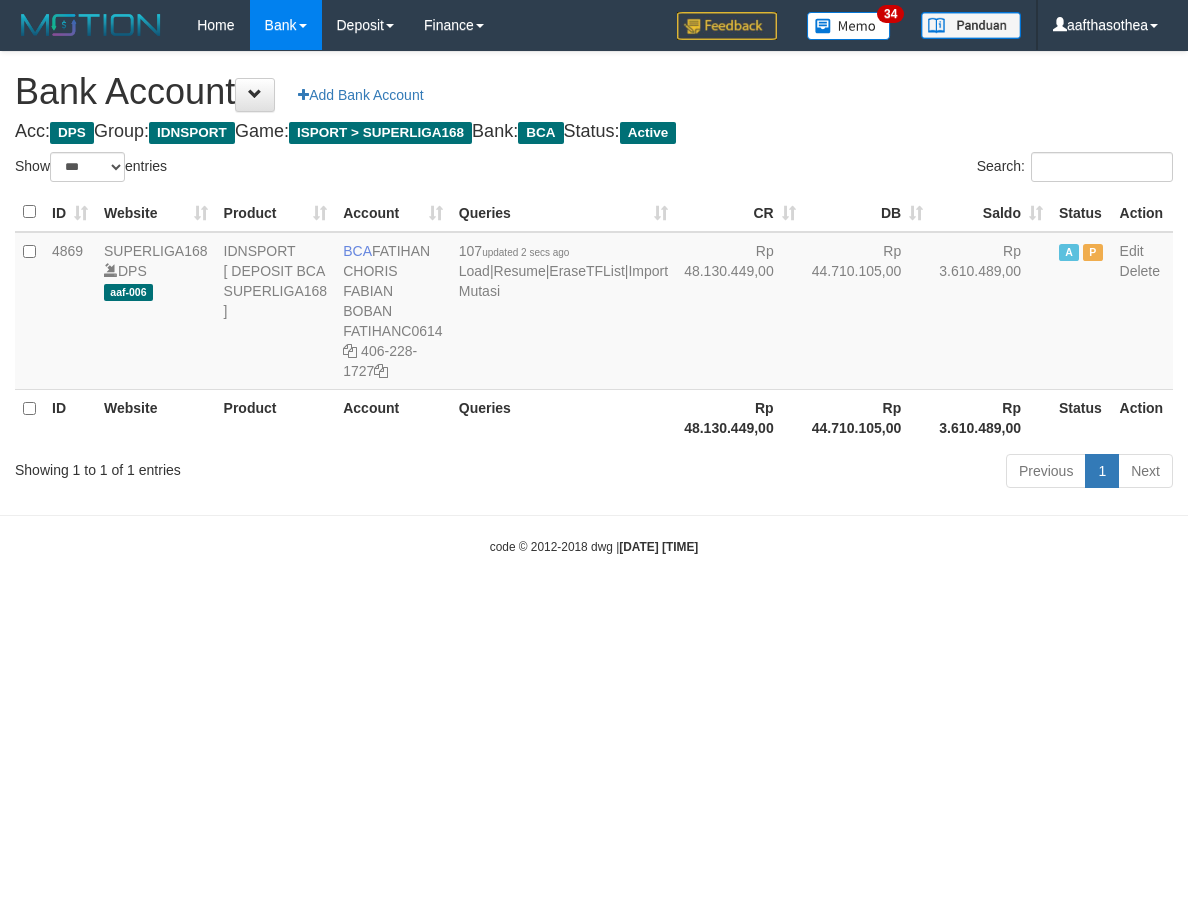 select on "***" 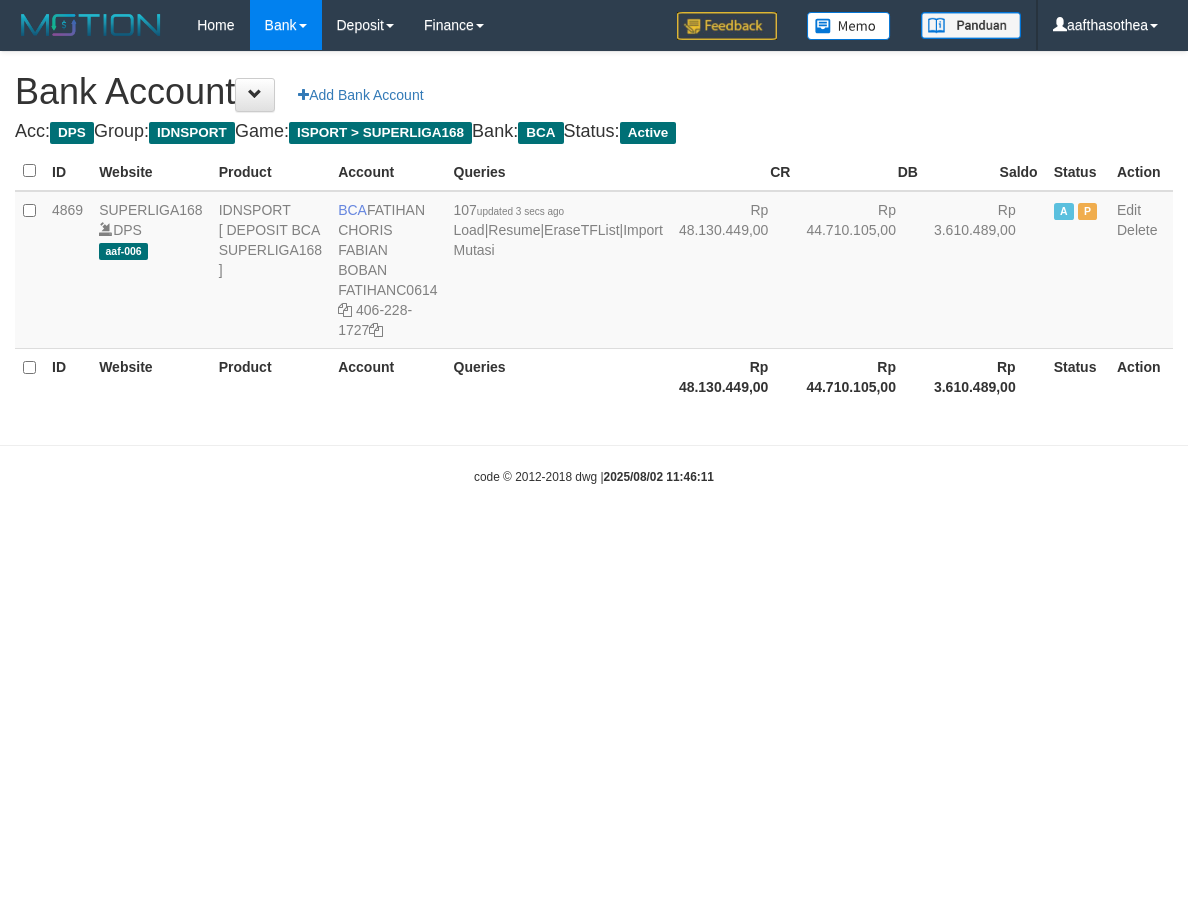scroll, scrollTop: 0, scrollLeft: 0, axis: both 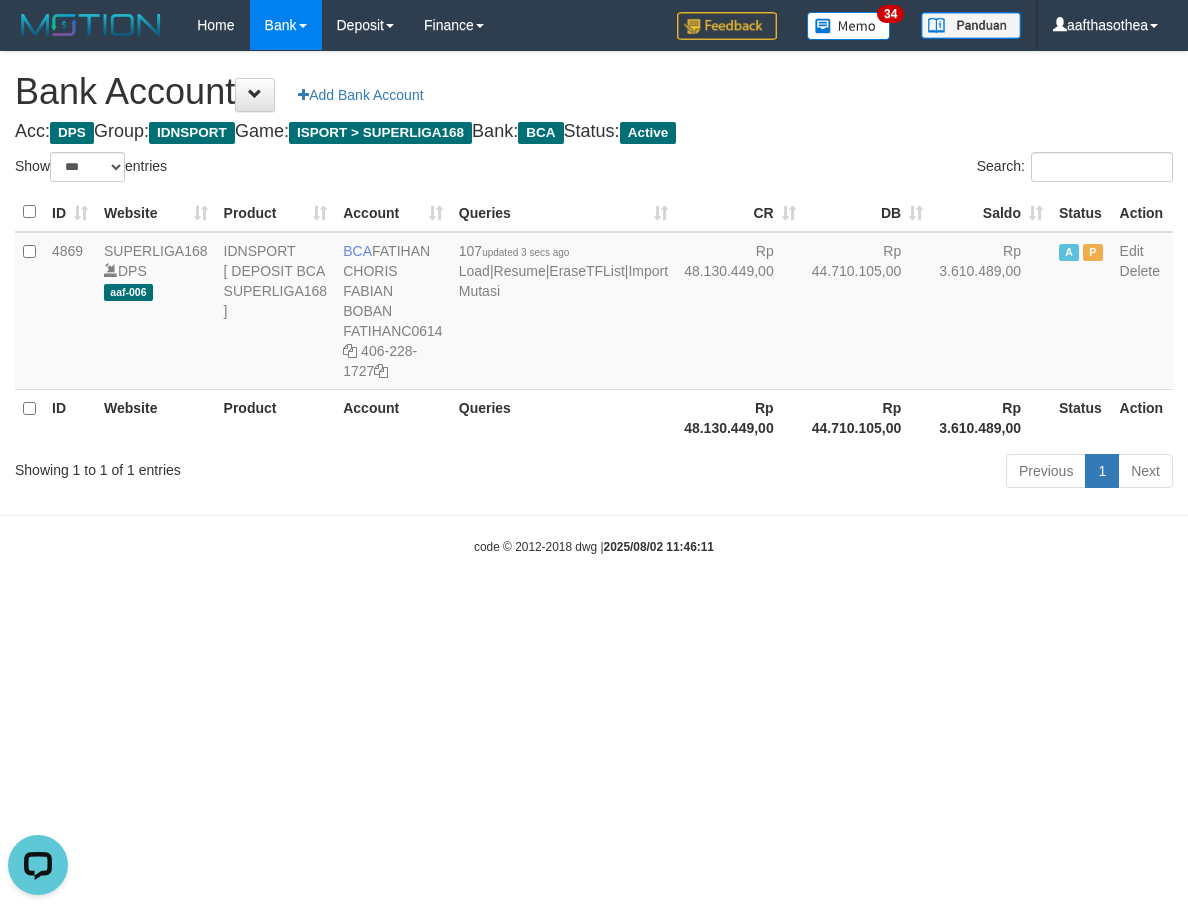 drag, startPoint x: 1089, startPoint y: 679, endPoint x: 925, endPoint y: 663, distance: 164.77864 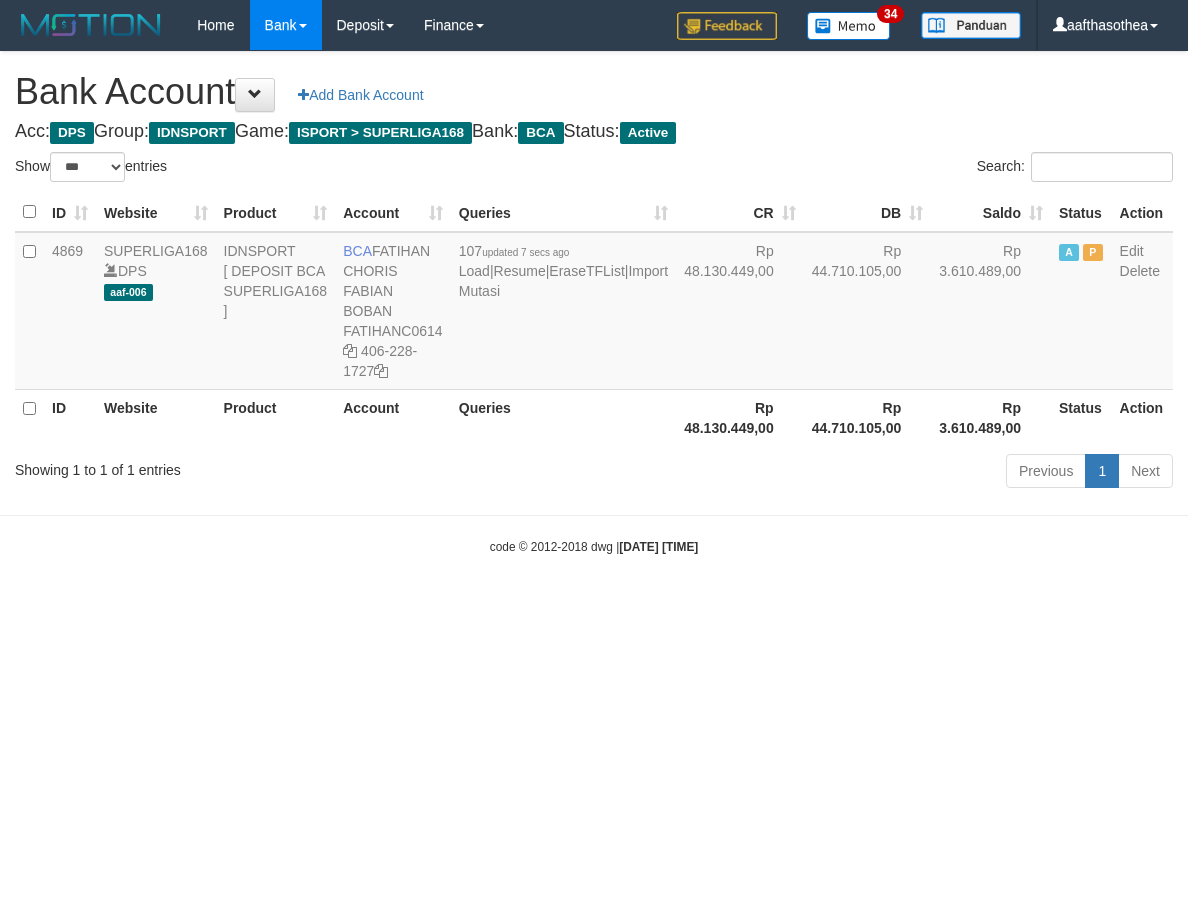 select on "***" 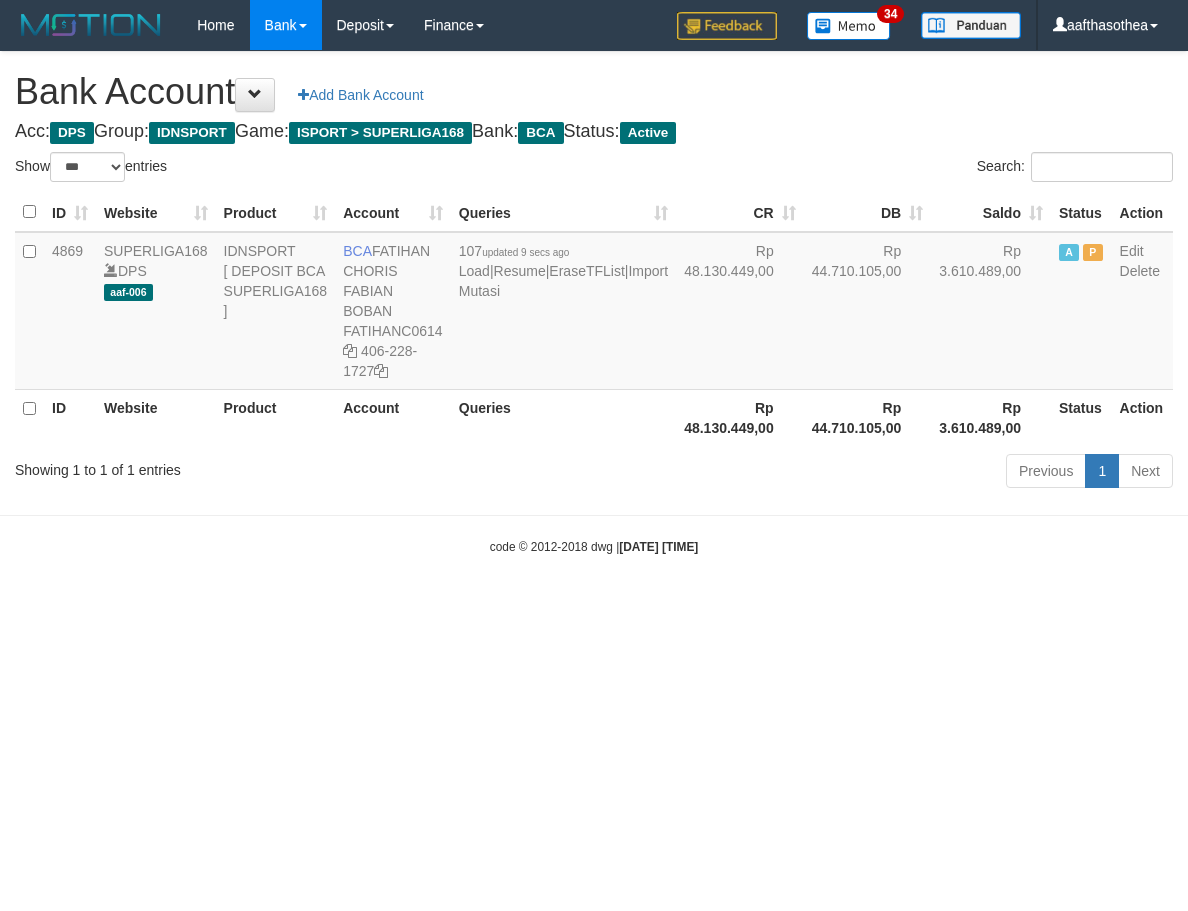 select on "***" 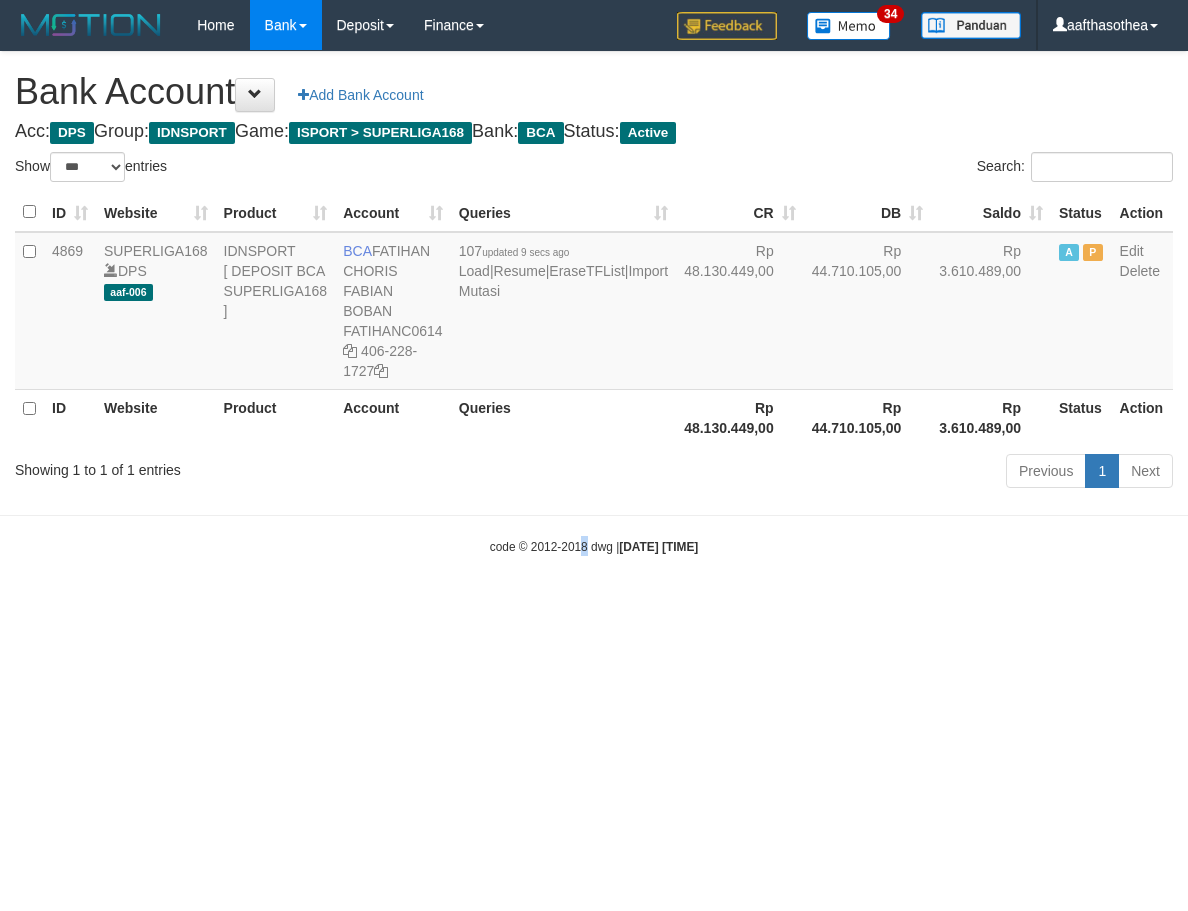 drag, startPoint x: 566, startPoint y: 617, endPoint x: 594, endPoint y: 618, distance: 28.01785 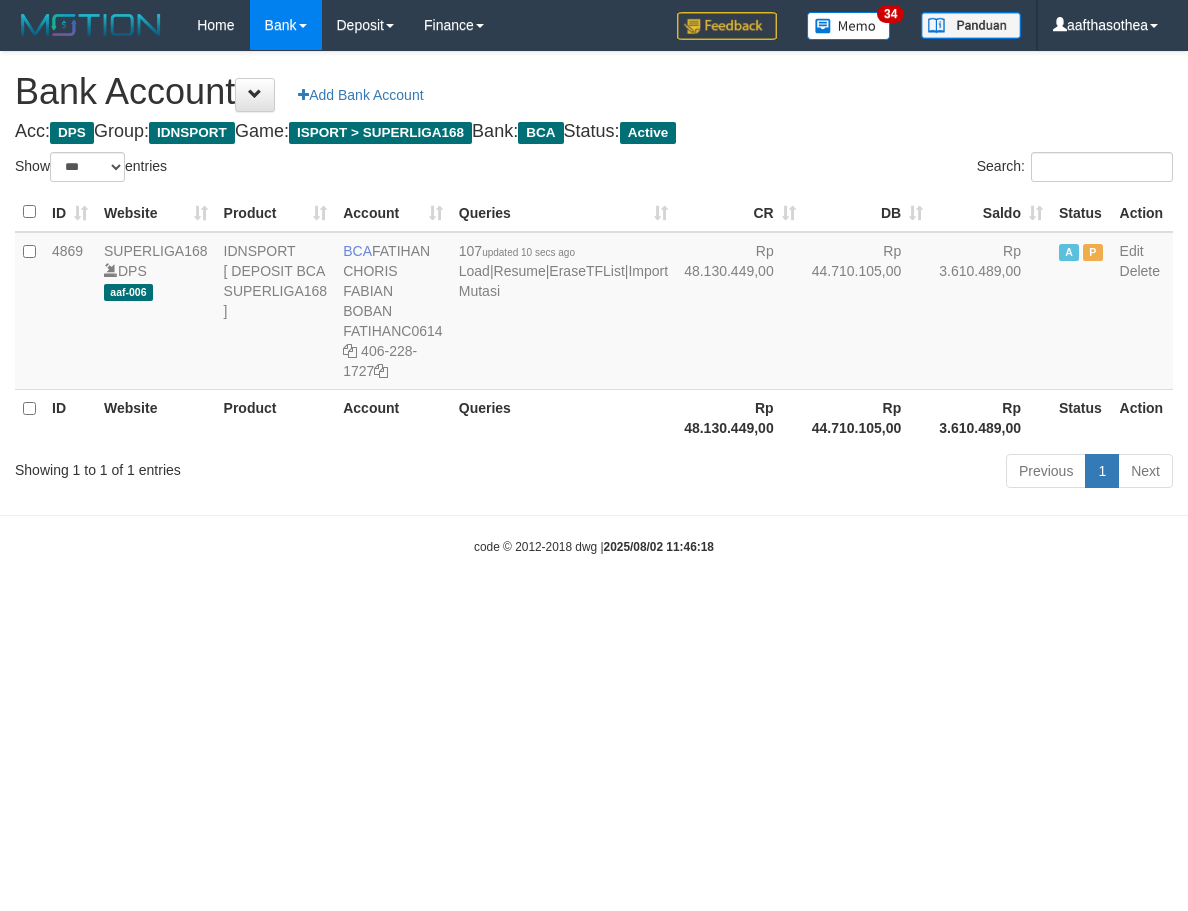 select on "***" 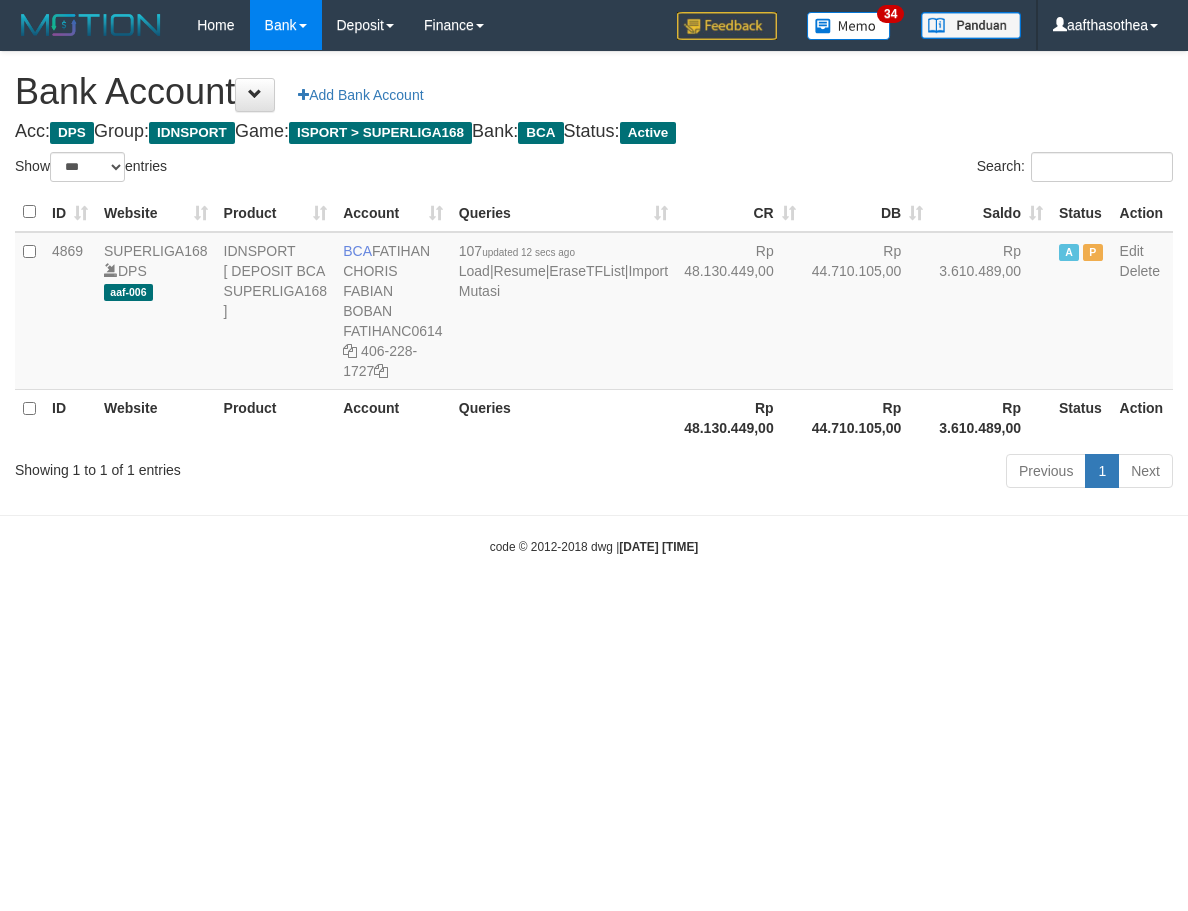 select on "***" 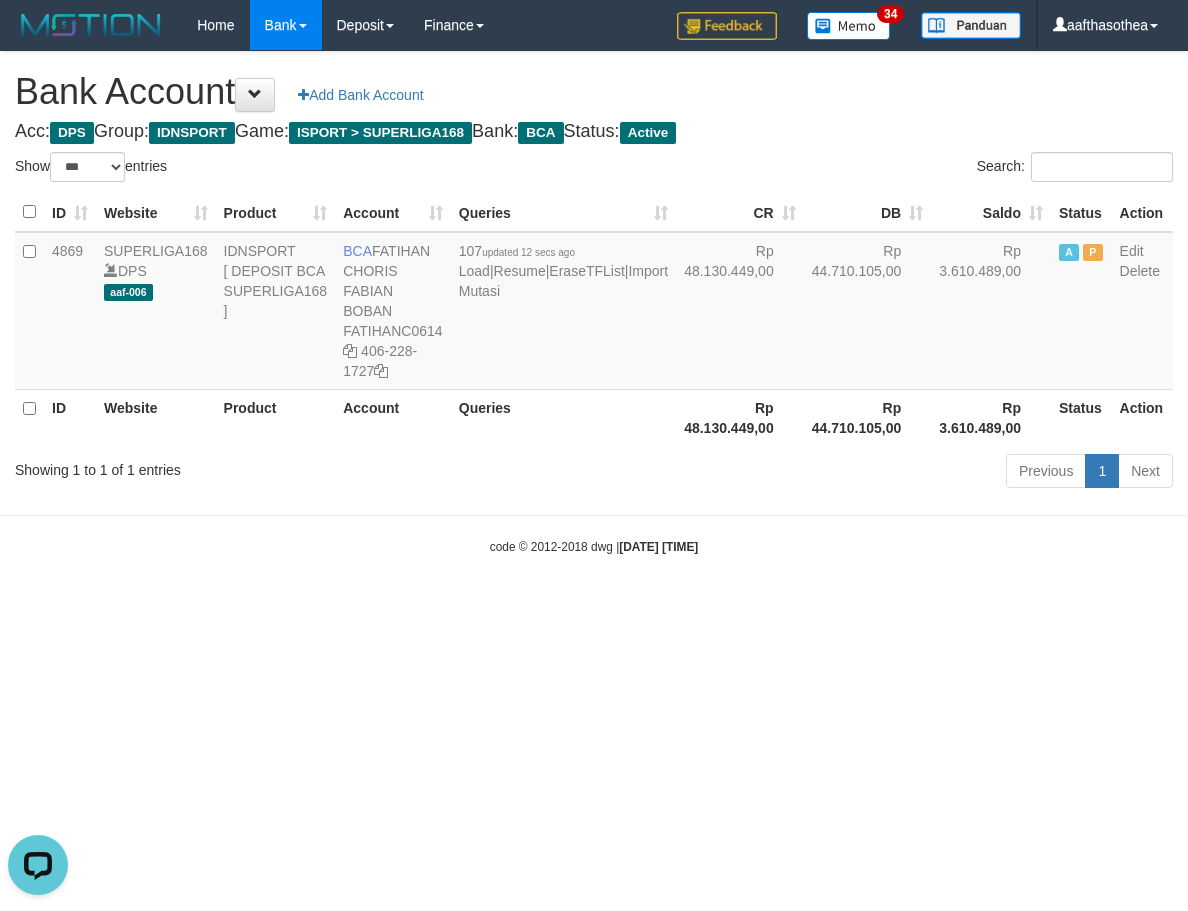 scroll, scrollTop: 0, scrollLeft: 0, axis: both 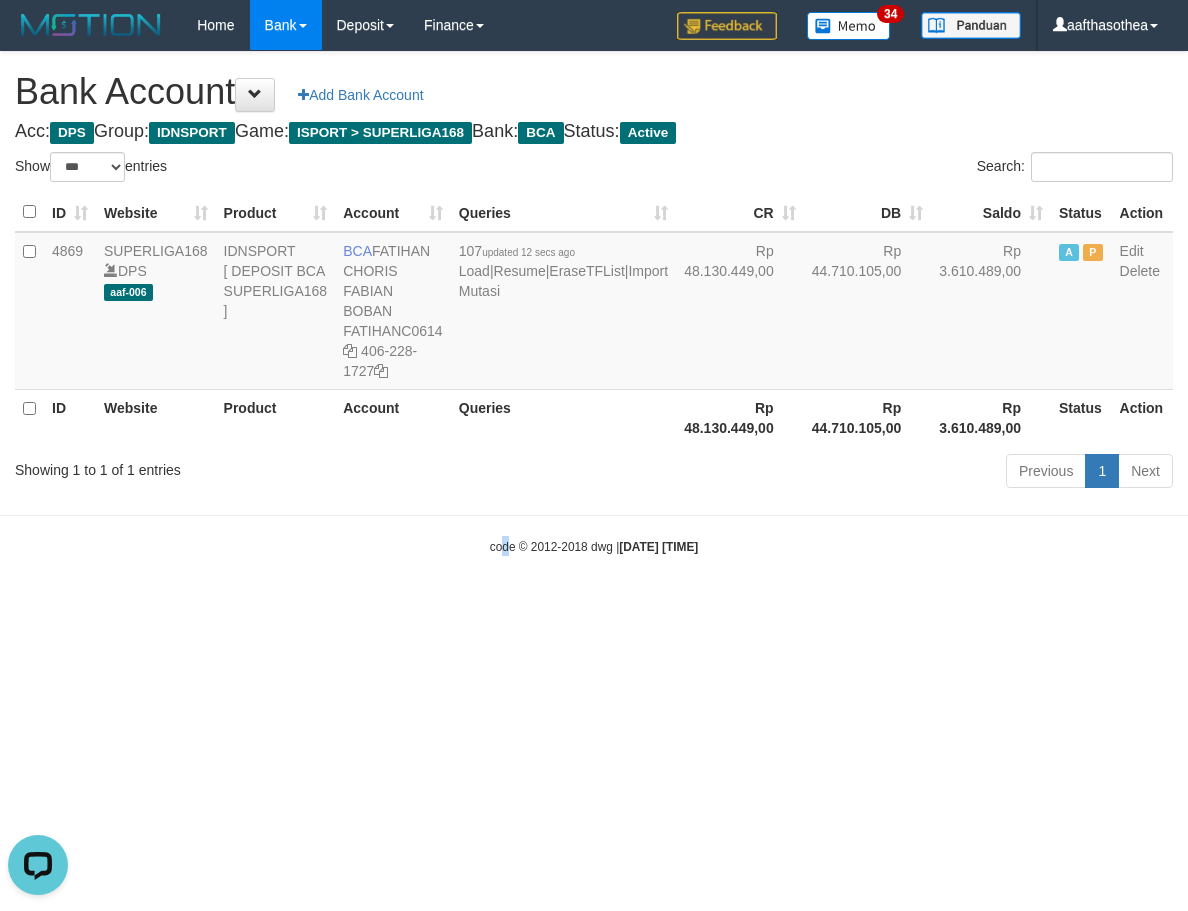 drag, startPoint x: 491, startPoint y: 588, endPoint x: 493, endPoint y: 577, distance: 11.18034 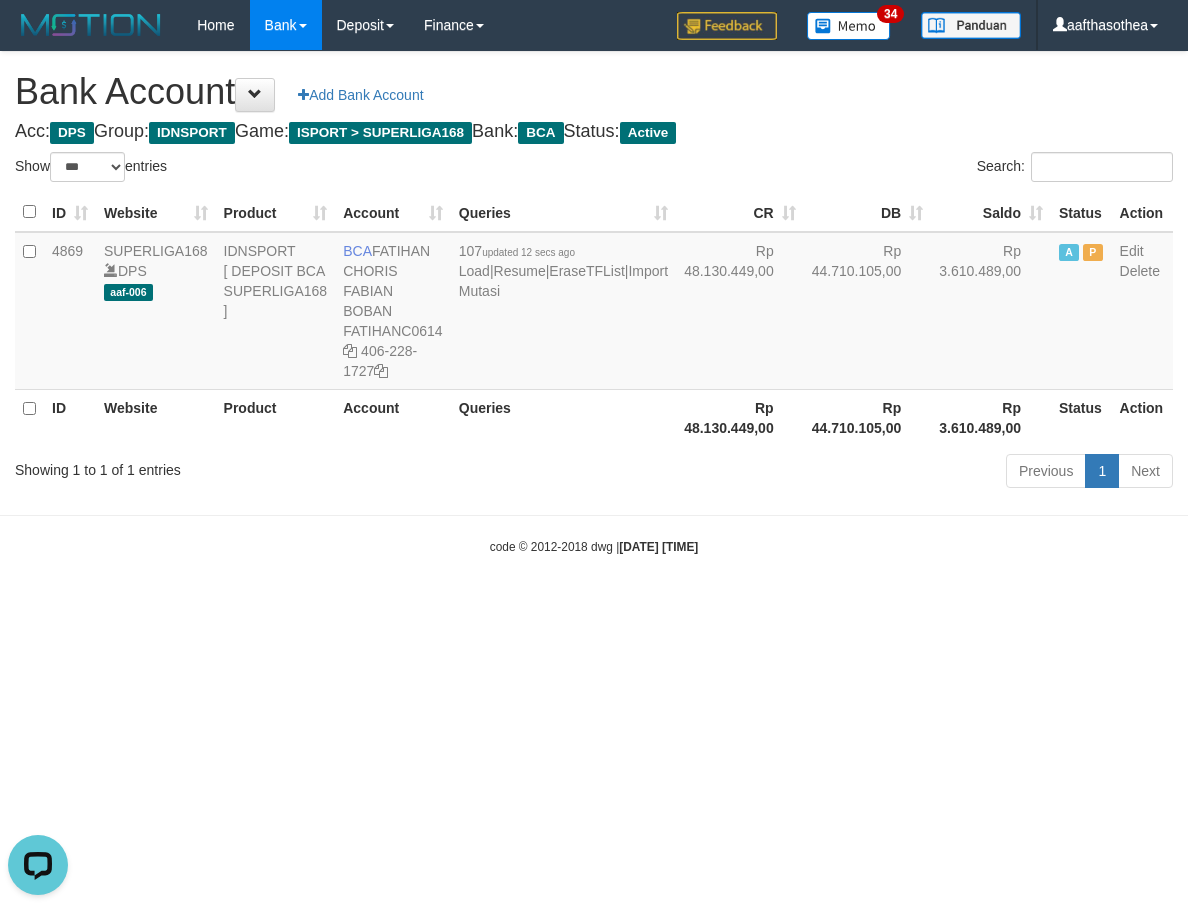 click on "Toggle navigation
Home
Bank
Account List
Load
By Website
Group
[ISPORT]													SUPERLIGA168
By Load Group (DPS)
34" at bounding box center (594, 303) 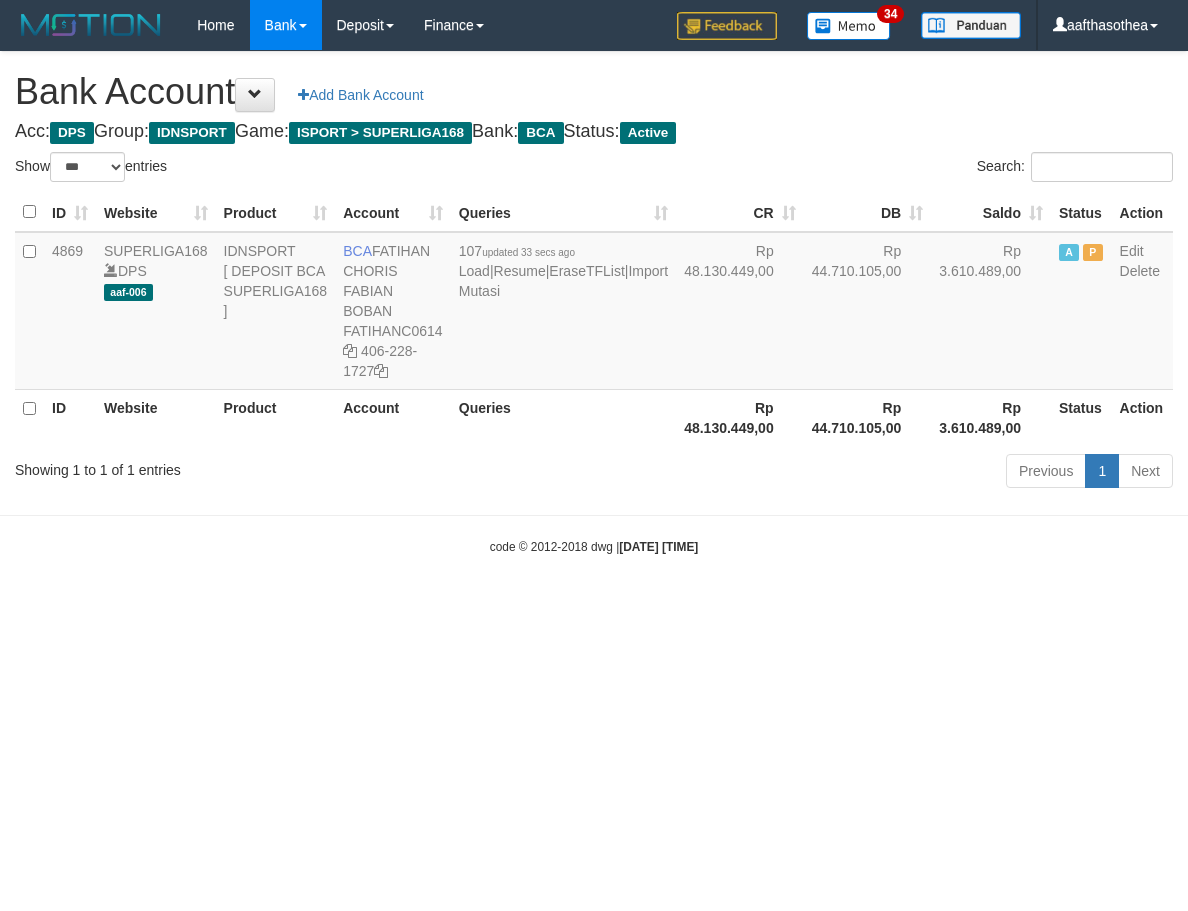 select on "***" 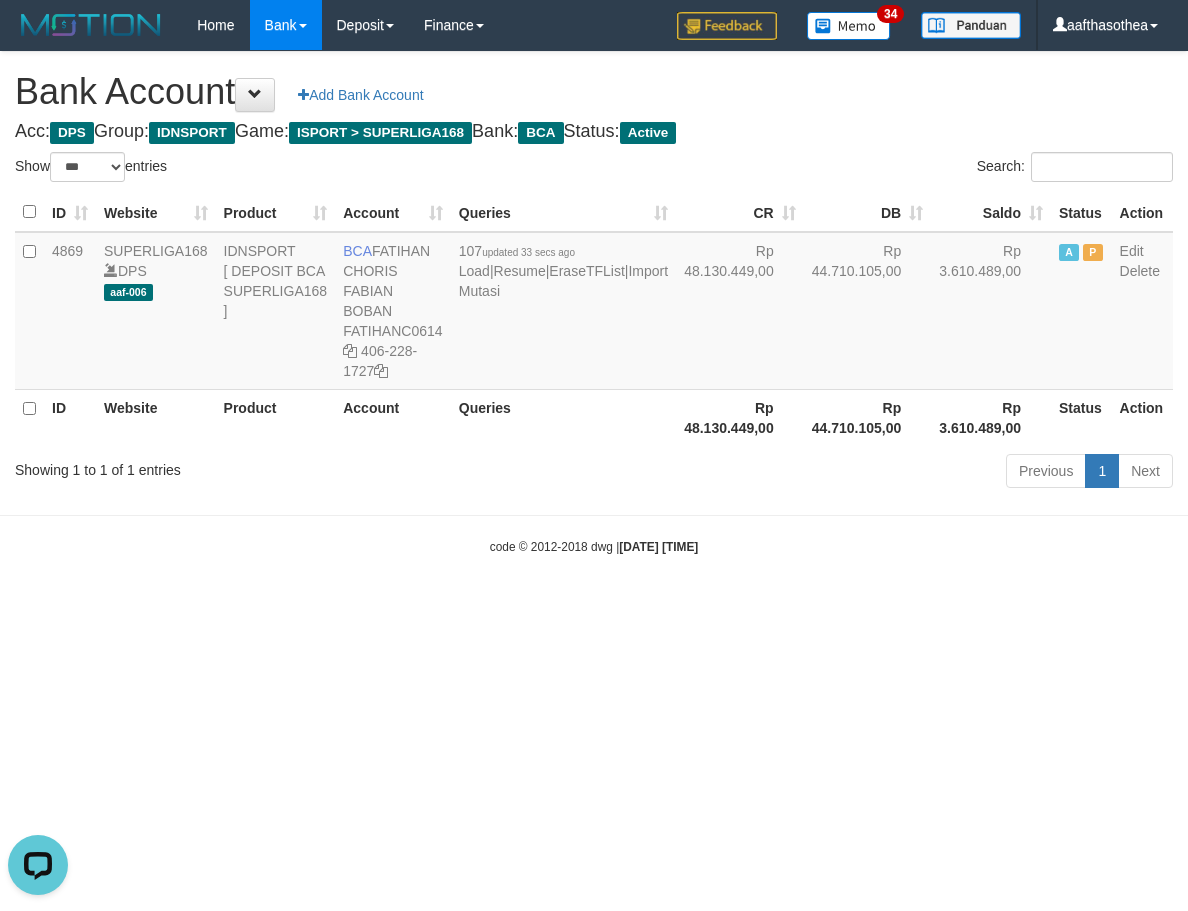 scroll, scrollTop: 0, scrollLeft: 0, axis: both 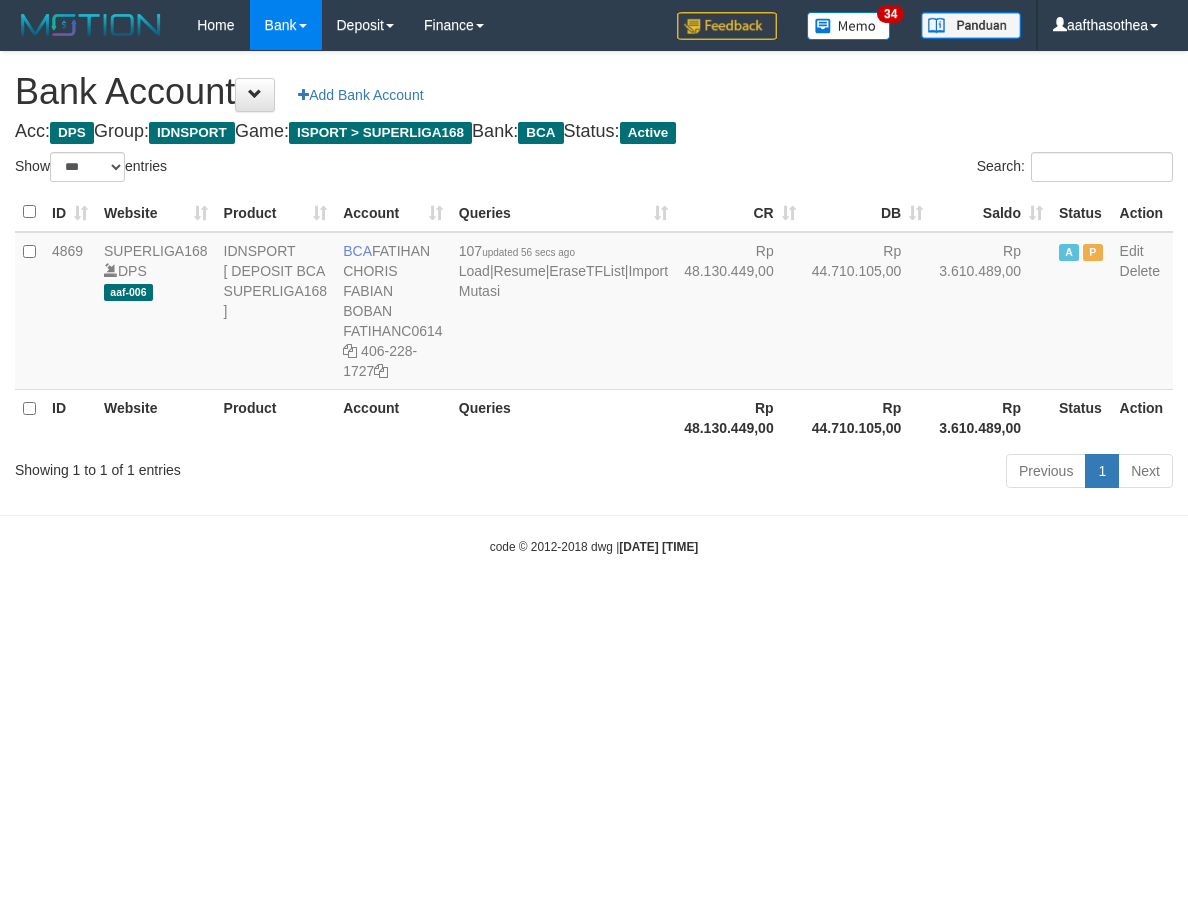 select on "***" 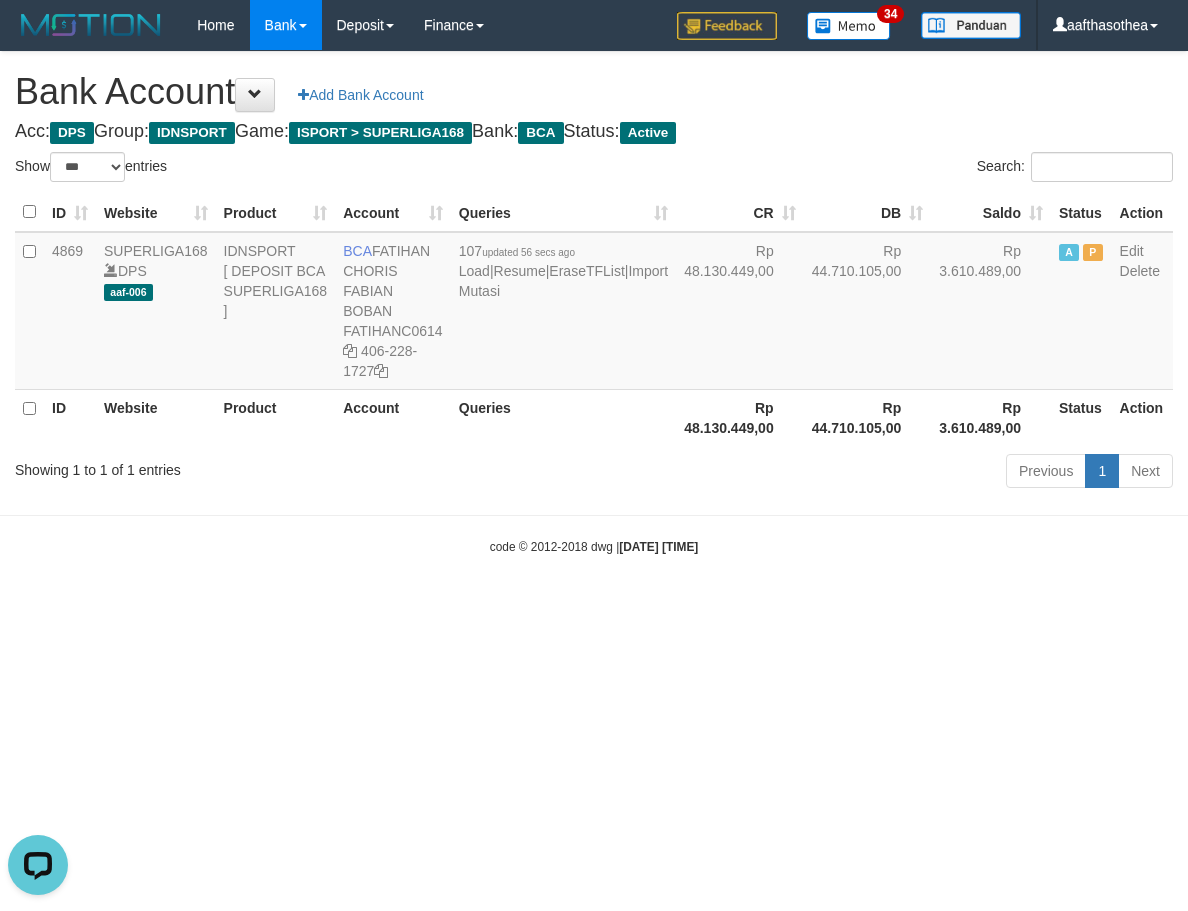 scroll, scrollTop: 0, scrollLeft: 0, axis: both 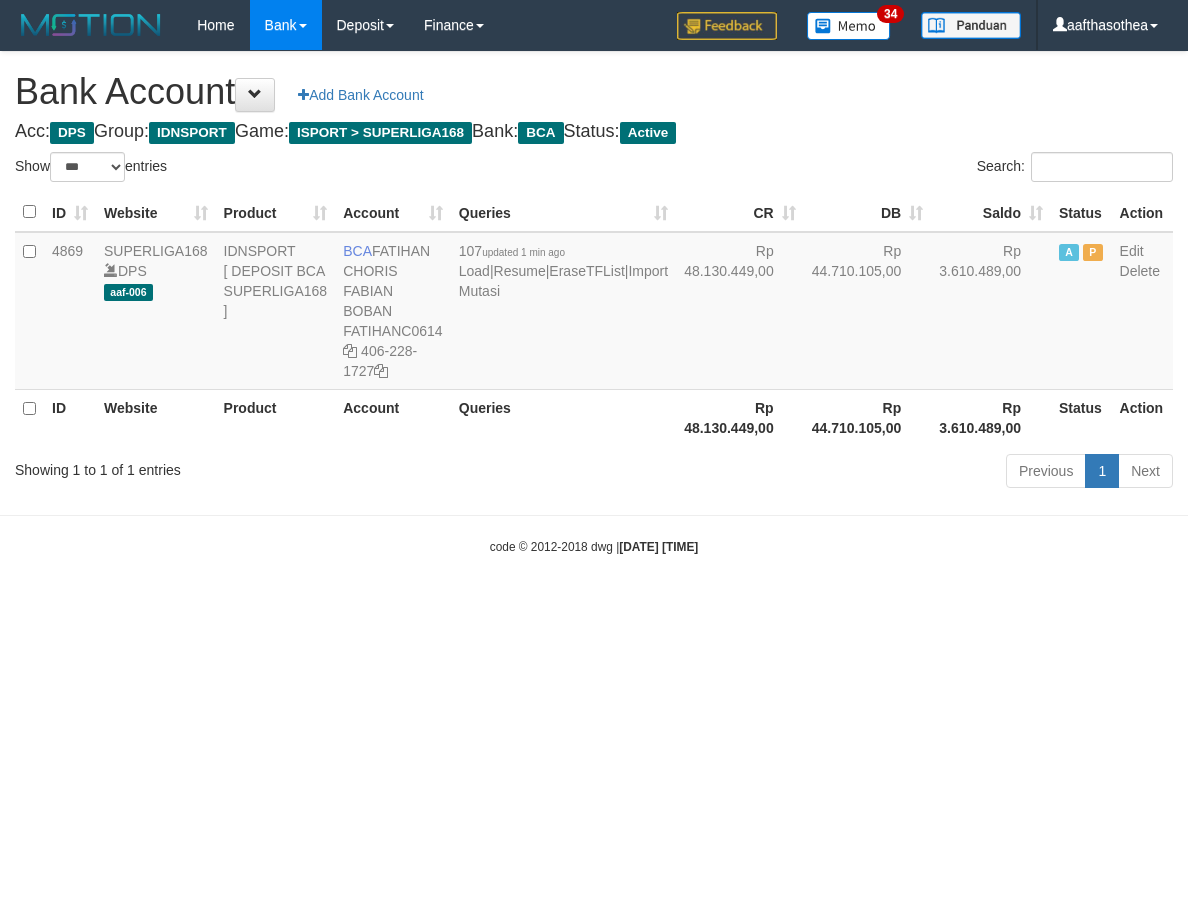 select on "***" 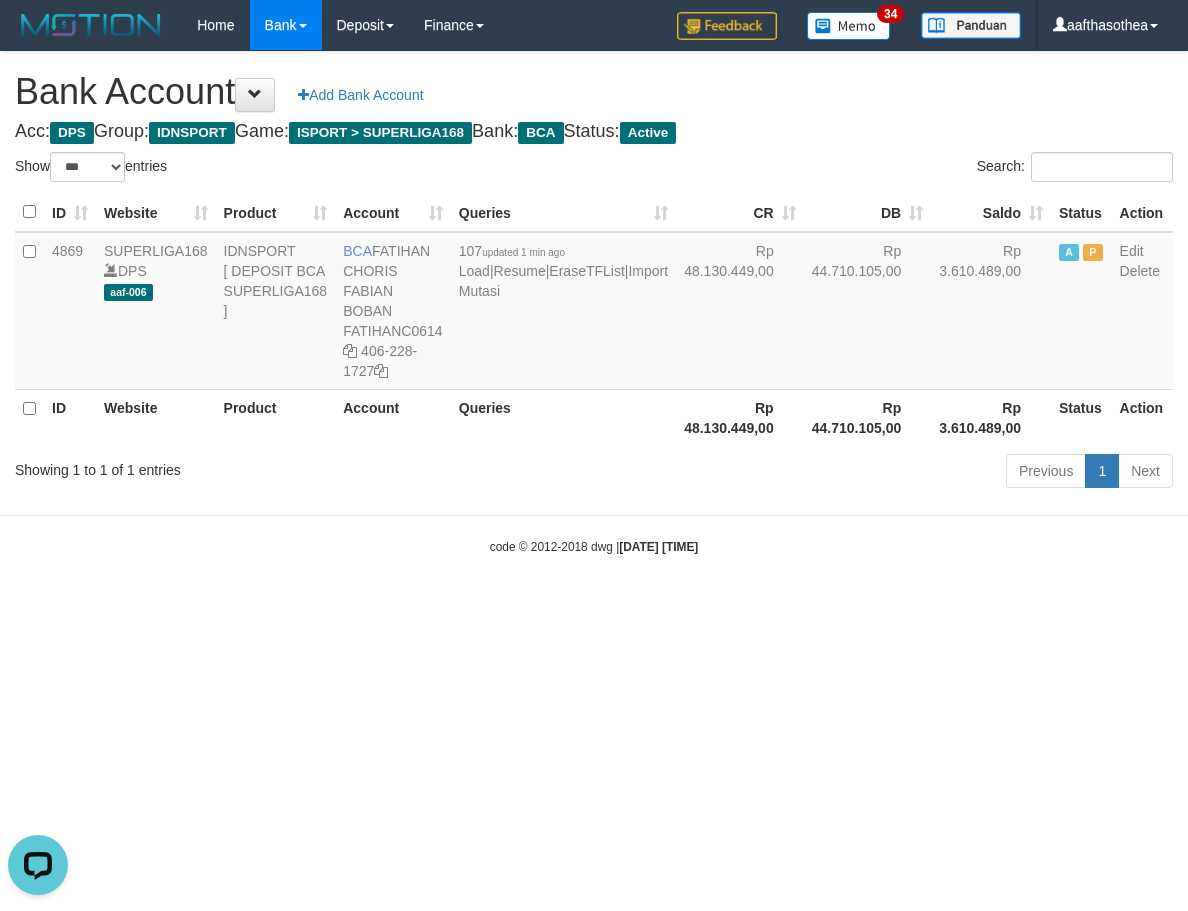 scroll, scrollTop: 0, scrollLeft: 0, axis: both 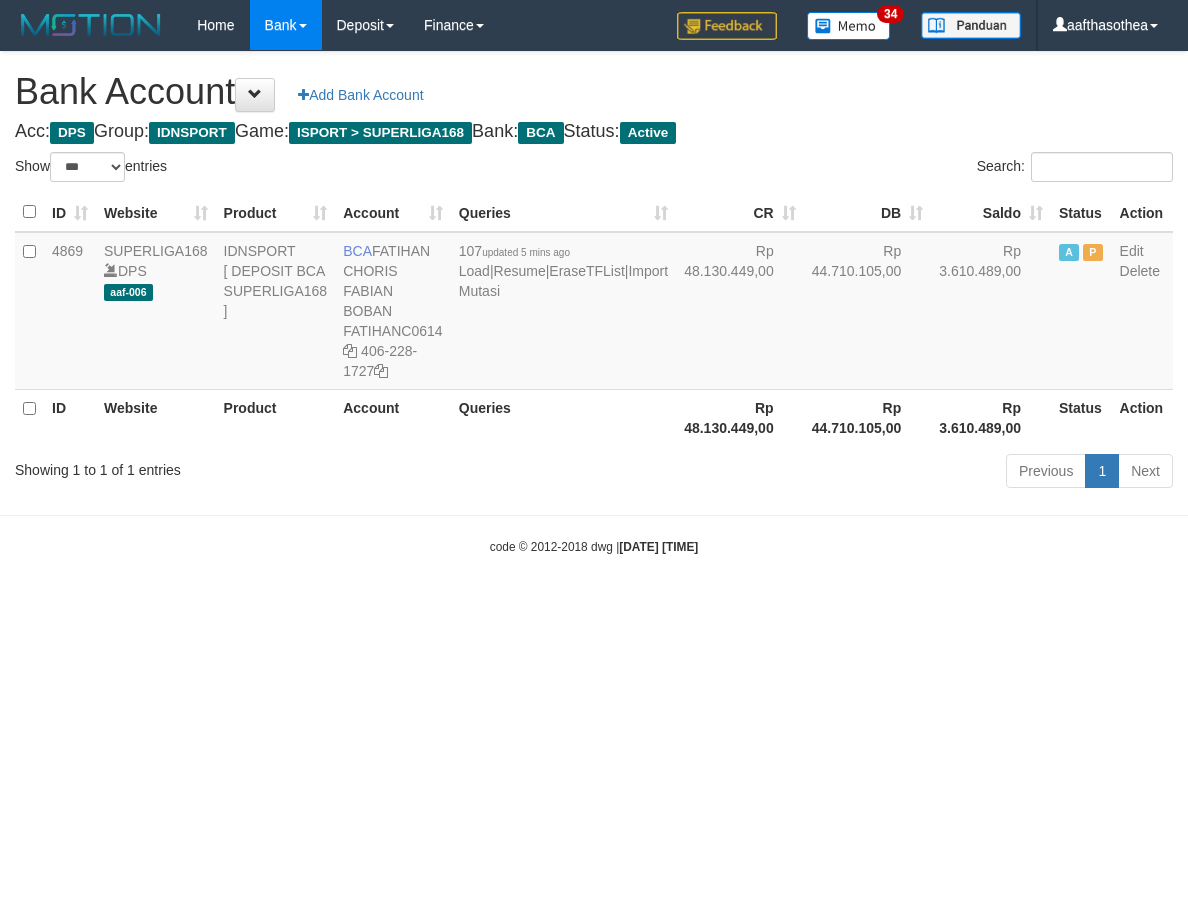 select on "***" 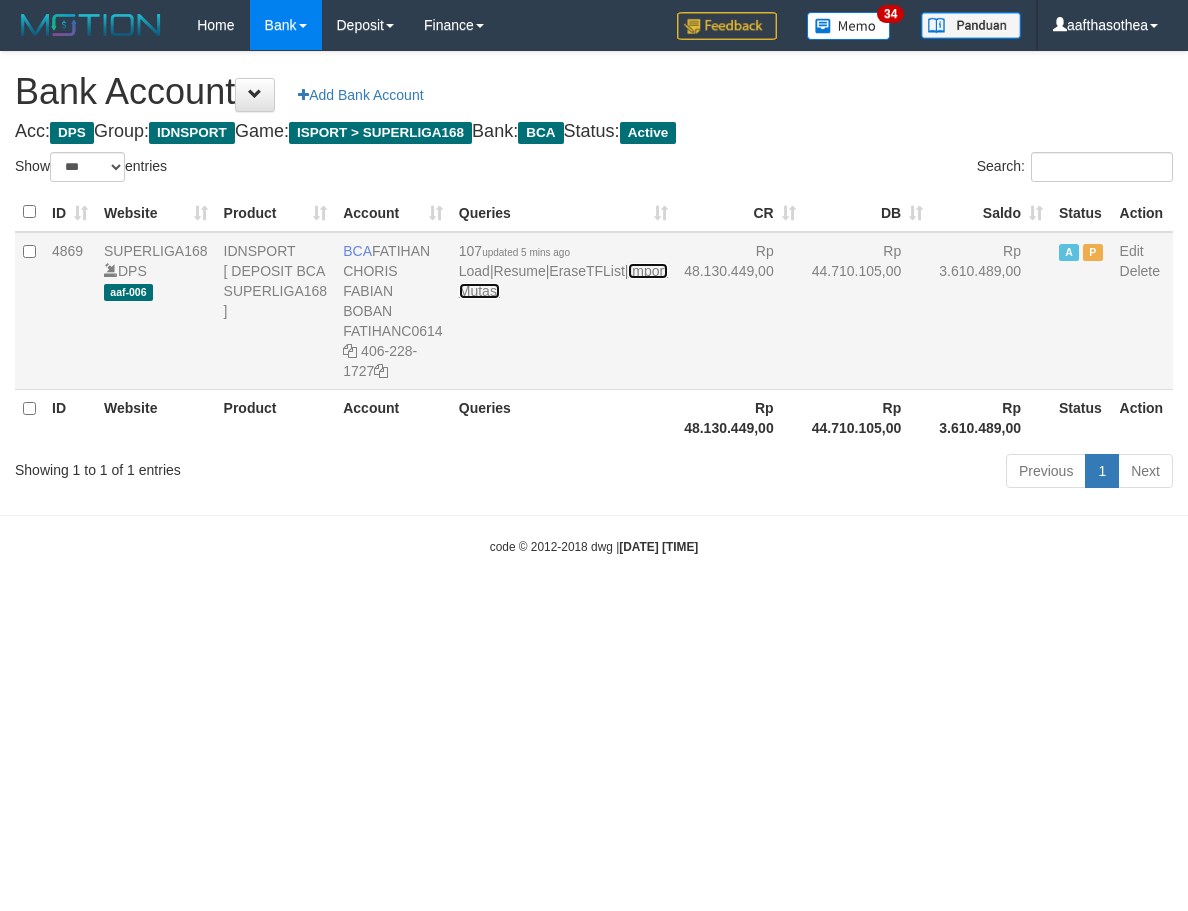 click on "Import Mutasi" at bounding box center [563, 281] 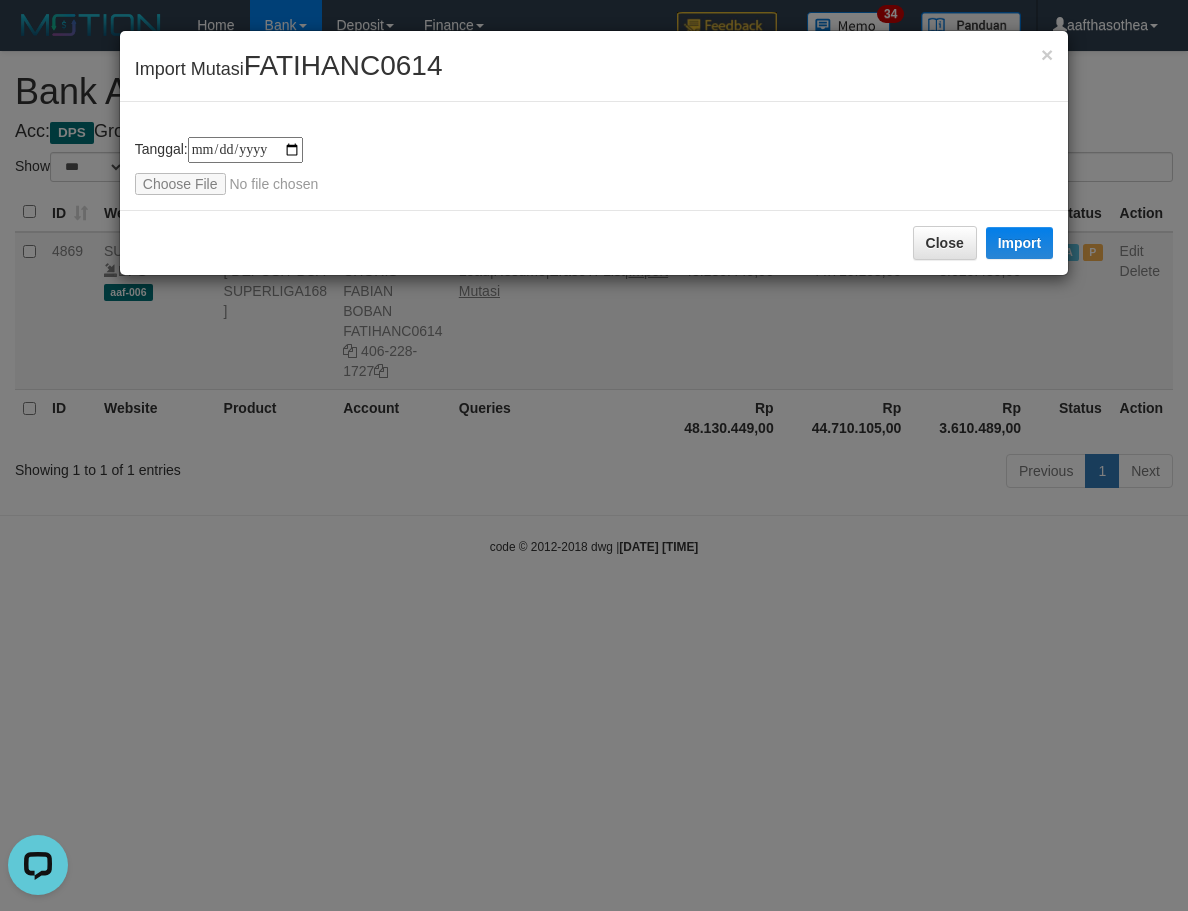 scroll, scrollTop: 0, scrollLeft: 0, axis: both 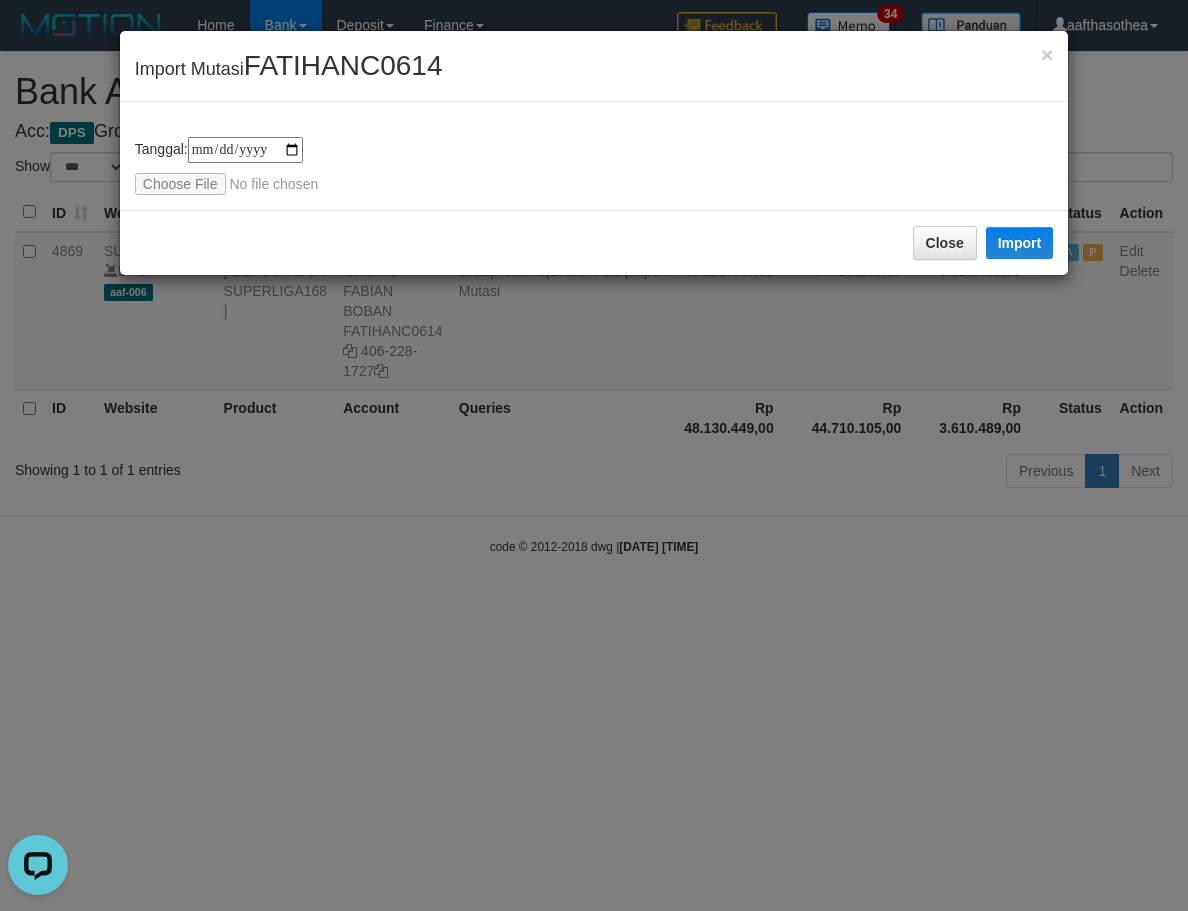 click on "**********" at bounding box center (594, 455) 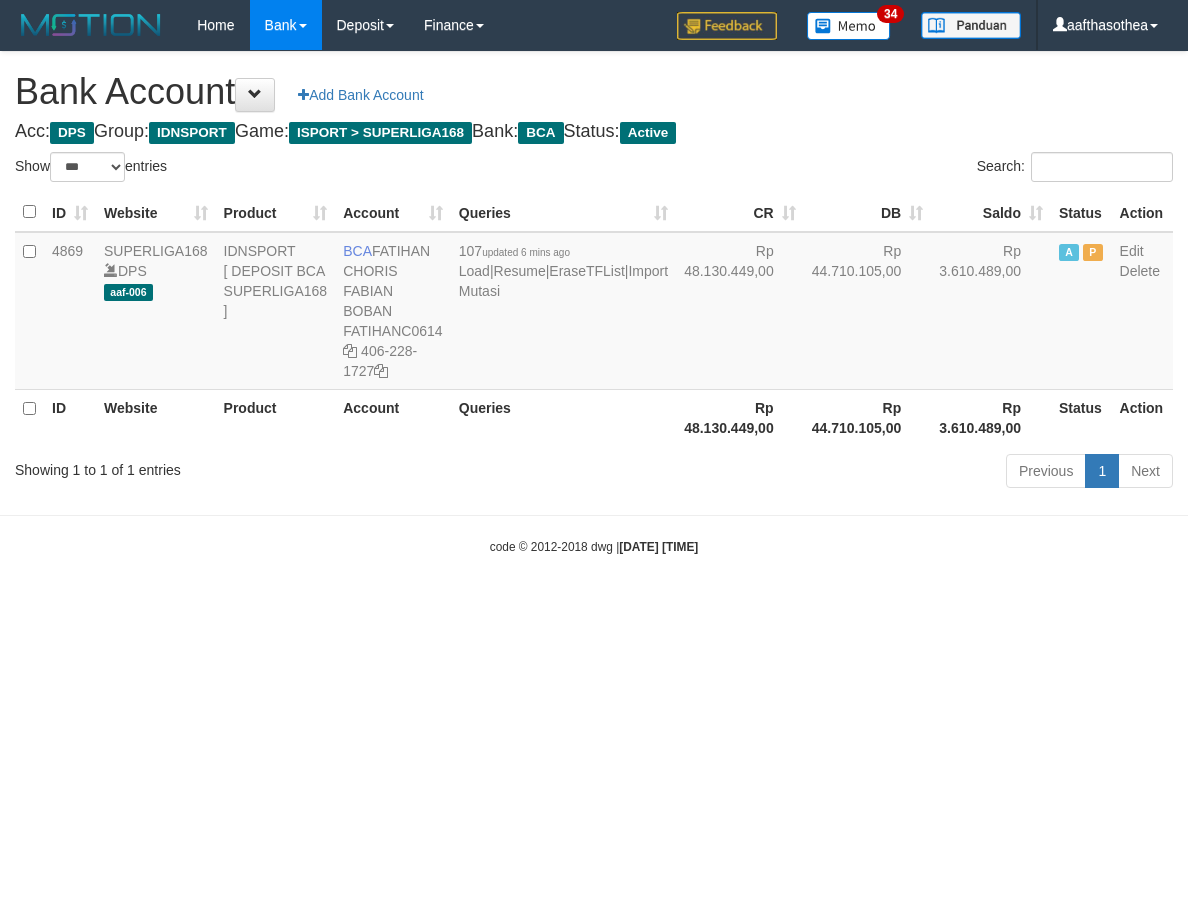 select on "***" 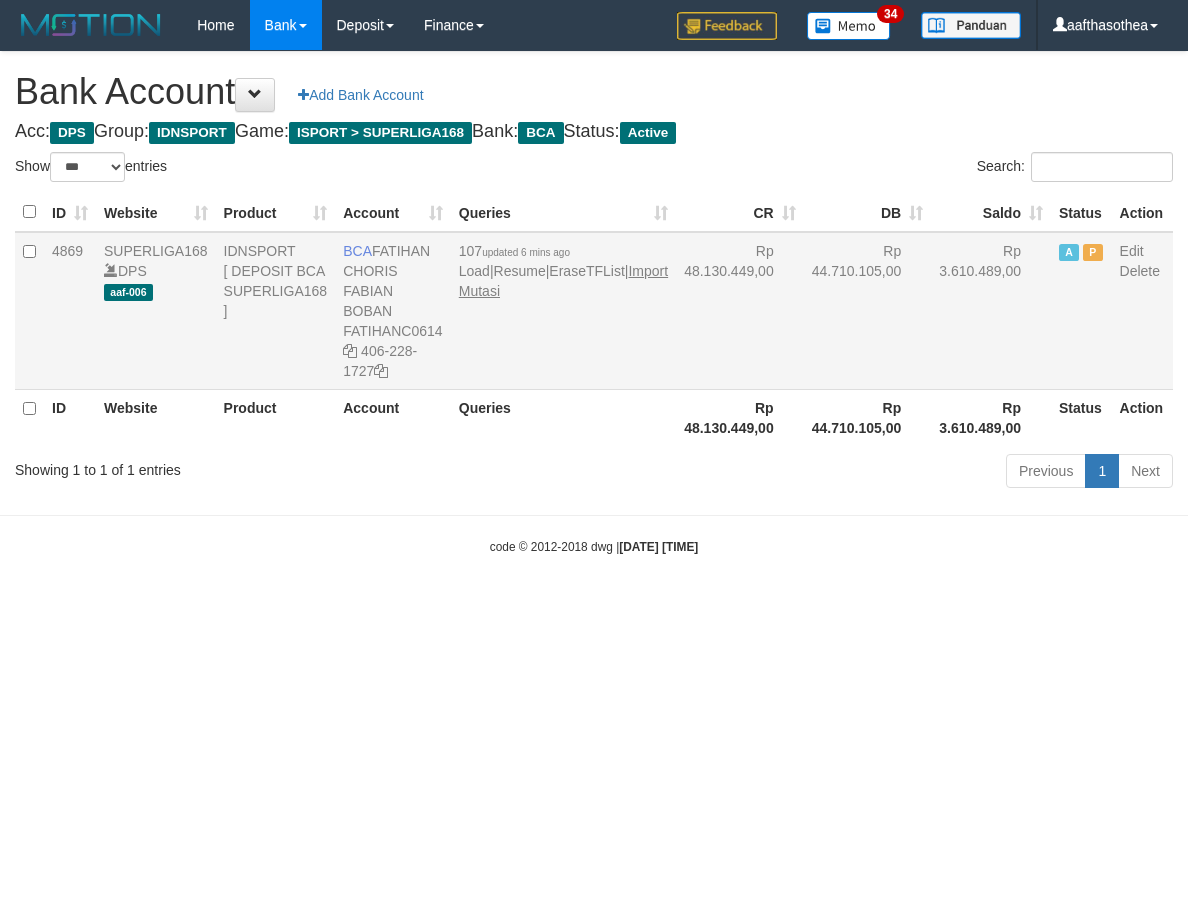scroll, scrollTop: 0, scrollLeft: 0, axis: both 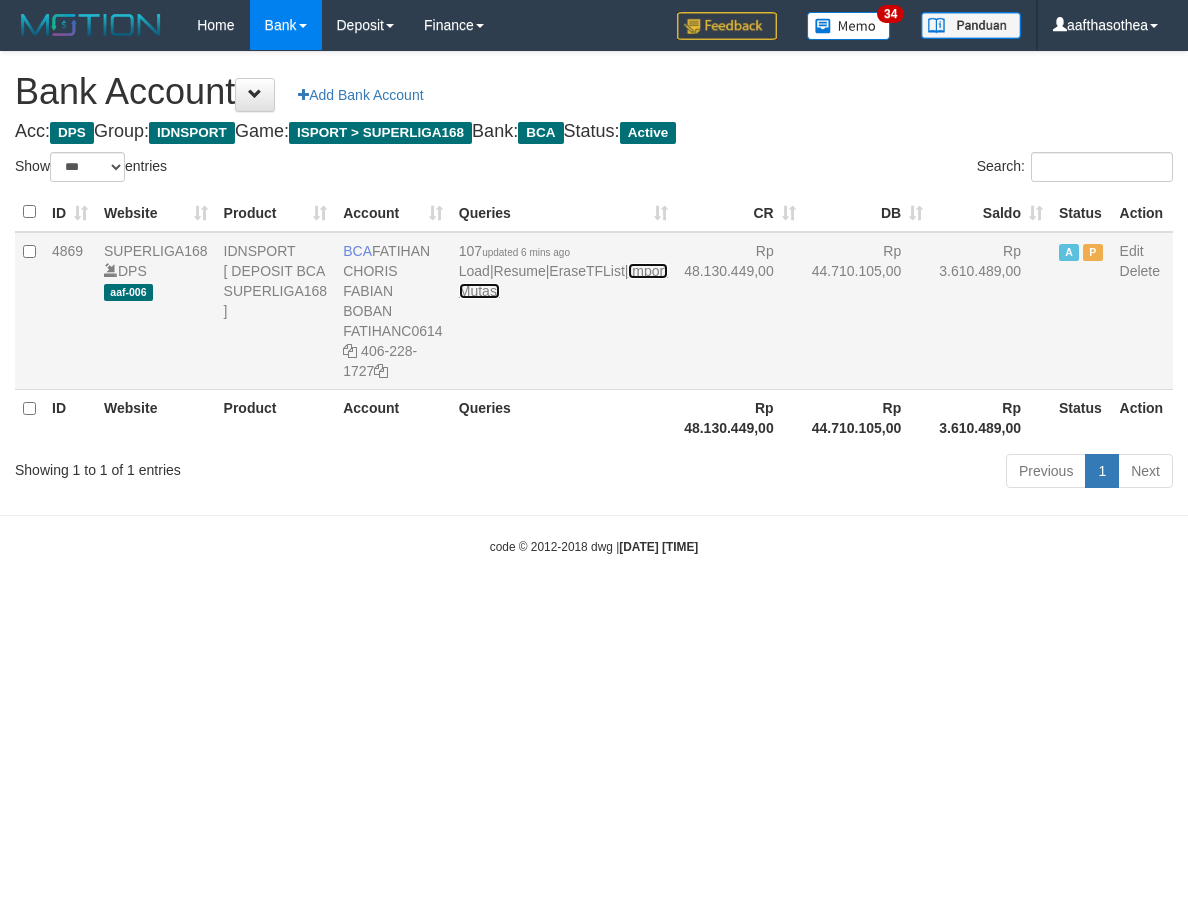 click on "Import Mutasi" at bounding box center (563, 281) 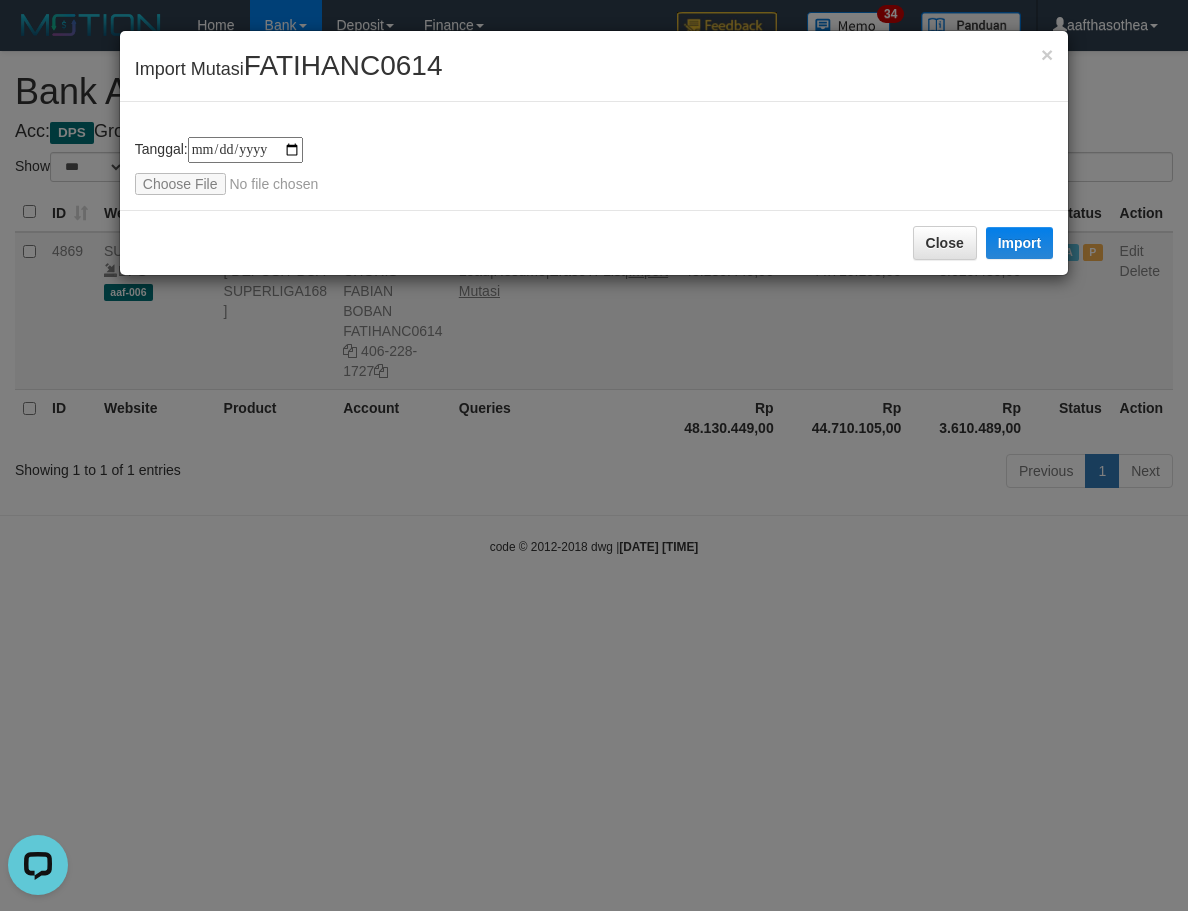 scroll, scrollTop: 0, scrollLeft: 0, axis: both 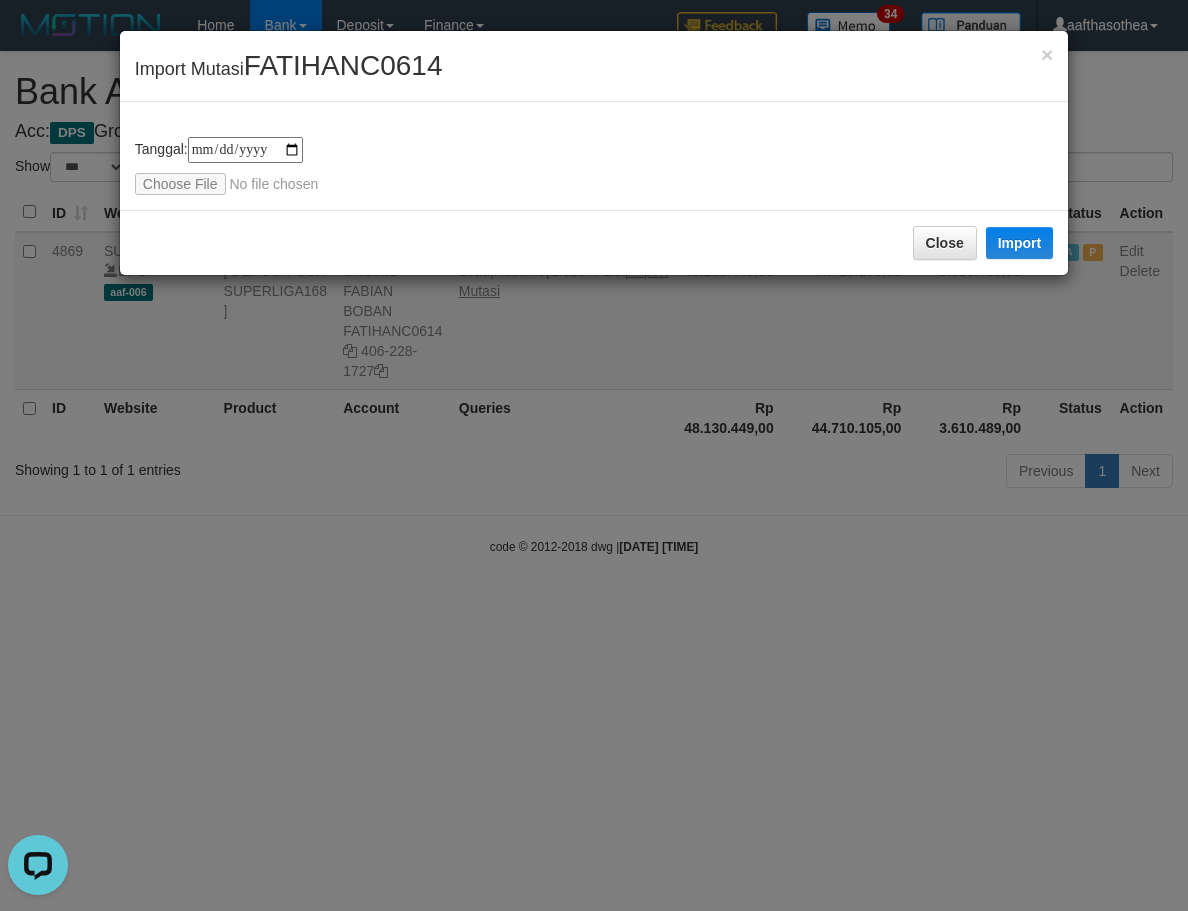 type on "**********" 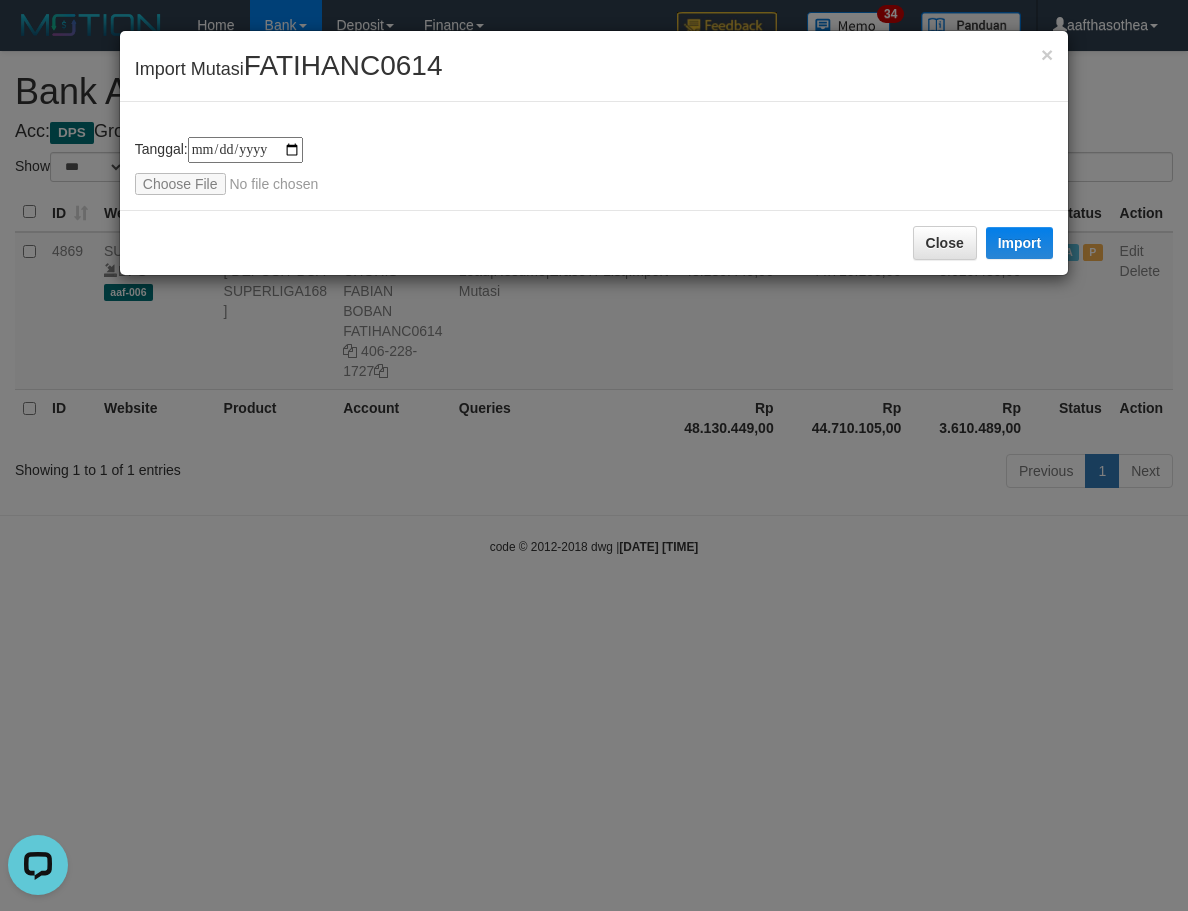 click on "**********" at bounding box center [594, 166] 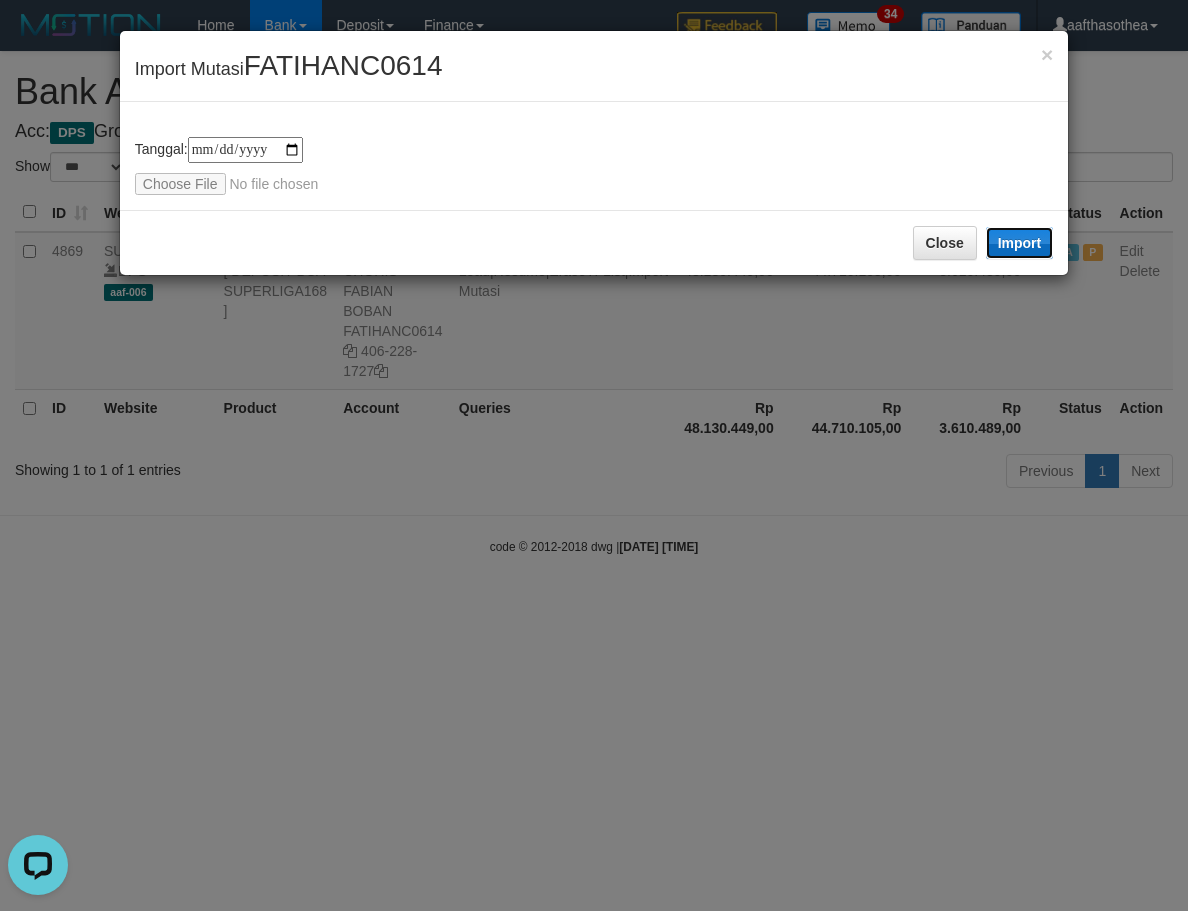 click on "Import" at bounding box center (1020, 243) 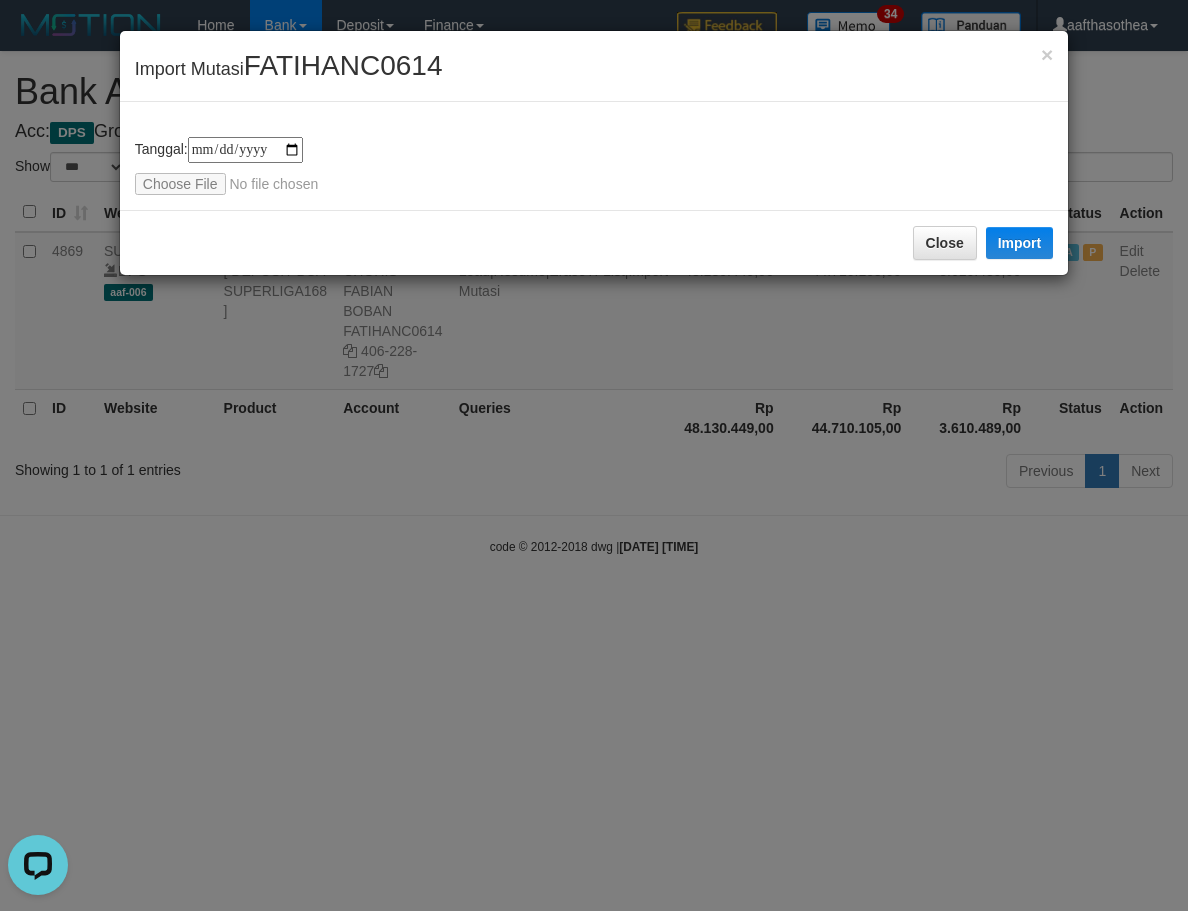 click on "**********" at bounding box center [594, 455] 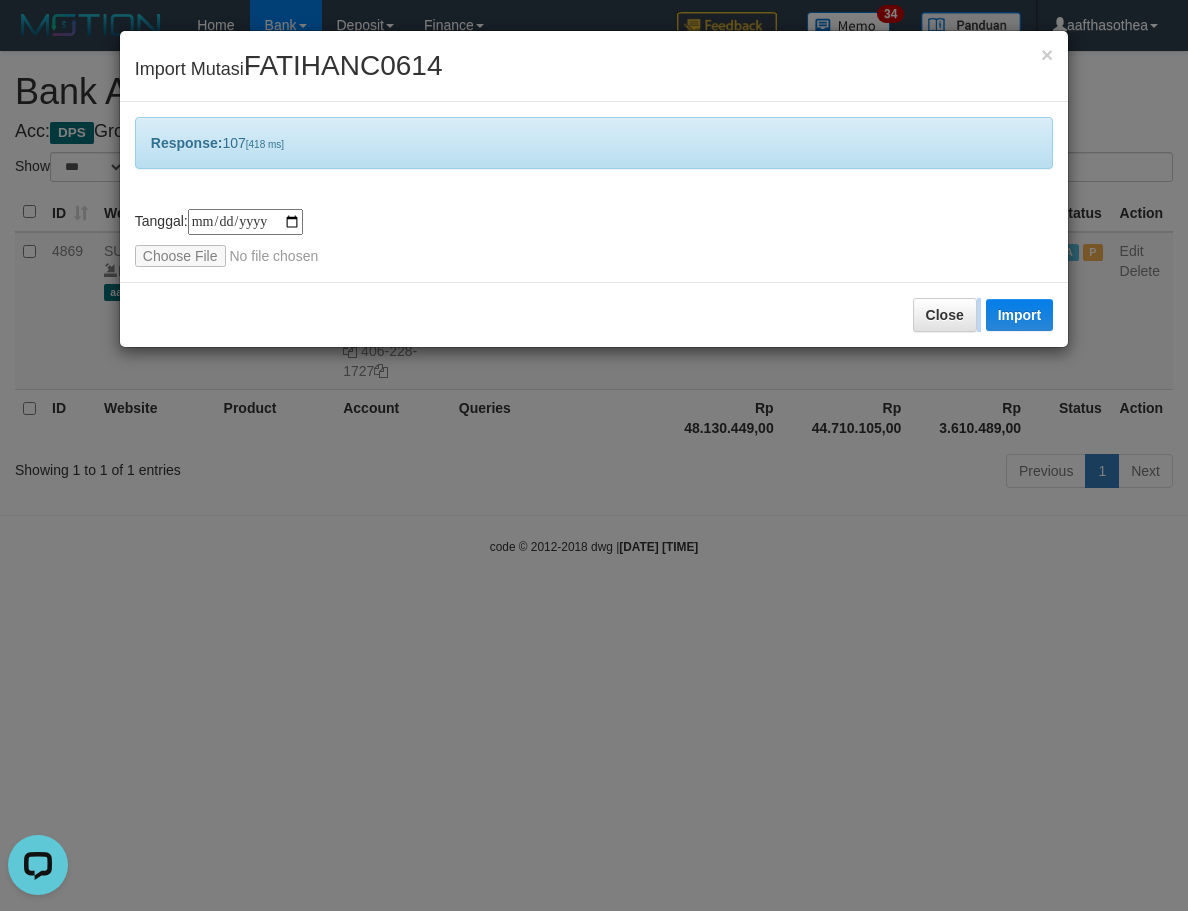 drag, startPoint x: 281, startPoint y: 378, endPoint x: 322, endPoint y: 380, distance: 41.04875 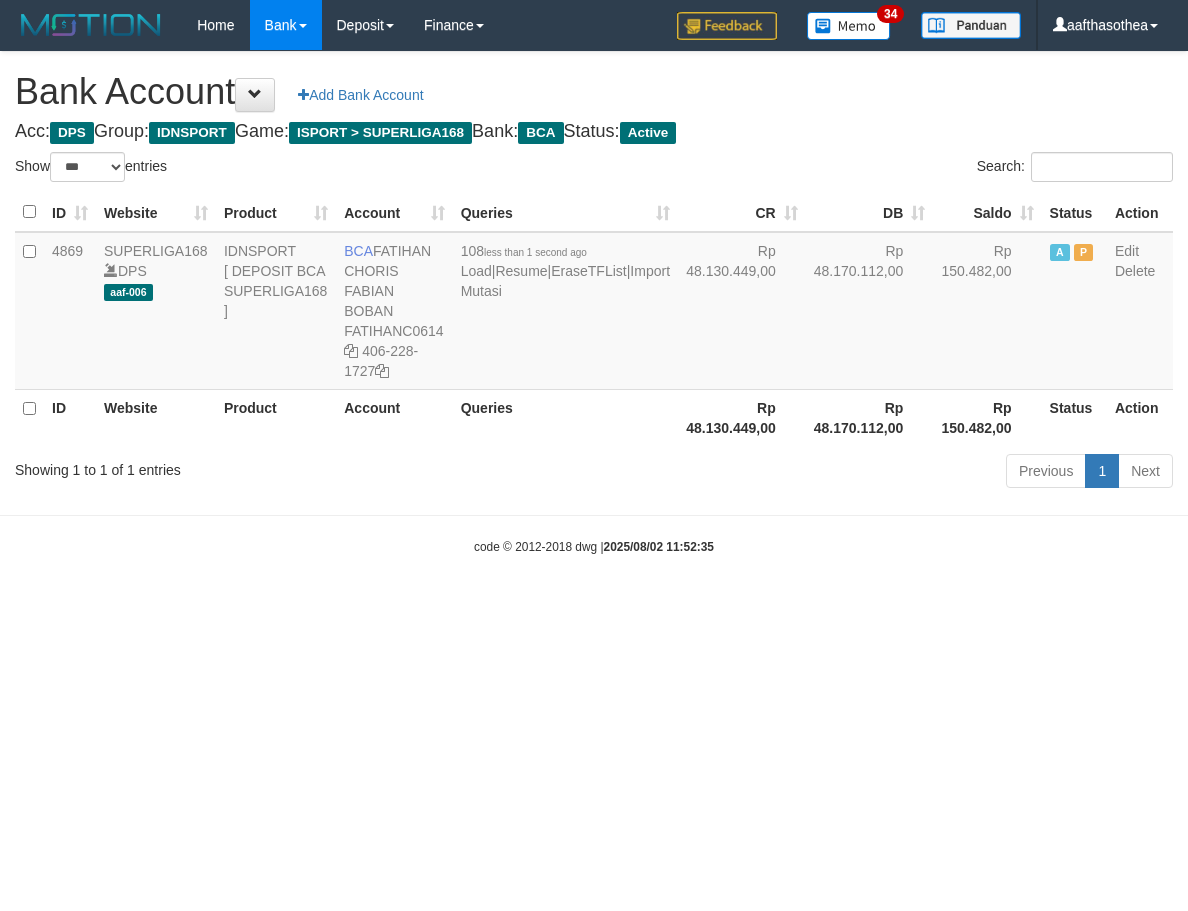 select on "***" 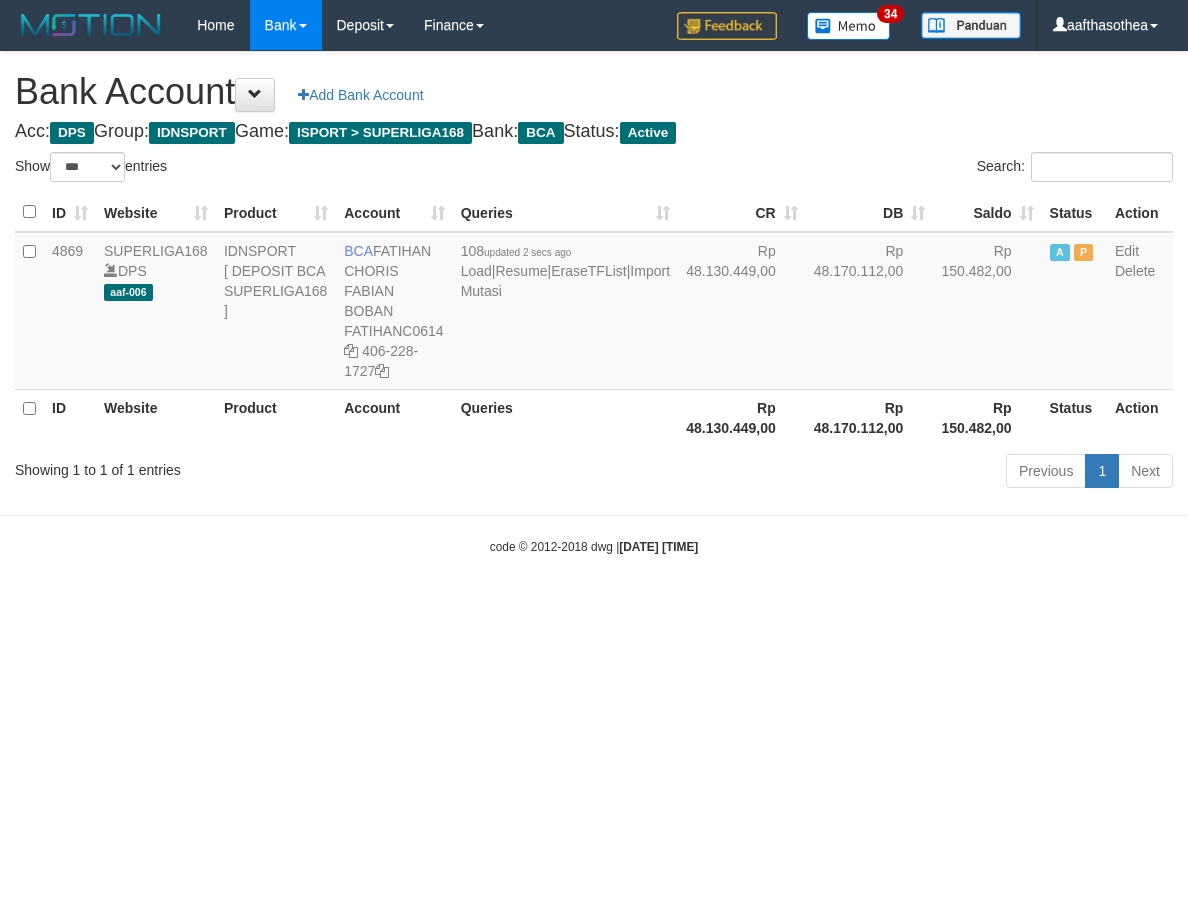 select on "***" 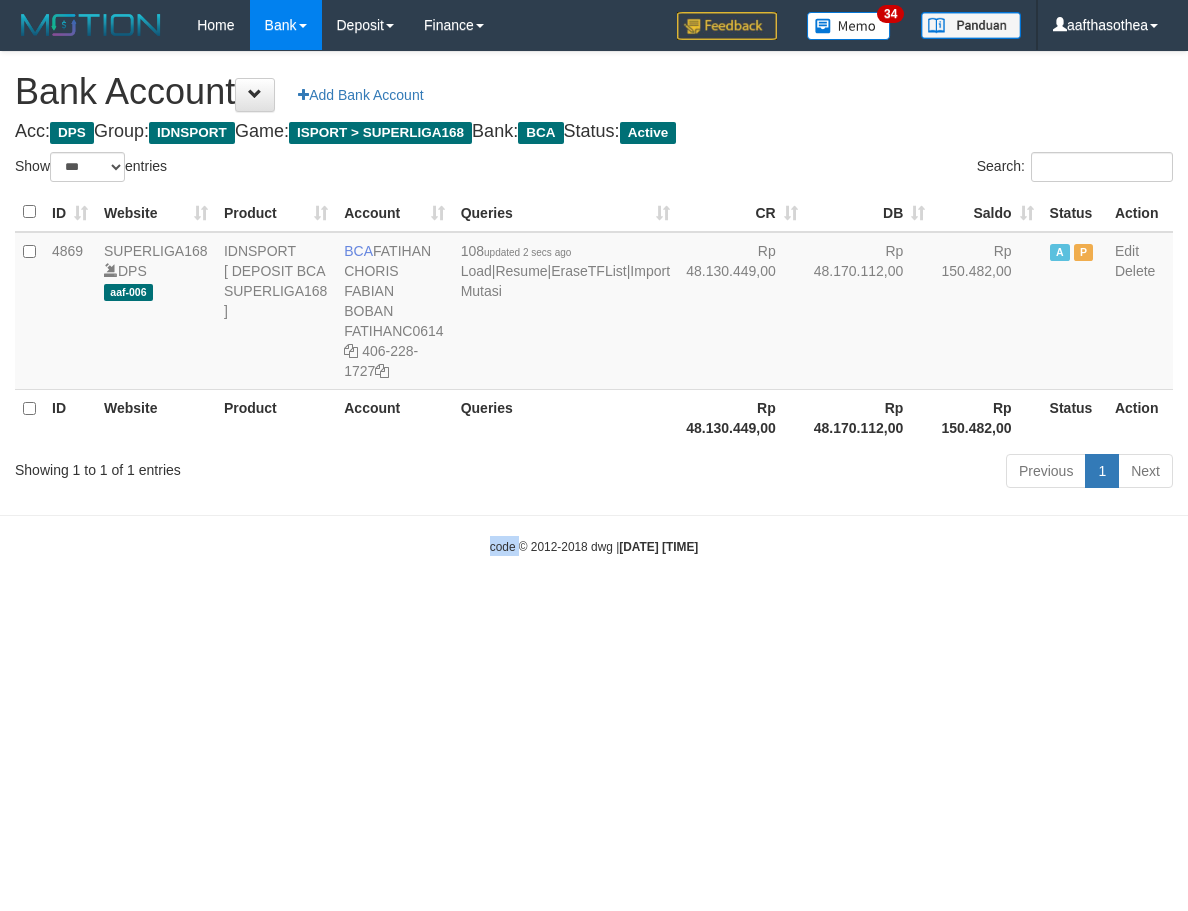 click on "code © 2012-2018 dwg |  2025/08/02 11:52:37" at bounding box center [594, 546] 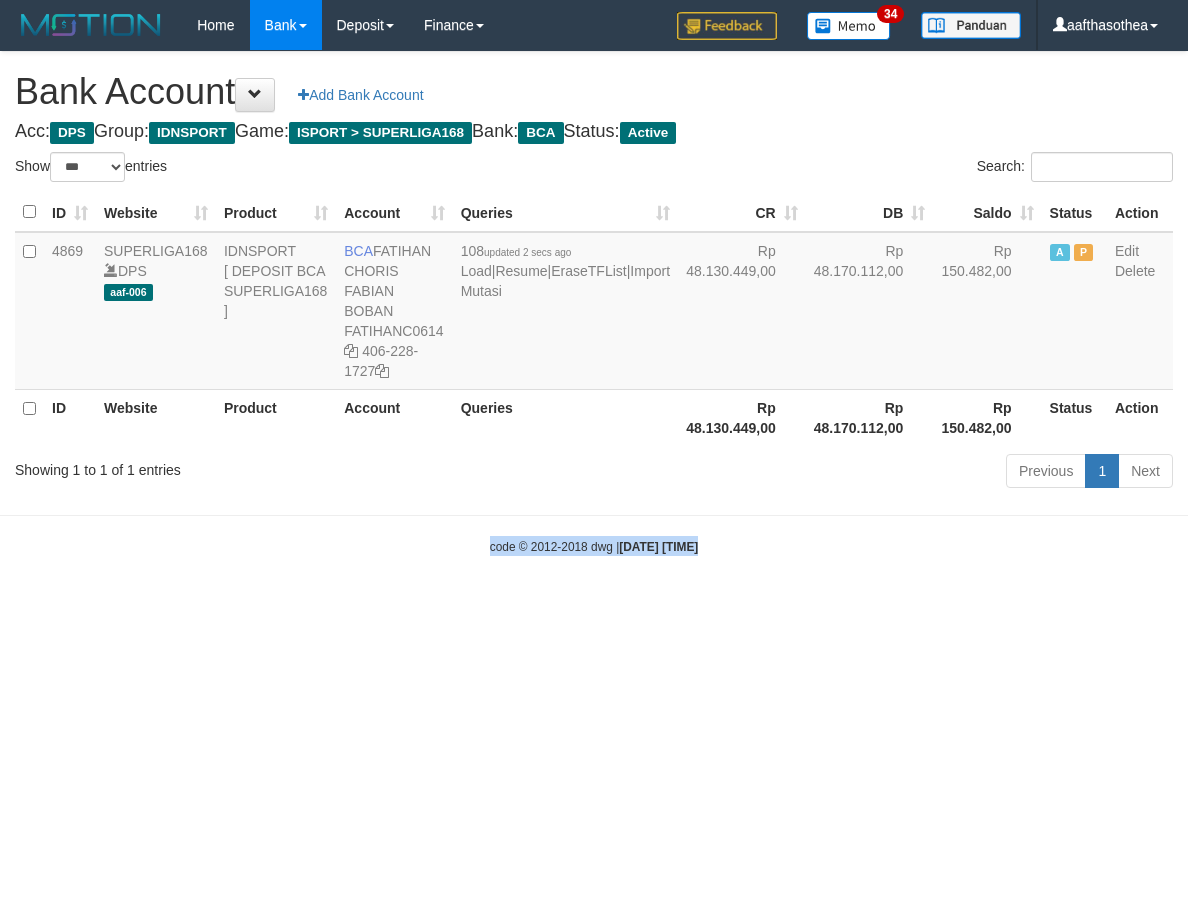 click on "code © 2012-2018 dwg |  2025/08/02 11:52:37" at bounding box center (594, 546) 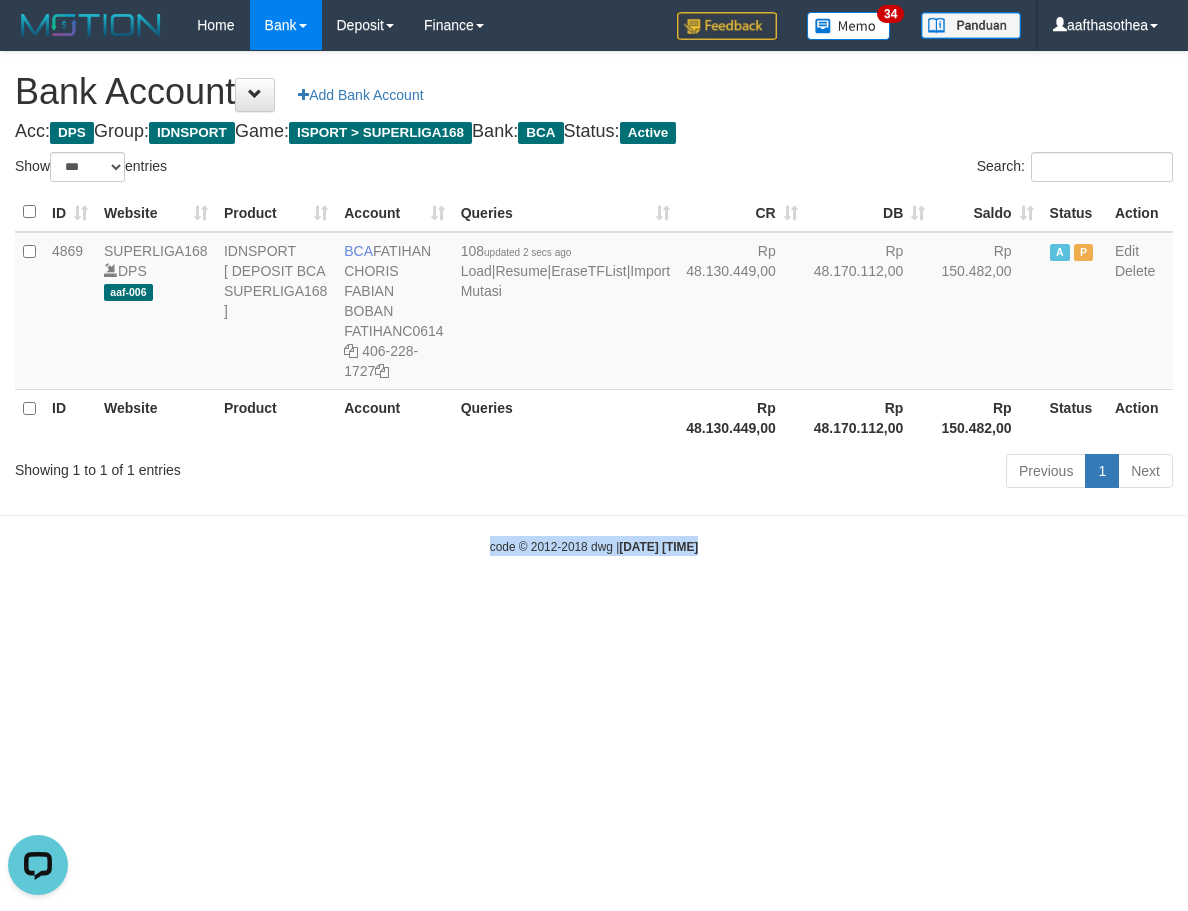 scroll, scrollTop: 0, scrollLeft: 0, axis: both 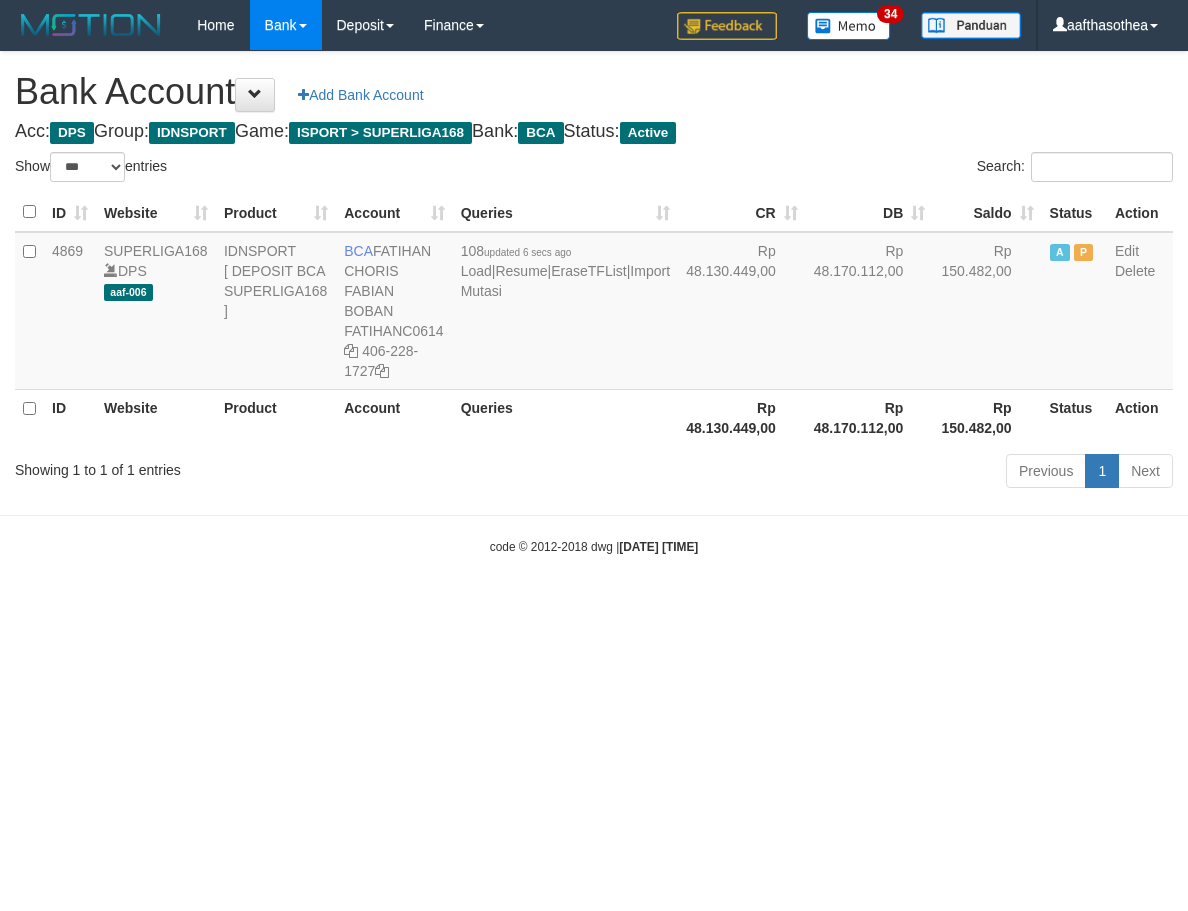 select on "***" 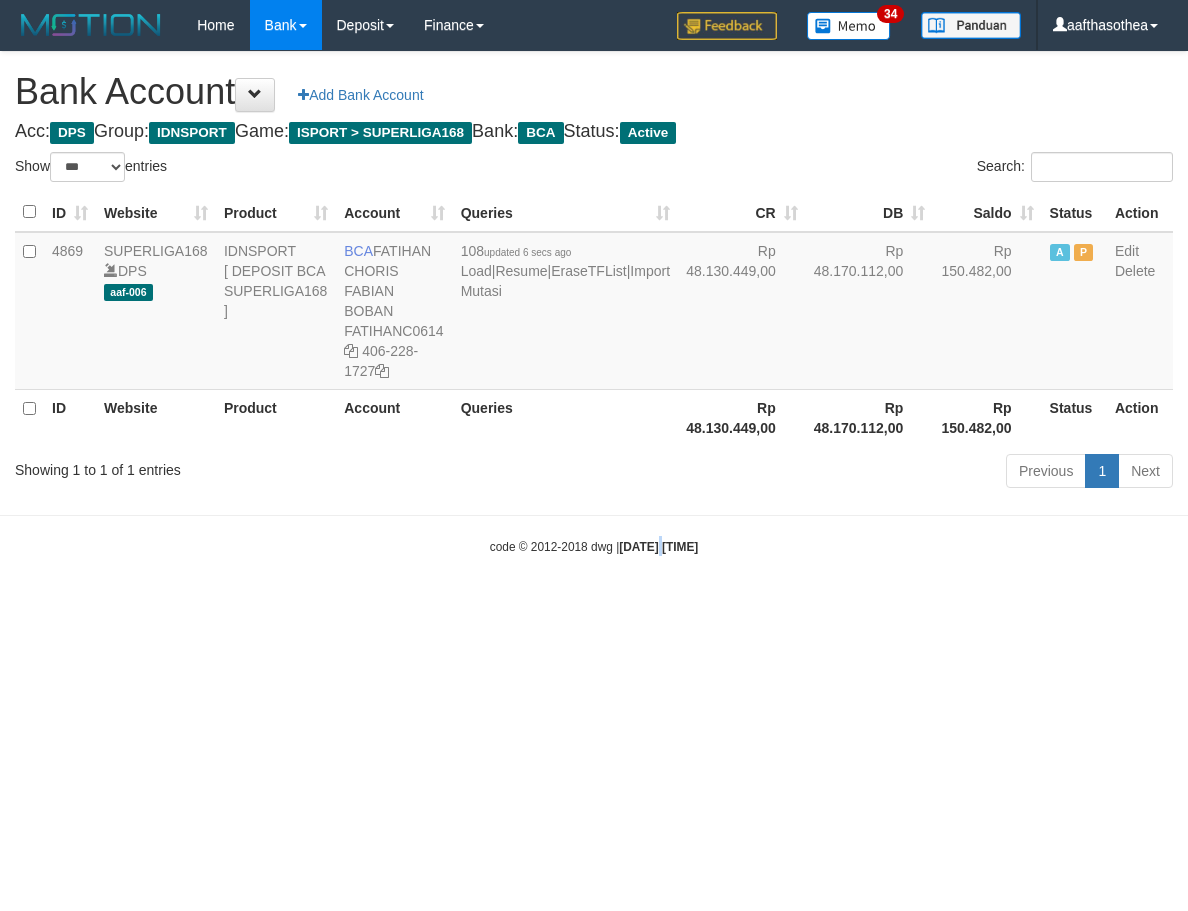 click on "Toggle navigation
Home
Bank
Account List
Load
By Website
Group
[ISPORT]													SUPERLIGA168
By Load Group (DPS)" at bounding box center [594, 303] 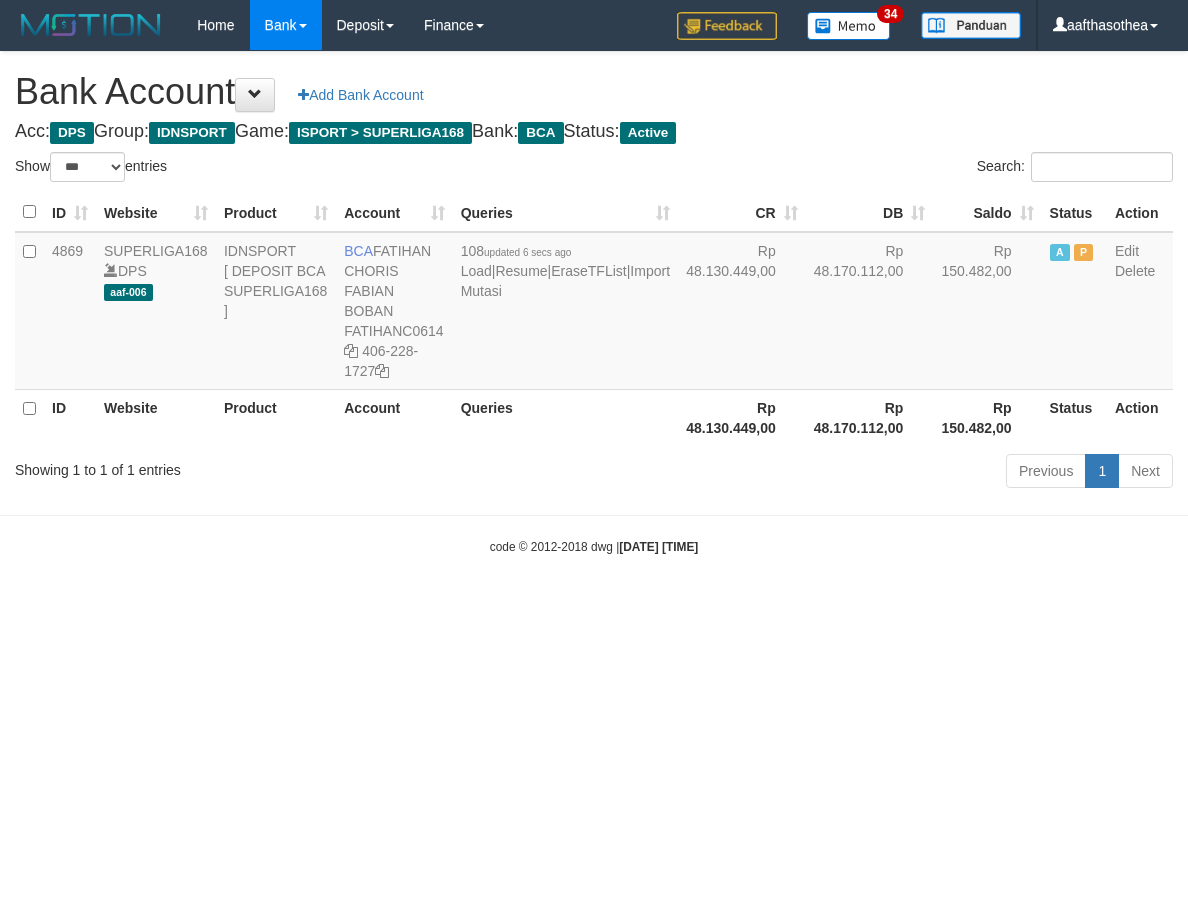 click on "Toggle navigation
Home
Bank
Account List
Load
By Website
Group
[ISPORT]													SUPERLIGA168
By Load Group (DPS)" at bounding box center (594, 303) 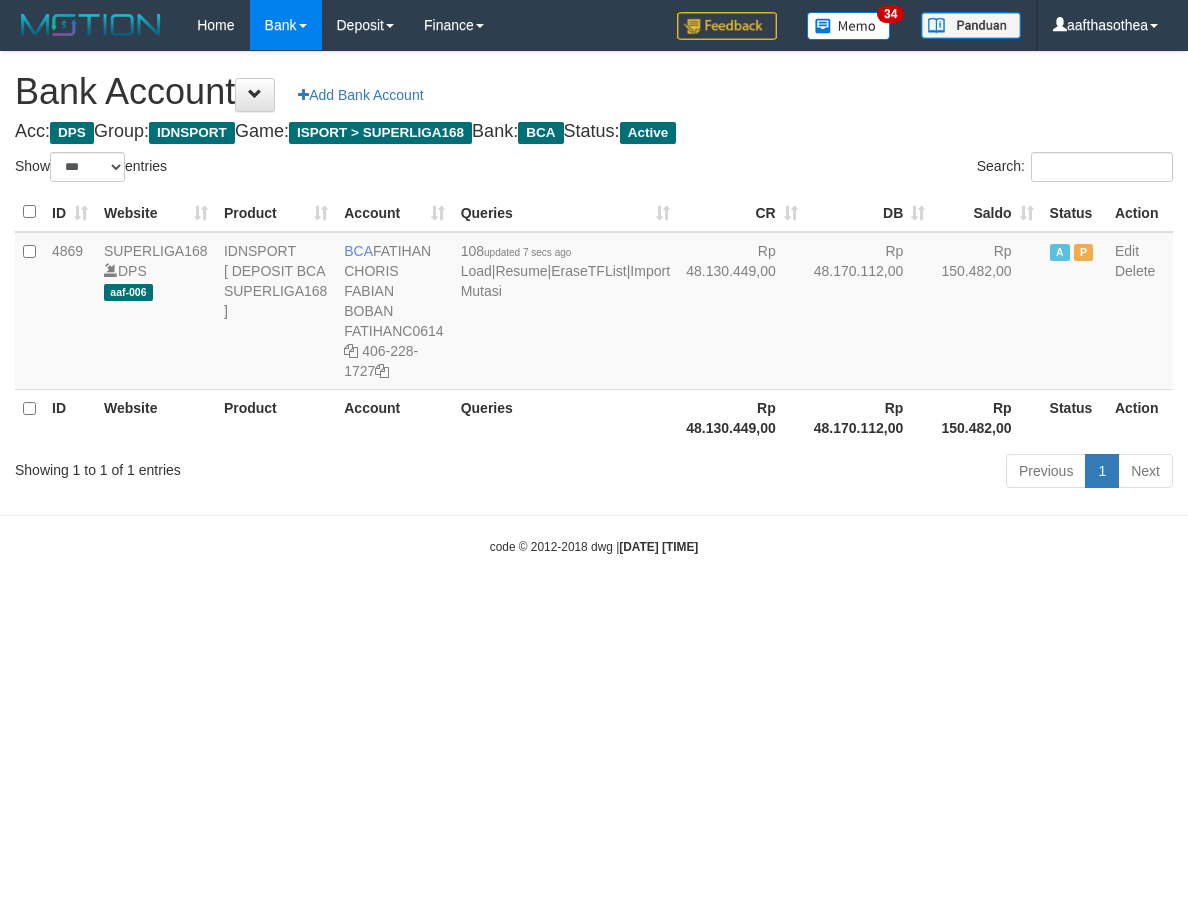 select on "***" 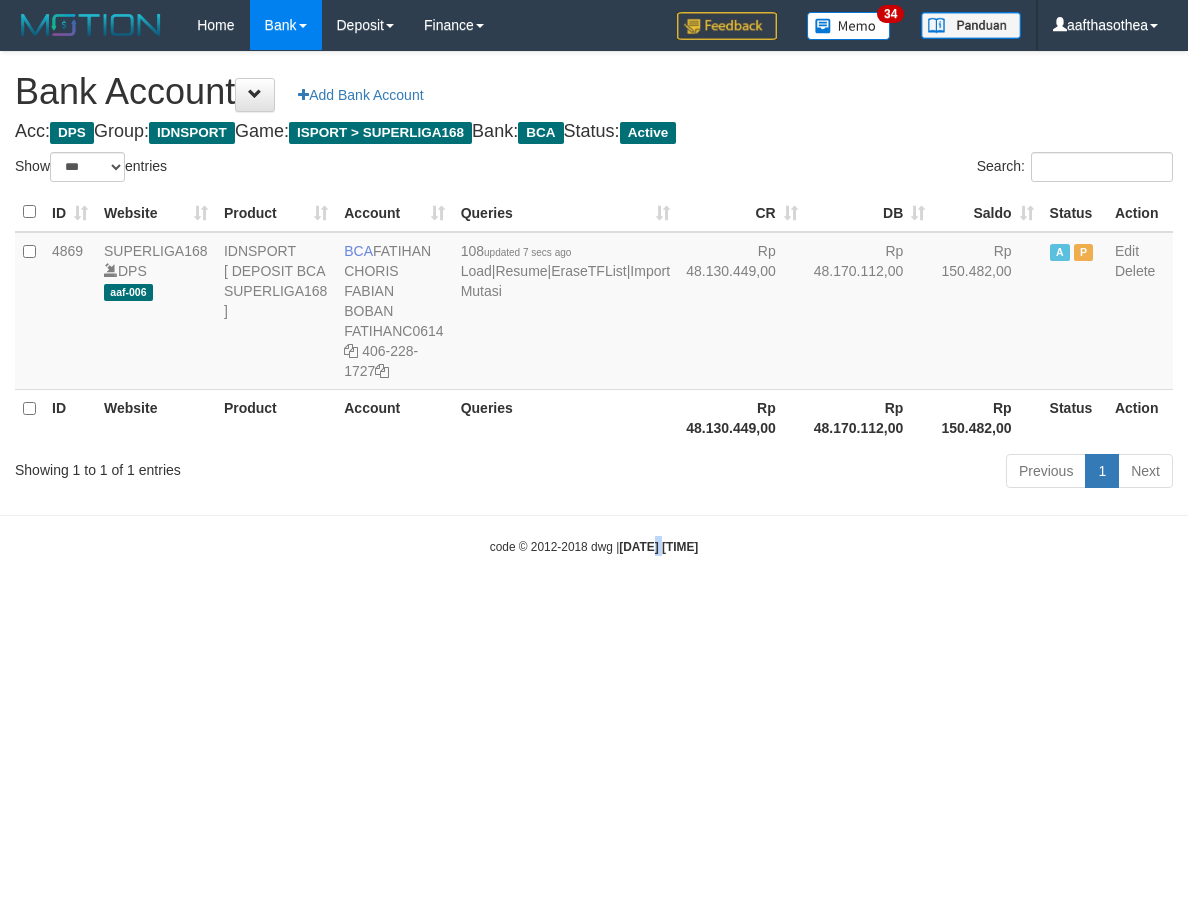 click on "Toggle navigation
Home
Bank
Account List
Load
By Website
Group
[ISPORT]													SUPERLIGA168
By Load Group (DPS)" at bounding box center [594, 303] 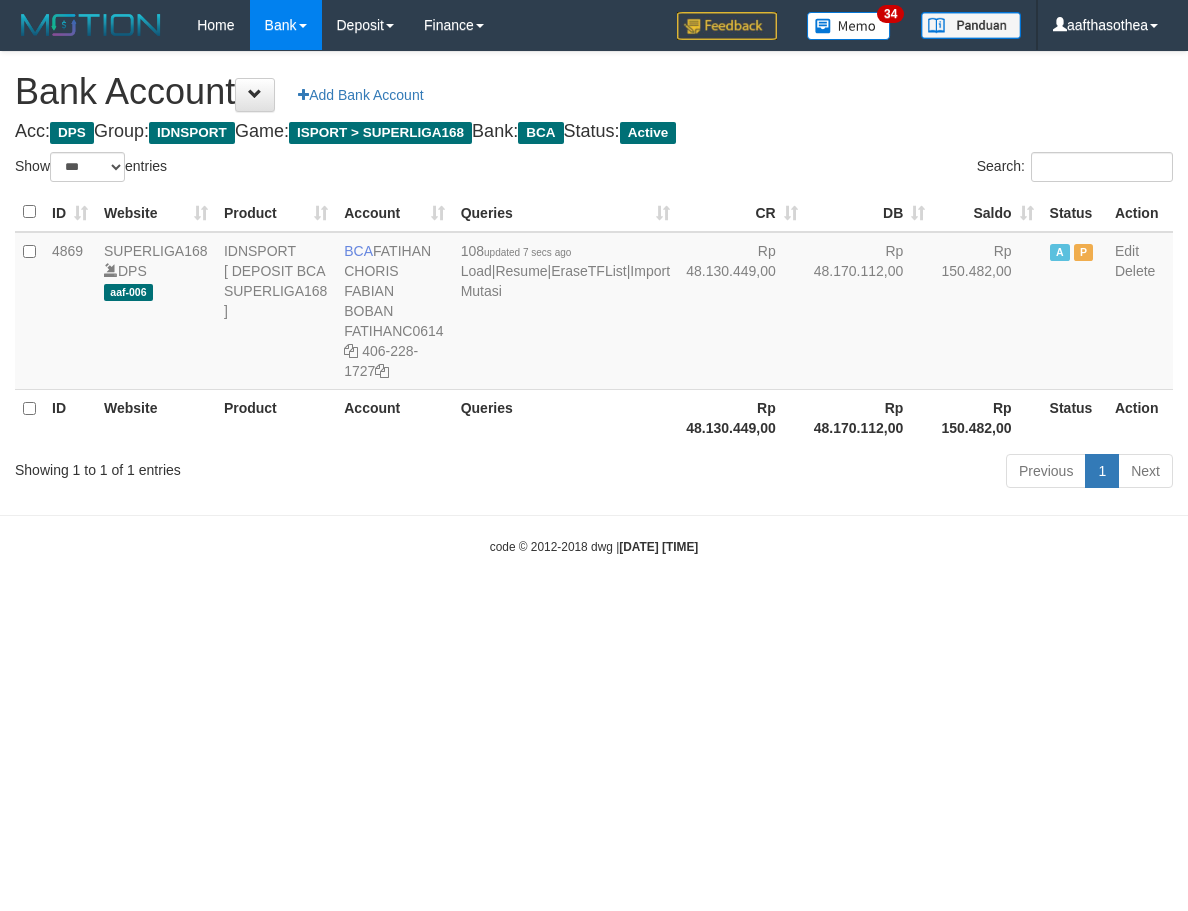 select on "***" 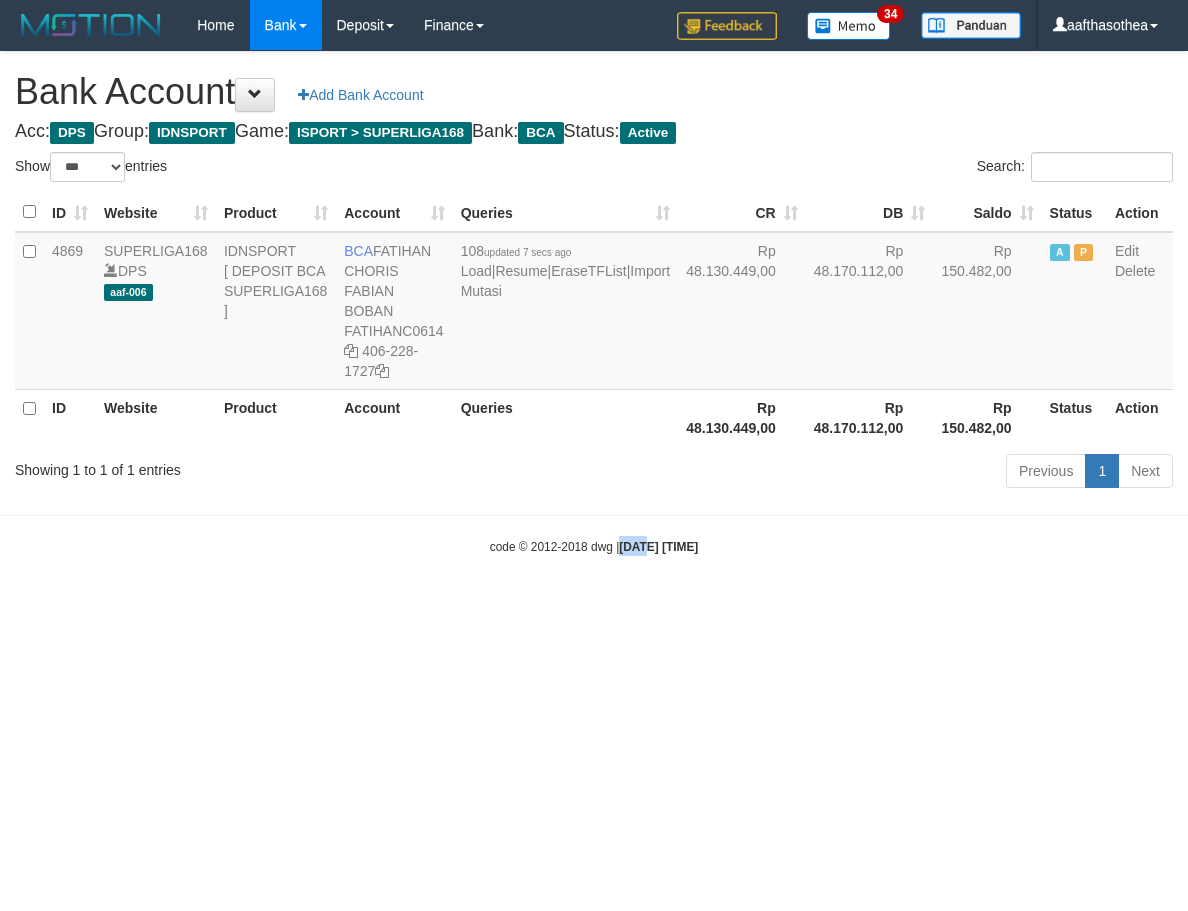 click on "Toggle navigation
Home
Bank
Account List
Load
By Website
Group
[ISPORT]													SUPERLIGA168
By Load Group (DPS)
34" at bounding box center (594, 303) 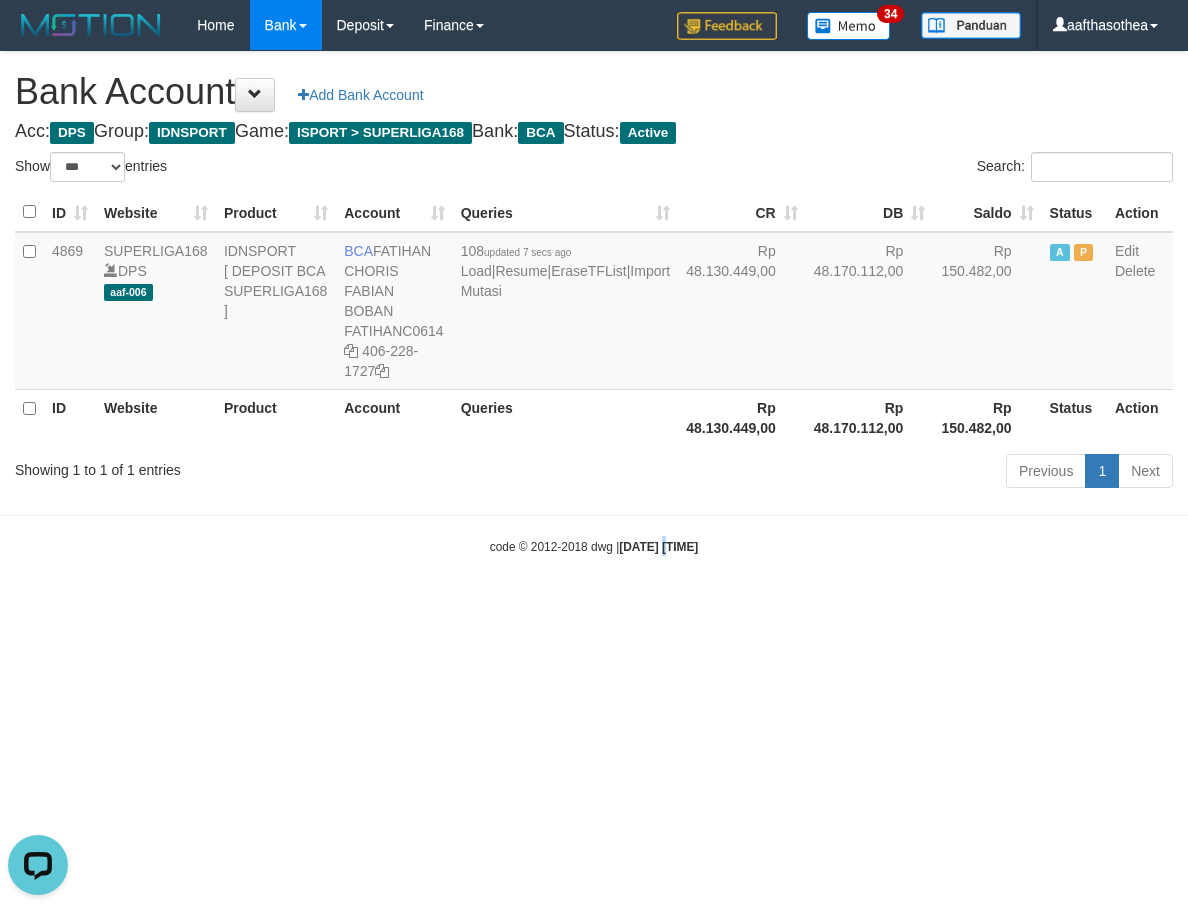 scroll, scrollTop: 0, scrollLeft: 0, axis: both 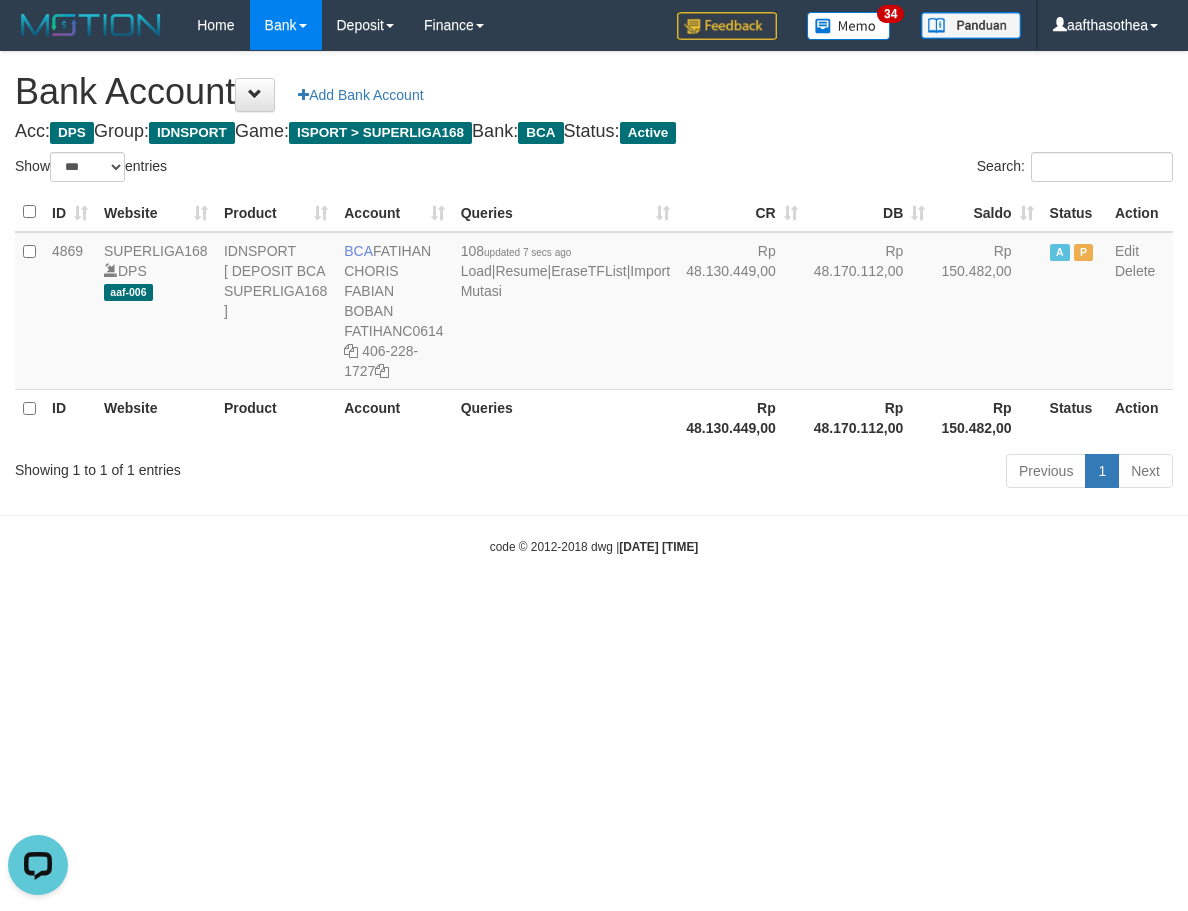 click on "Toggle navigation
Home
Bank
Account List
Load
By Website
Group
[ISPORT]													SUPERLIGA168
By Load Group (DPS)
34" at bounding box center (594, 303) 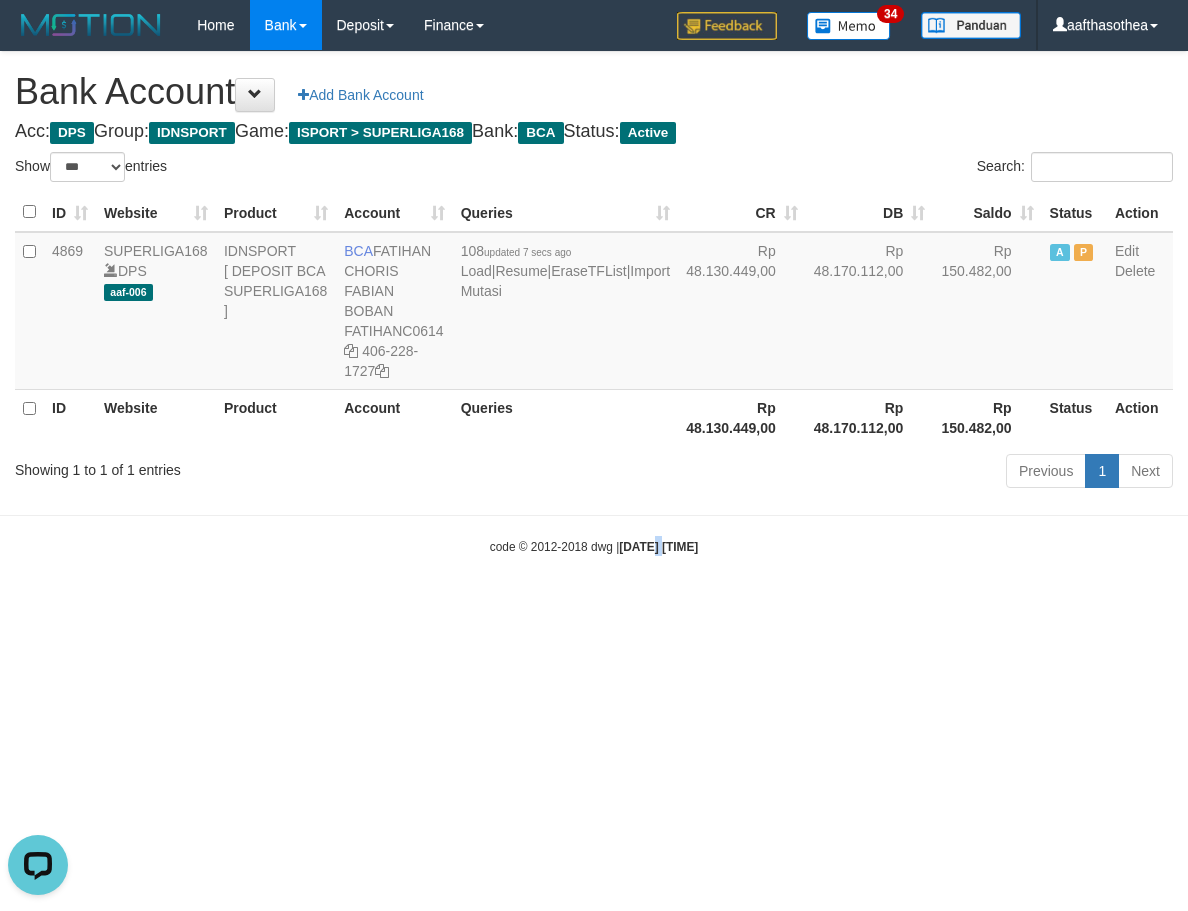click on "Toggle navigation
Home
Bank
Account List
Load
By Website
Group
[ISPORT]													SUPERLIGA168
By Load Group (DPS)
34" at bounding box center (594, 303) 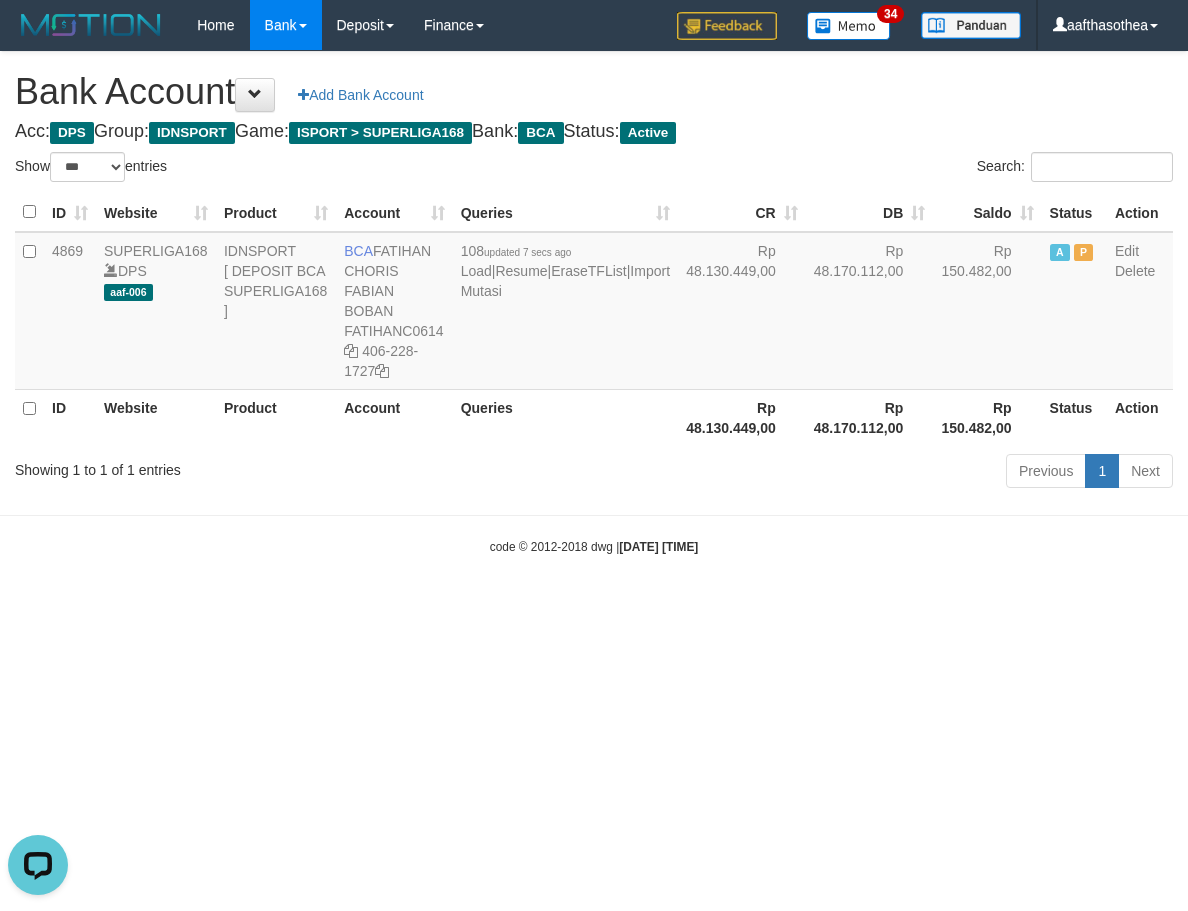 click on "Toggle navigation
Home
Bank
Account List
Load
By Website
Group
[ISPORT]													SUPERLIGA168
By Load Group (DPS)
34" at bounding box center (594, 303) 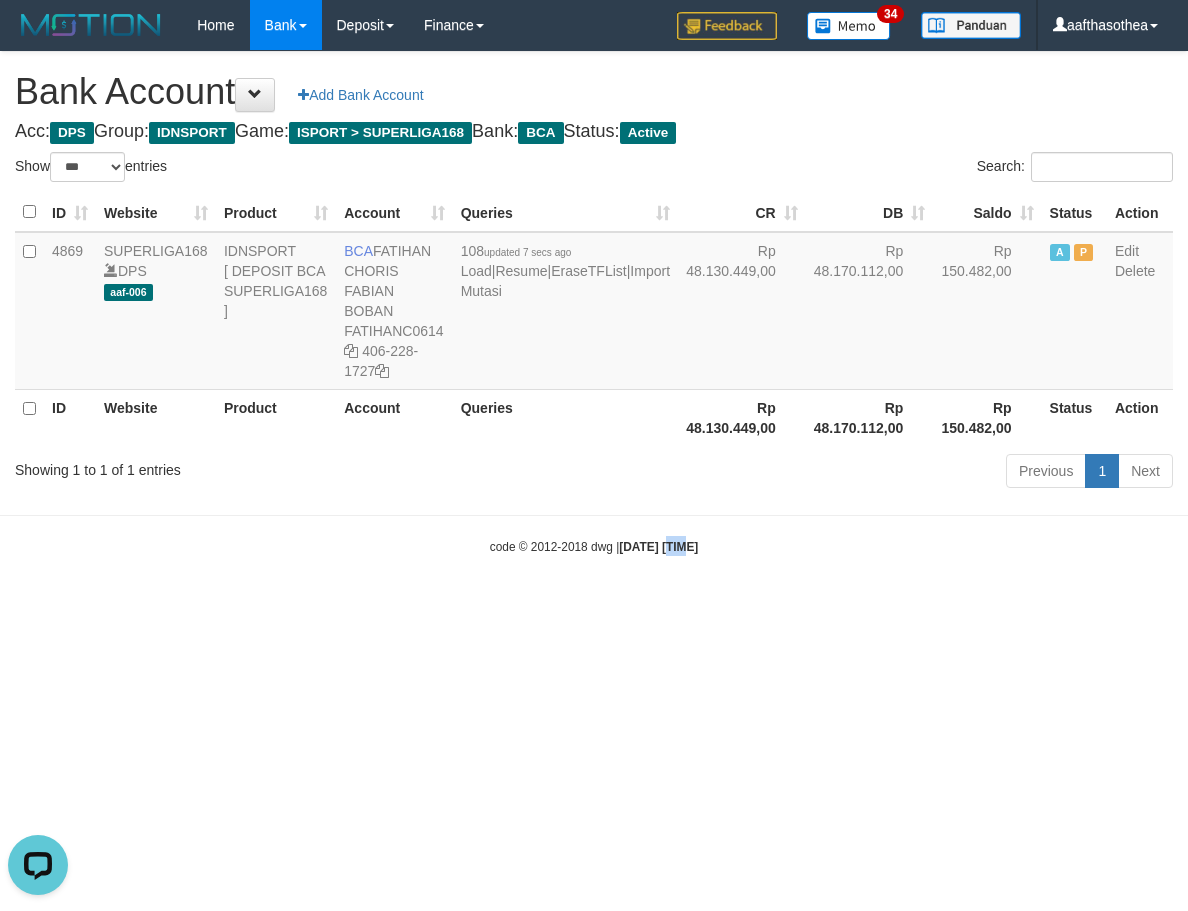 click on "Toggle navigation
Home
Bank
Account List
Load
By Website
Group
[ISPORT]													SUPERLIGA168
By Load Group (DPS)
34" at bounding box center (594, 303) 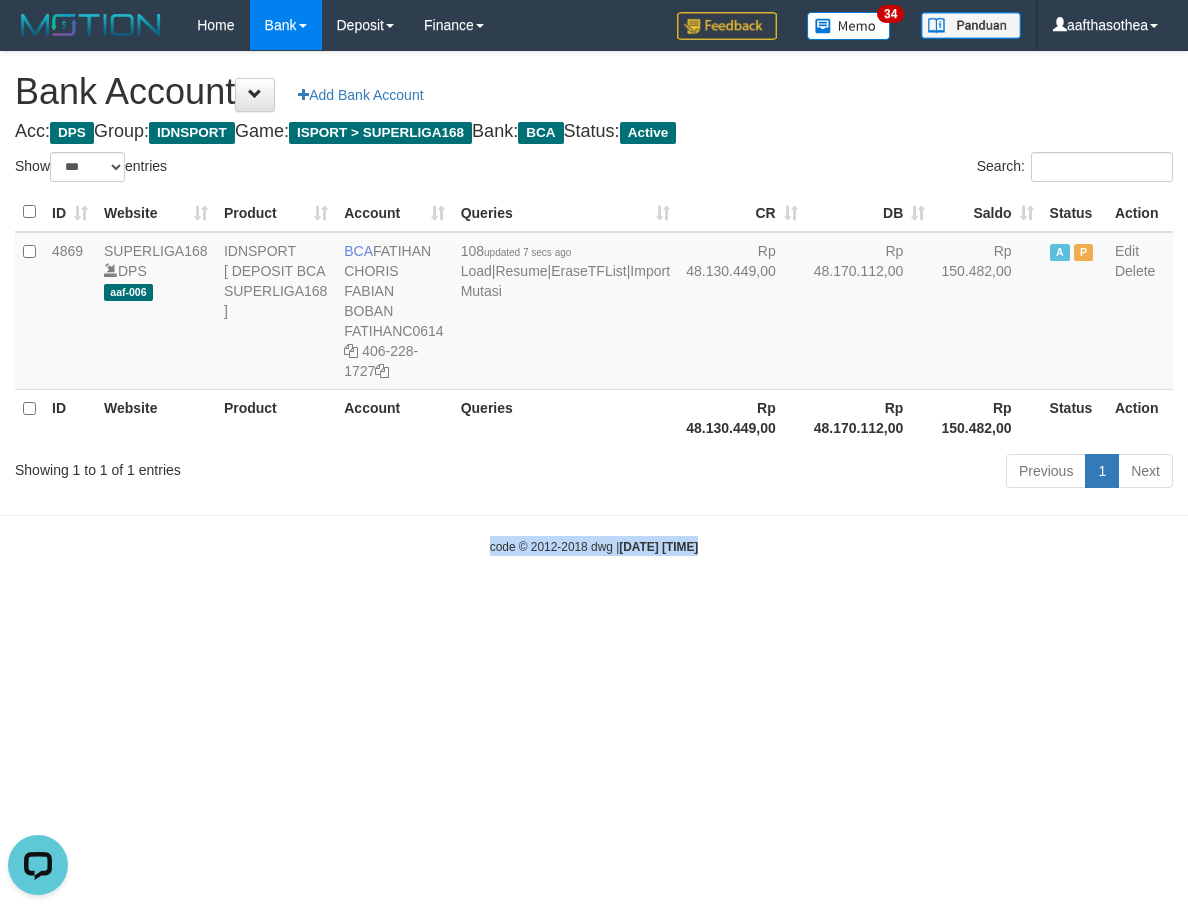 click on "Toggle navigation
Home
Bank
Account List
Load
By Website
Group
[ISPORT]													SUPERLIGA168
By Load Group (DPS)
34" at bounding box center [594, 303] 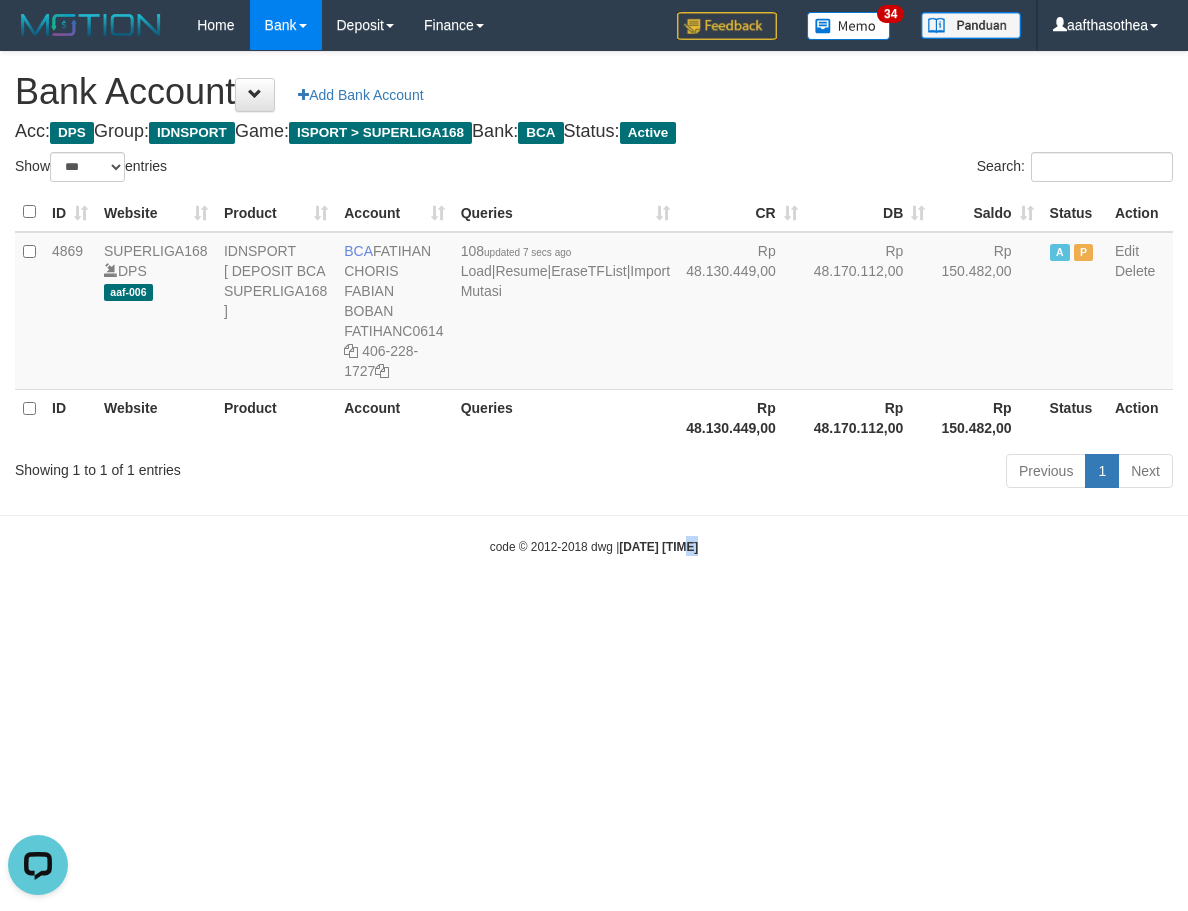 click on "code © 2012-2018 dwg |  2025/08/02 11:52:42" at bounding box center [594, 546] 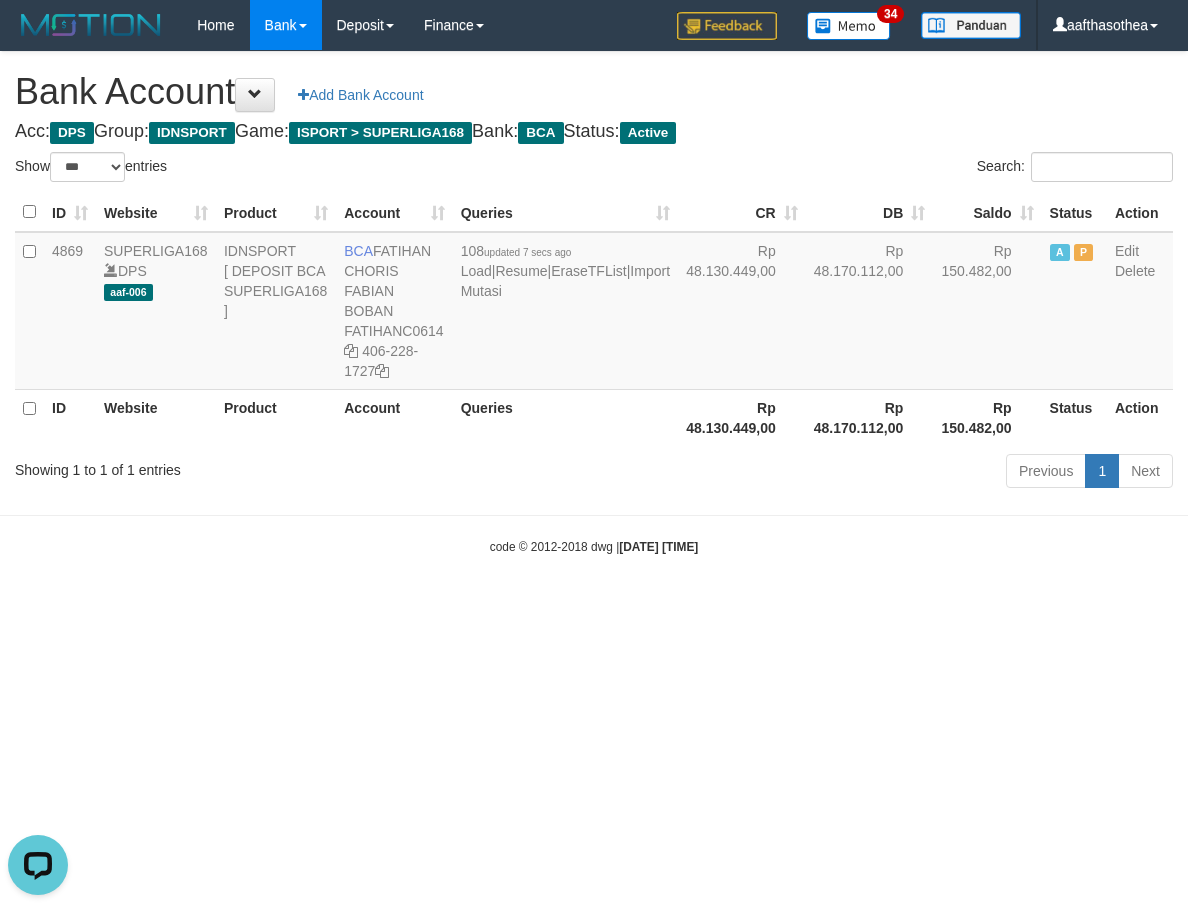 click on "Toggle navigation
Home
Bank
Account List
Load
By Website
Group
[ISPORT]													SUPERLIGA168
By Load Group (DPS)
34" at bounding box center (594, 303) 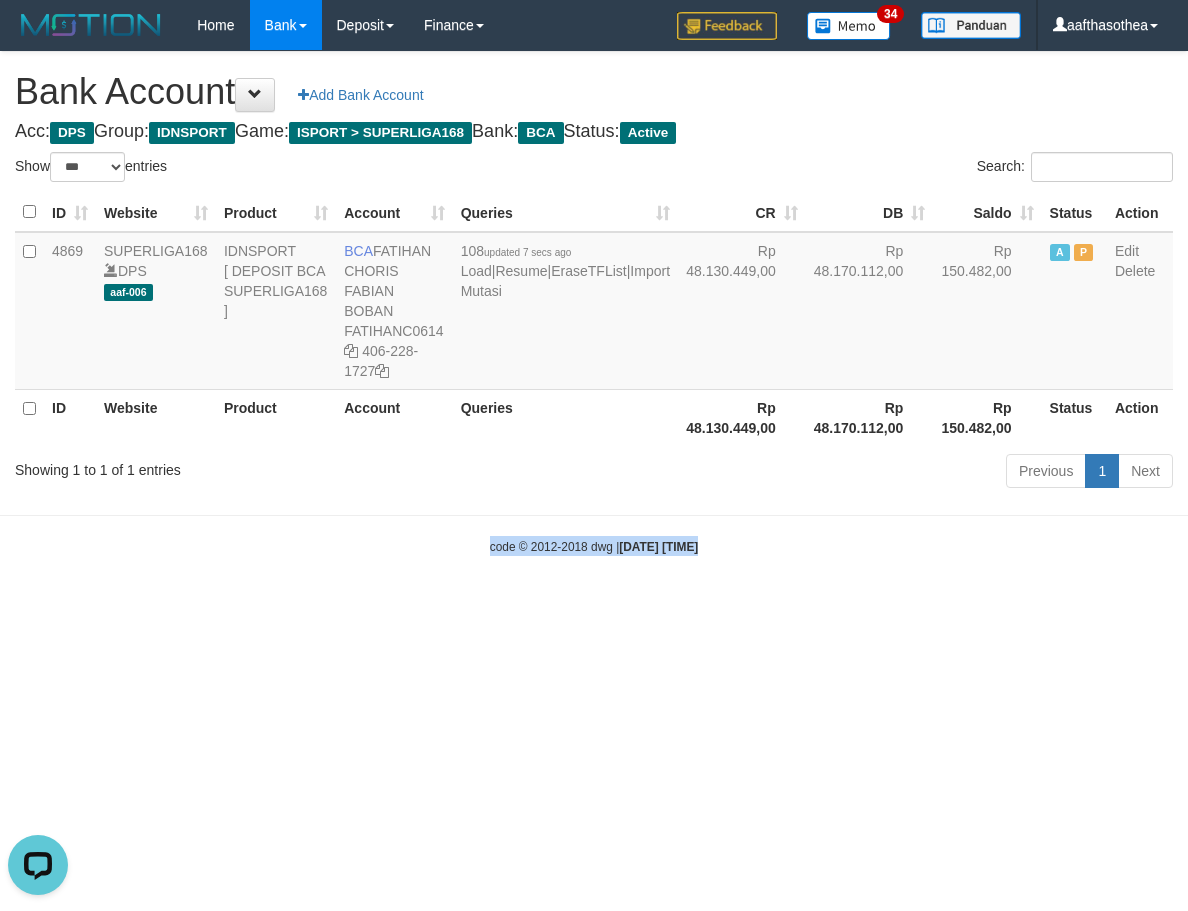 click on "Toggle navigation
Home
Bank
Account List
Load
By Website
Group
[ISPORT]													SUPERLIGA168
By Load Group (DPS)
34" at bounding box center (594, 303) 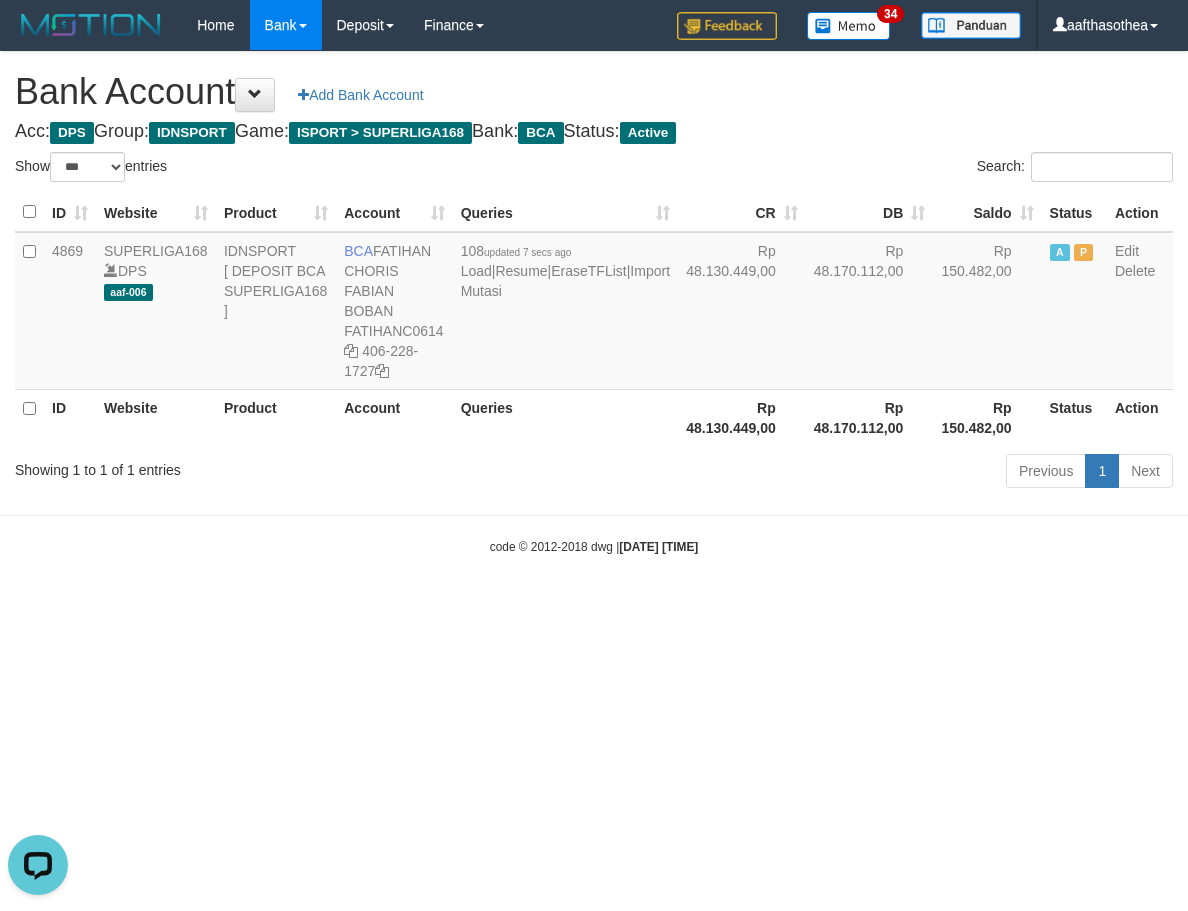 drag, startPoint x: 630, startPoint y: 594, endPoint x: 682, endPoint y: 597, distance: 52.086468 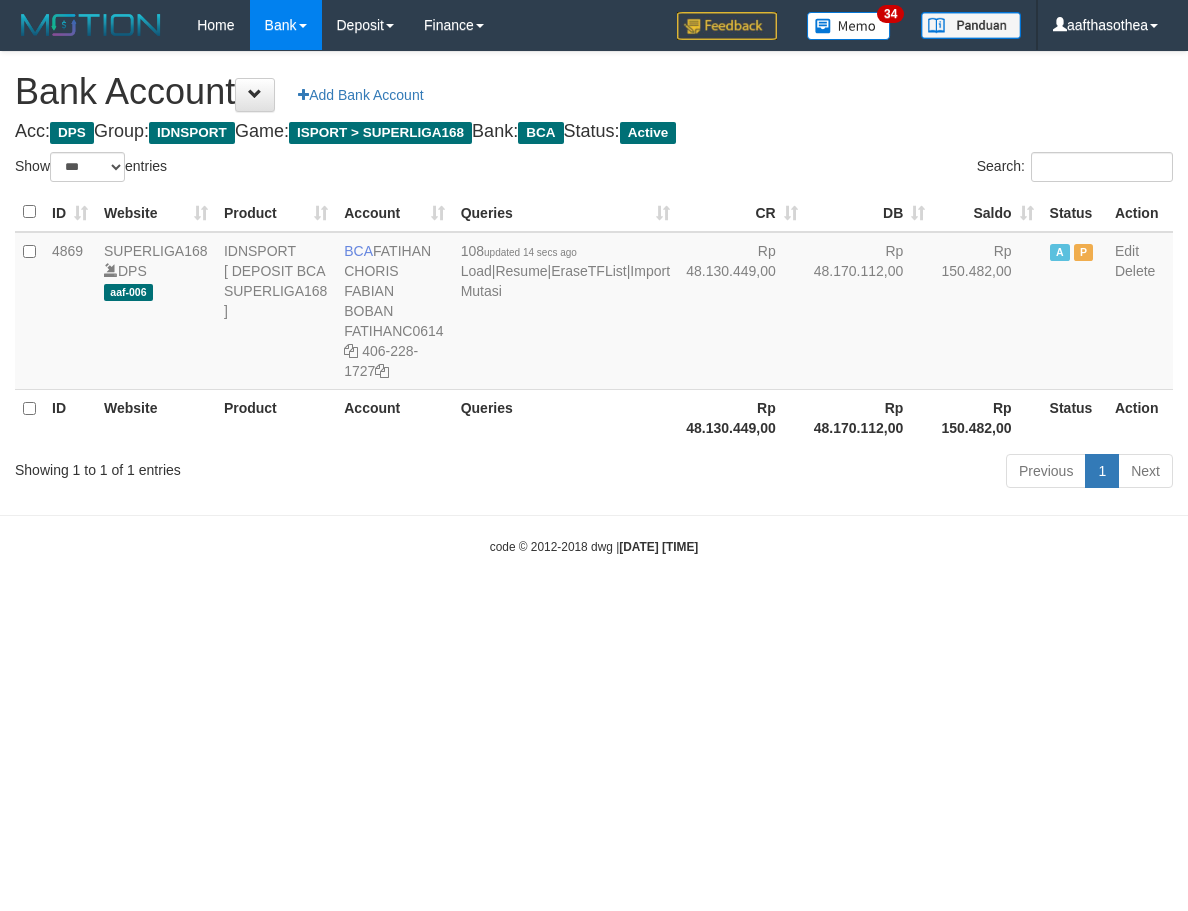 select on "***" 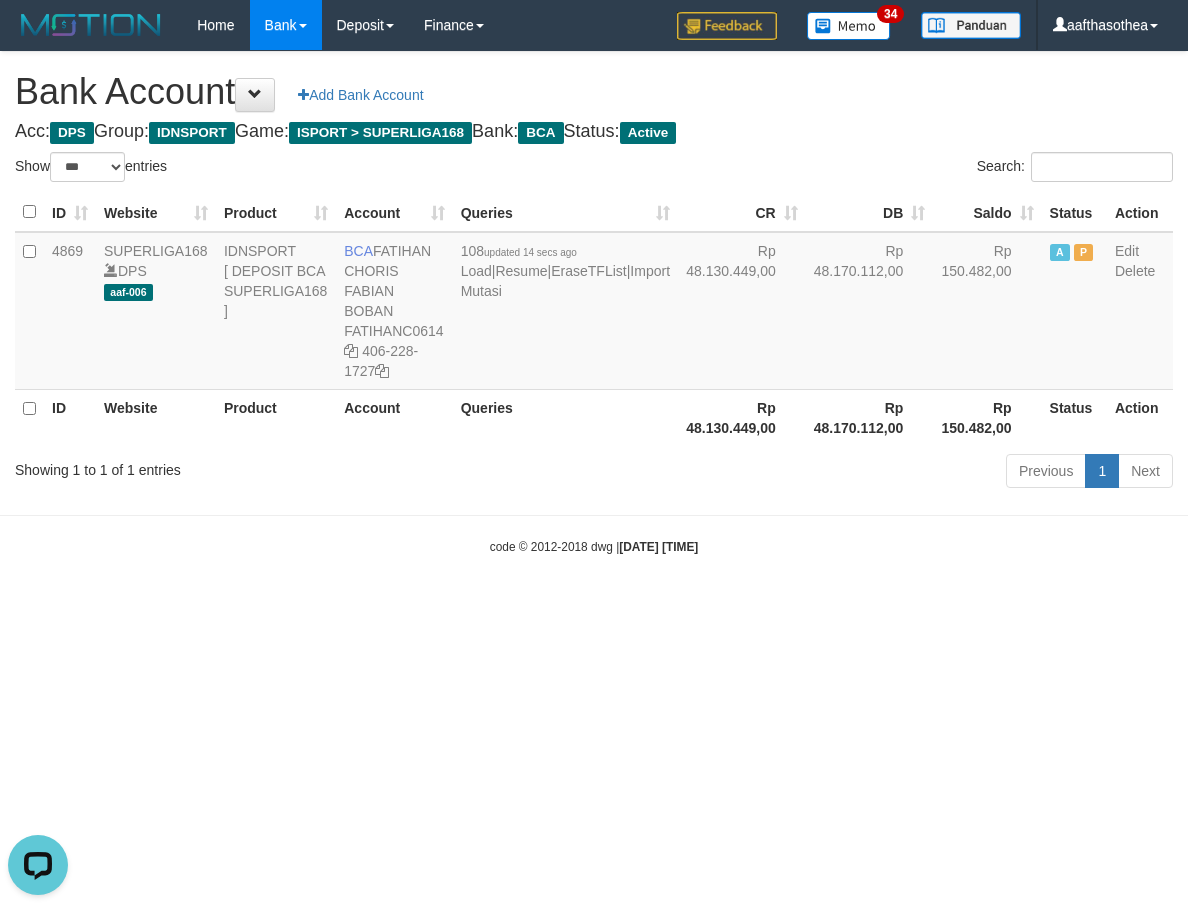 scroll, scrollTop: 0, scrollLeft: 0, axis: both 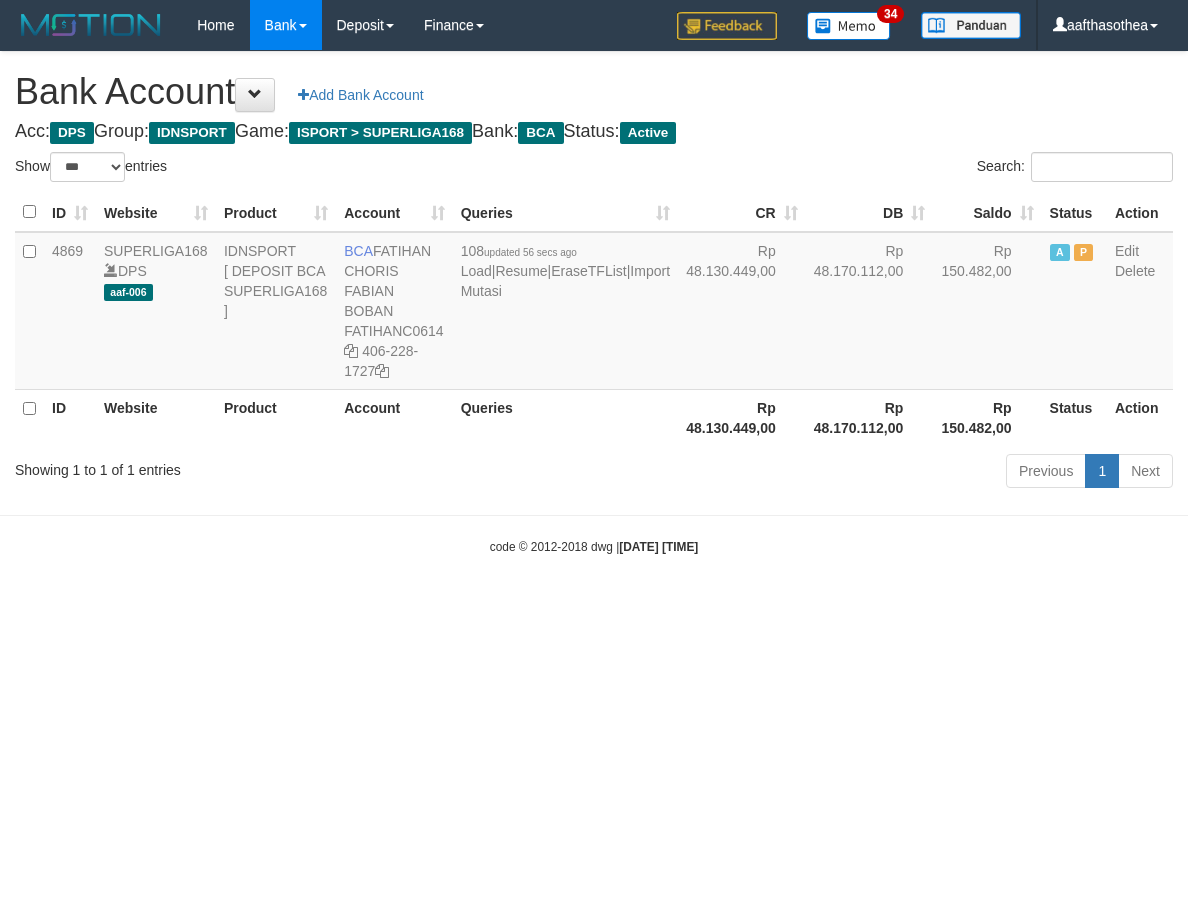 select on "***" 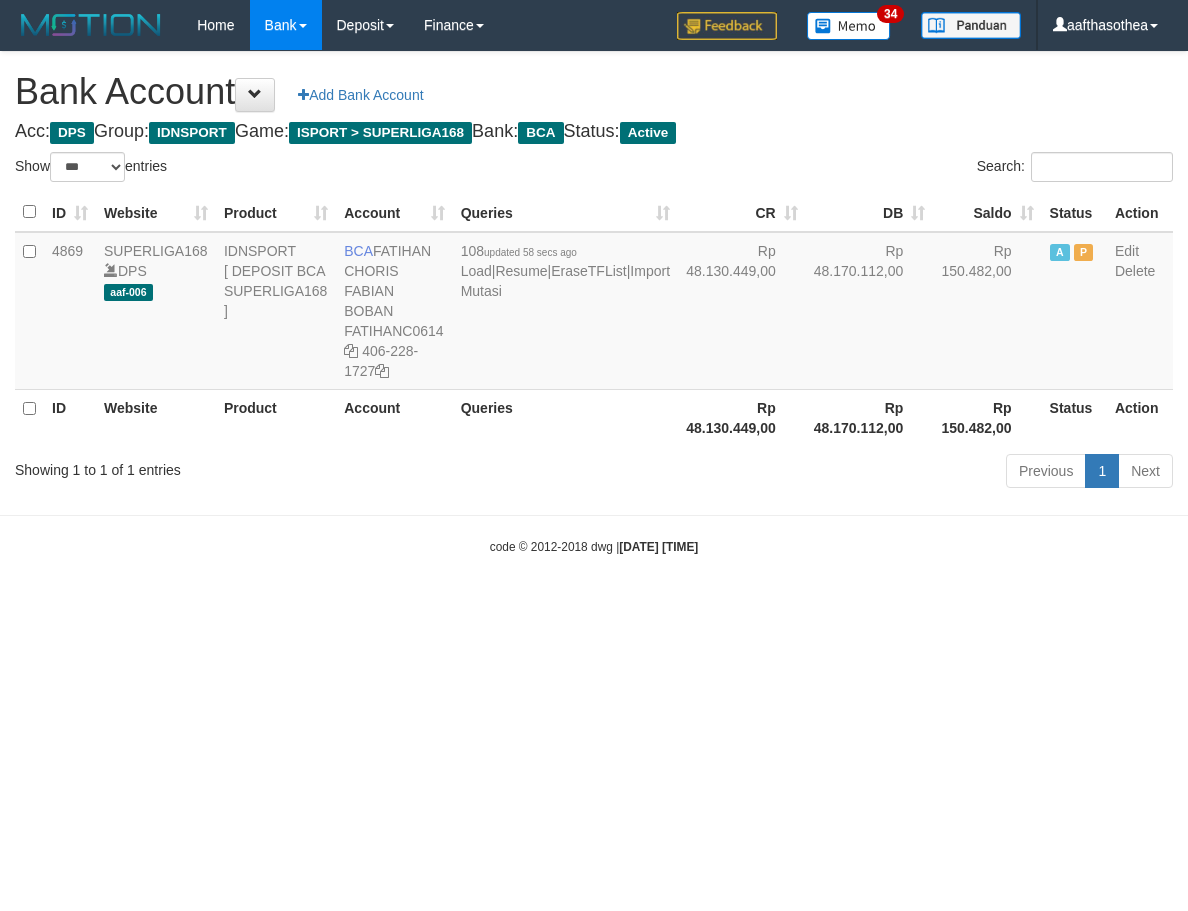 select on "***" 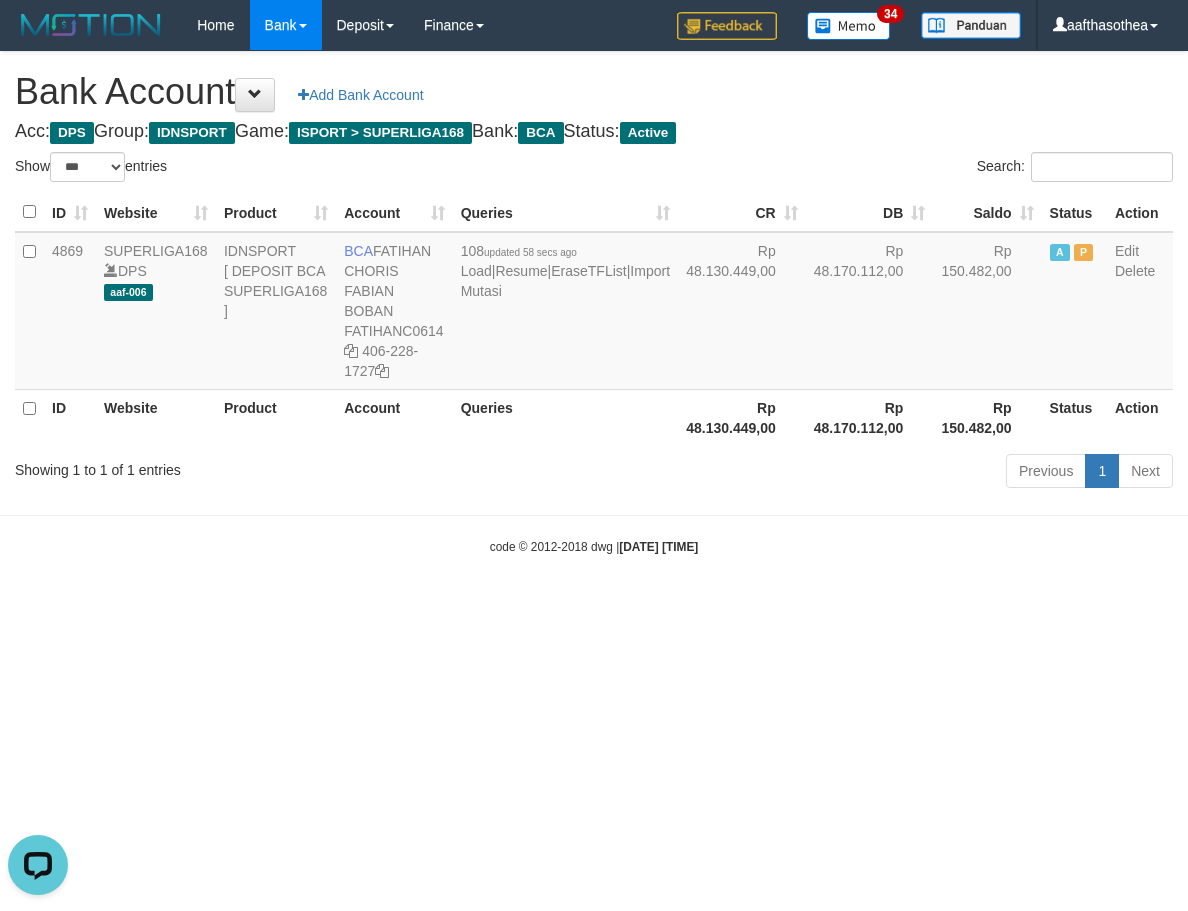 scroll, scrollTop: 0, scrollLeft: 0, axis: both 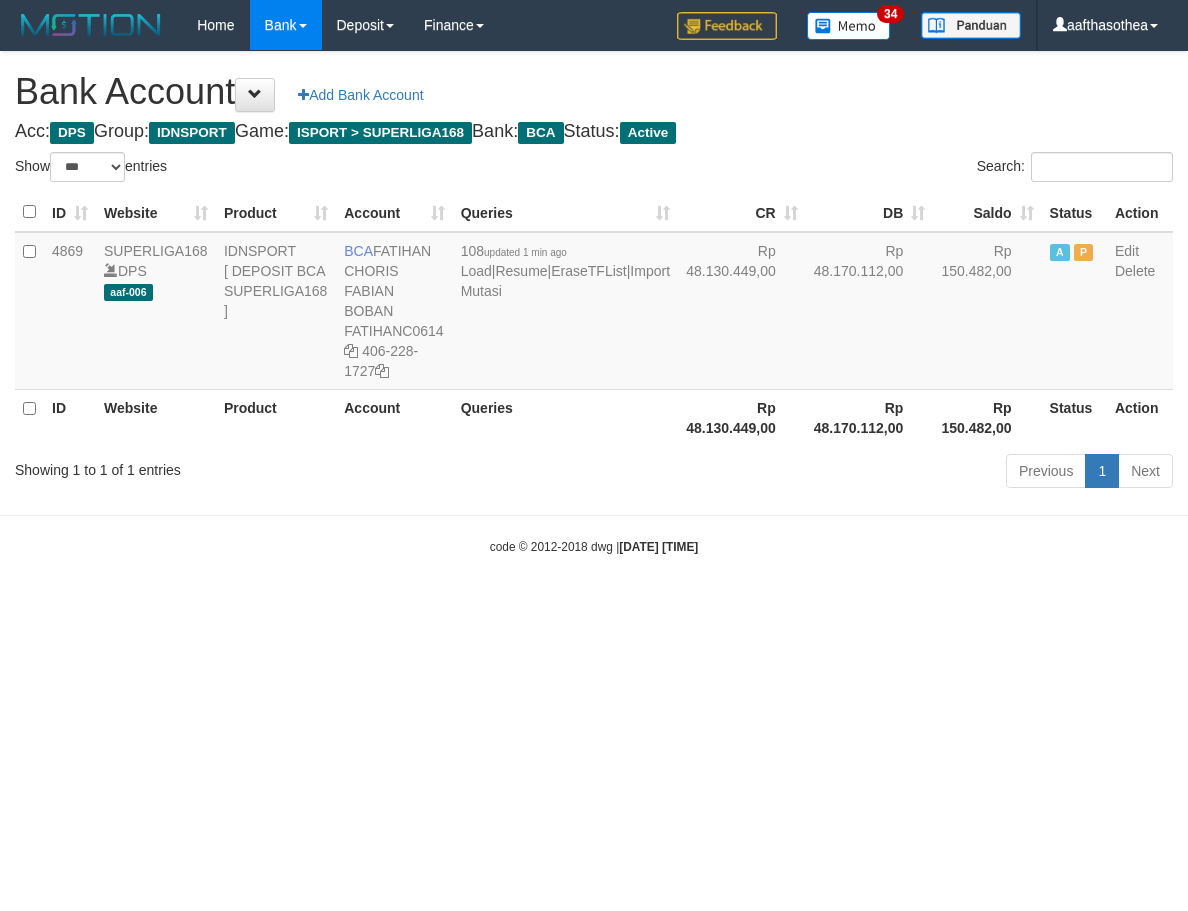 select on "***" 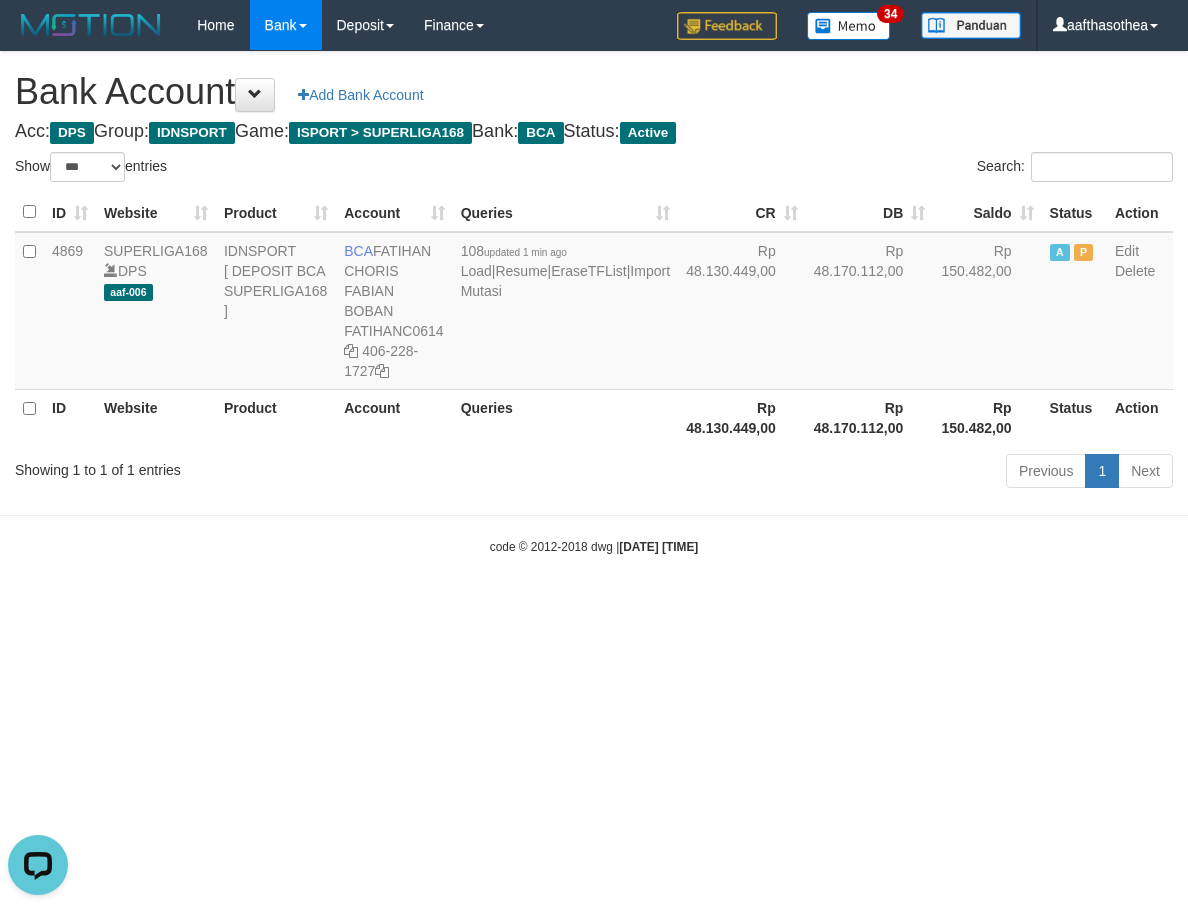 scroll, scrollTop: 0, scrollLeft: 0, axis: both 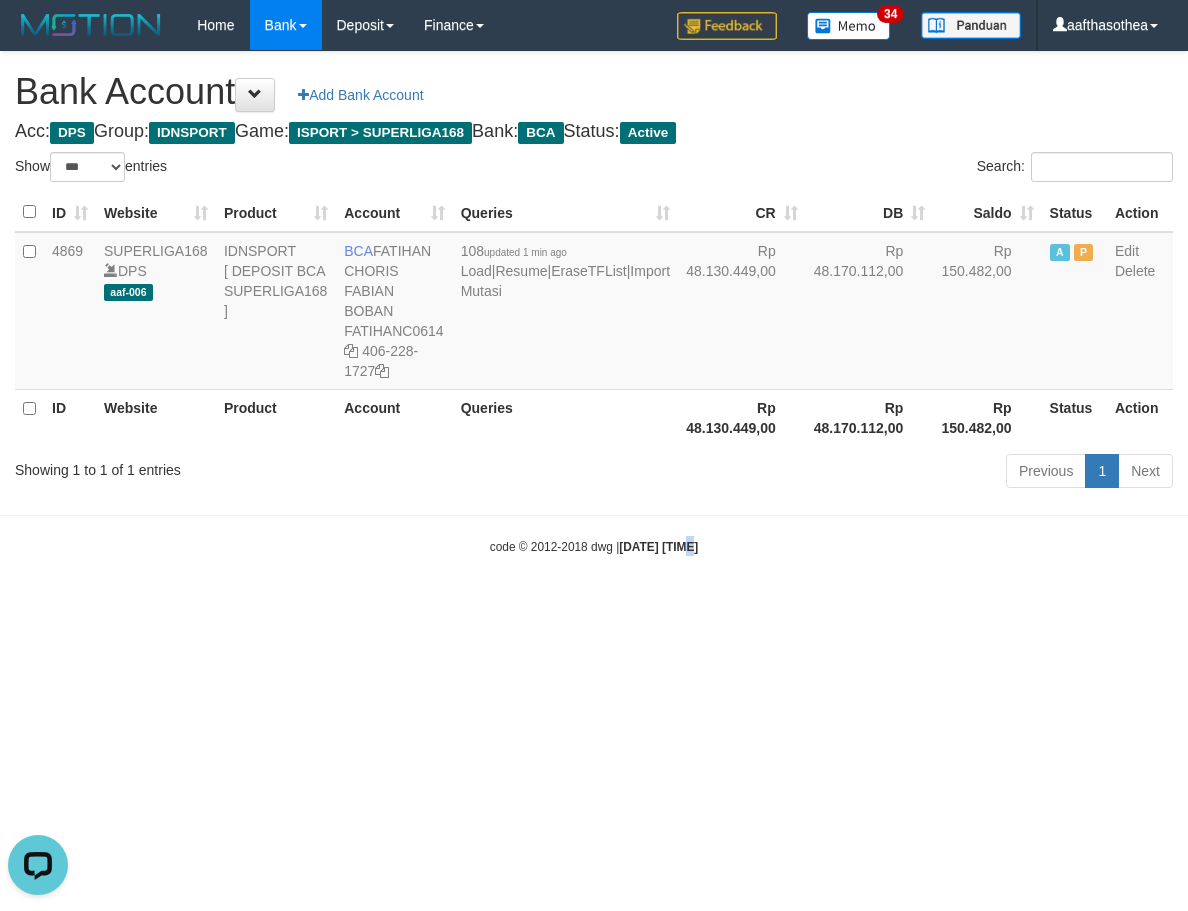 click on "Toggle navigation
Home
Bank
Account List
Load
By Website
Group
[ISPORT]													SUPERLIGA168
By Load Group (DPS)" at bounding box center [594, 303] 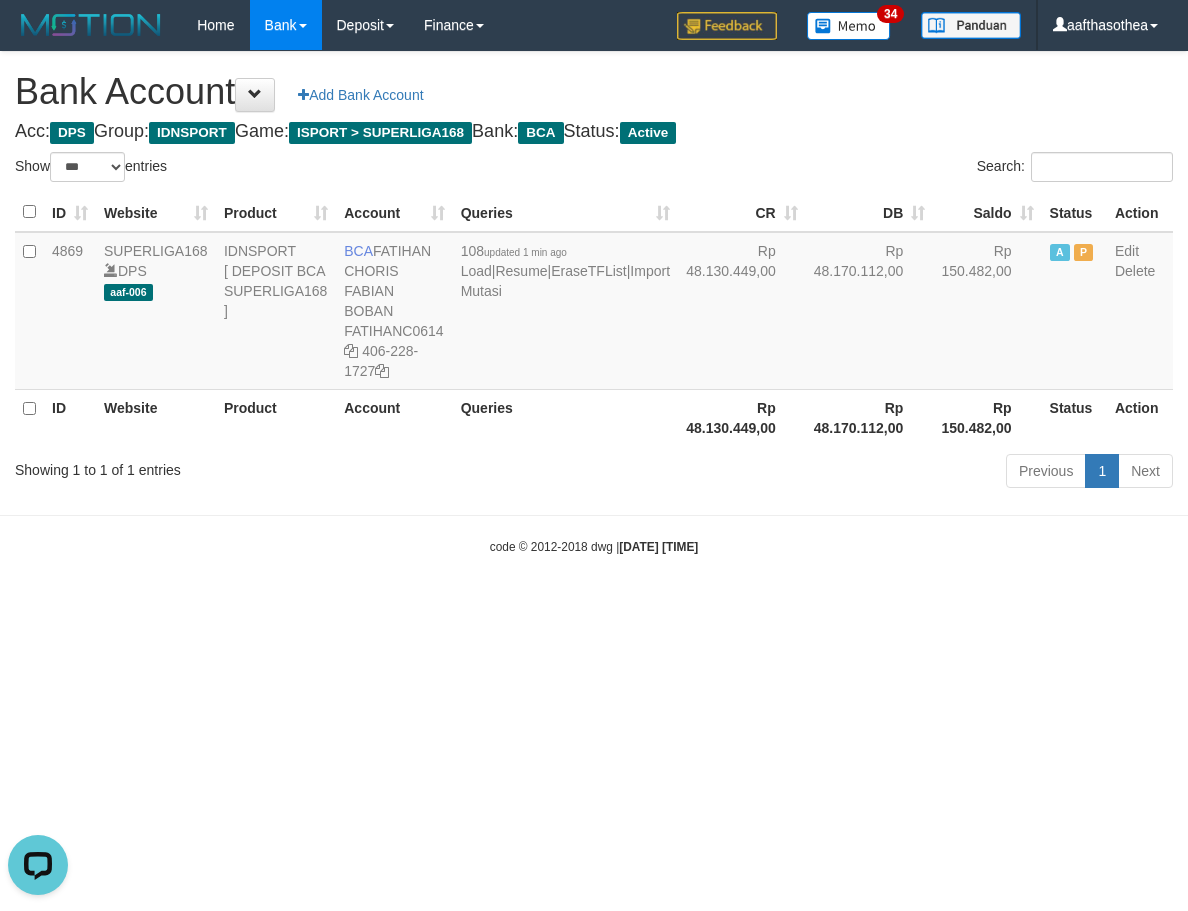 click on "Toggle navigation
Home
Bank
Account List
Load
By Website
Group
[ISPORT]													SUPERLIGA168
By Load Group (DPS)" at bounding box center (594, 303) 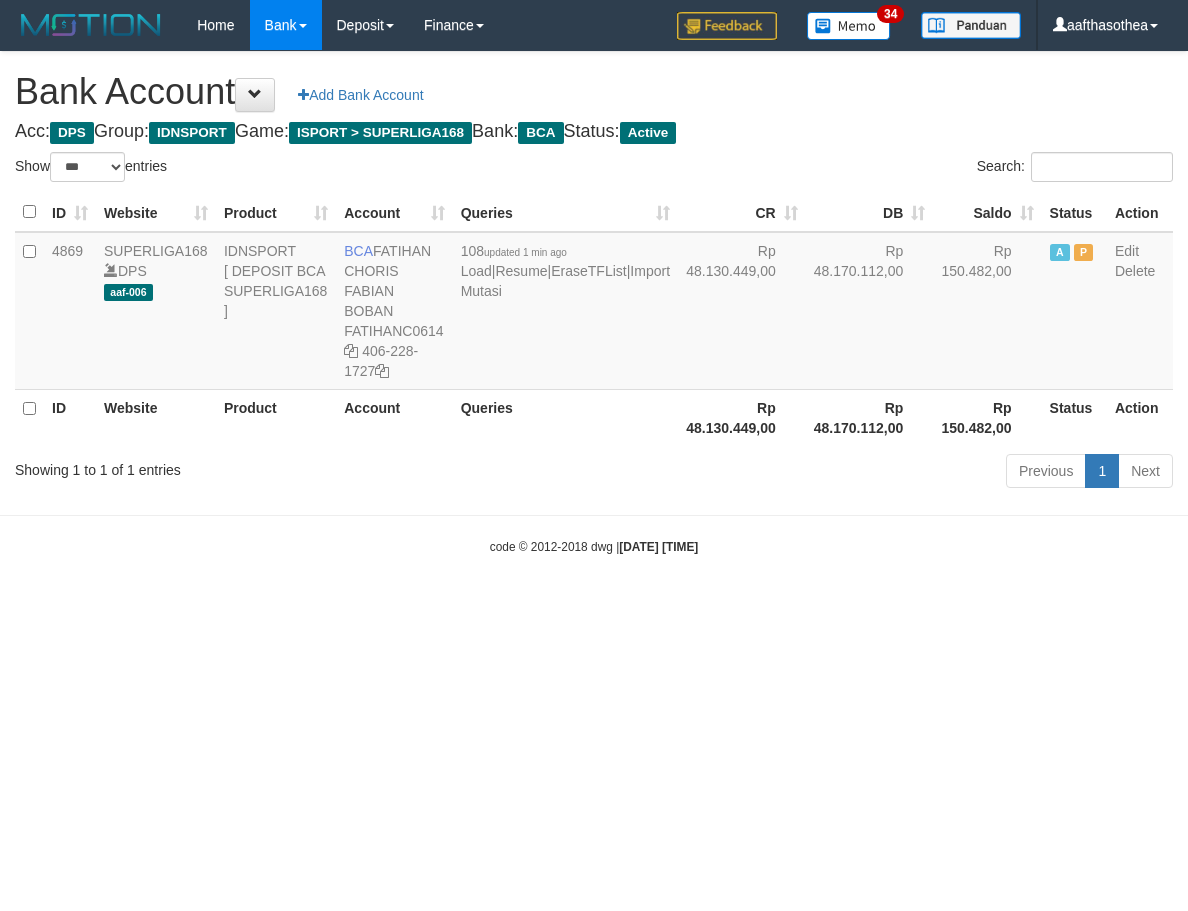 select on "***" 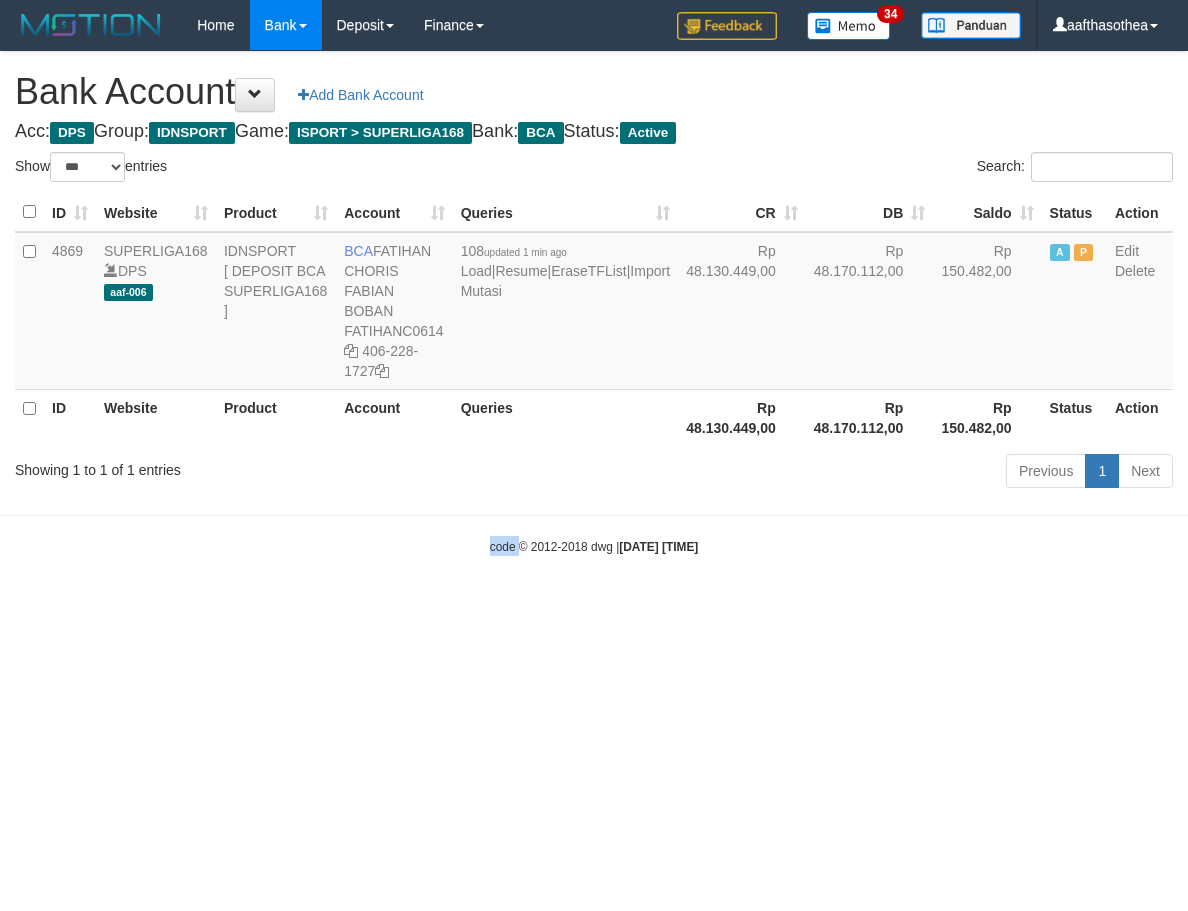 click on "Toggle navigation
Home
Bank
Account List
Load
By Website
Group
[ISPORT]													SUPERLIGA168
By Load Group (DPS)
34" at bounding box center (594, 303) 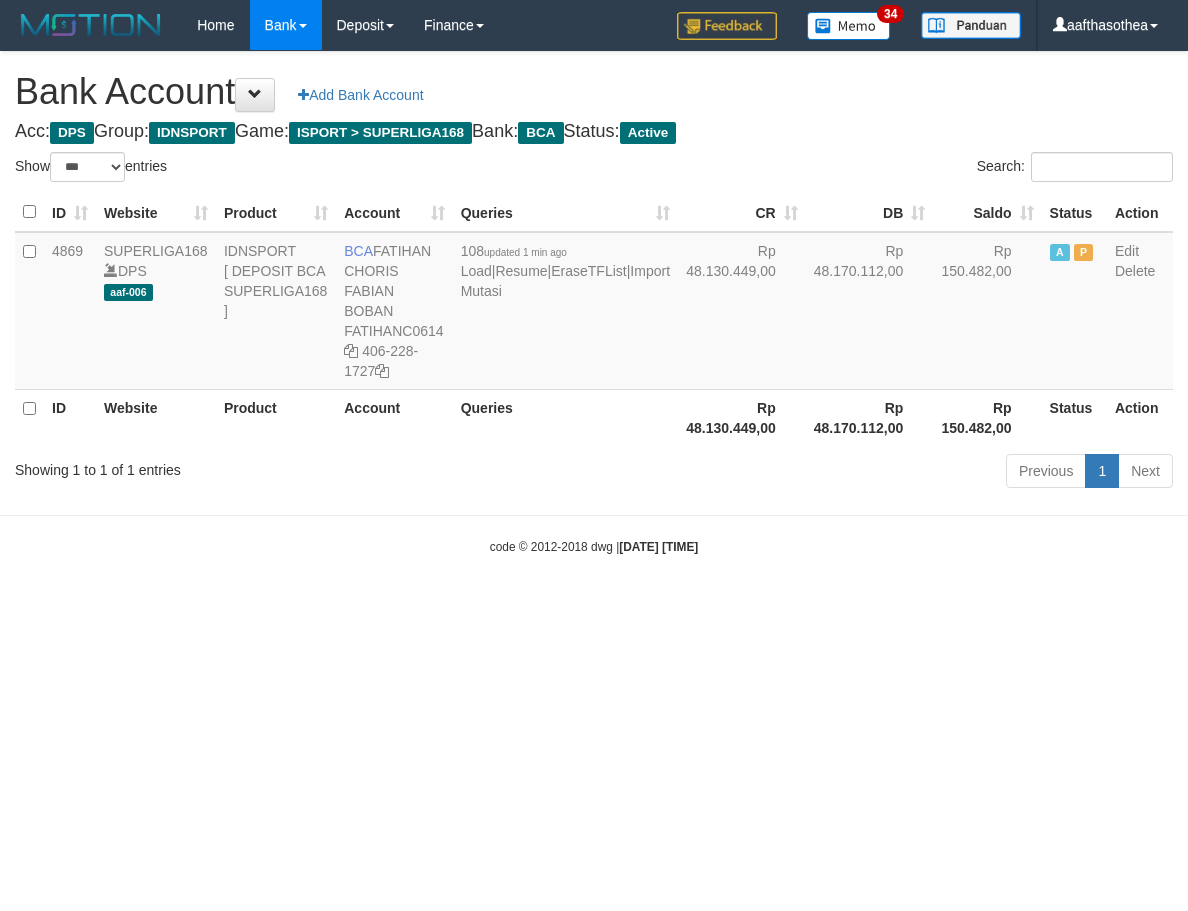 select on "***" 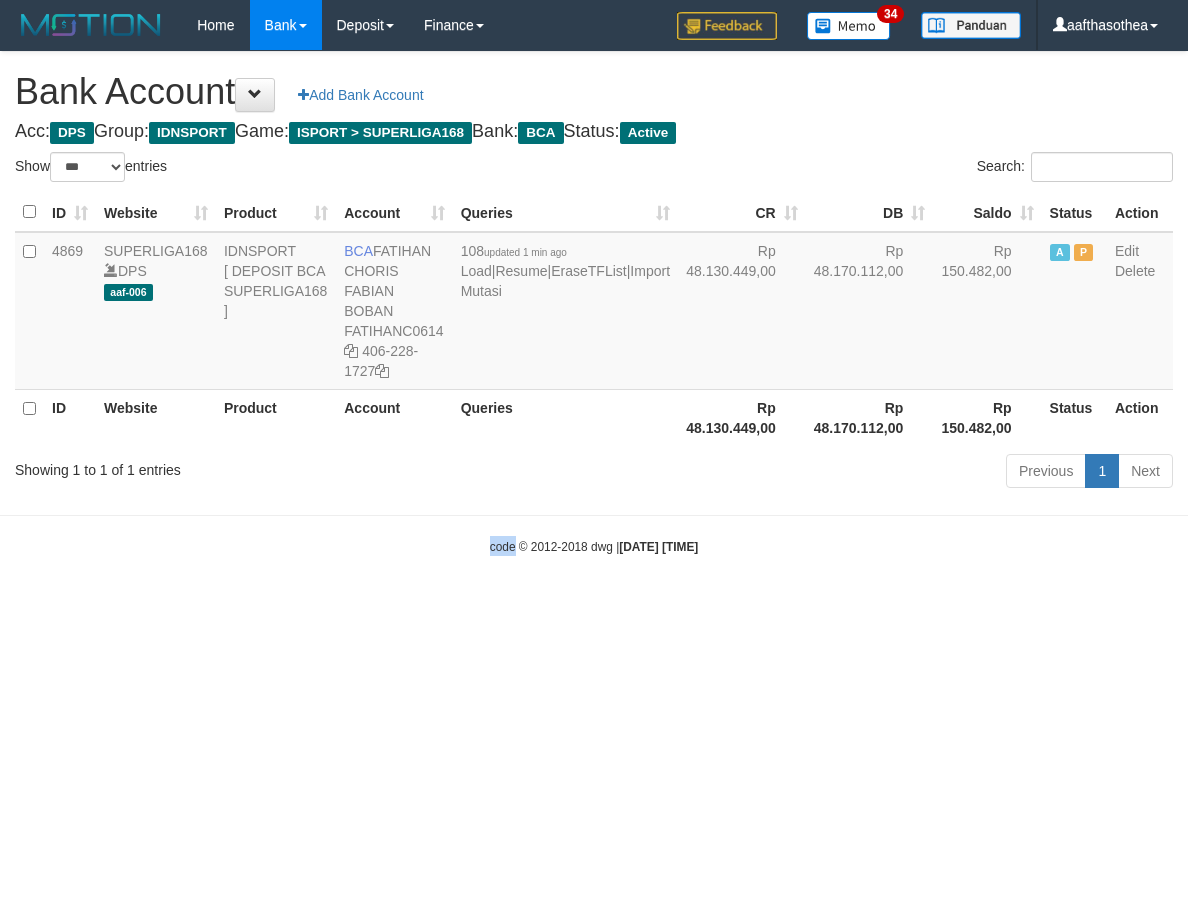 click on "Toggle navigation
Home
Bank
Account List
Load
By Website
Group
[ISPORT]													SUPERLIGA168
By Load Group (DPS)
34" at bounding box center (594, 303) 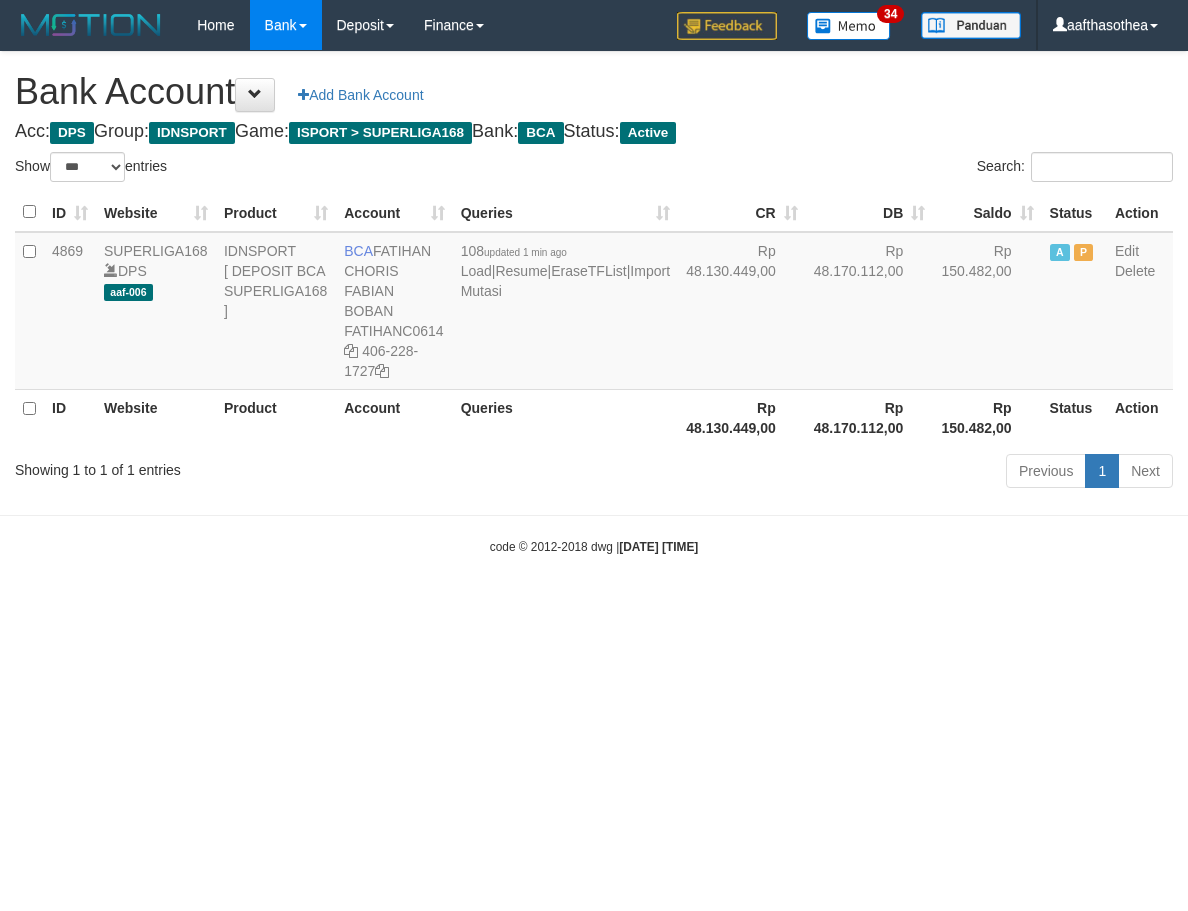 select on "***" 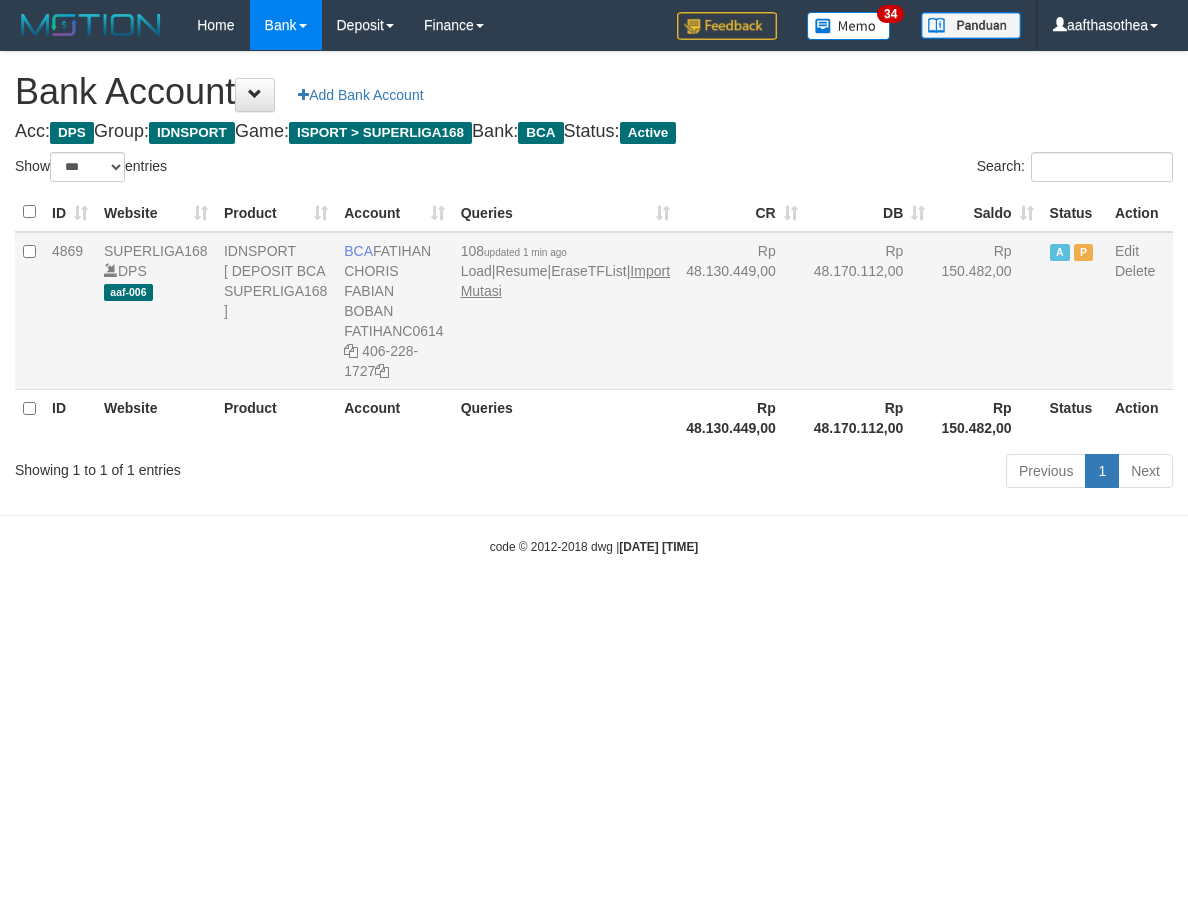 scroll, scrollTop: 0, scrollLeft: 0, axis: both 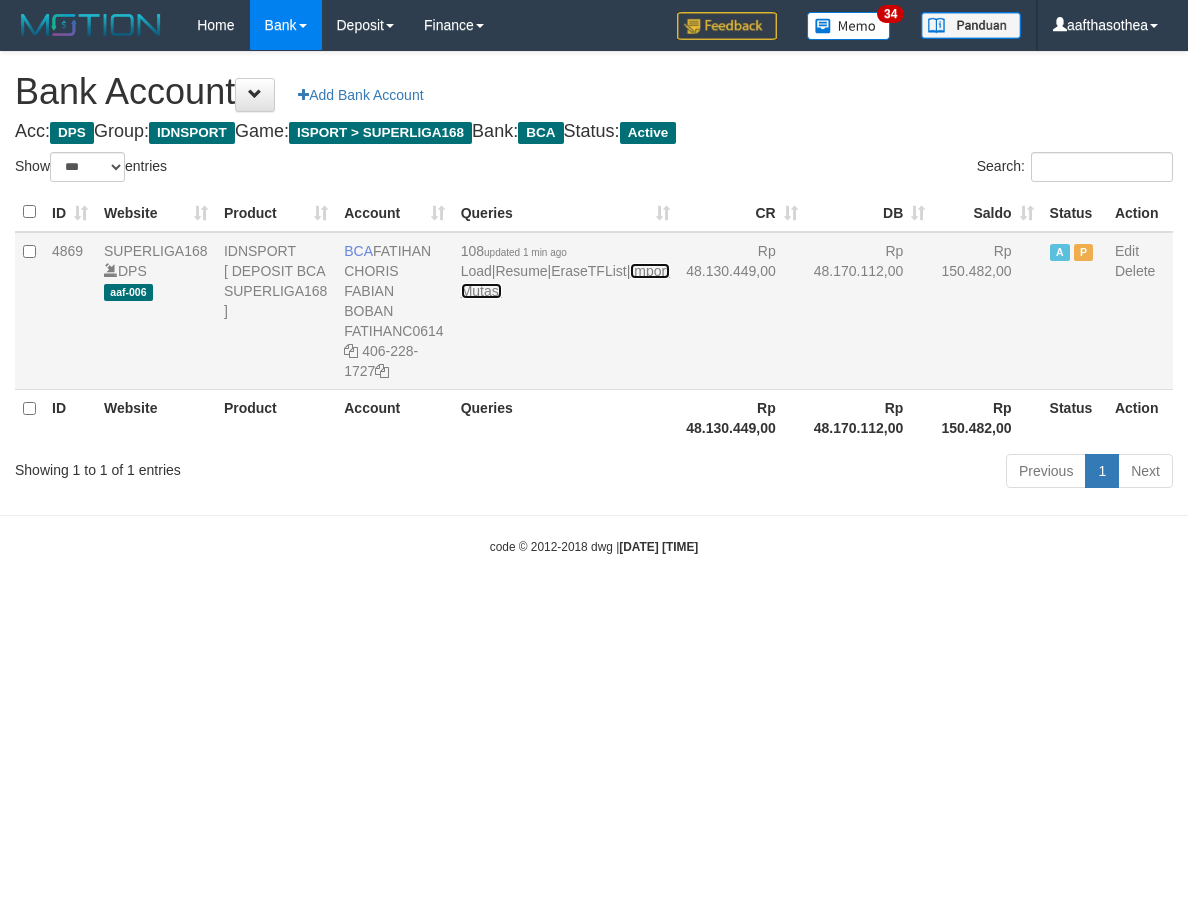 click on "Import Mutasi" at bounding box center [565, 281] 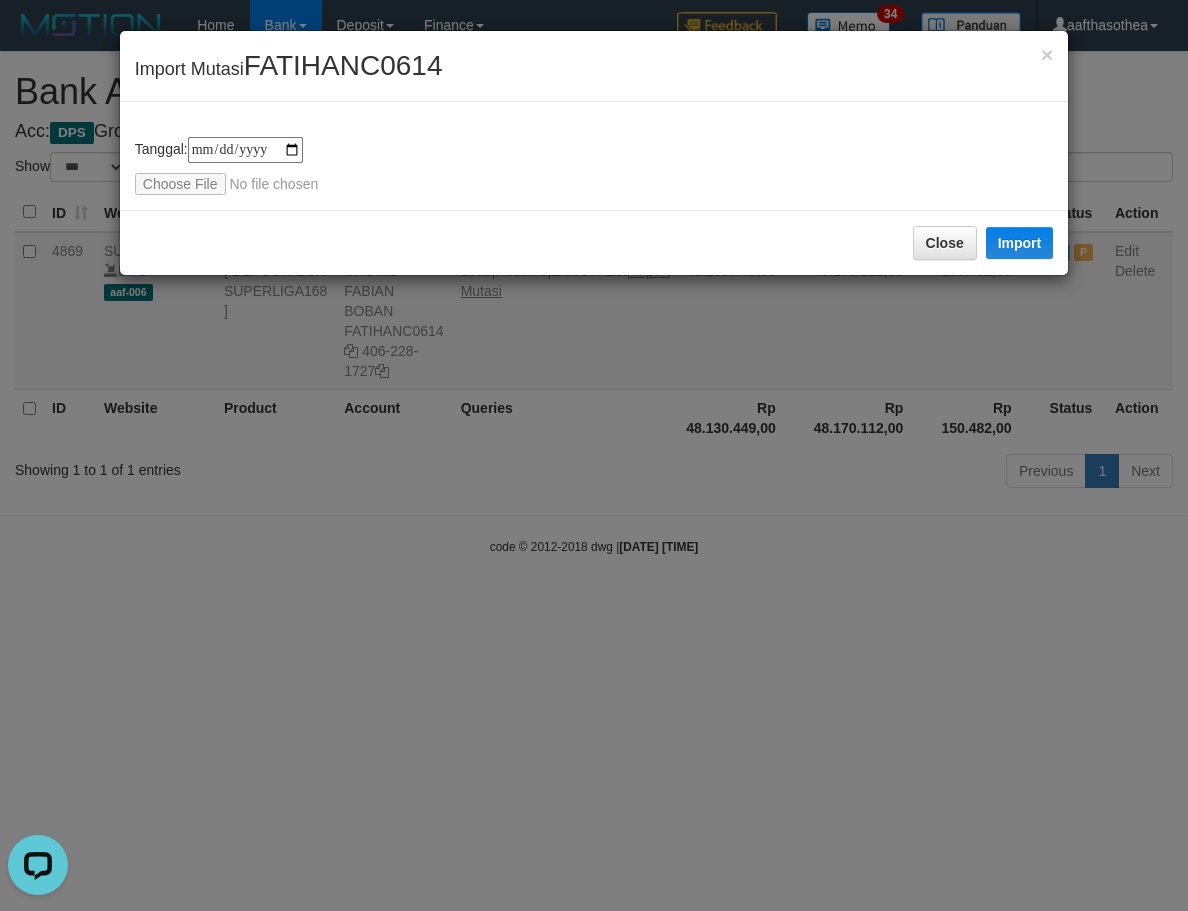 scroll, scrollTop: 0, scrollLeft: 0, axis: both 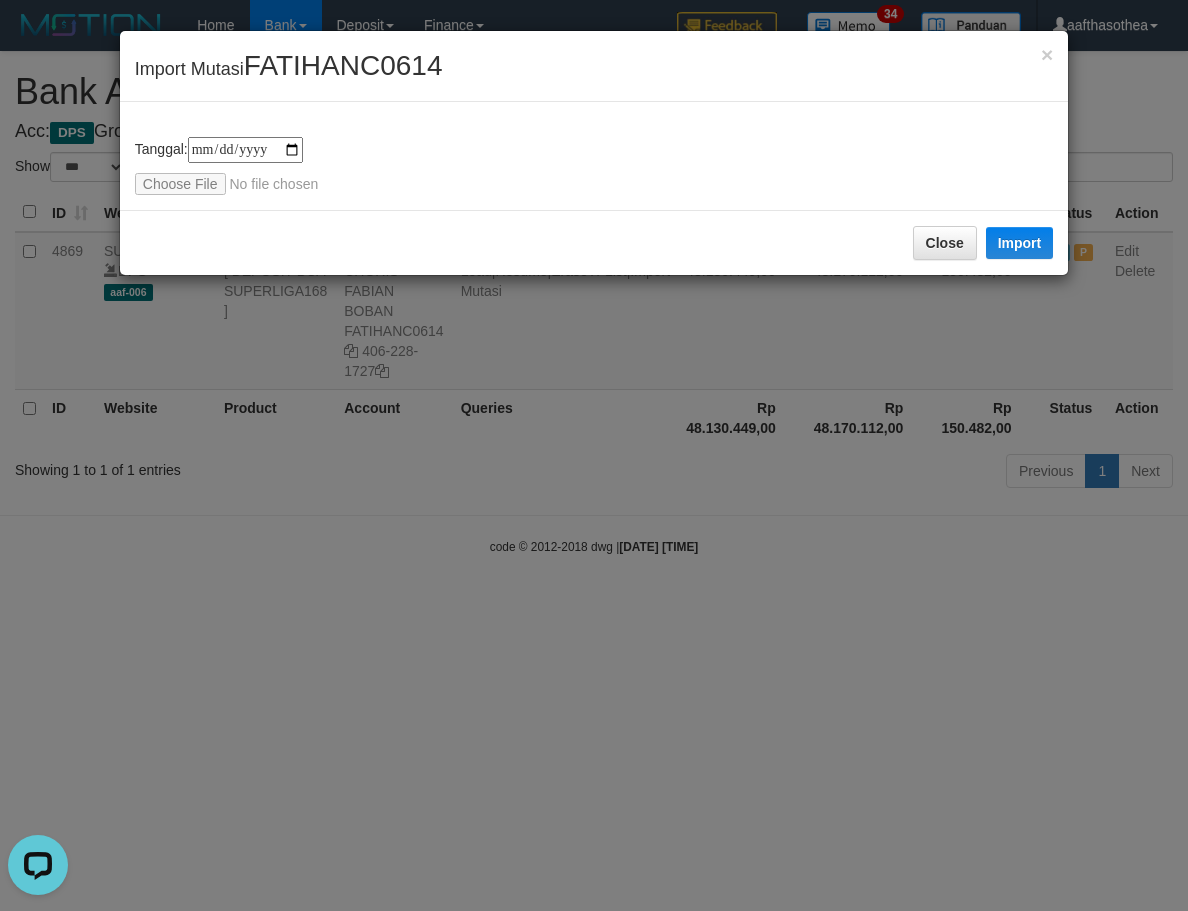 click on "**********" at bounding box center [594, 455] 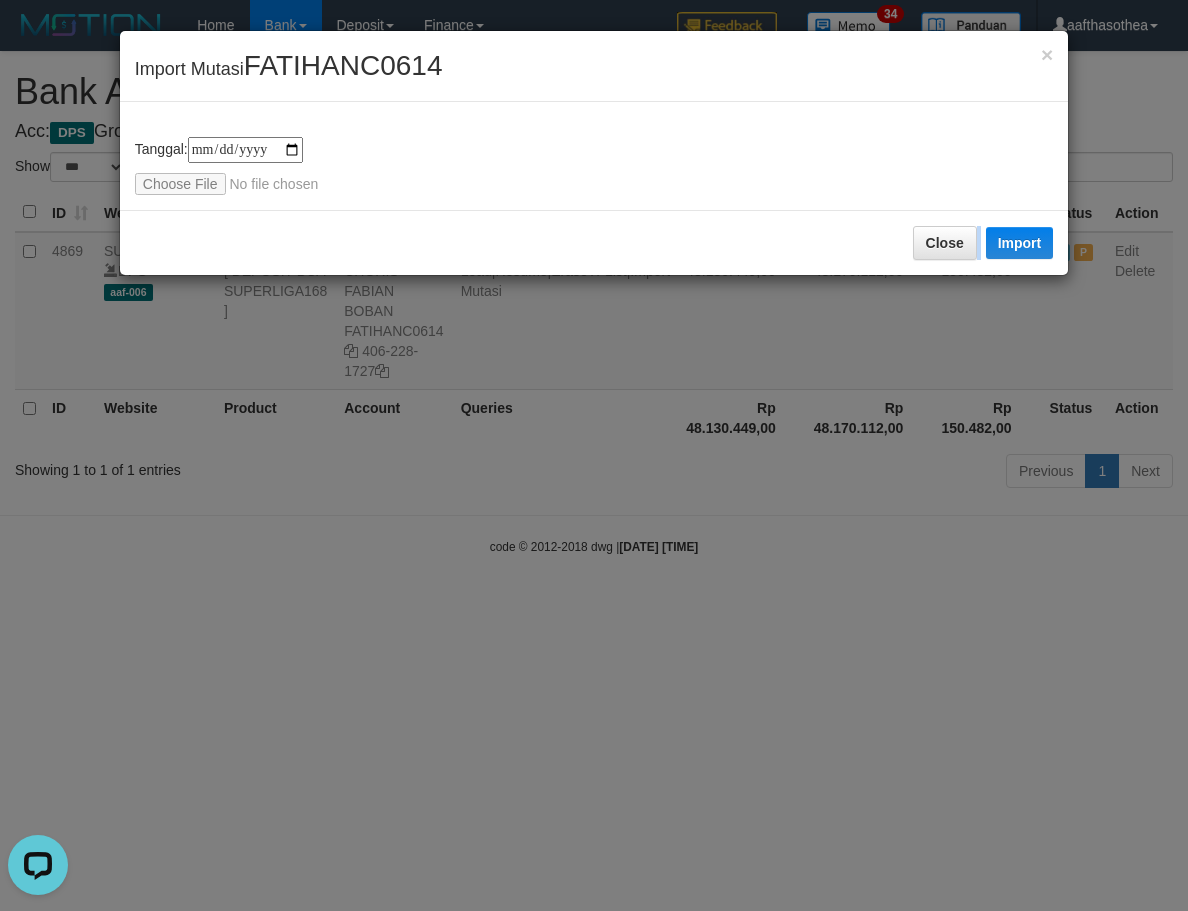 click on "**********" at bounding box center [594, 455] 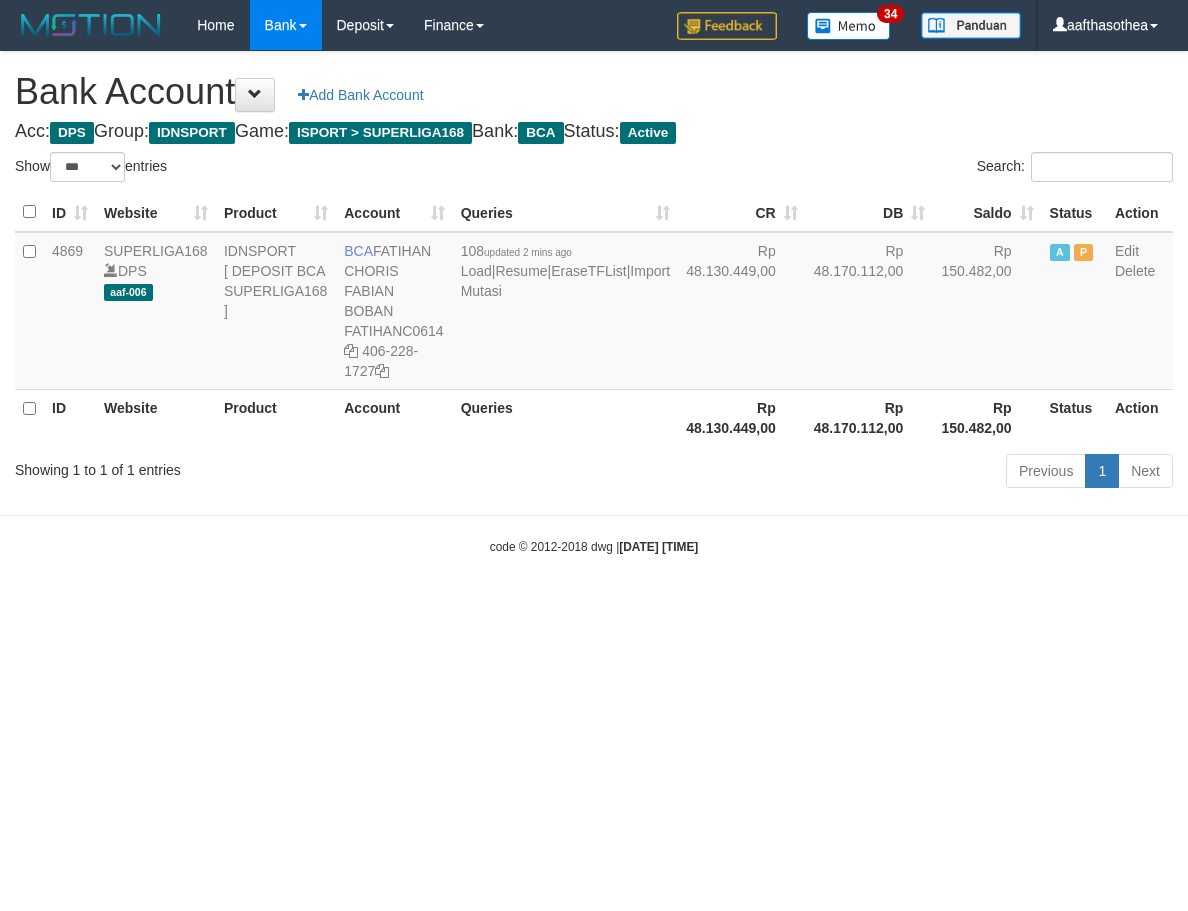 select on "***" 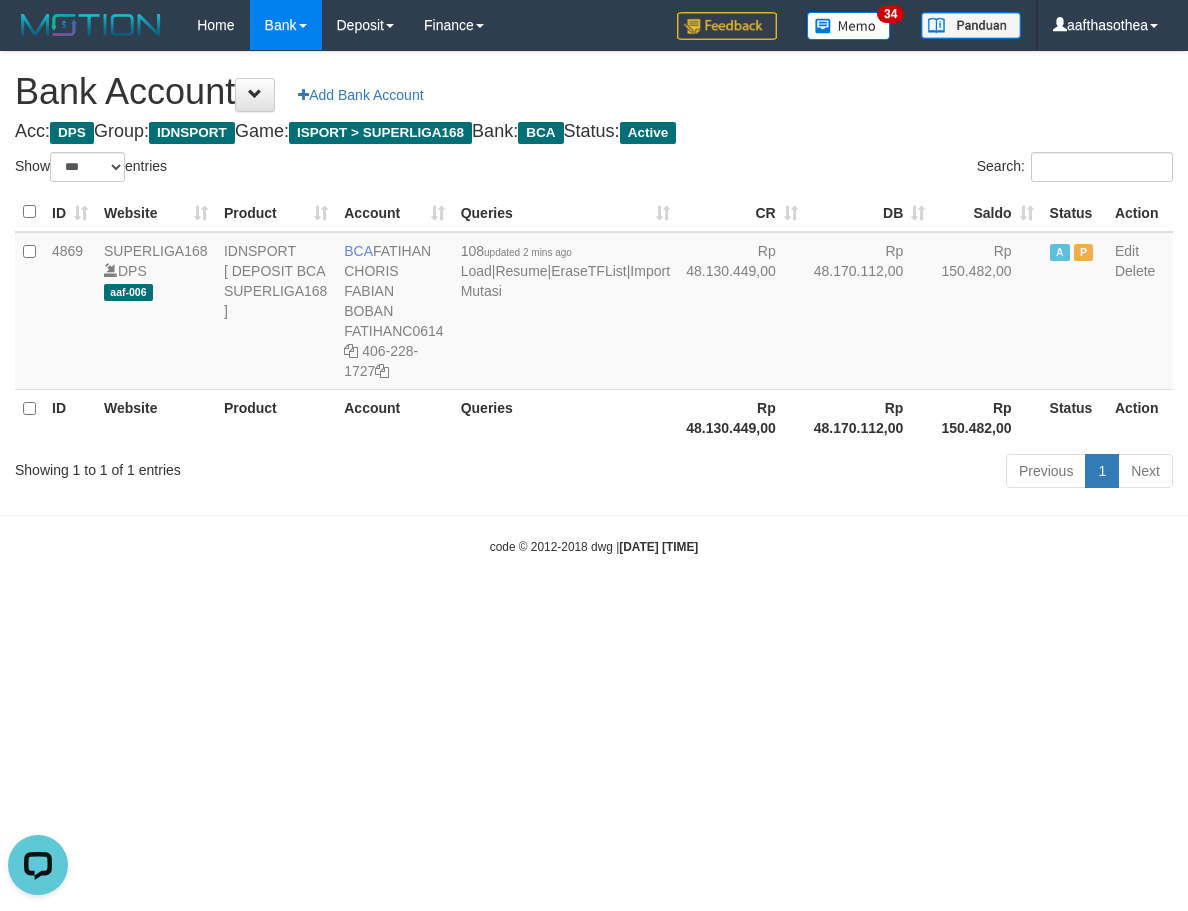scroll, scrollTop: 0, scrollLeft: 0, axis: both 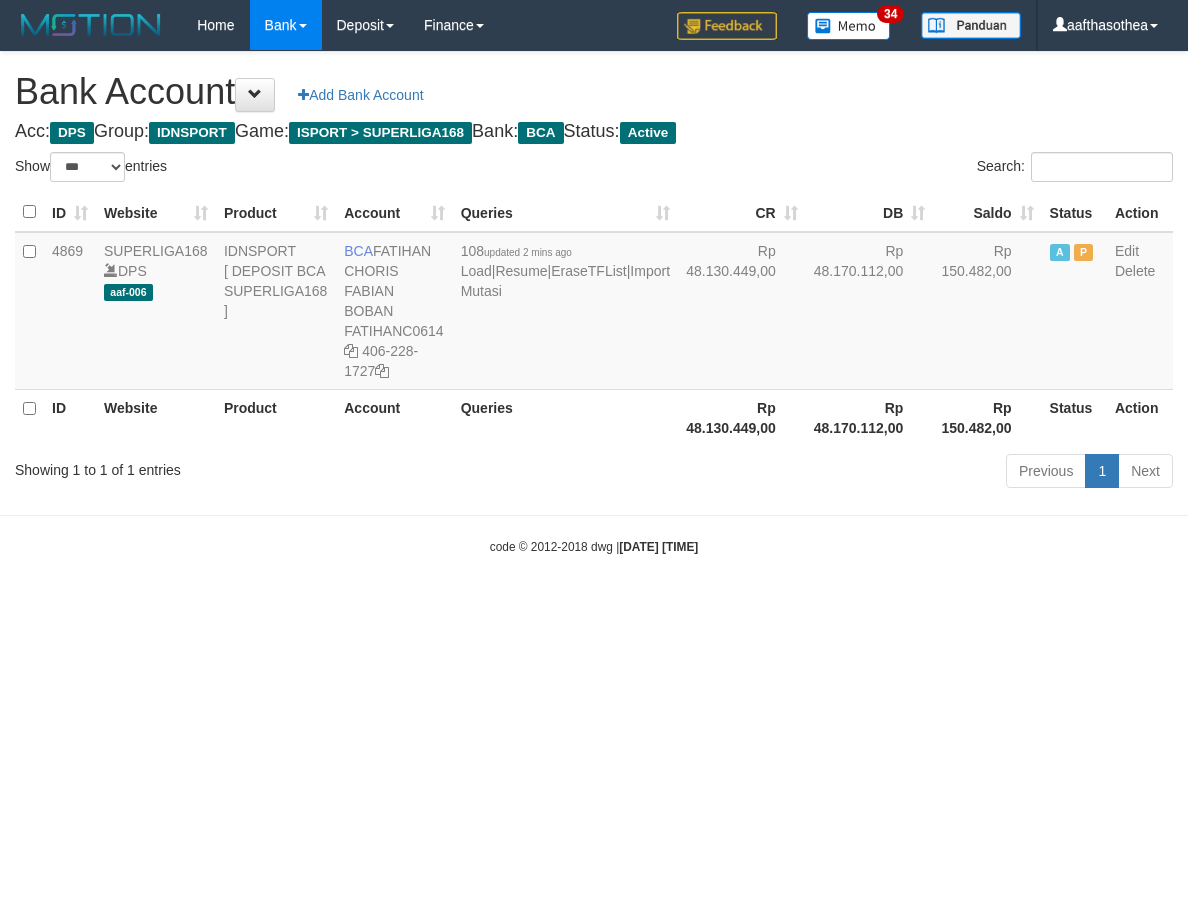 select on "***" 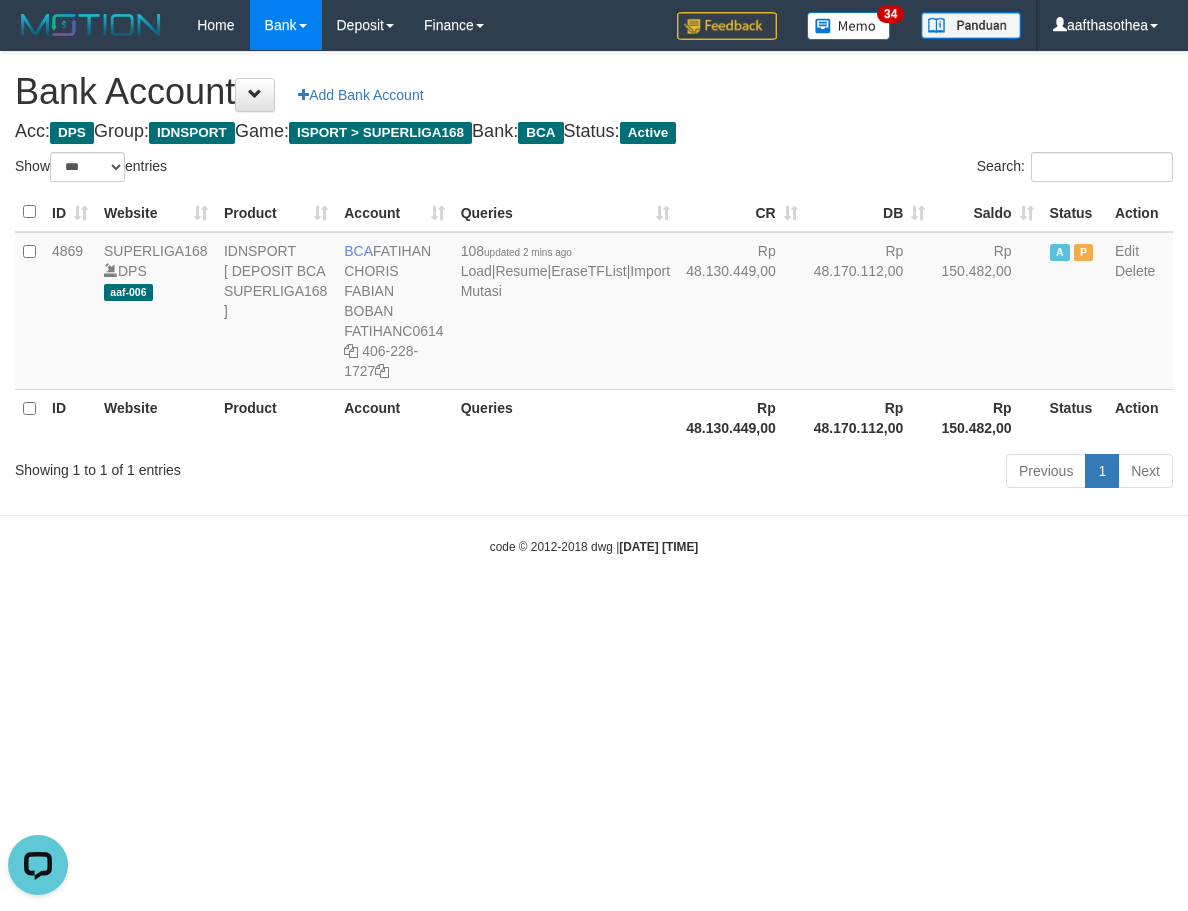 scroll, scrollTop: 0, scrollLeft: 0, axis: both 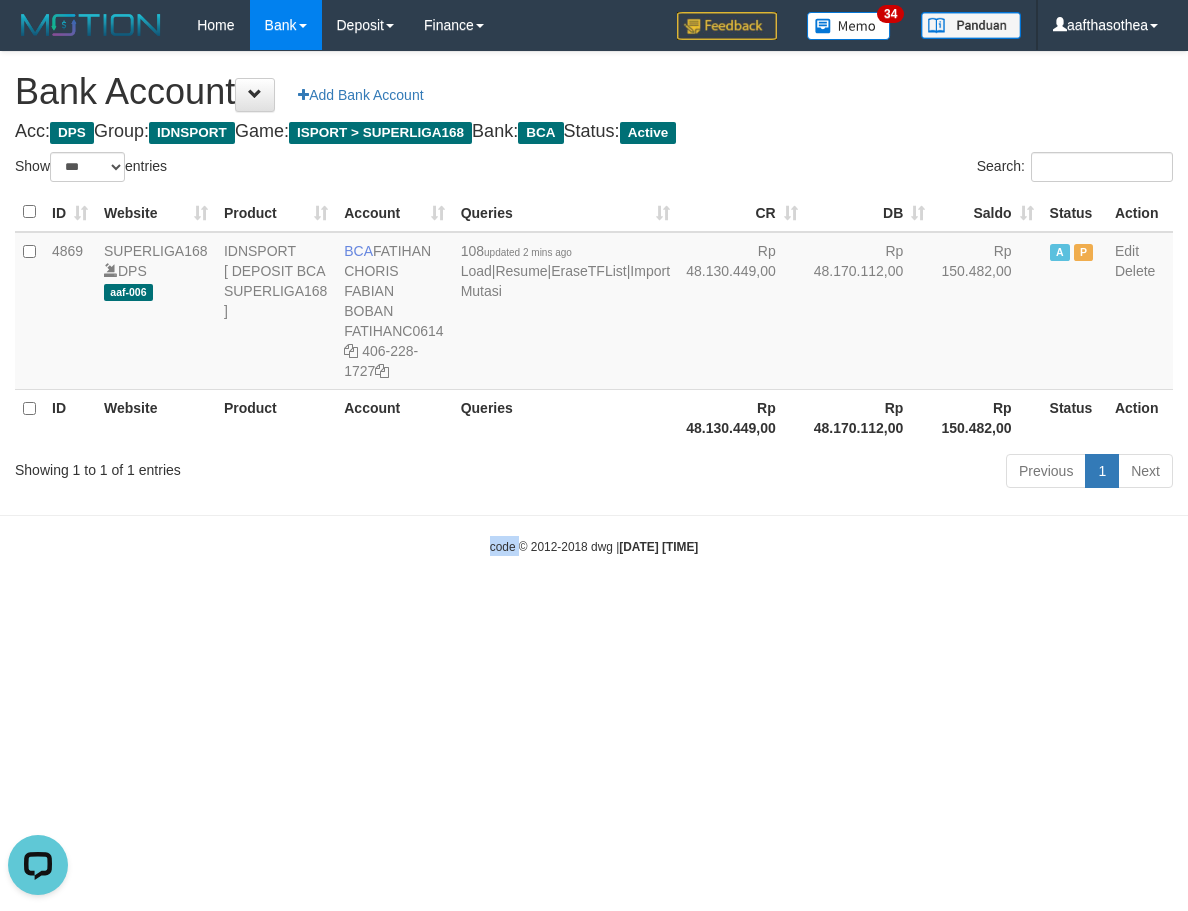 click on "code © 2012-2018 dwg |  [DATE] [TIME]" at bounding box center [594, 546] 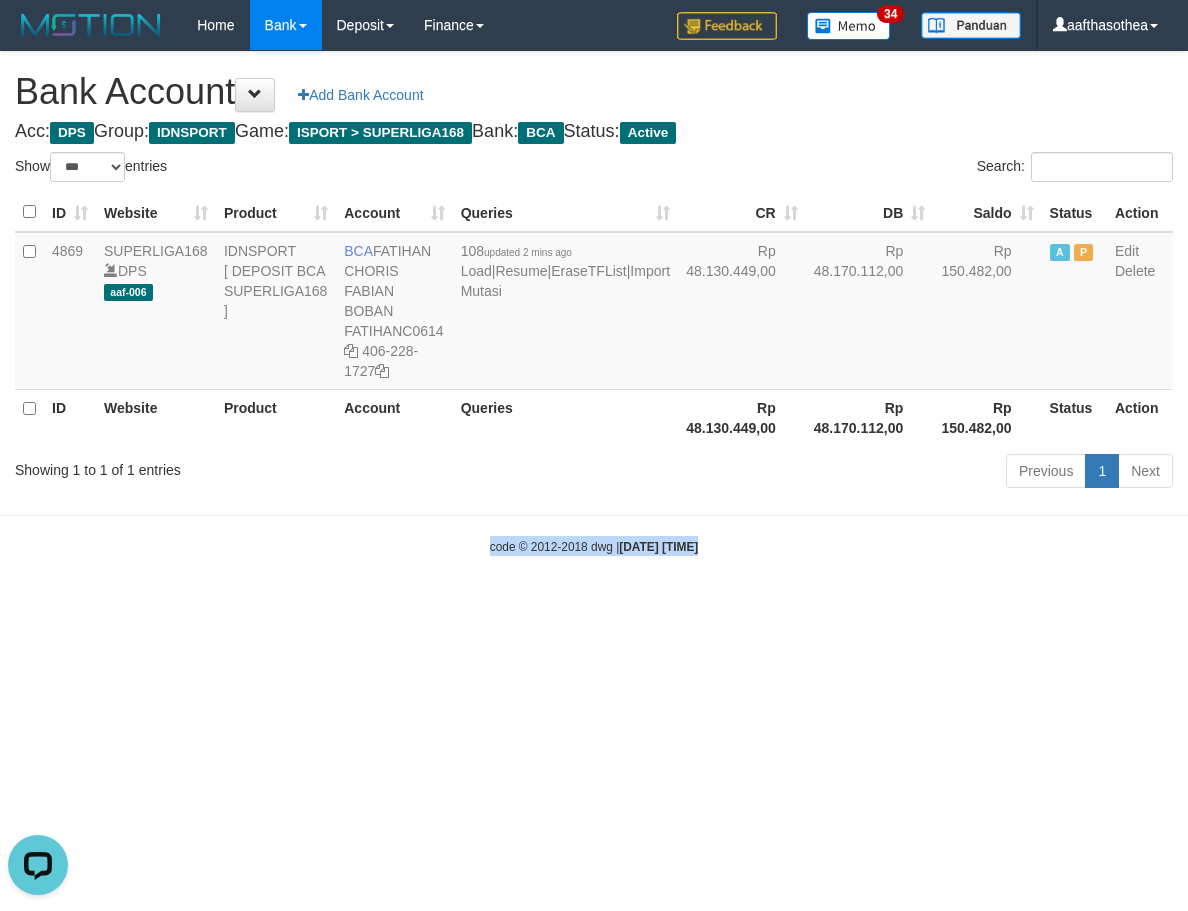 click on "code © 2012-2018 dwg |  2025/08/02 11:54:31" at bounding box center (594, 546) 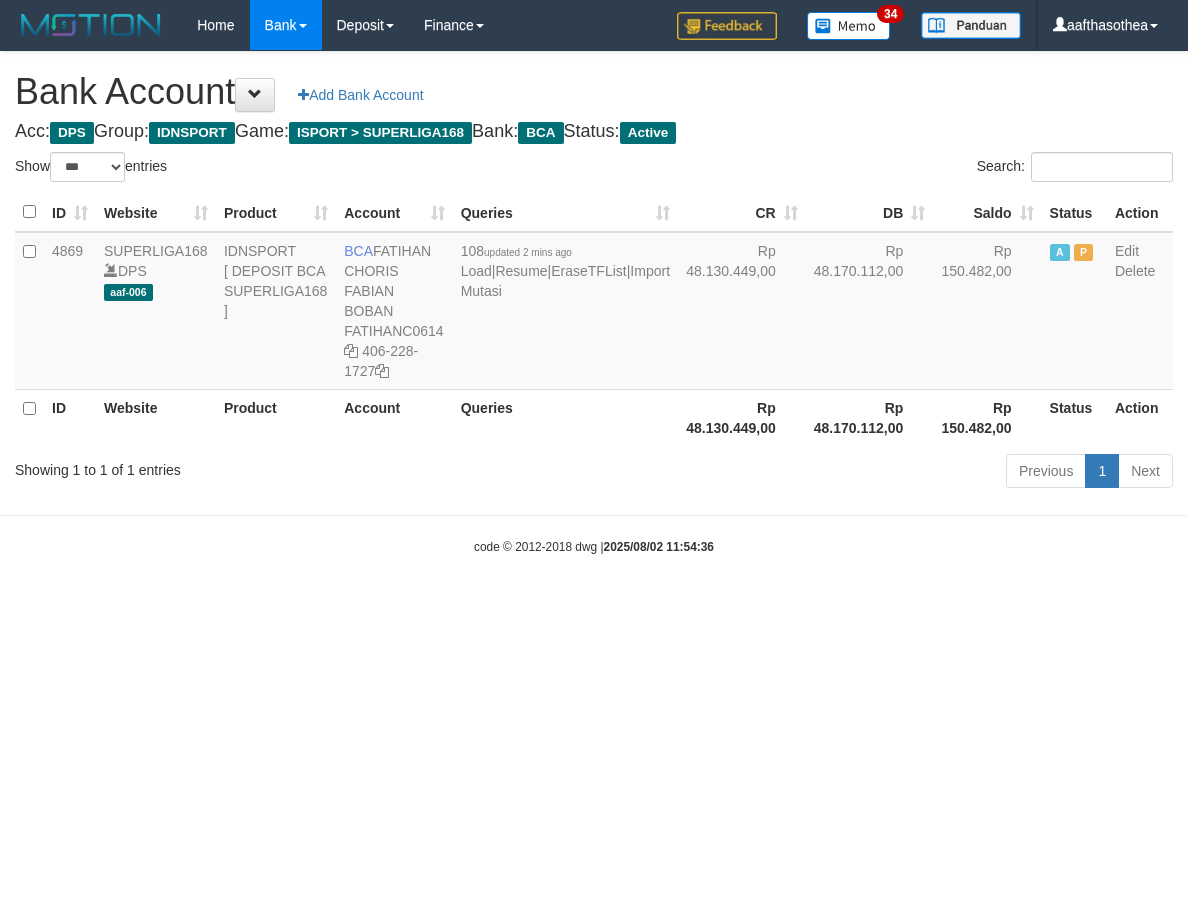 select on "***" 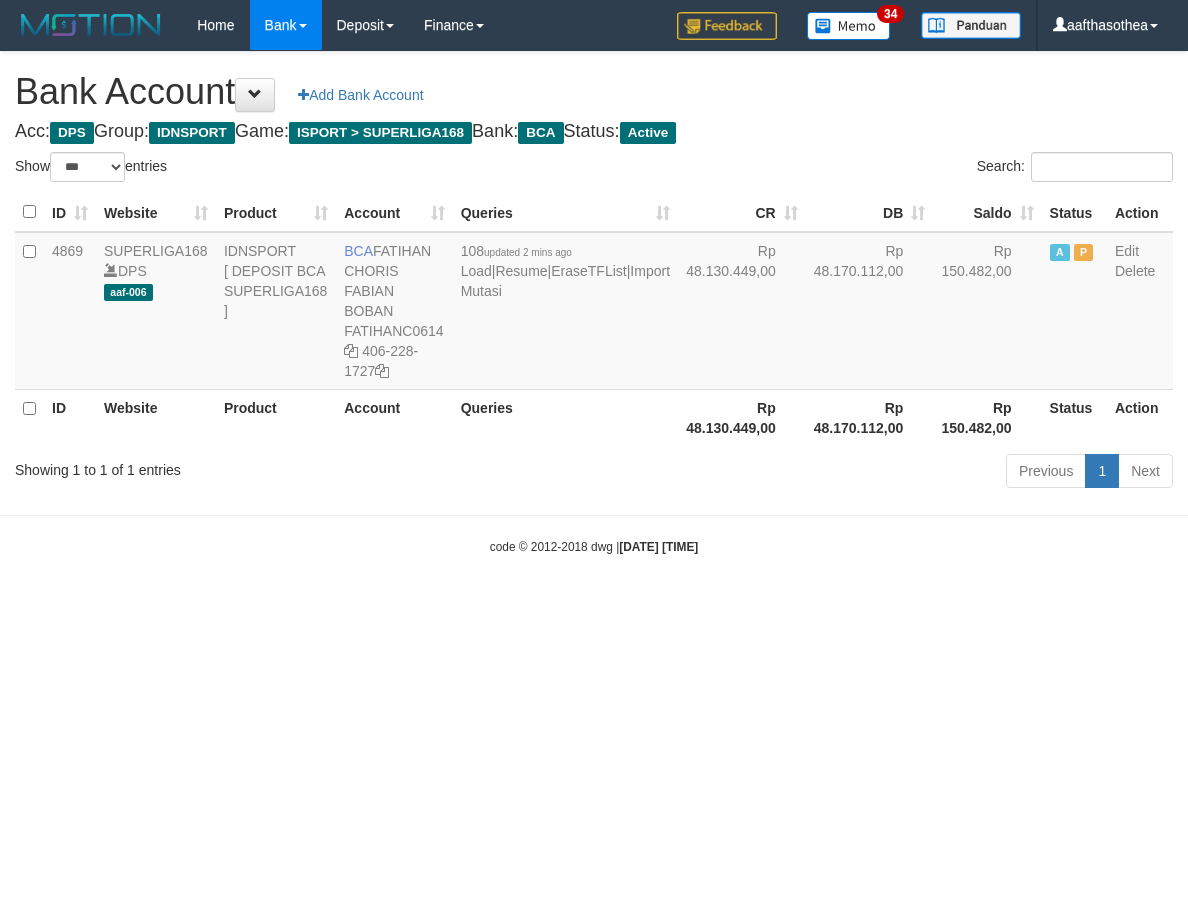 select on "***" 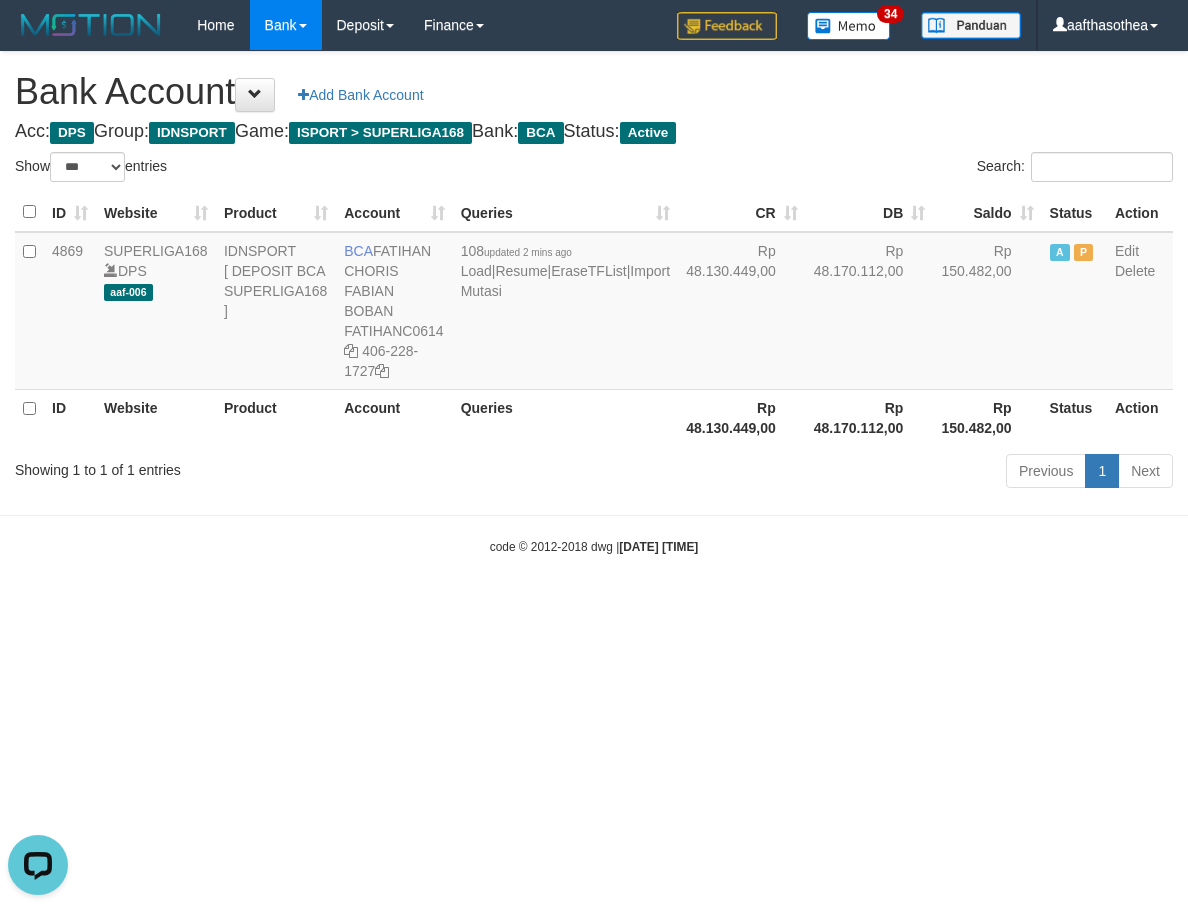 scroll, scrollTop: 0, scrollLeft: 0, axis: both 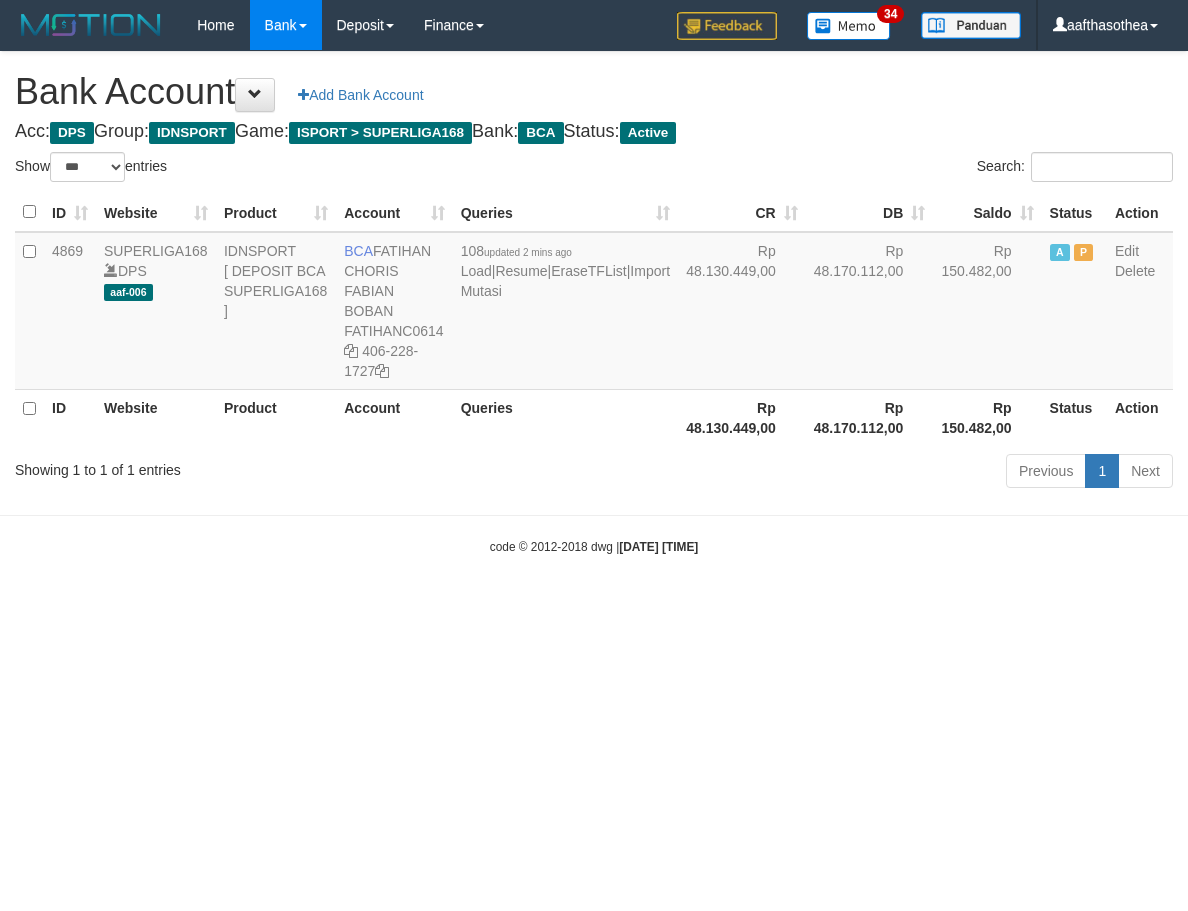 select on "***" 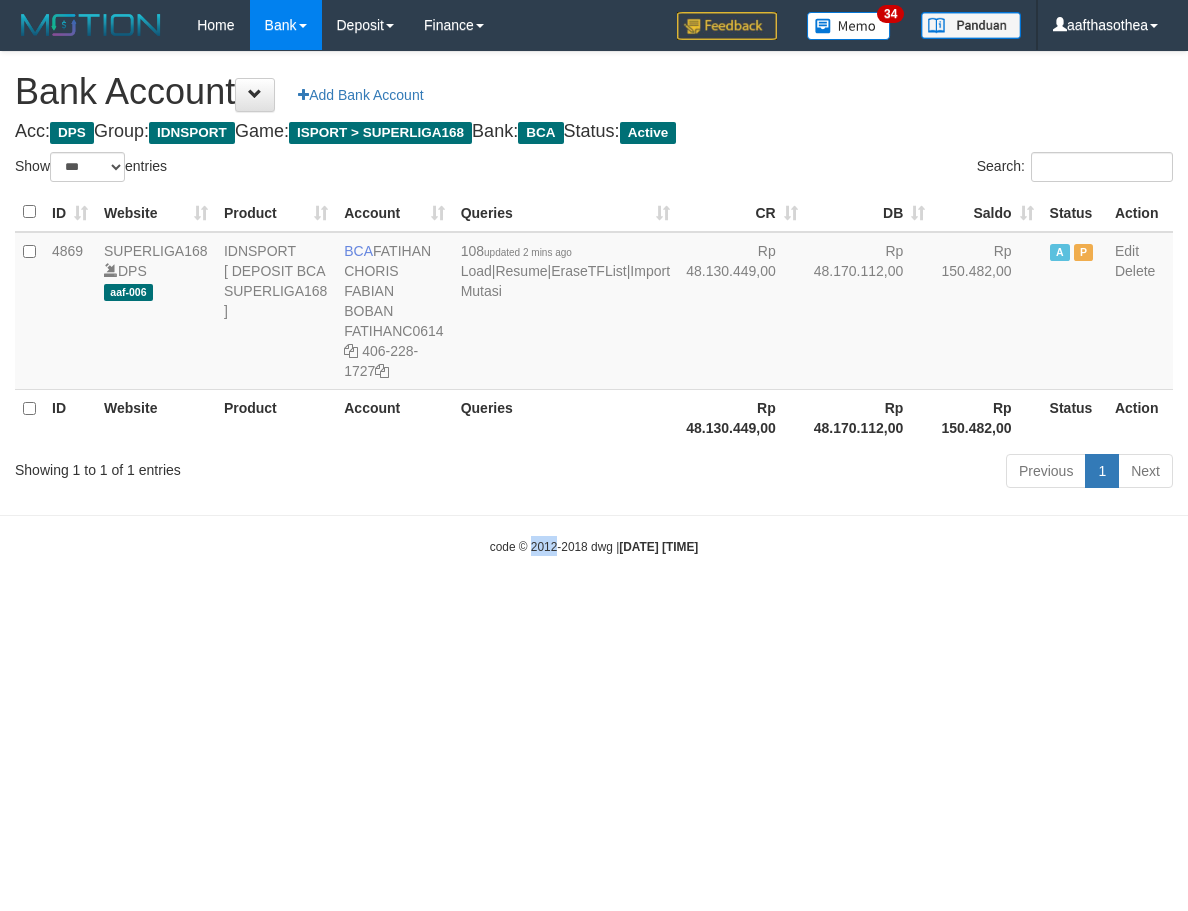 click on "Toggle navigation
Home
Bank
Account List
Load
By Website
Group
[ISPORT]													SUPERLIGA168
By Load Group (DPS)
34" at bounding box center [594, 303] 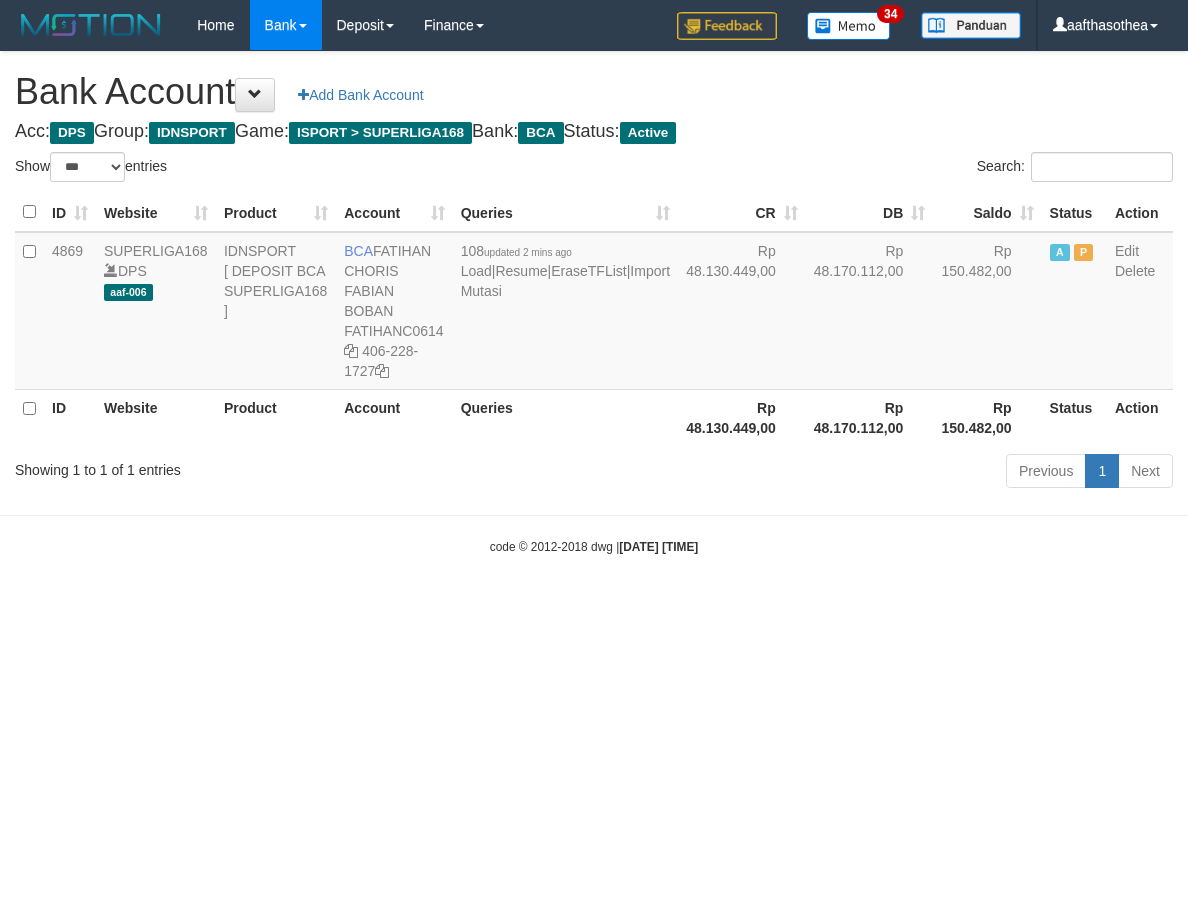 select on "***" 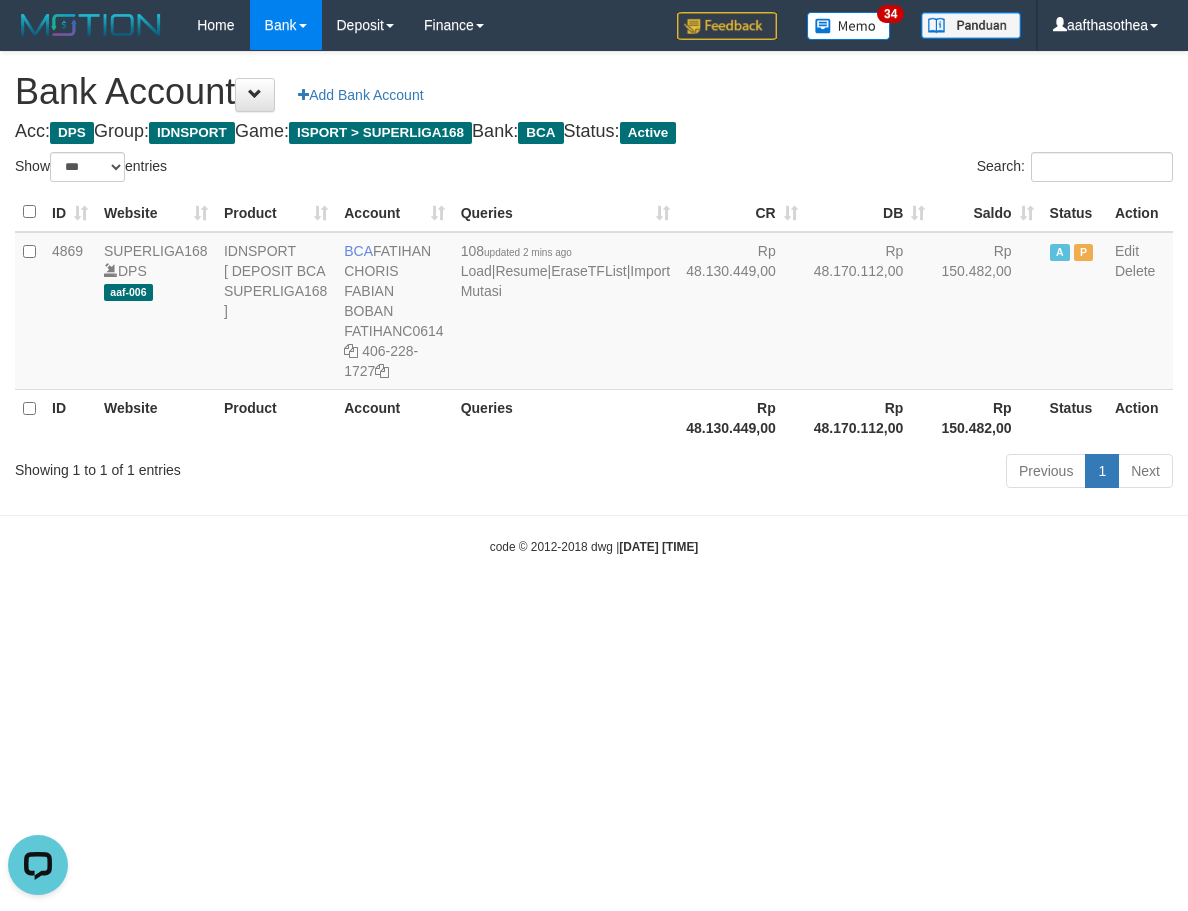 scroll, scrollTop: 0, scrollLeft: 0, axis: both 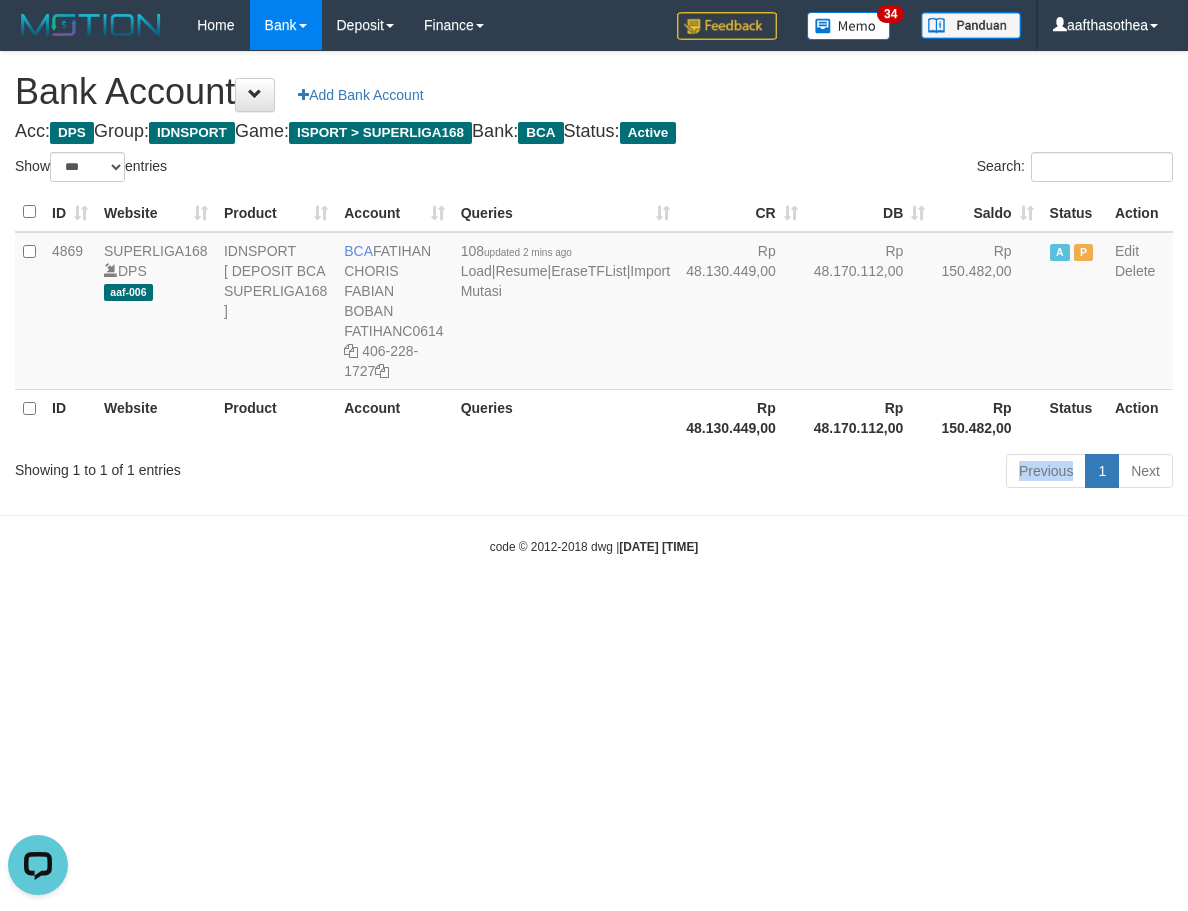 click on "Previous 1 Next" at bounding box center [841, 473] 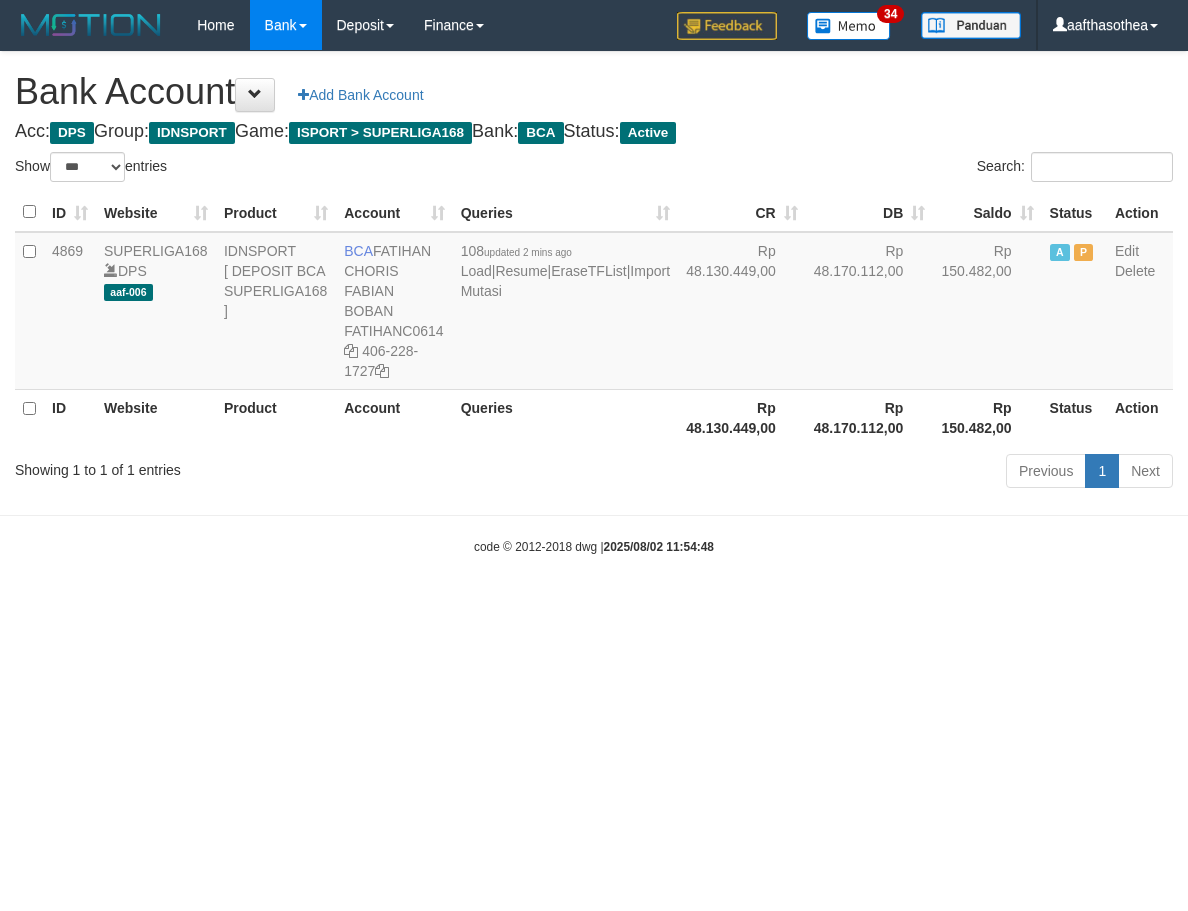 select on "***" 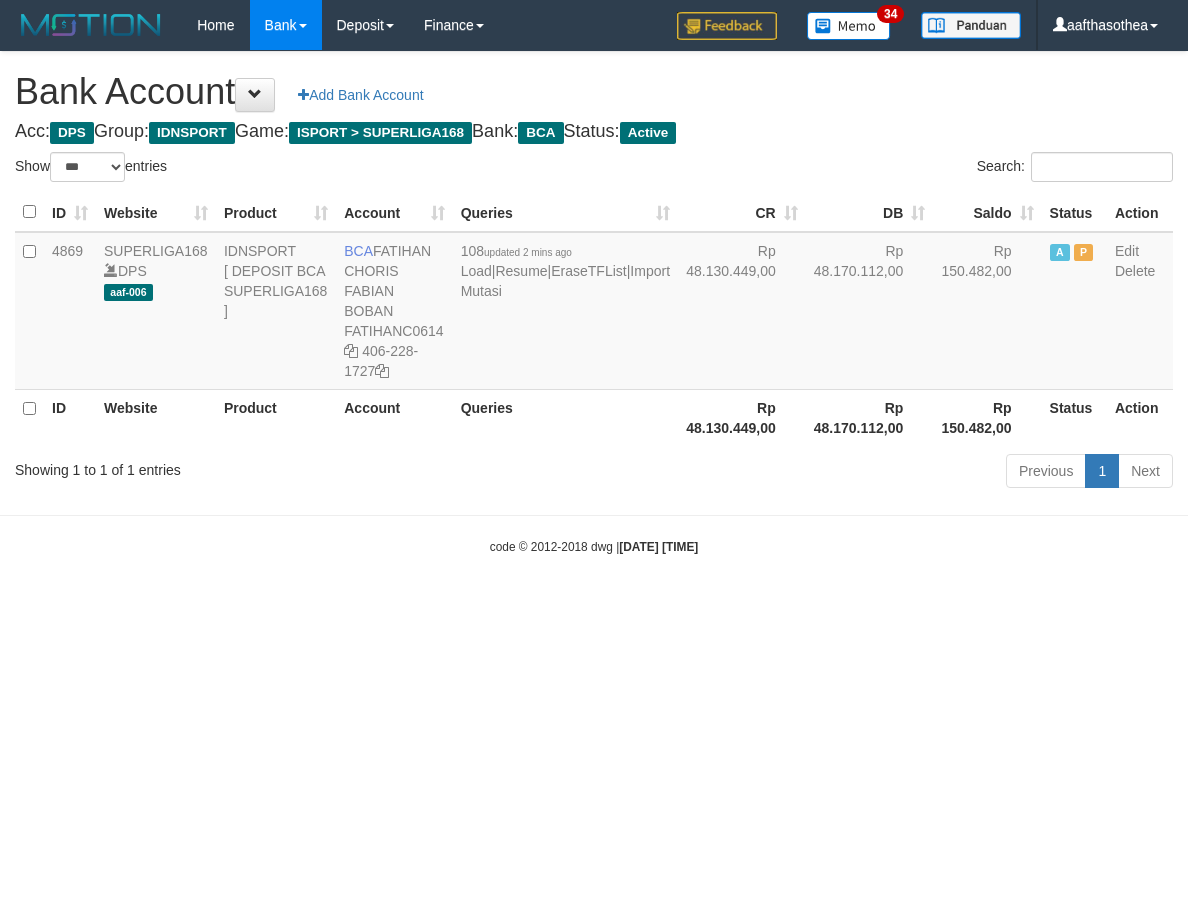 select on "***" 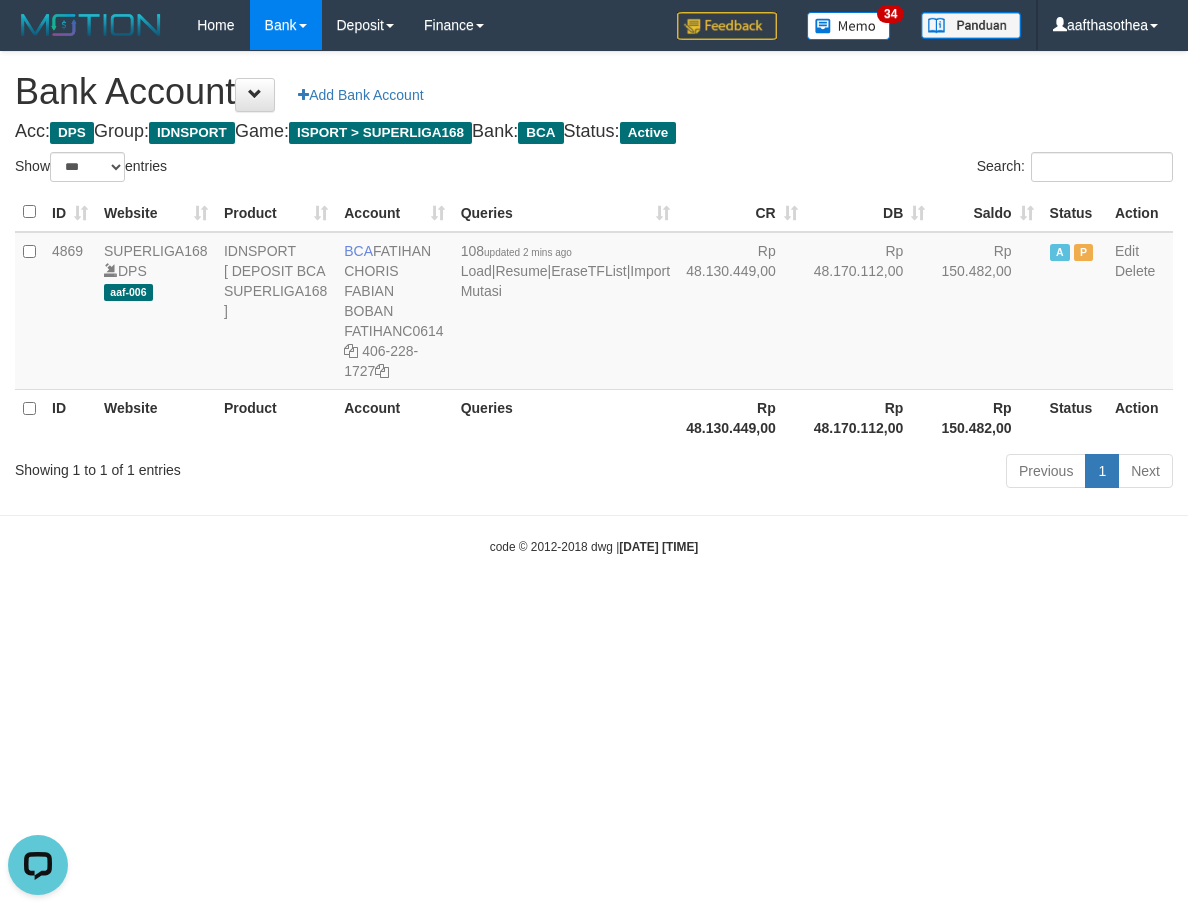 scroll, scrollTop: 0, scrollLeft: 0, axis: both 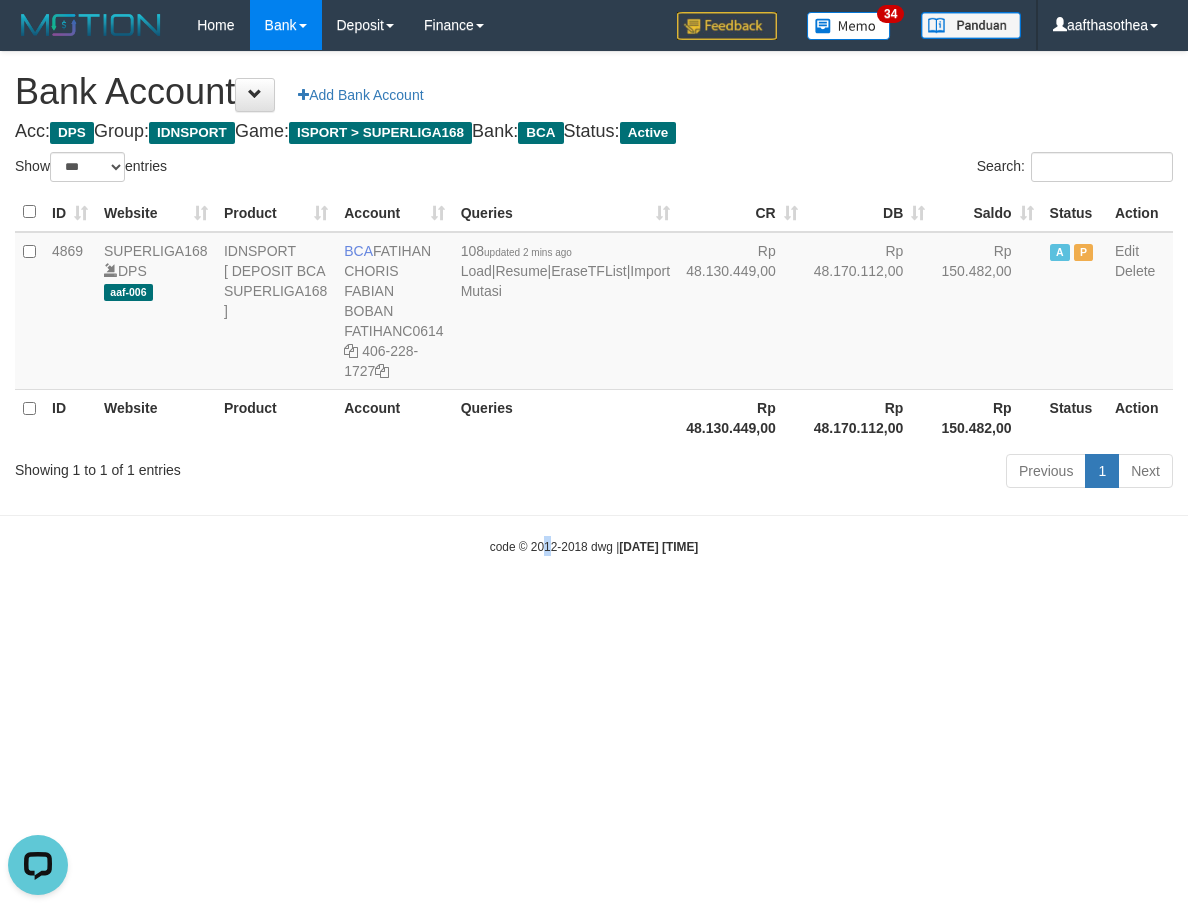 click on "Toggle navigation
Home
Bank
Account List
Load
By Website
Group
[ISPORT]													SUPERLIGA168
By Load Group (DPS)" at bounding box center [594, 303] 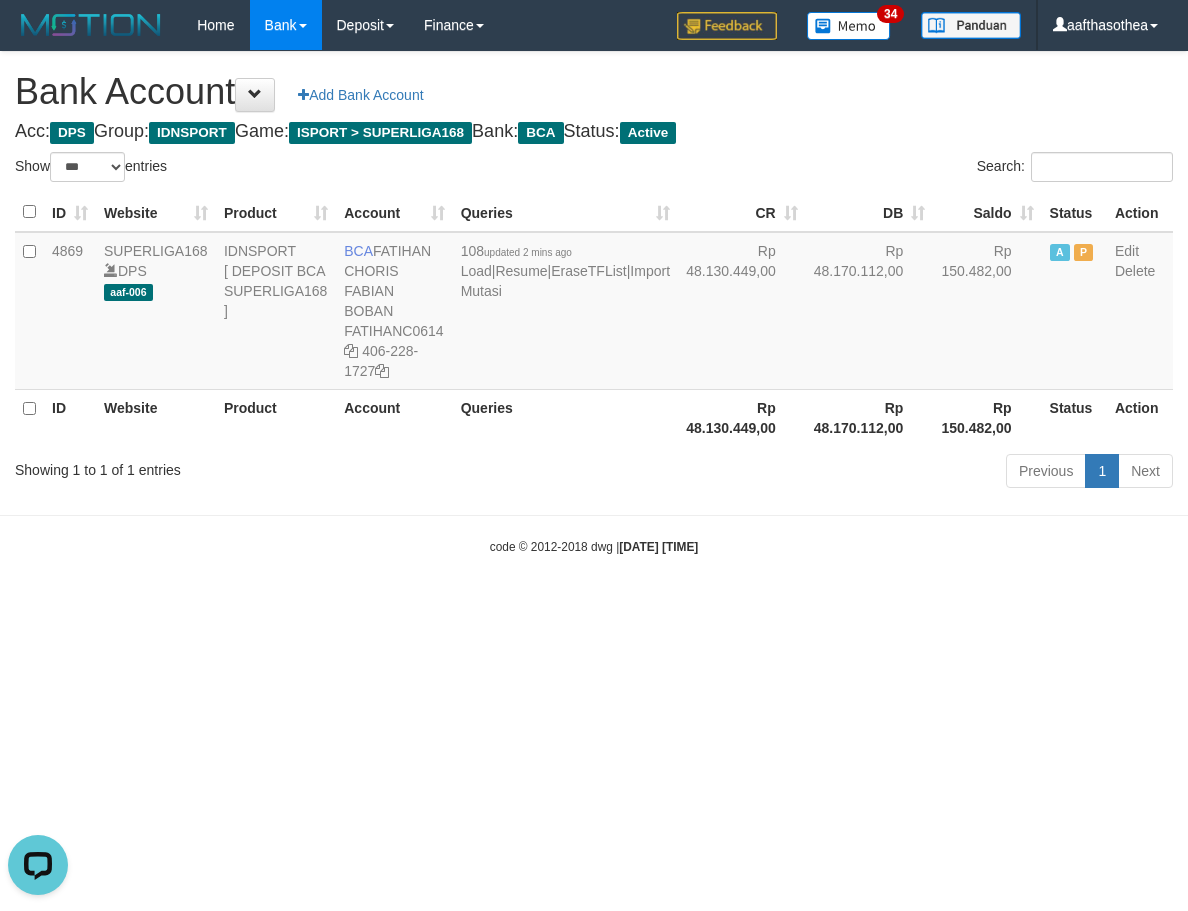 click on "Toggle navigation
Home
Bank
Account List
Load
By Website
Group
[ISPORT]													SUPERLIGA168
By Load Group (DPS)" at bounding box center (594, 303) 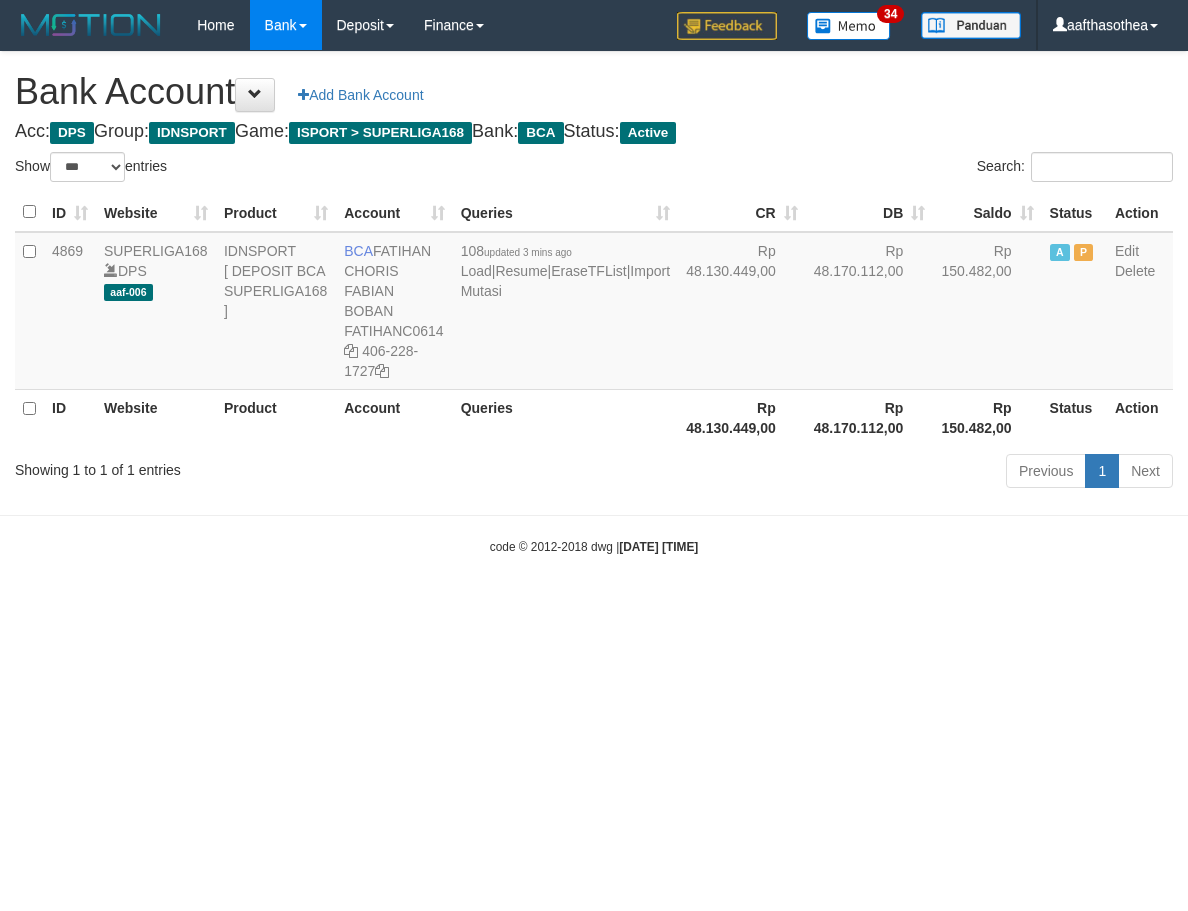 select on "***" 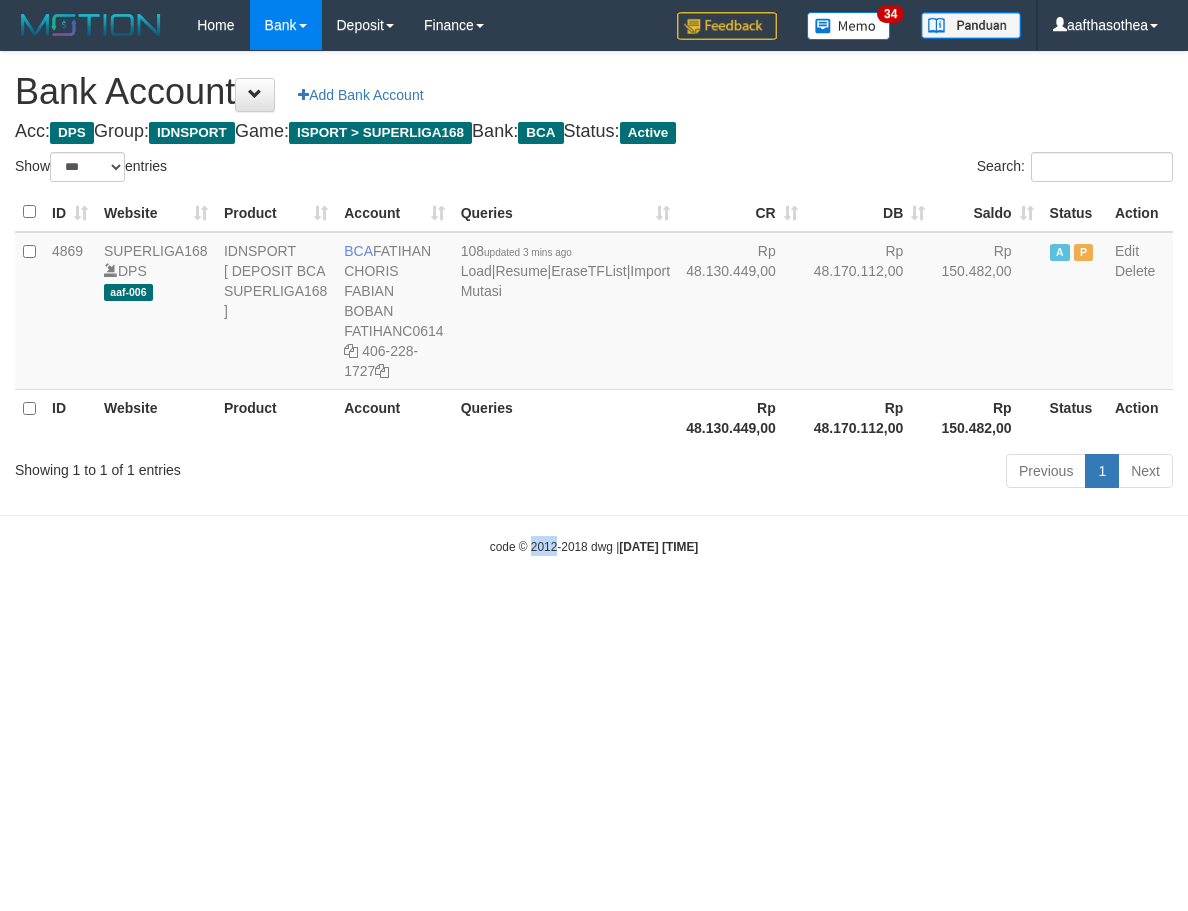 click on "Toggle navigation
Home
Bank
Account List
Load
By Website
Group
[ISPORT]													SUPERLIGA168
By Load Group (DPS)
34" at bounding box center [594, 303] 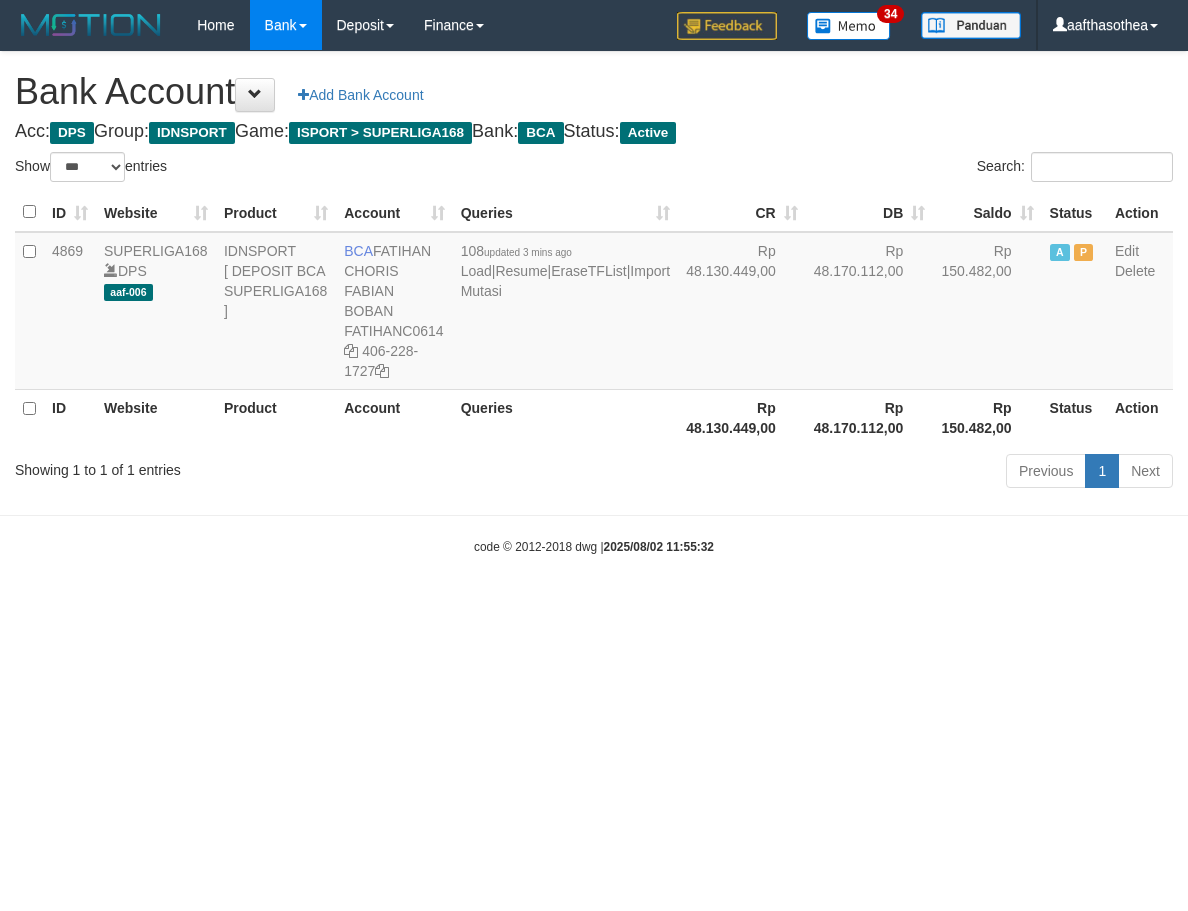select on "***" 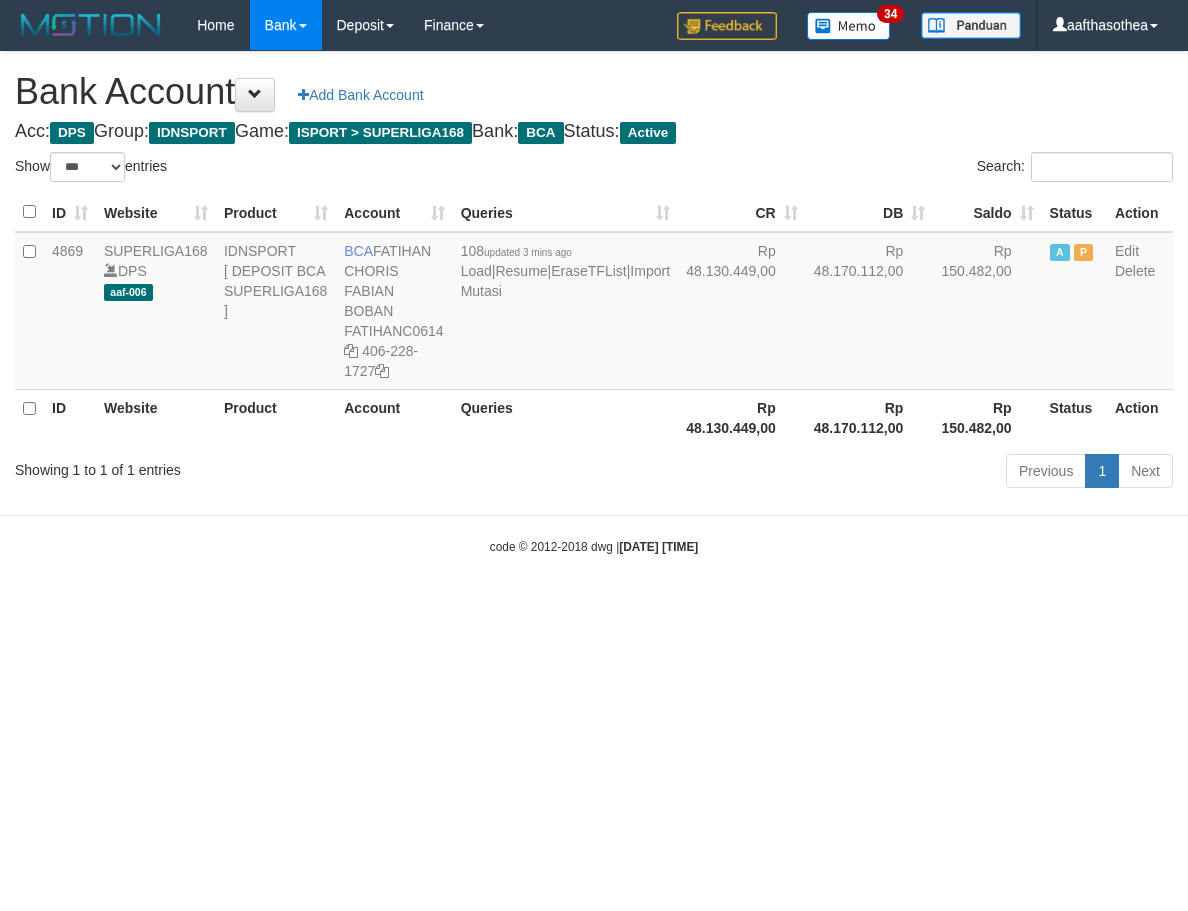 select on "***" 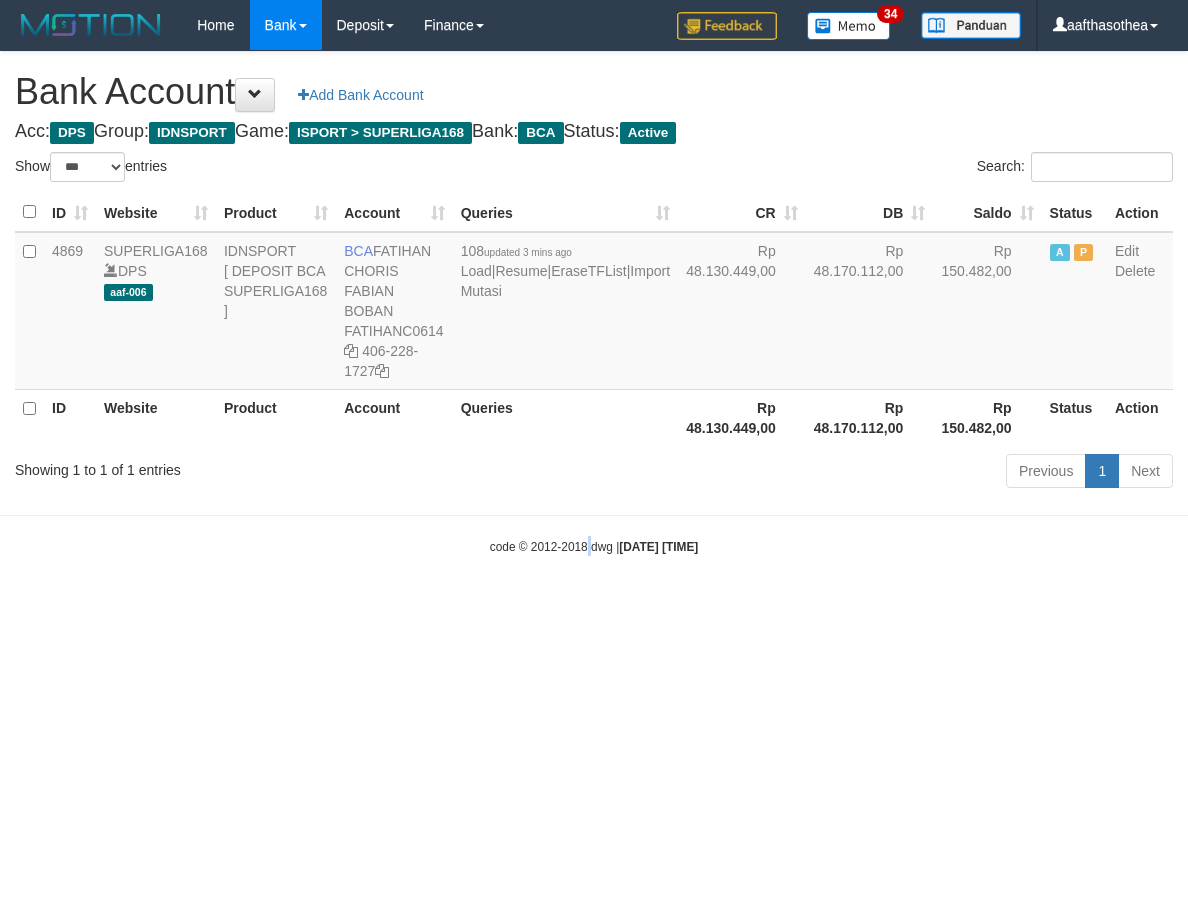 click on "Toggle navigation
Home
Bank
Account List
Load
By Website
Group
[ISPORT]													SUPERLIGA168
By Load Group (DPS)
34" at bounding box center [594, 303] 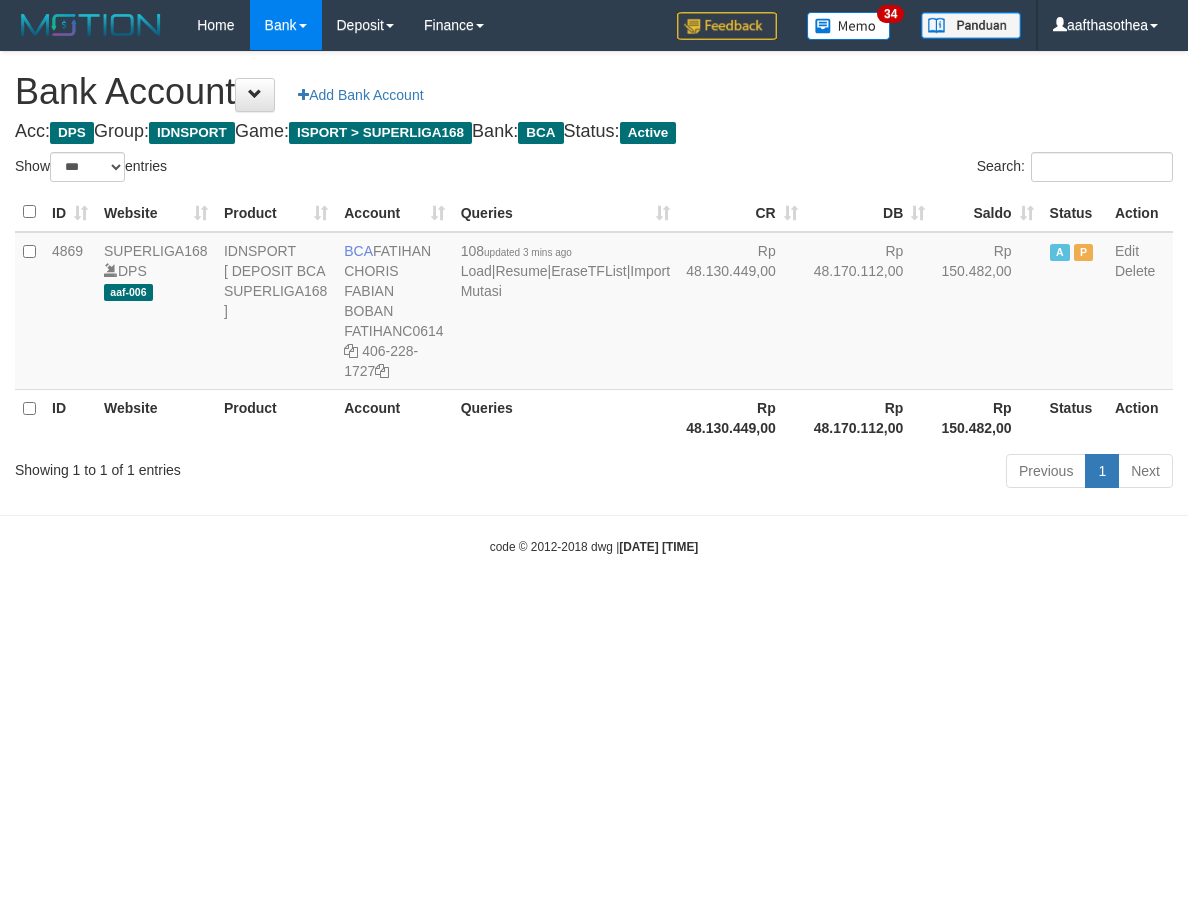 select on "***" 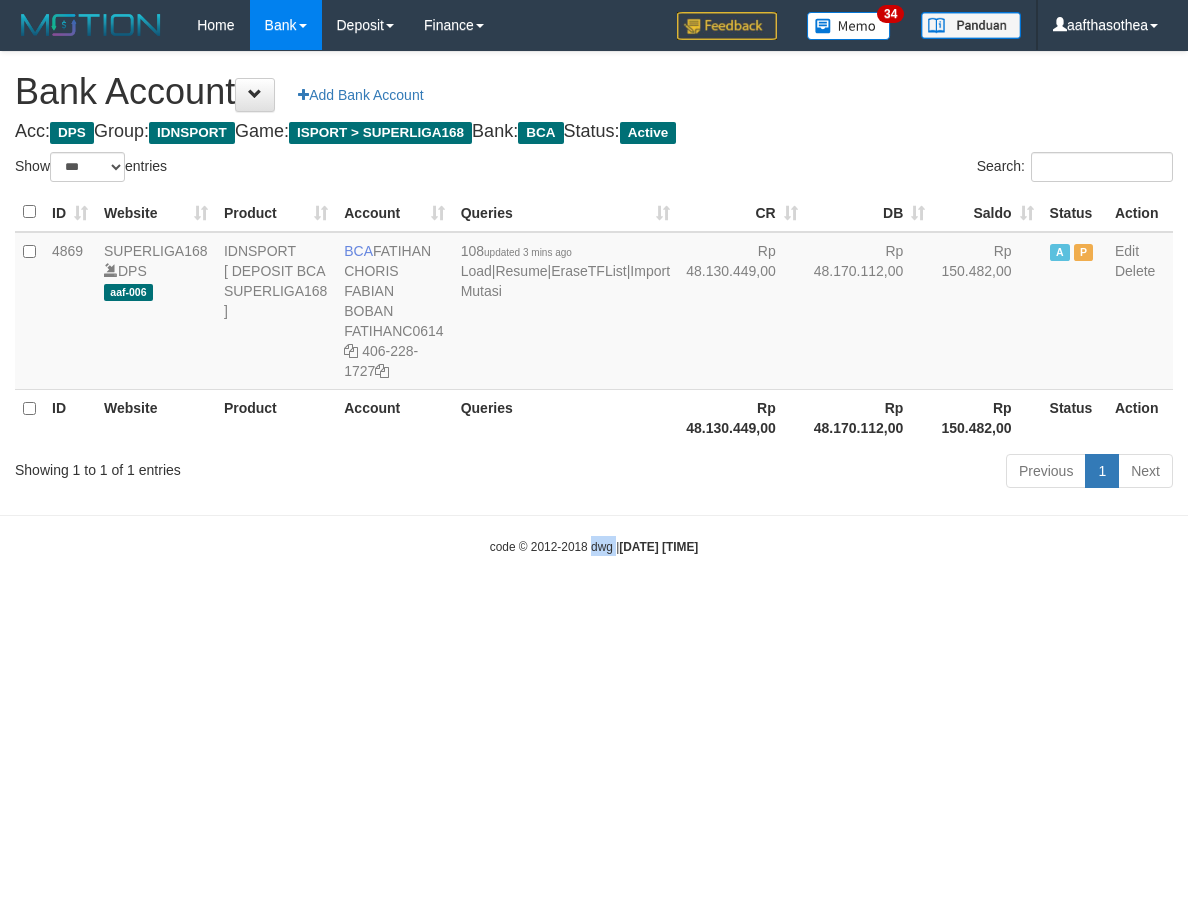 click on "Toggle navigation
Home
Bank
Account List
Load
By Website
Group
[ISPORT]													SUPERLIGA168
By Load Group (DPS)
34" at bounding box center [594, 303] 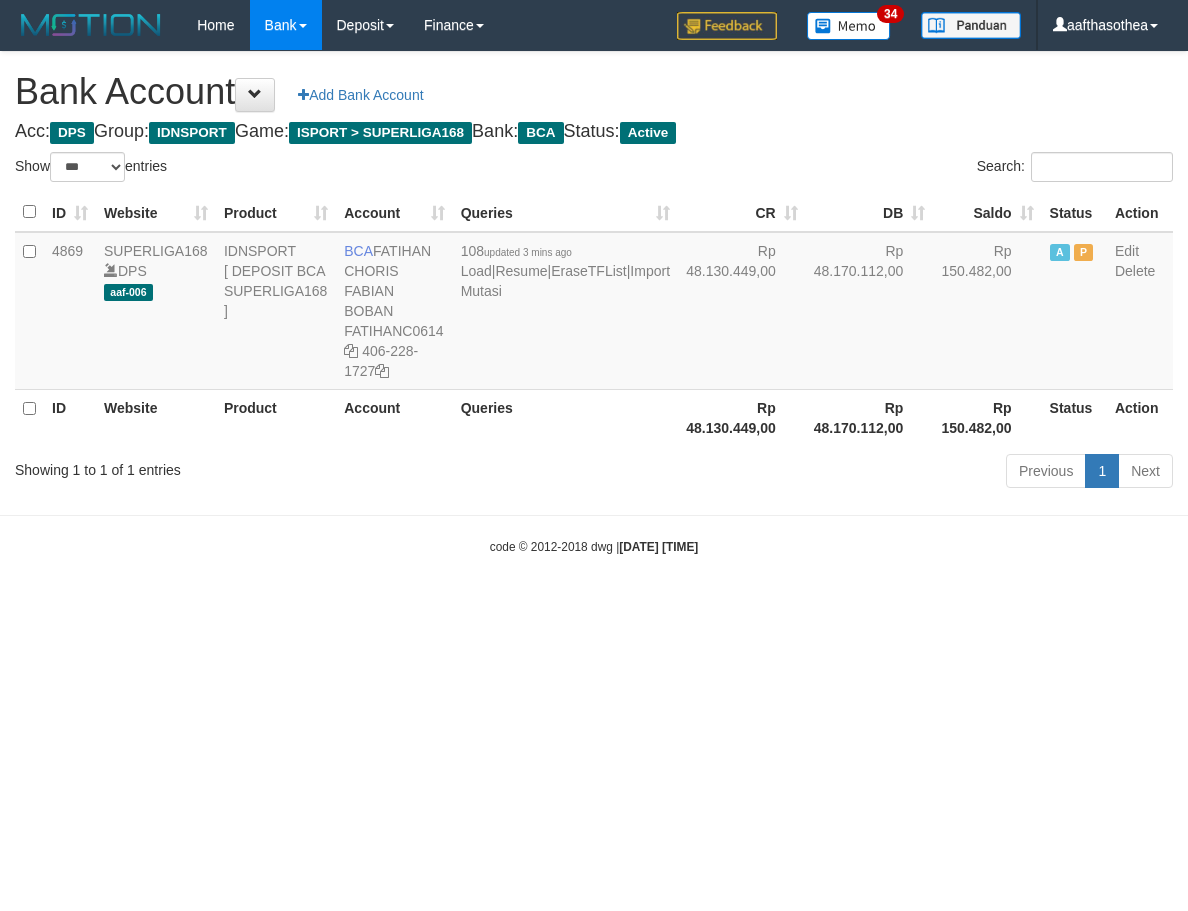 select on "***" 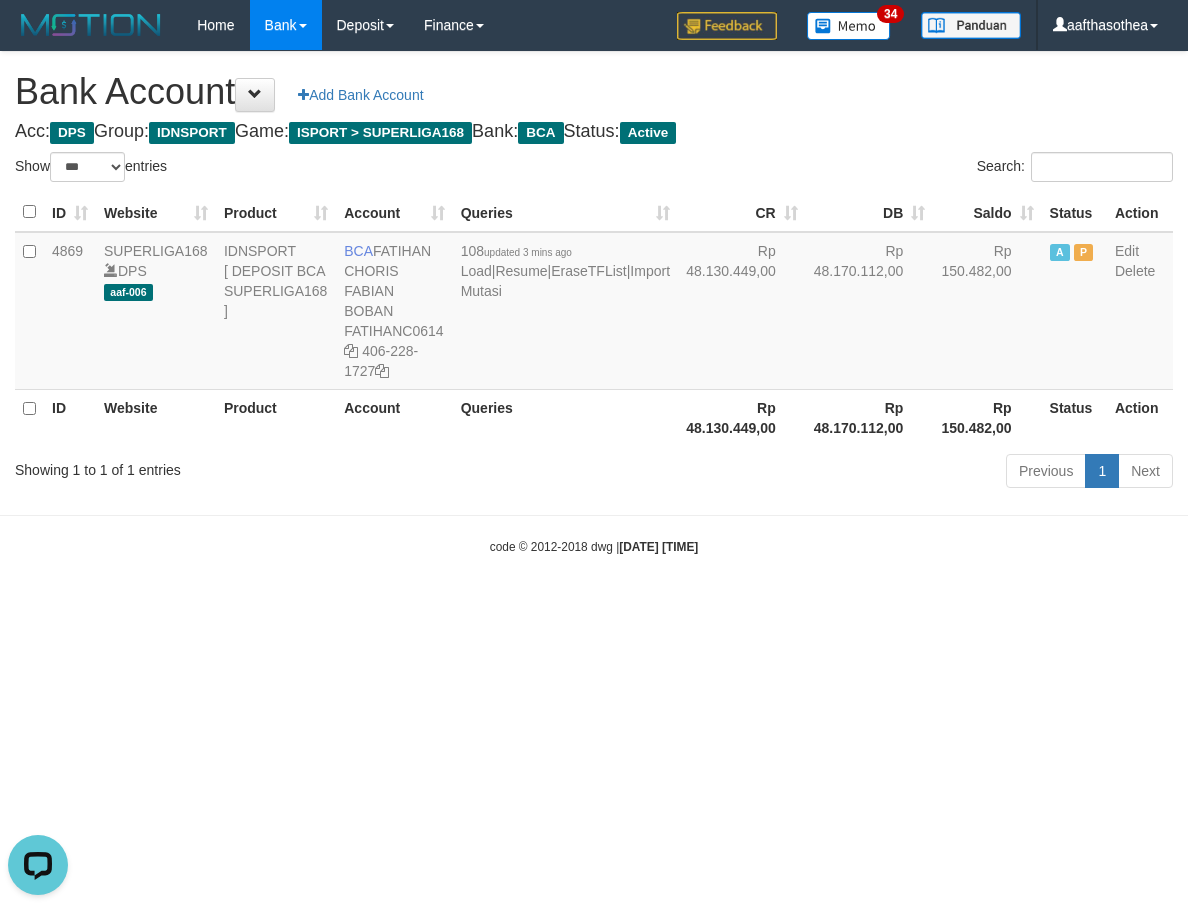 scroll, scrollTop: 0, scrollLeft: 0, axis: both 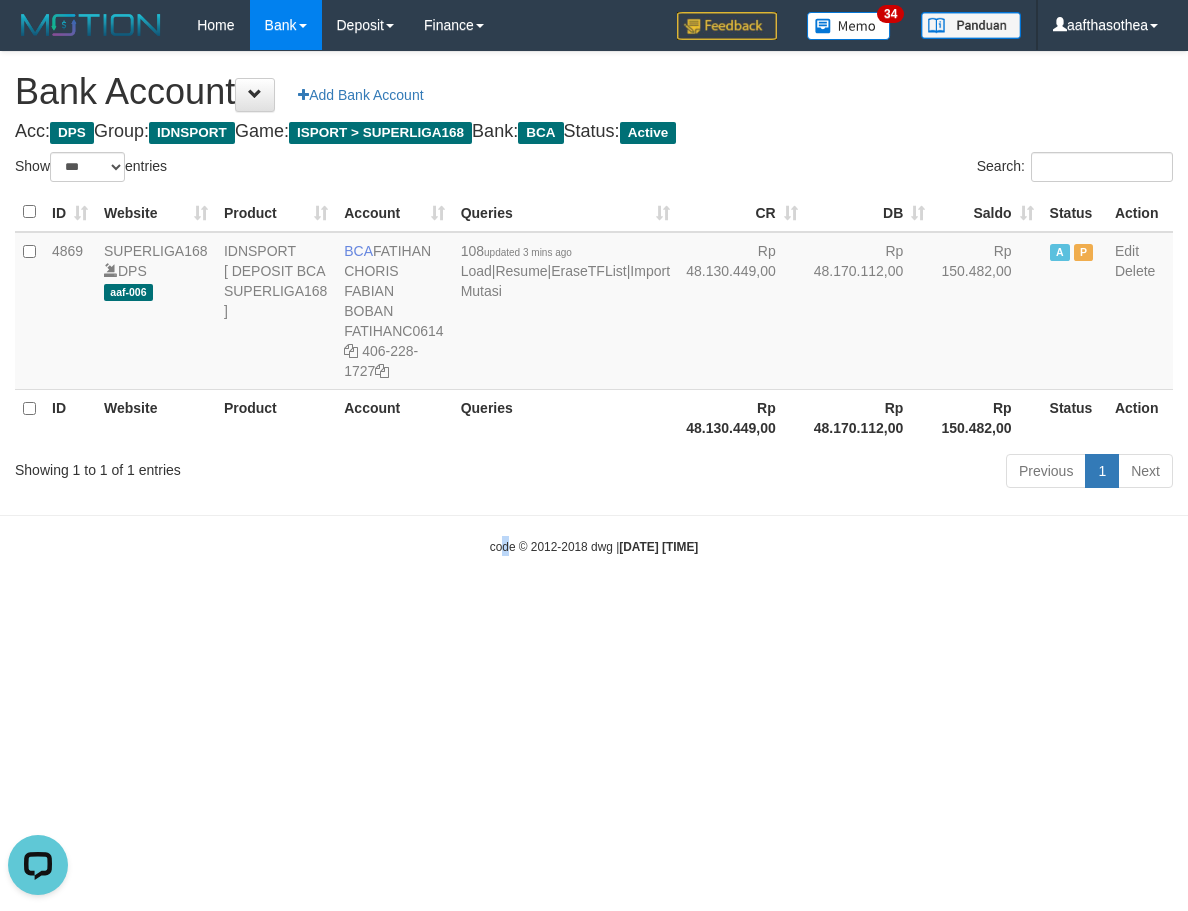 click on "code © 2012-2018 dwg |  [DATE] [TIME]" at bounding box center [594, 547] 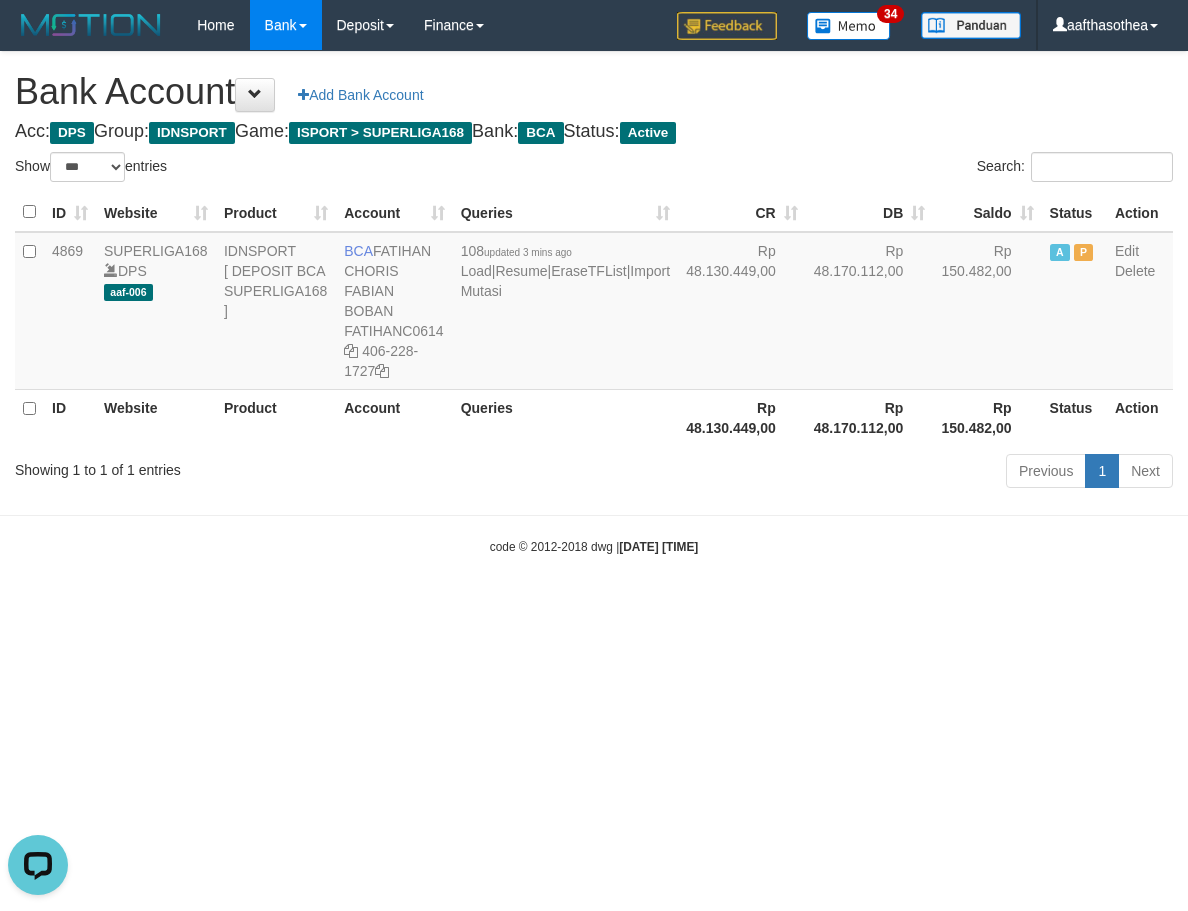 click on "code © 2012-2018 dwg |  2025/08/02 11:55:38" at bounding box center (594, 547) 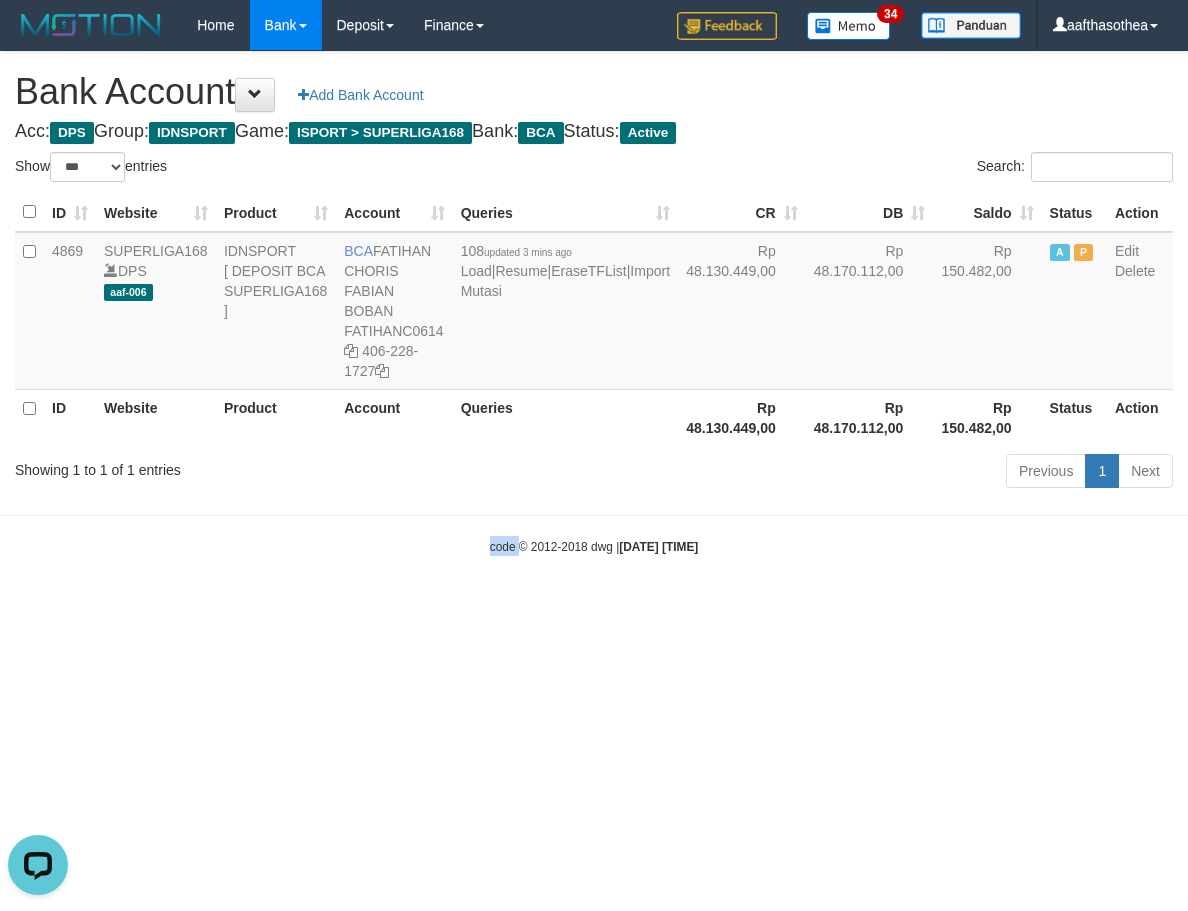 click on "code © 2012-2018 dwg |  2025/08/02 11:55:38" at bounding box center (594, 547) 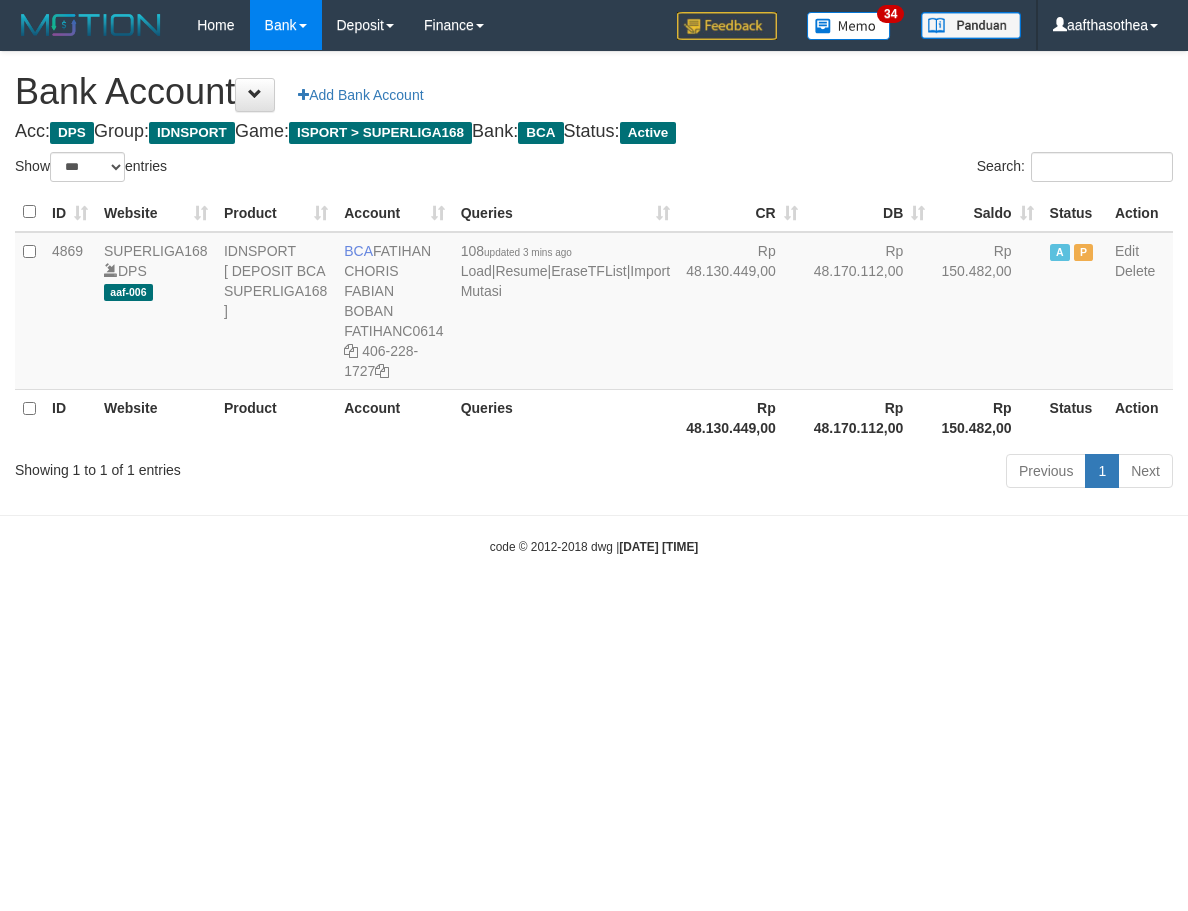 select on "***" 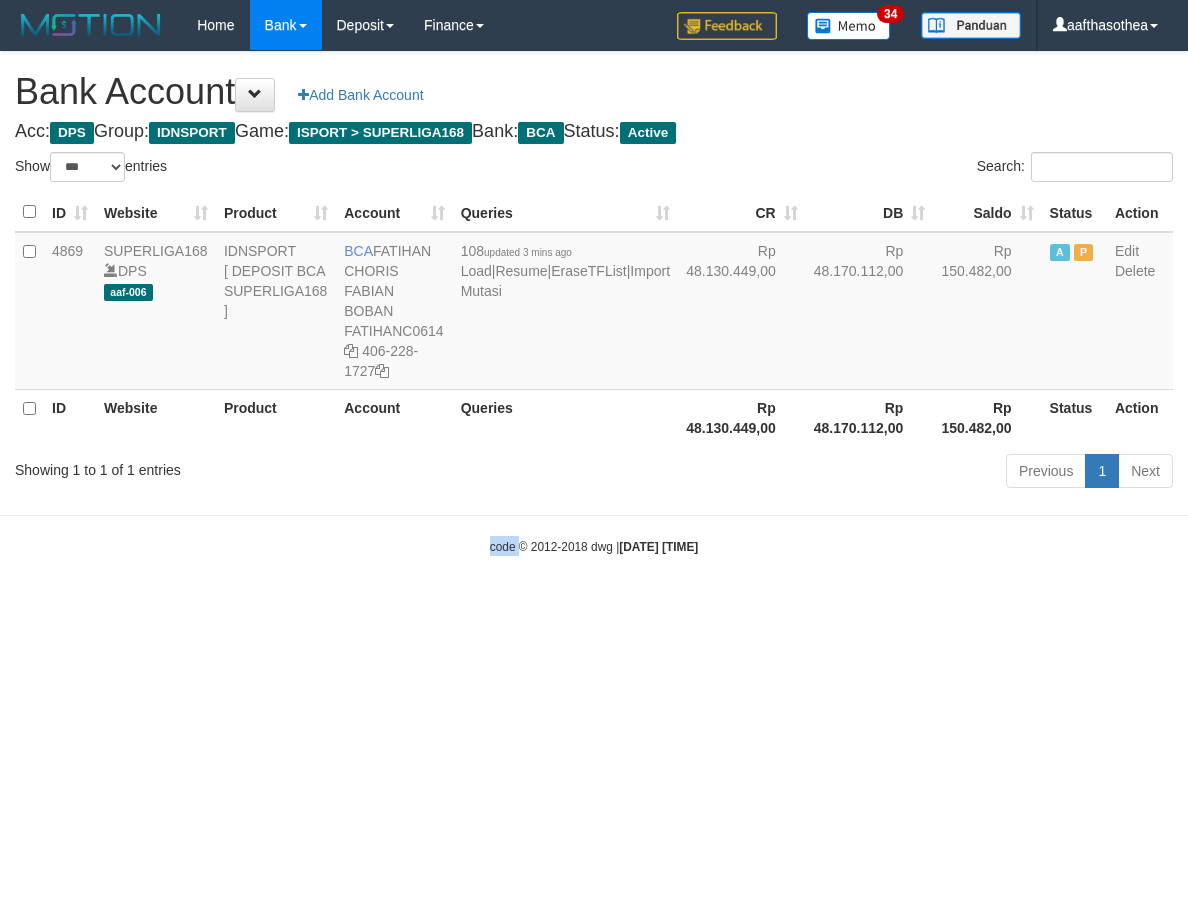 click on "code © 2012-2018 dwg |  2025/08/02 11:55:54" at bounding box center (594, 546) 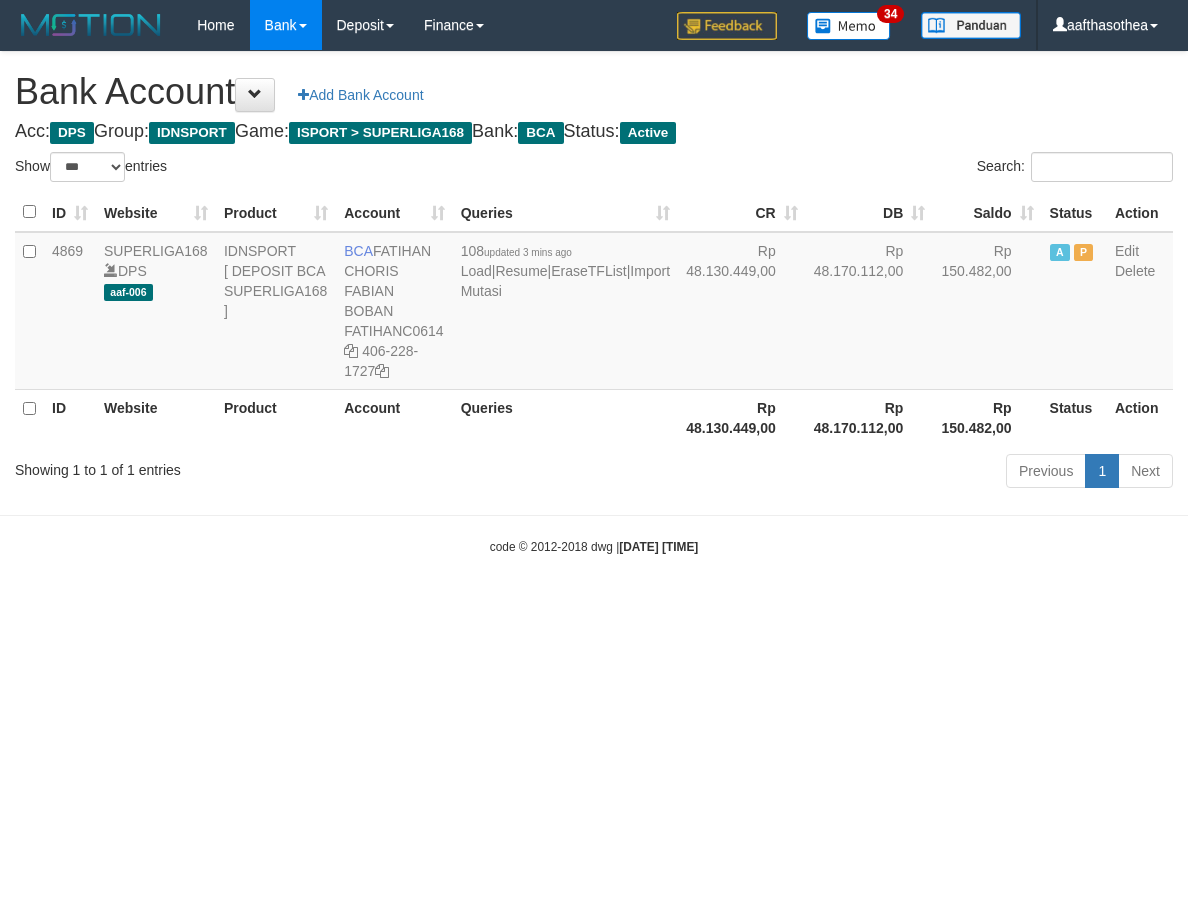 select on "***" 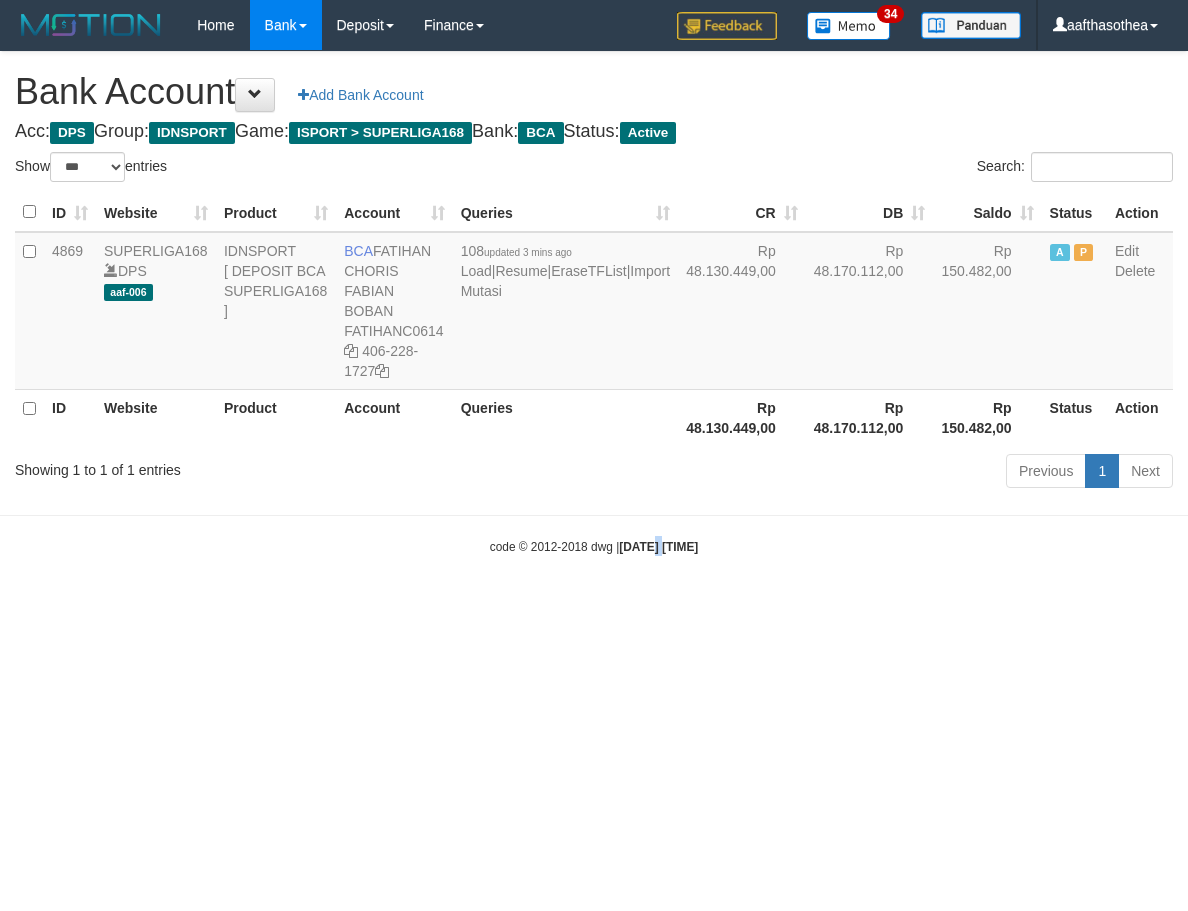 click on "Toggle navigation
Home
Bank
Account List
Load
By Website
Group
[ISPORT]													SUPERLIGA168
By Load Group (DPS)" at bounding box center [594, 303] 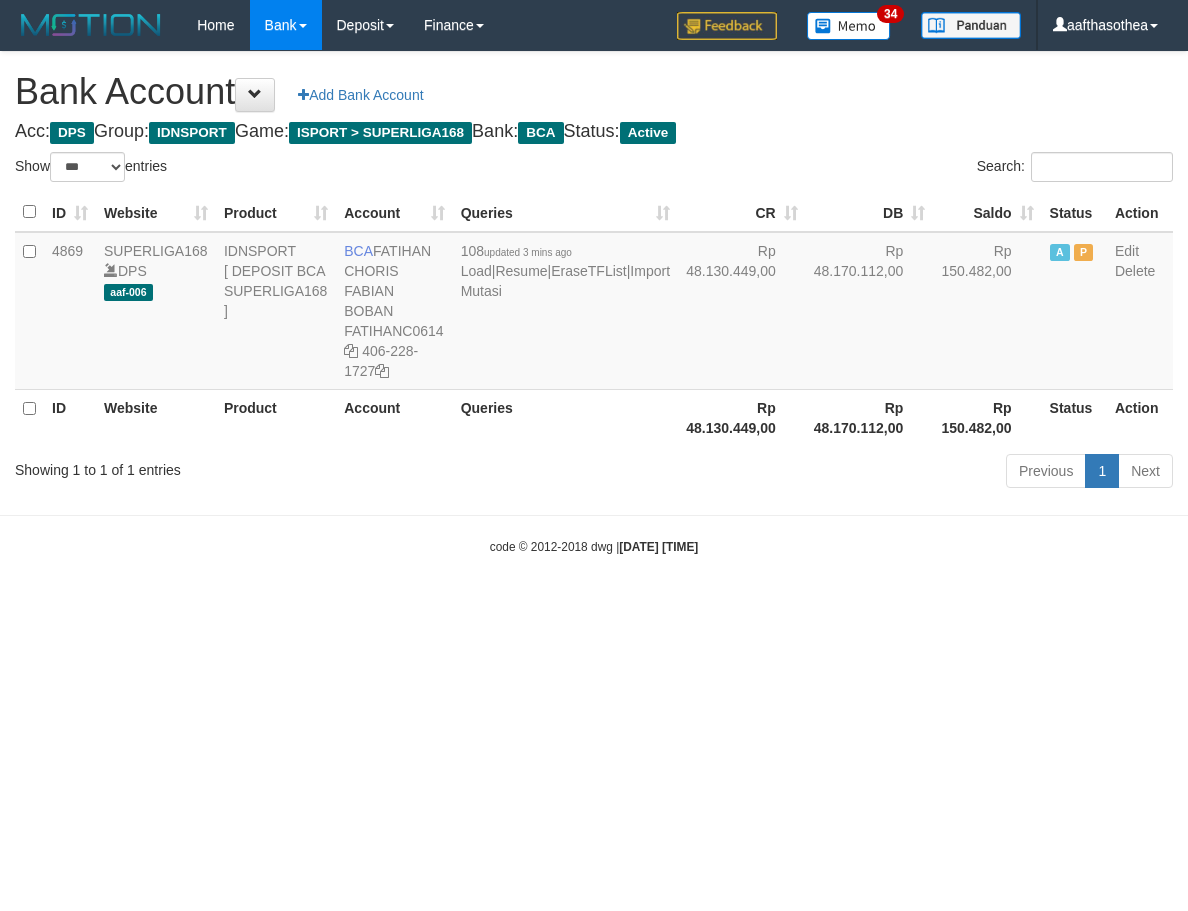 select on "***" 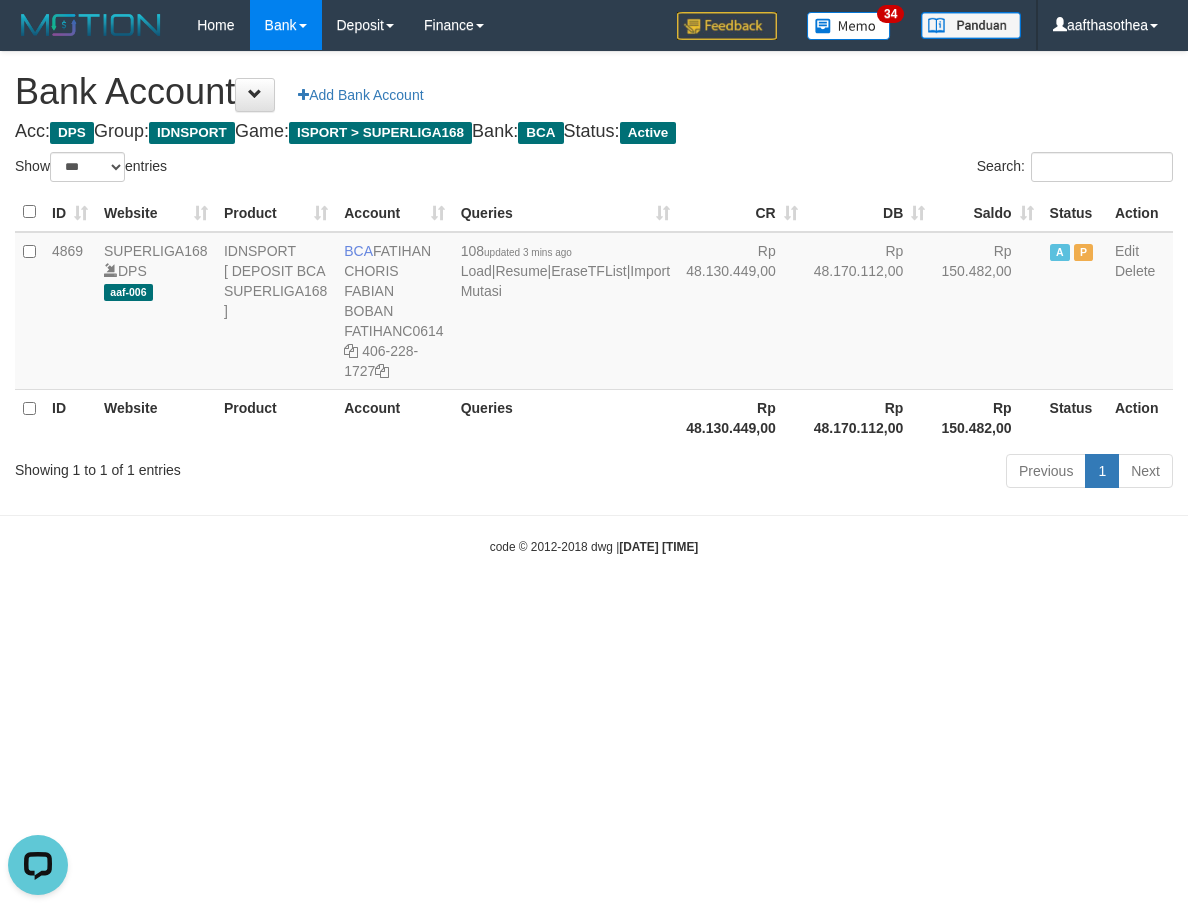 scroll, scrollTop: 0, scrollLeft: 0, axis: both 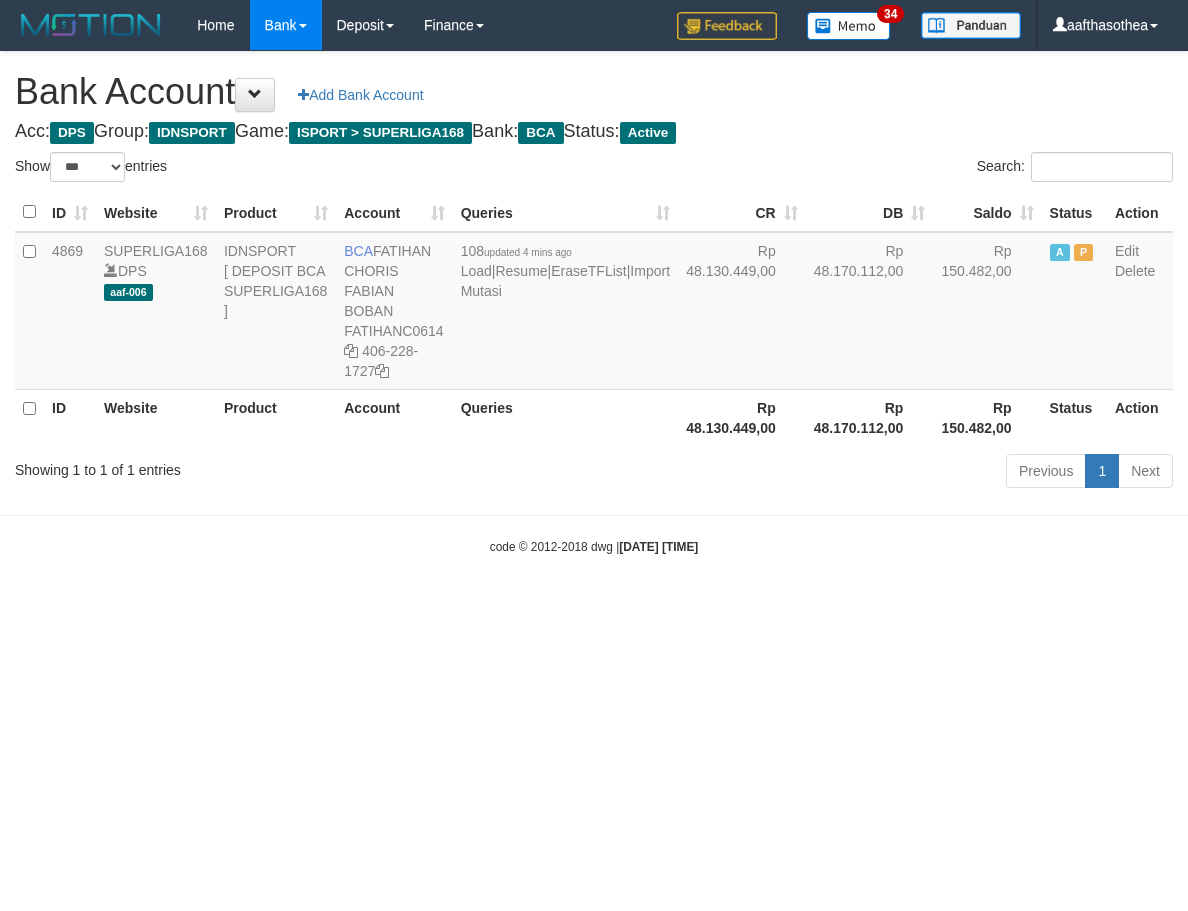 select on "***" 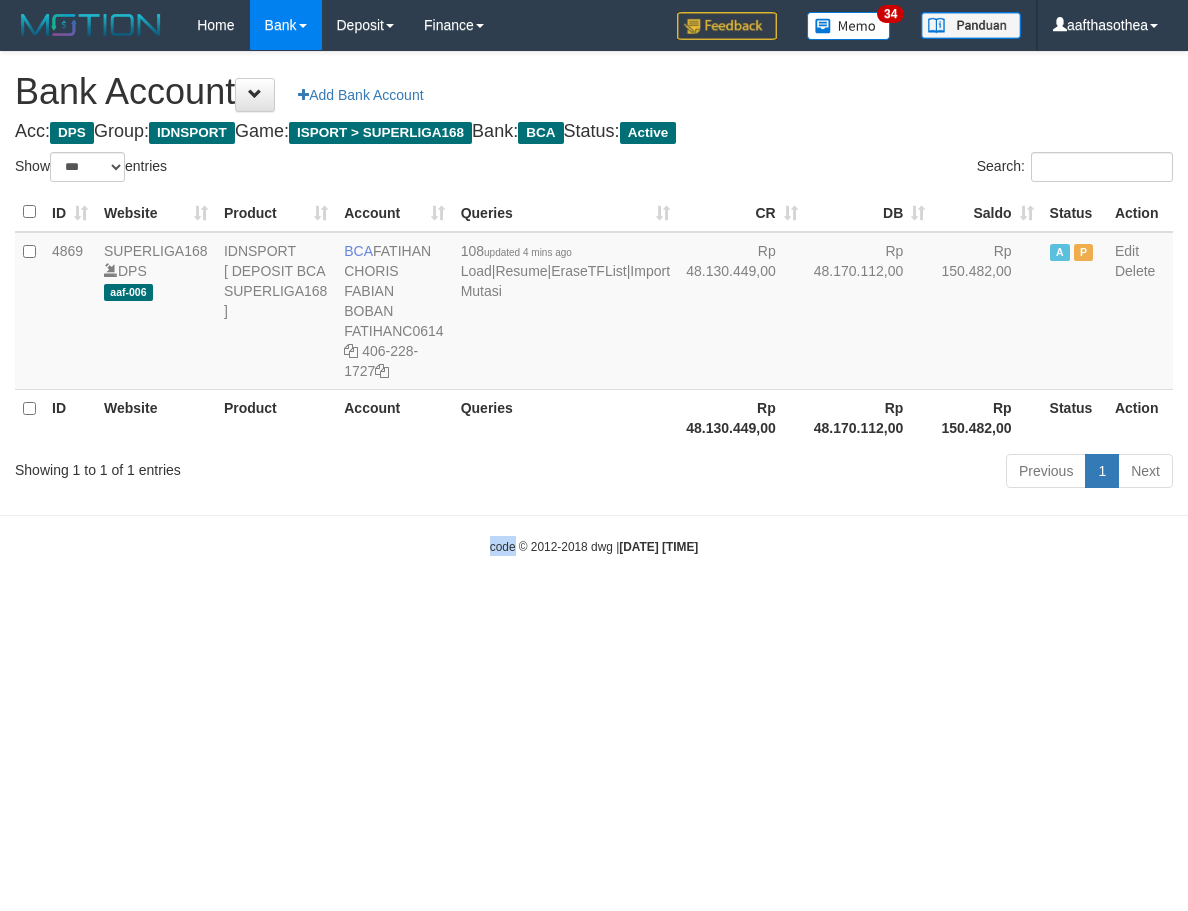 drag, startPoint x: 0, startPoint y: 0, endPoint x: 437, endPoint y: 619, distance: 757.7137 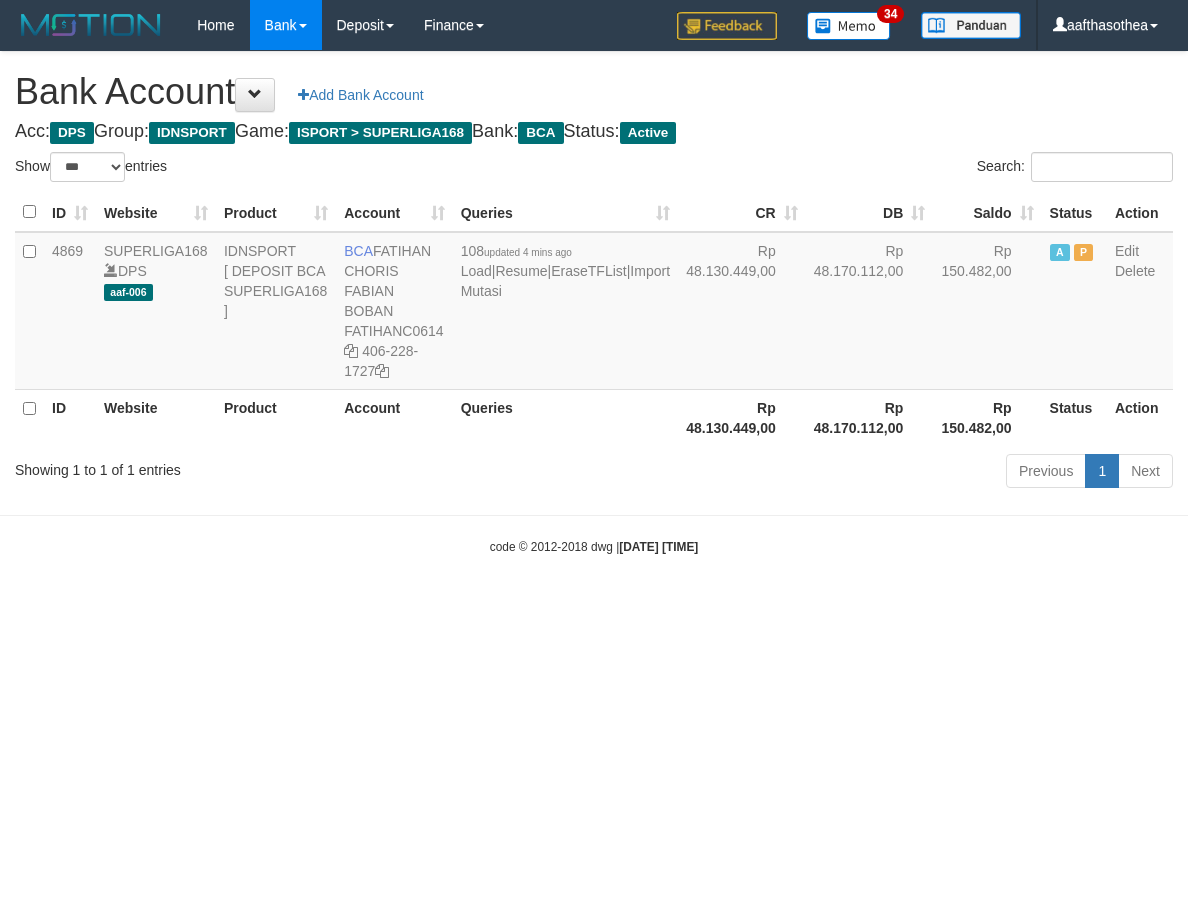 select on "***" 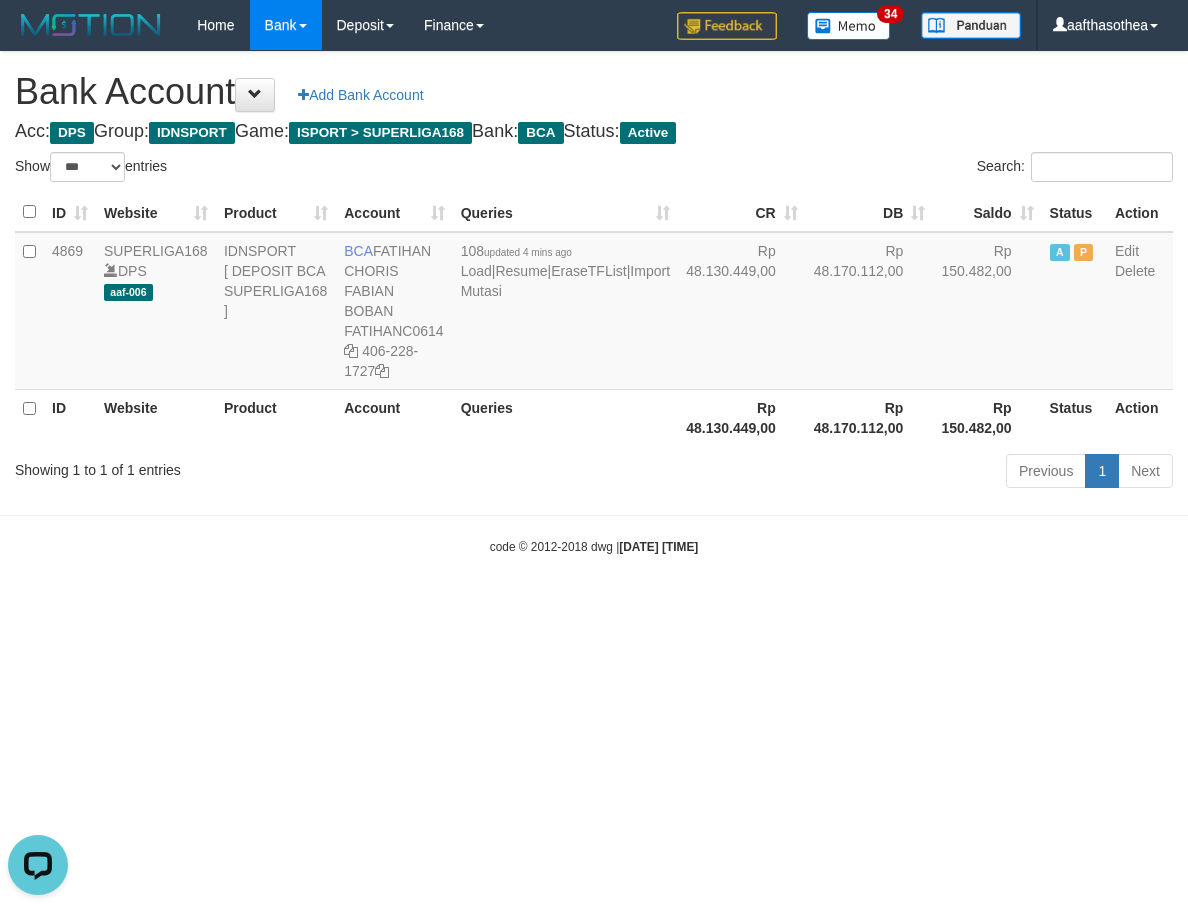scroll, scrollTop: 0, scrollLeft: 0, axis: both 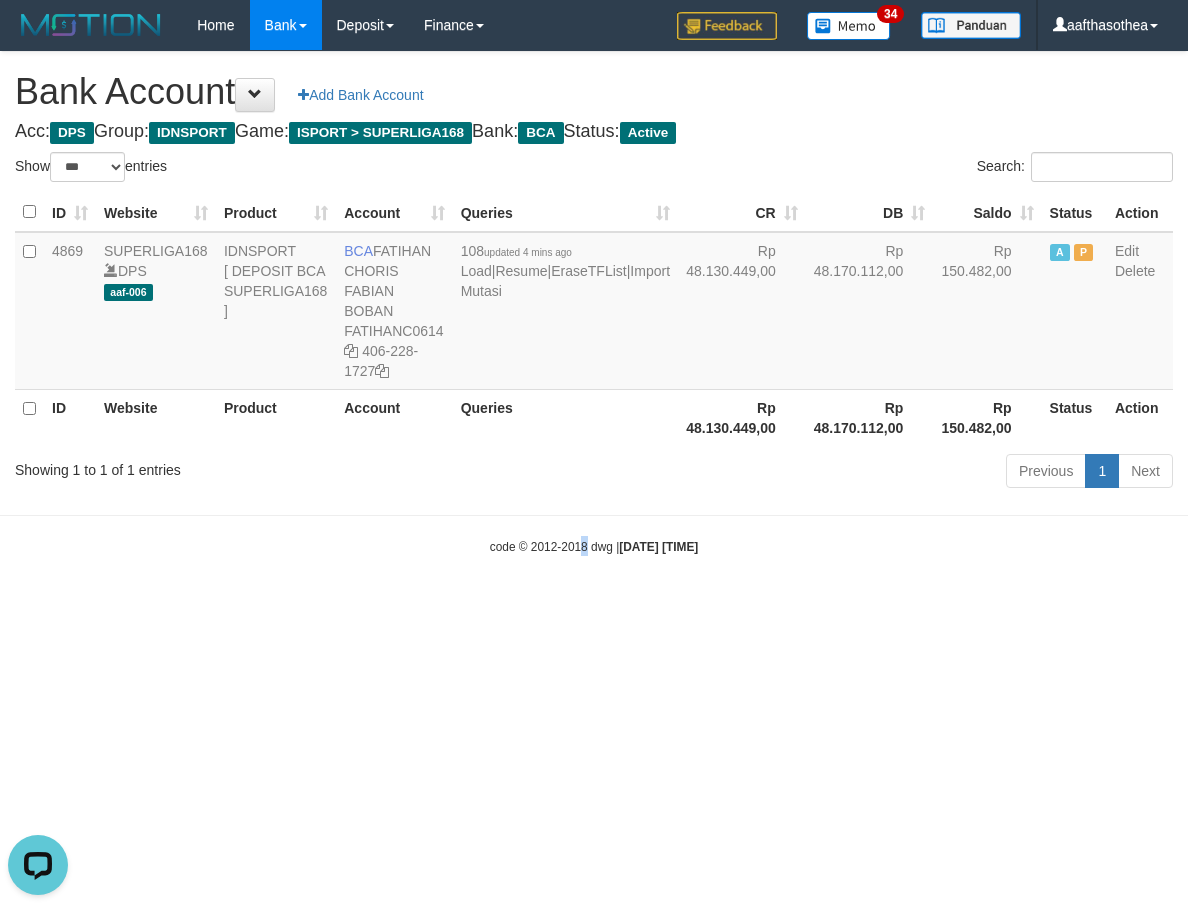 click on "Toggle navigation
Home
Bank
Account List
Load
By Website
Group
[ISPORT]													SUPERLIGA168
By Load Group (DPS)" at bounding box center (594, 303) 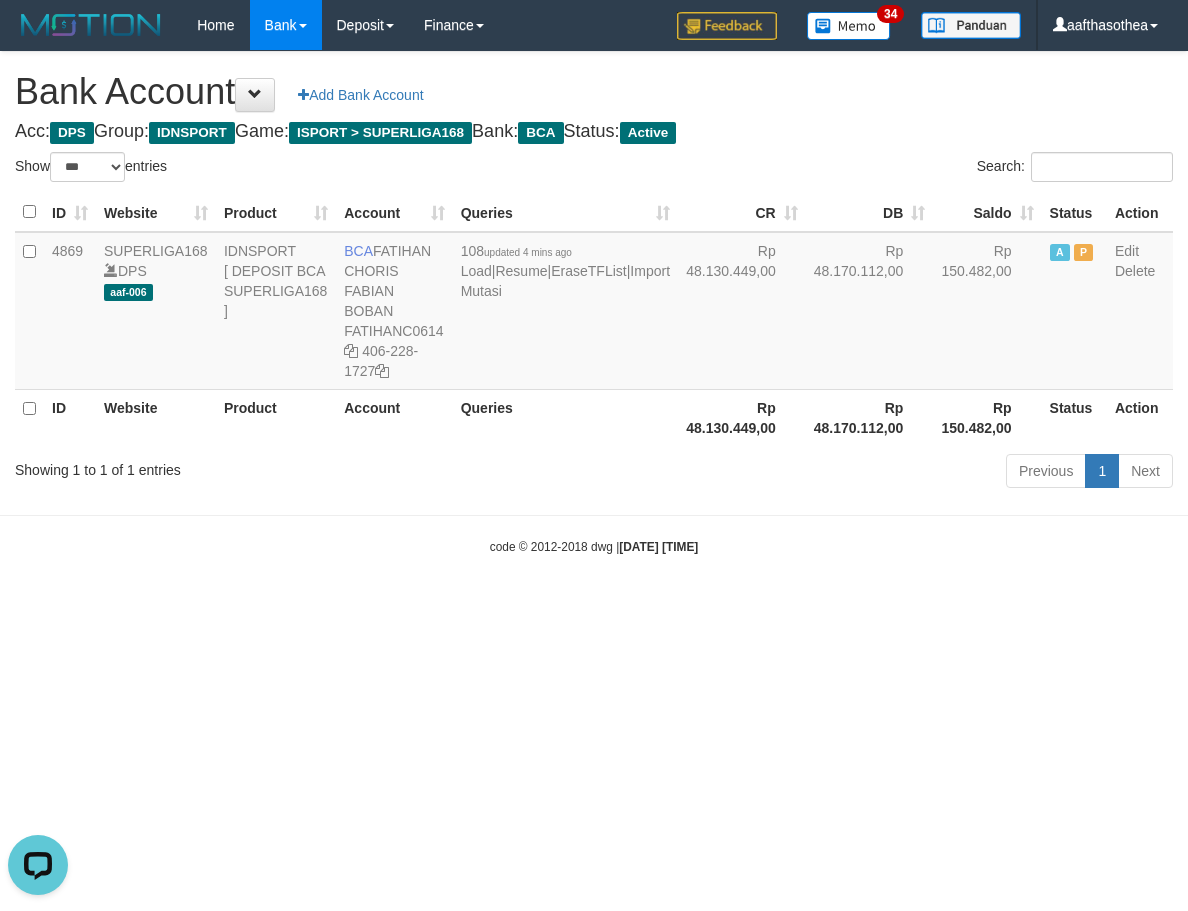click on "Toggle navigation
Home
Bank
Account List
Load
By Website
Group
[ISPORT]													SUPERLIGA168
By Load Group (DPS)" at bounding box center [594, 303] 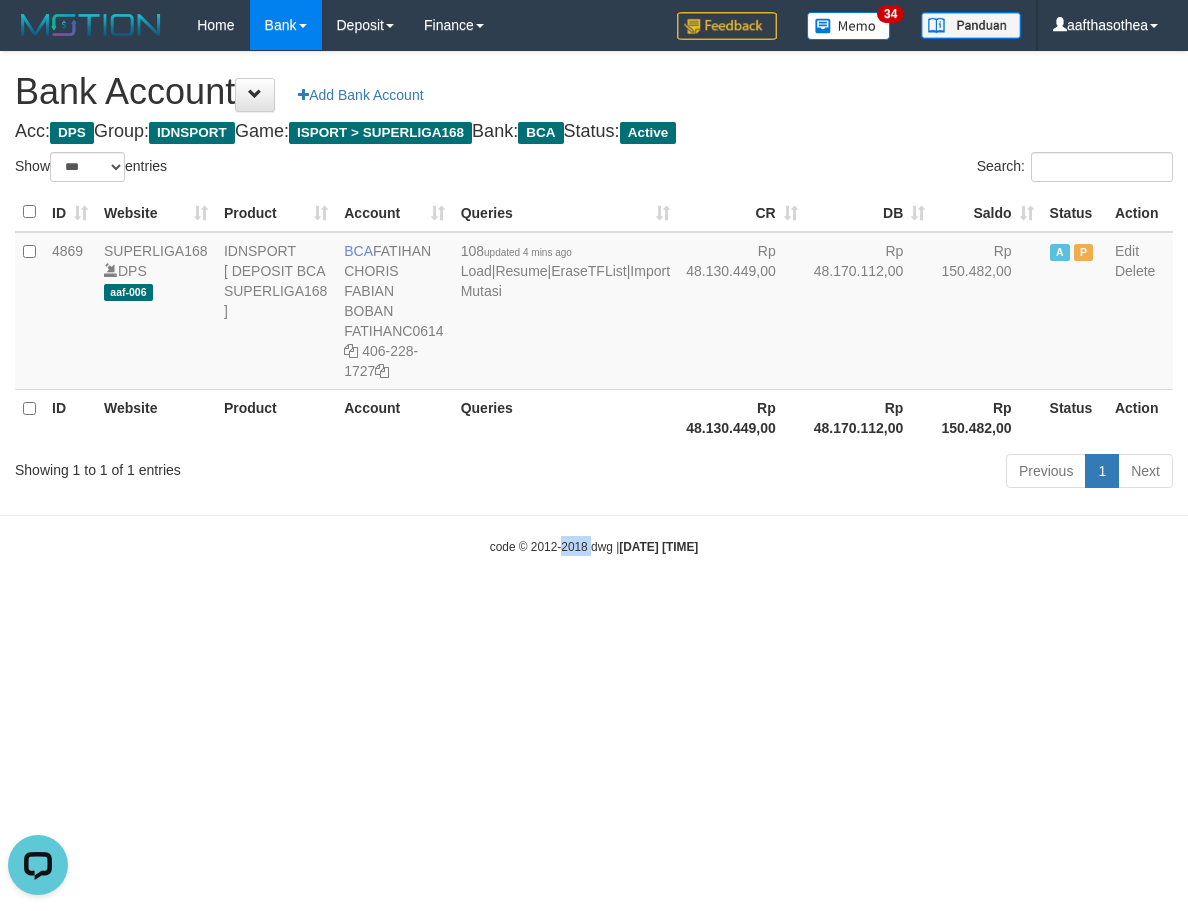 click on "Toggle navigation
Home
Bank
Account List
Load
By Website
Group
[ISPORT]													SUPERLIGA168
By Load Group (DPS)" at bounding box center (594, 303) 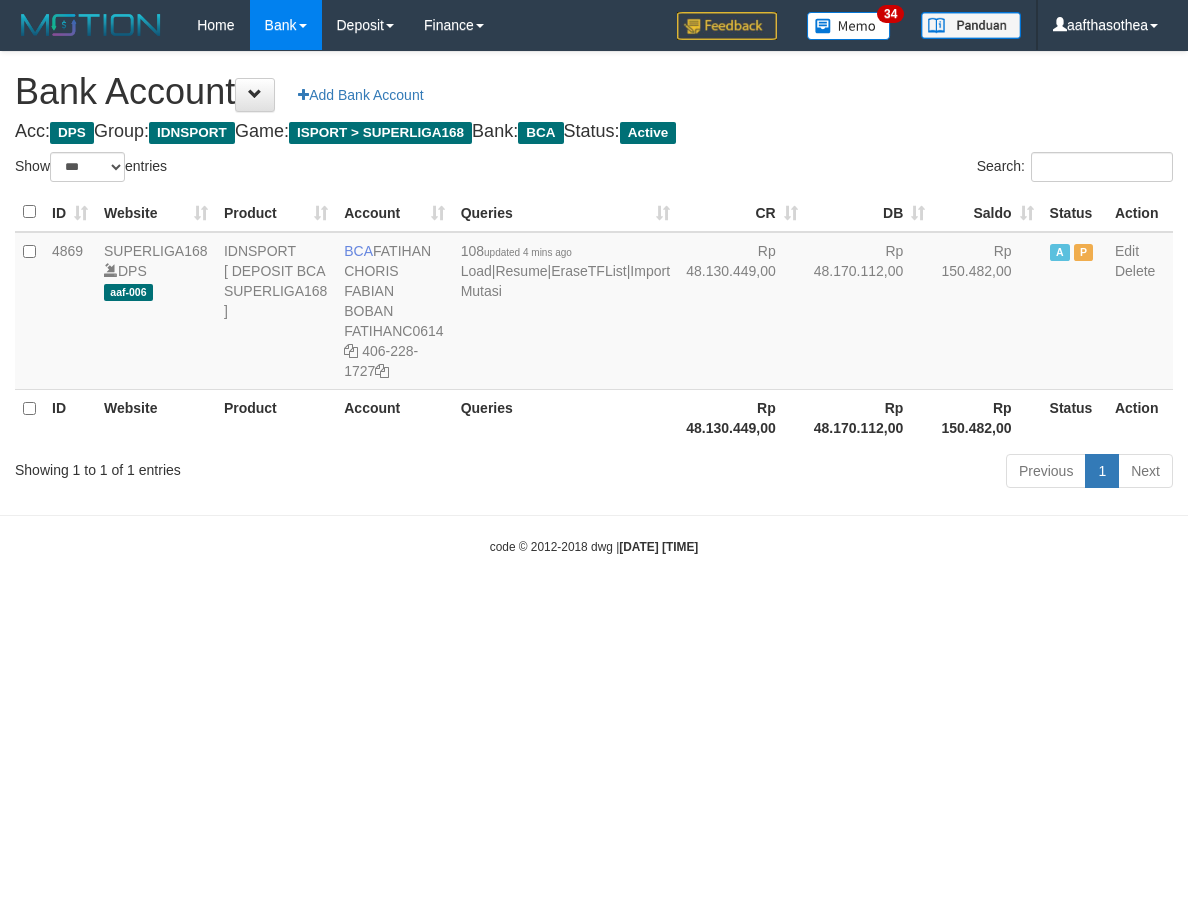 select on "***" 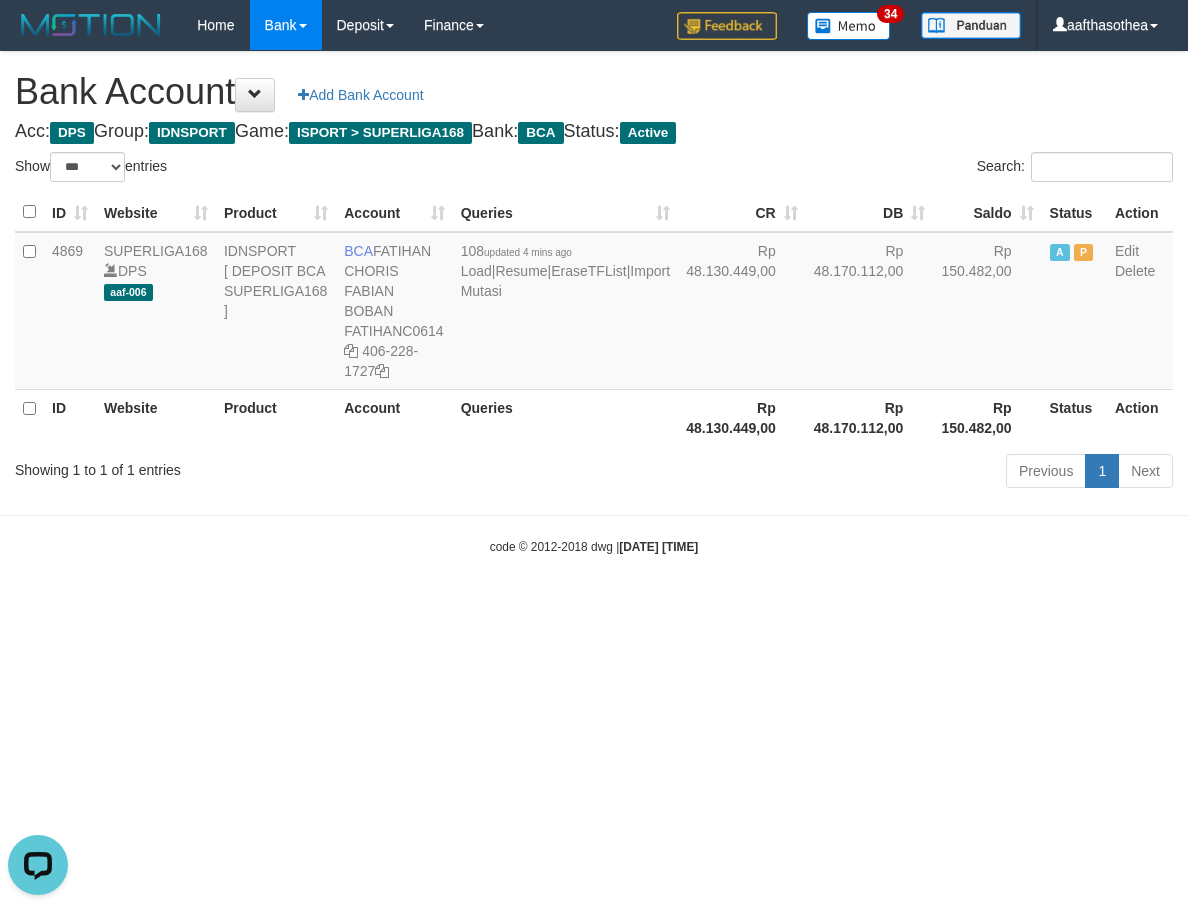 scroll, scrollTop: 0, scrollLeft: 0, axis: both 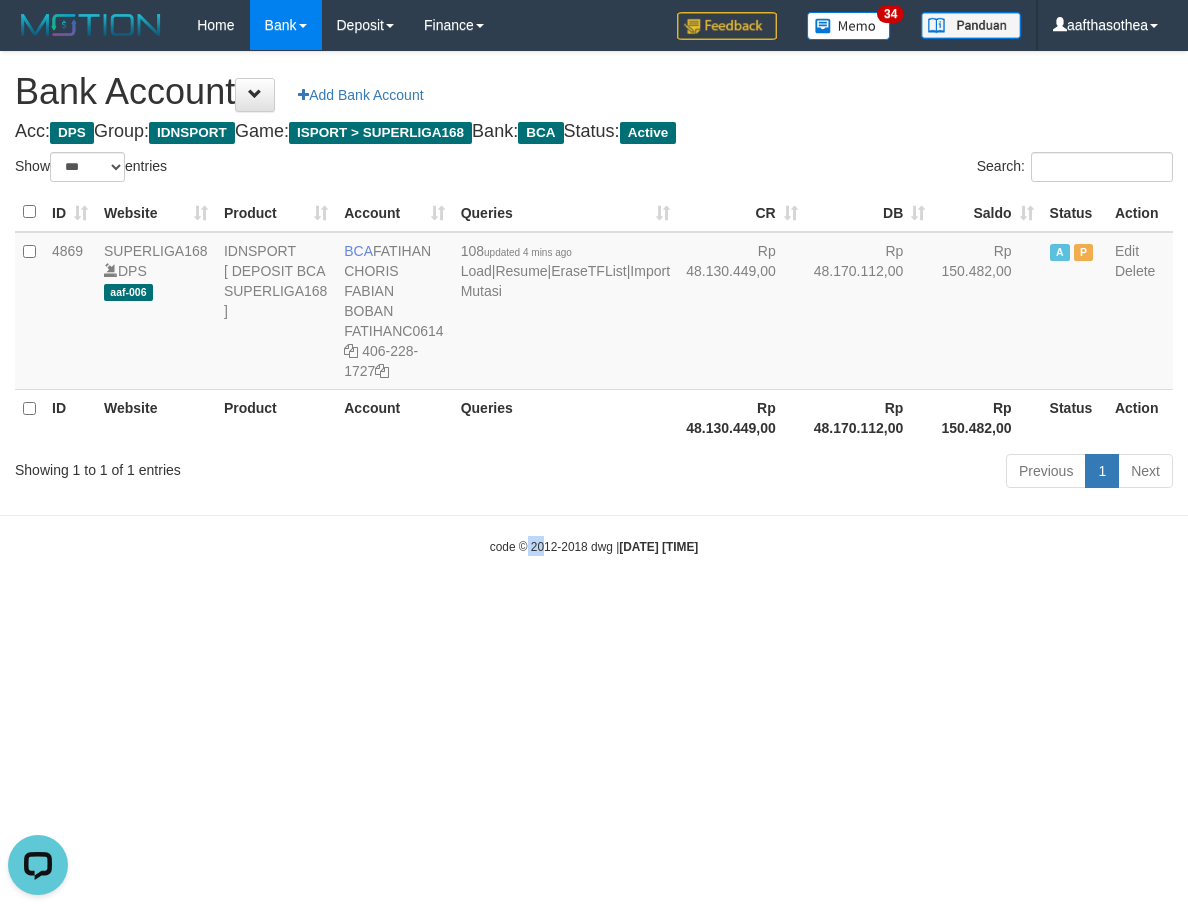 click on "Toggle navigation
Home
Bank
Account List
Load
By Website
Group
[ISPORT]													SUPERLIGA168
By Load Group (DPS)
34" at bounding box center (594, 303) 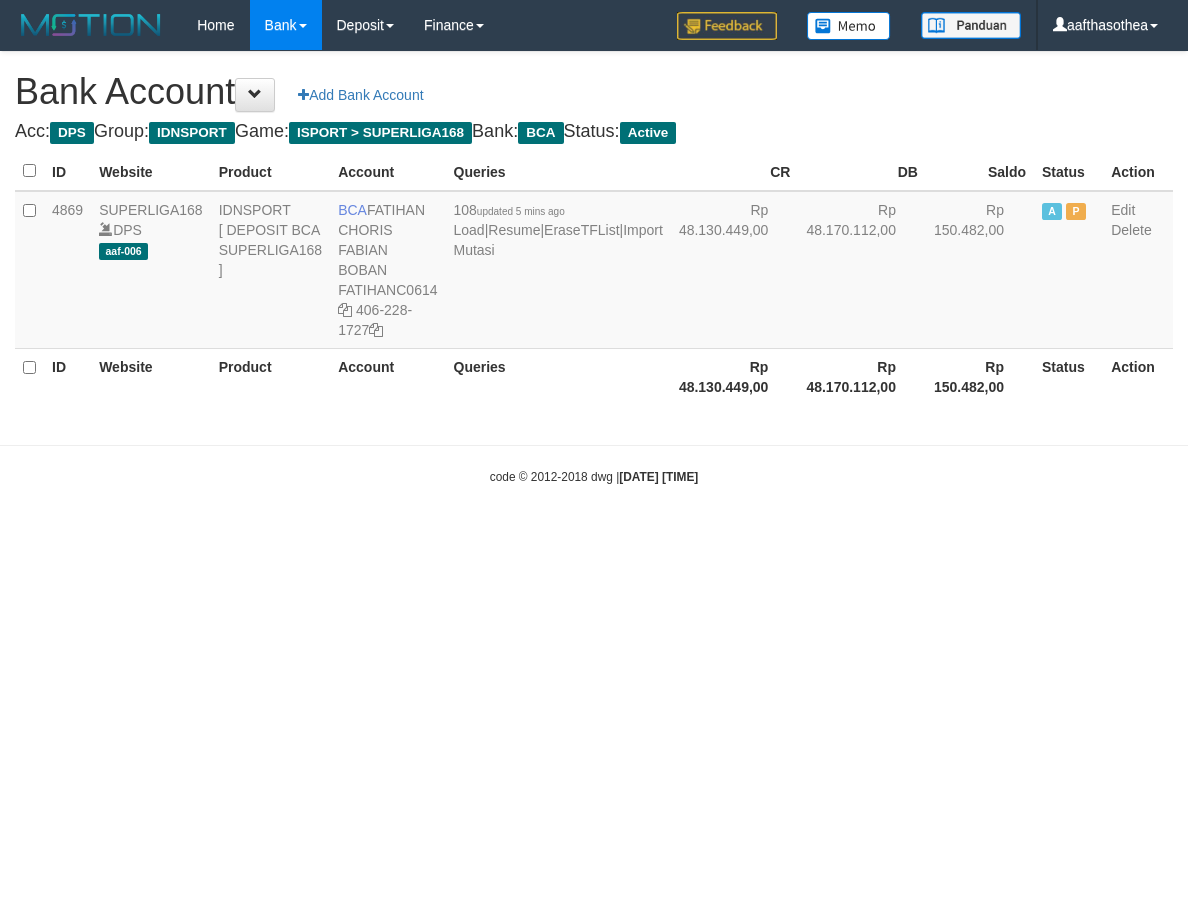scroll, scrollTop: 0, scrollLeft: 0, axis: both 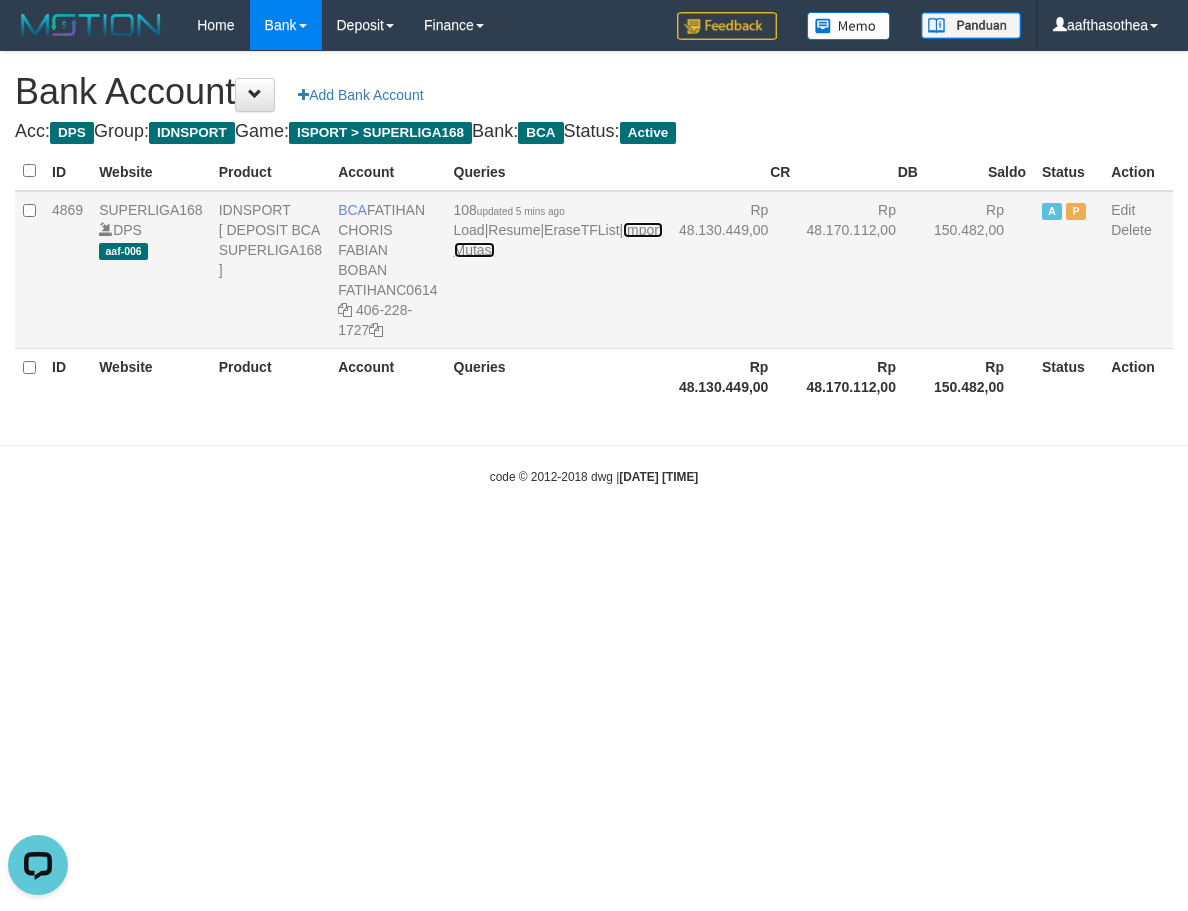 click on "Import Mutasi" at bounding box center (558, 240) 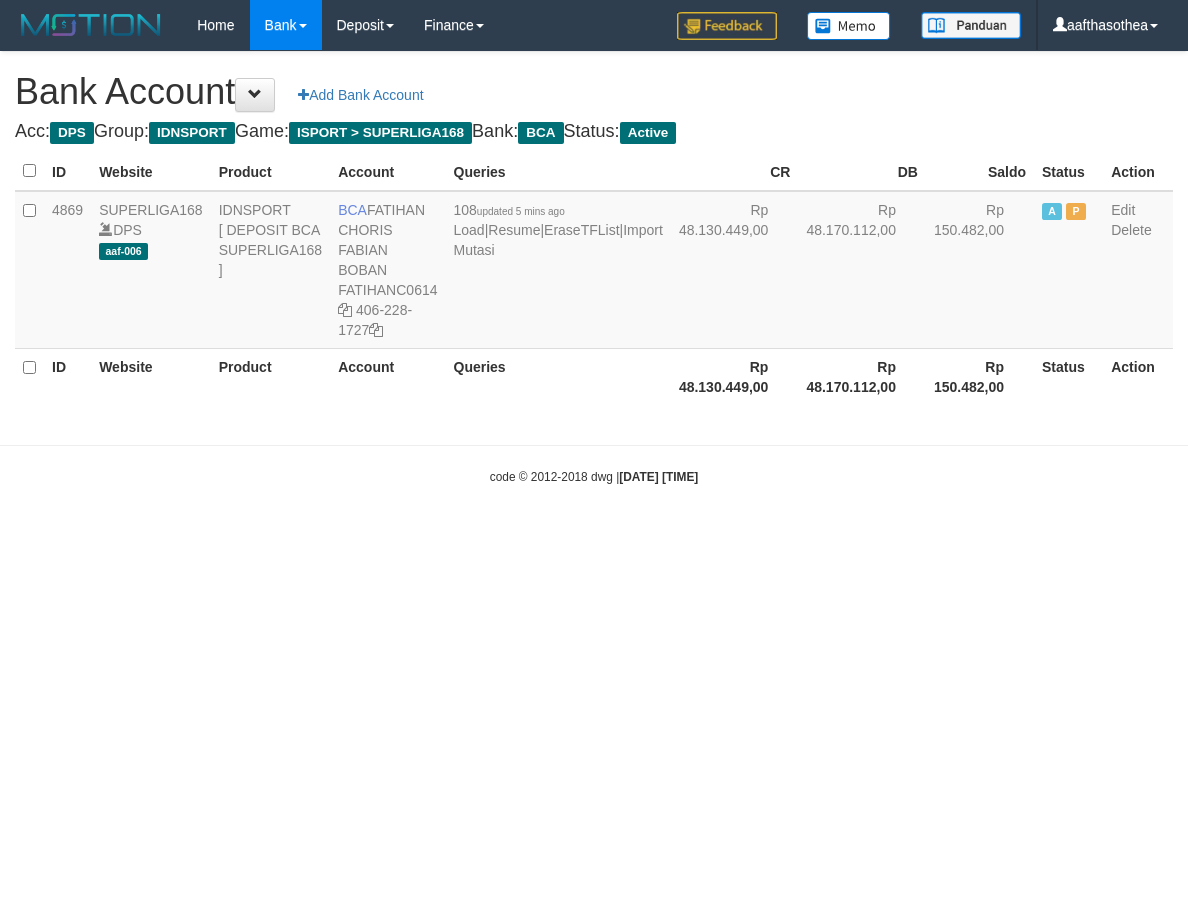 scroll, scrollTop: 0, scrollLeft: 0, axis: both 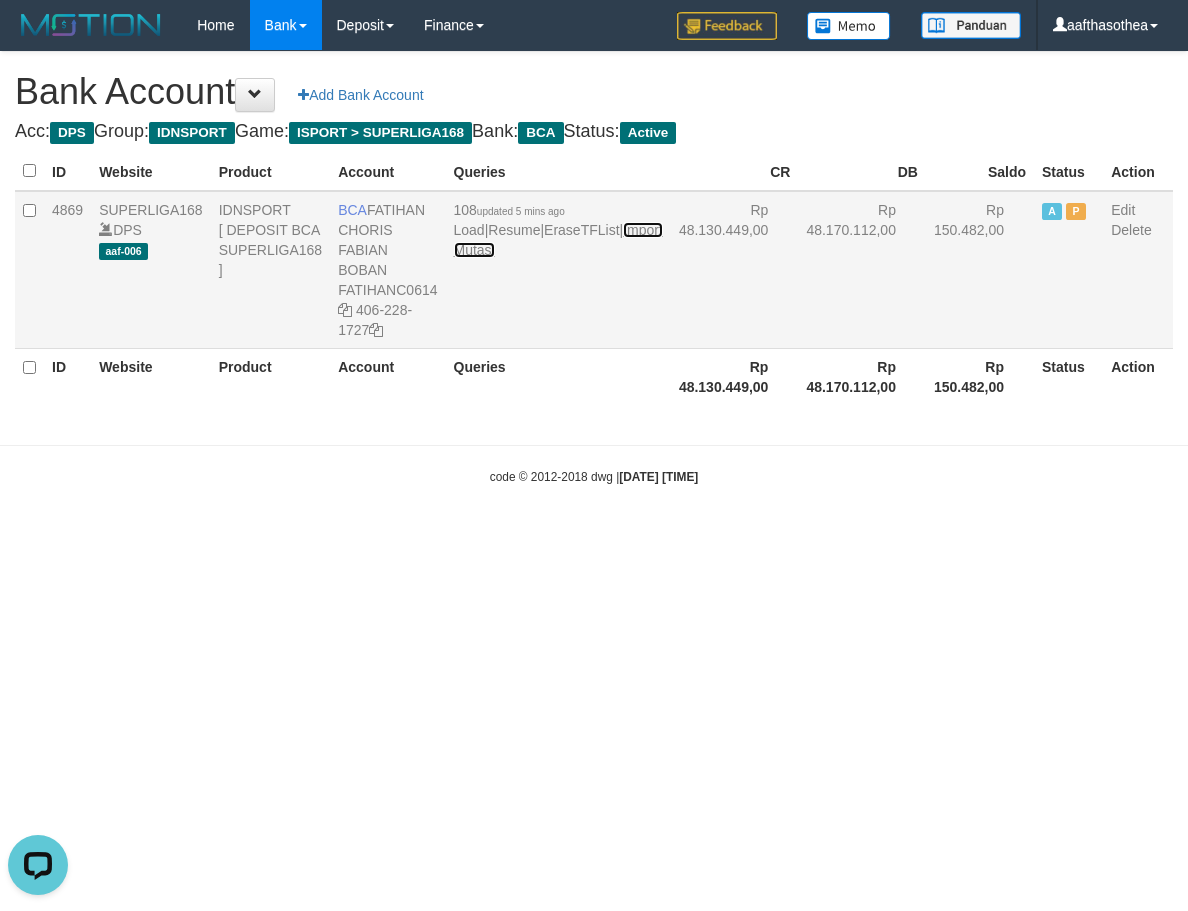 click on "Import Mutasi" at bounding box center (558, 240) 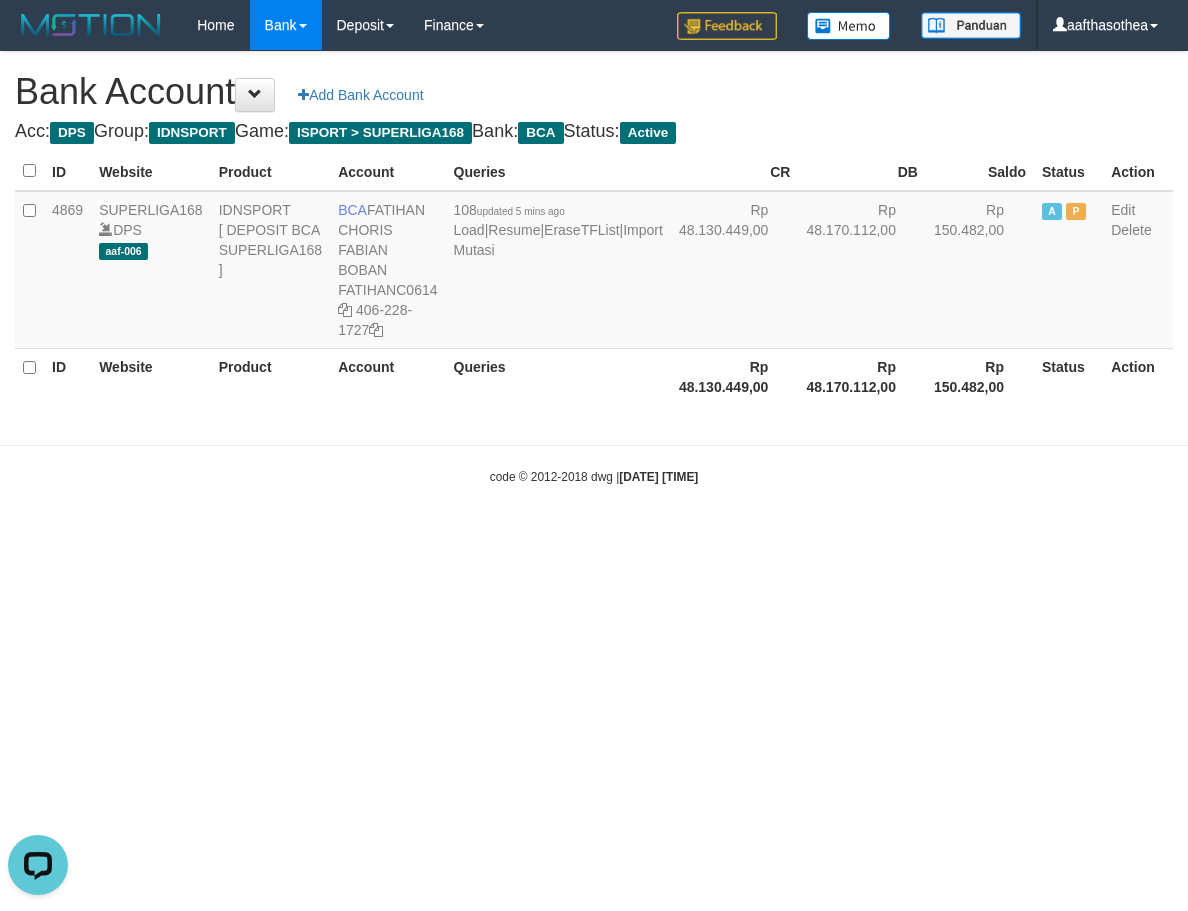 select on "***" 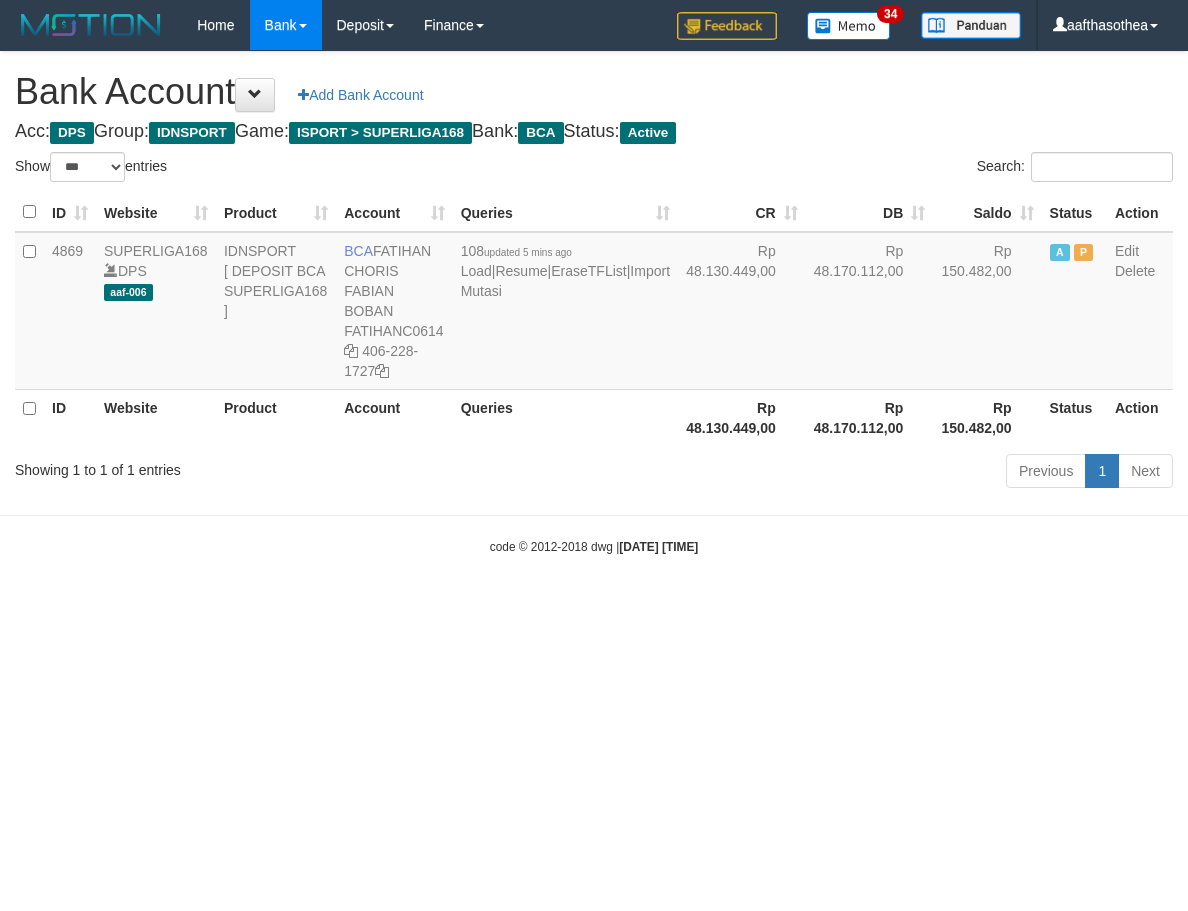 select on "***" 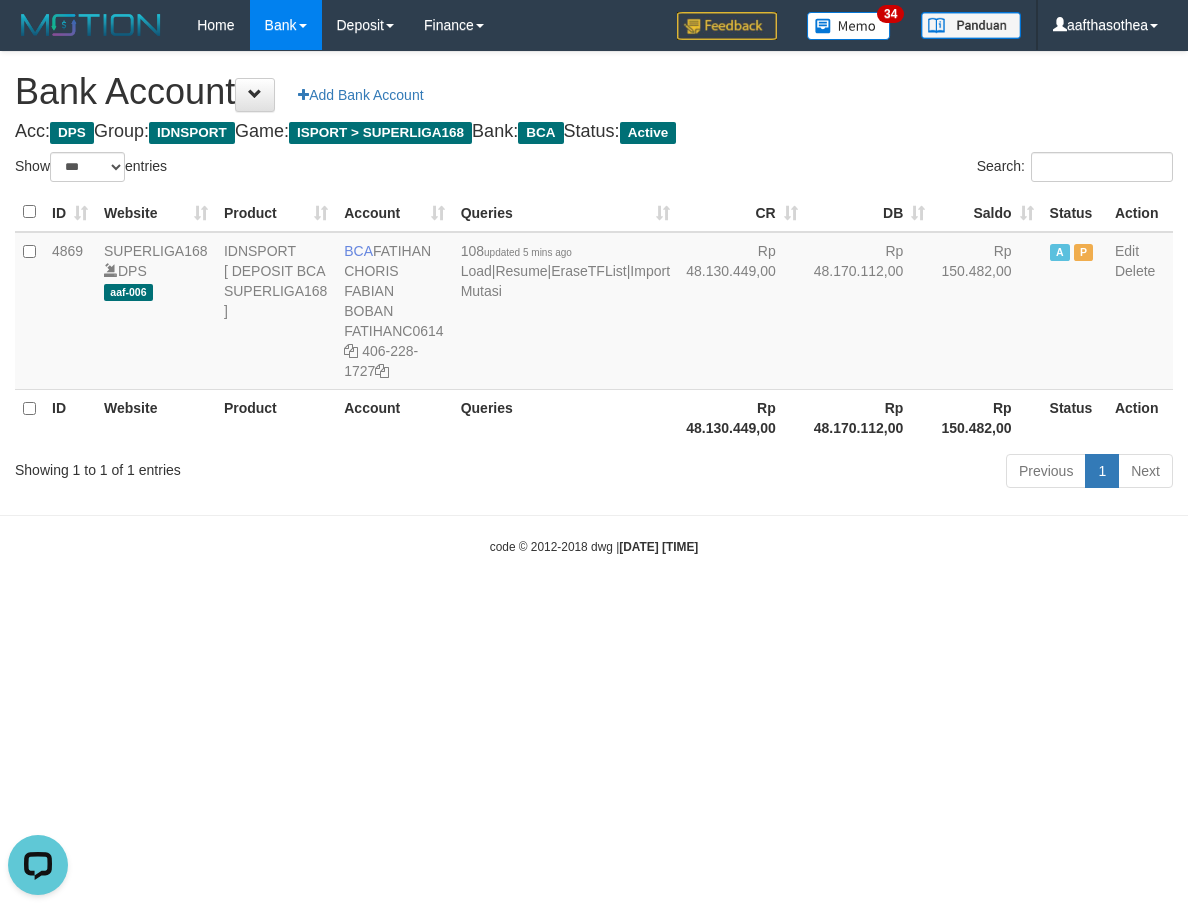 scroll, scrollTop: 0, scrollLeft: 0, axis: both 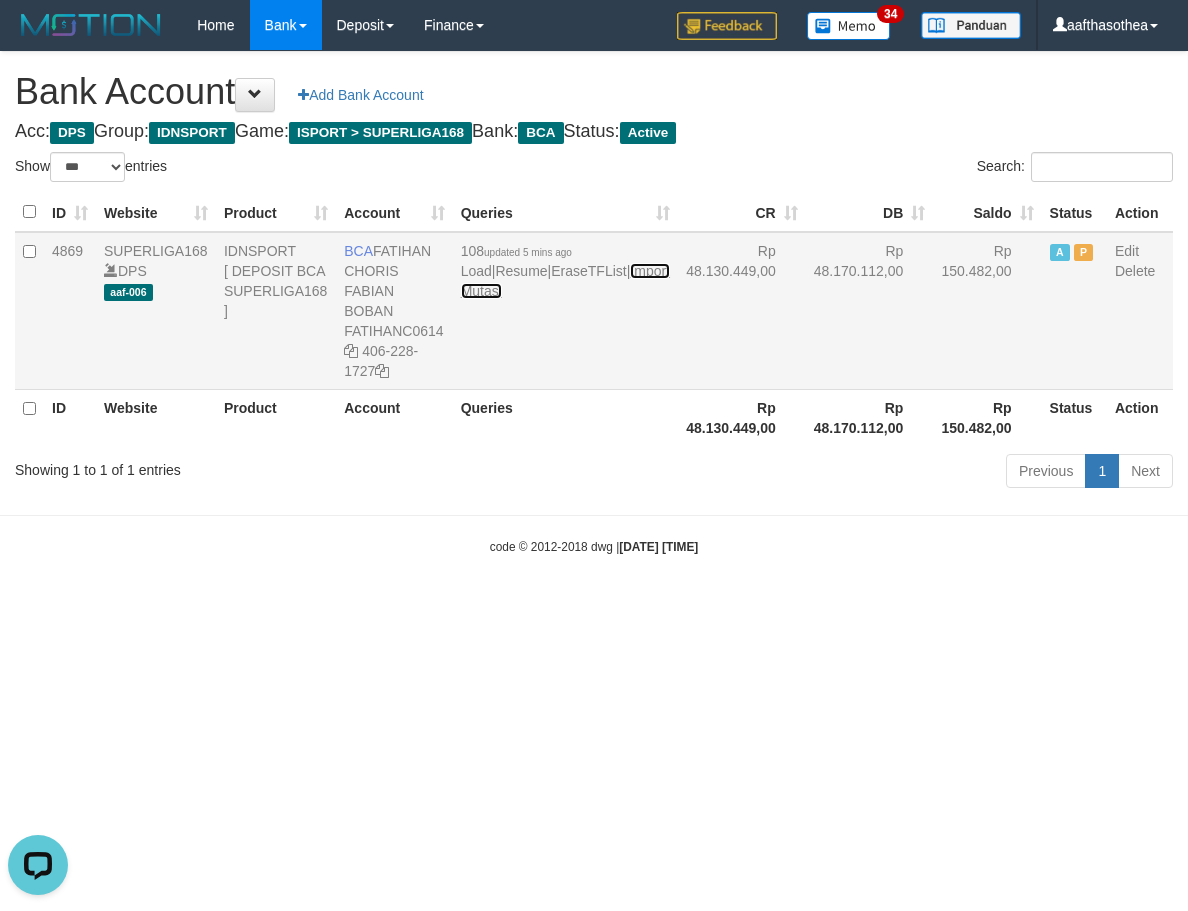 click on "Import Mutasi" at bounding box center (565, 281) 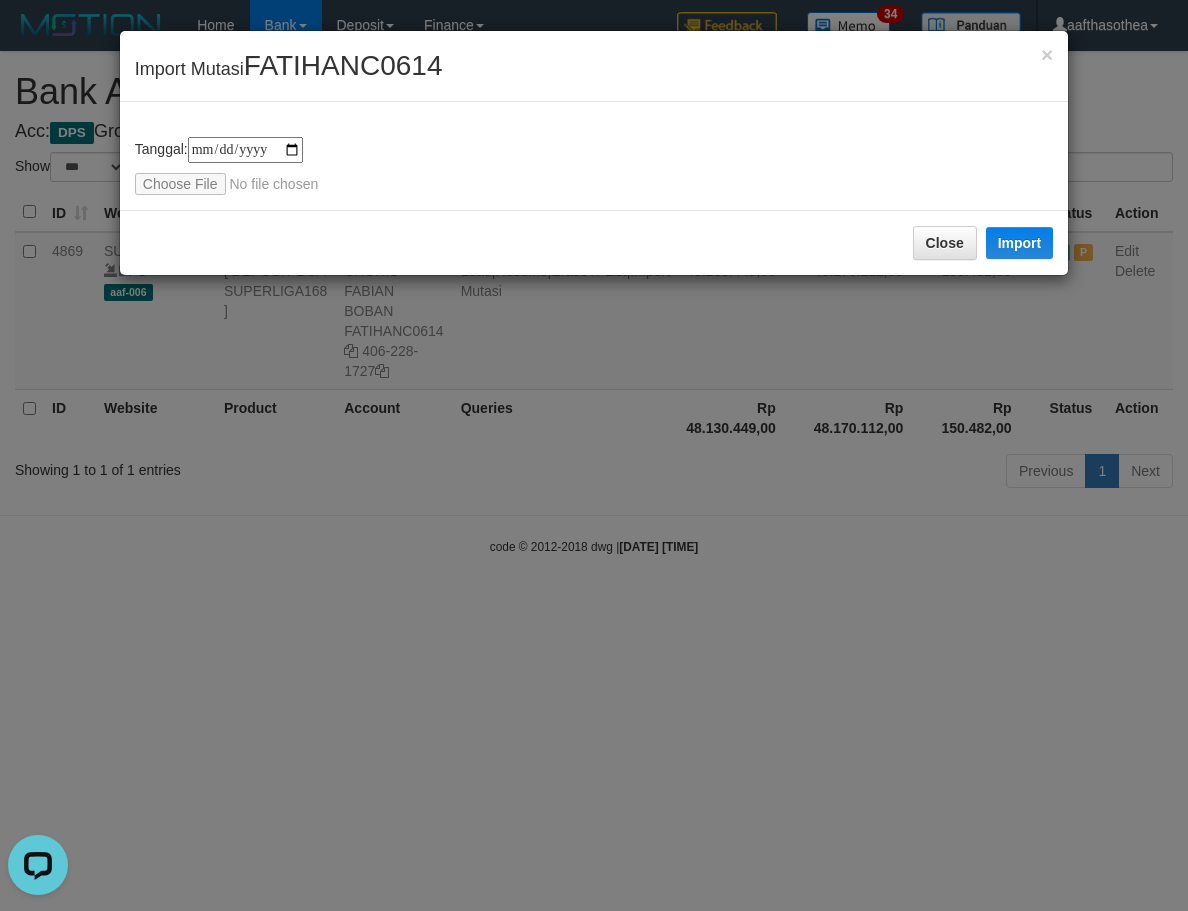 type on "**********" 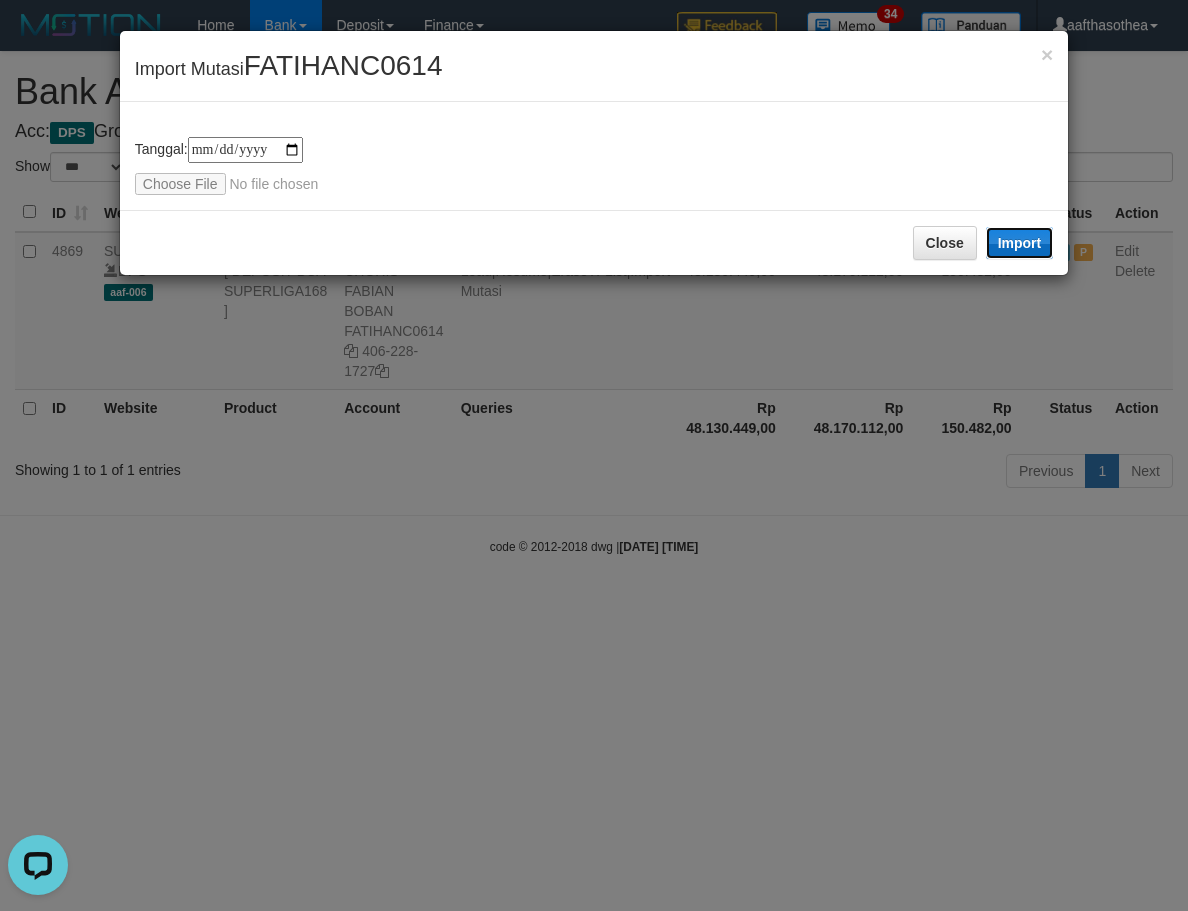 click on "Import" at bounding box center [1020, 243] 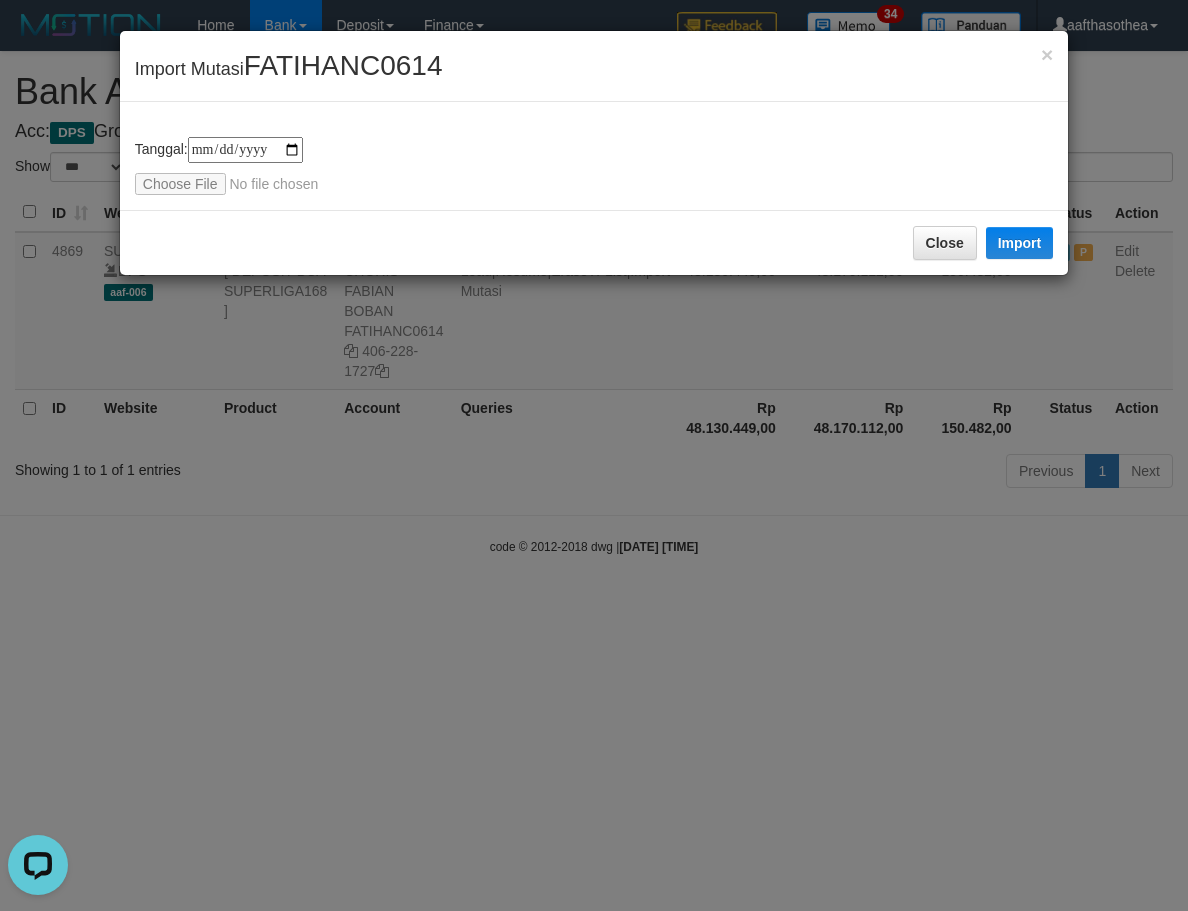 drag, startPoint x: 641, startPoint y: 405, endPoint x: 446, endPoint y: 420, distance: 195.57607 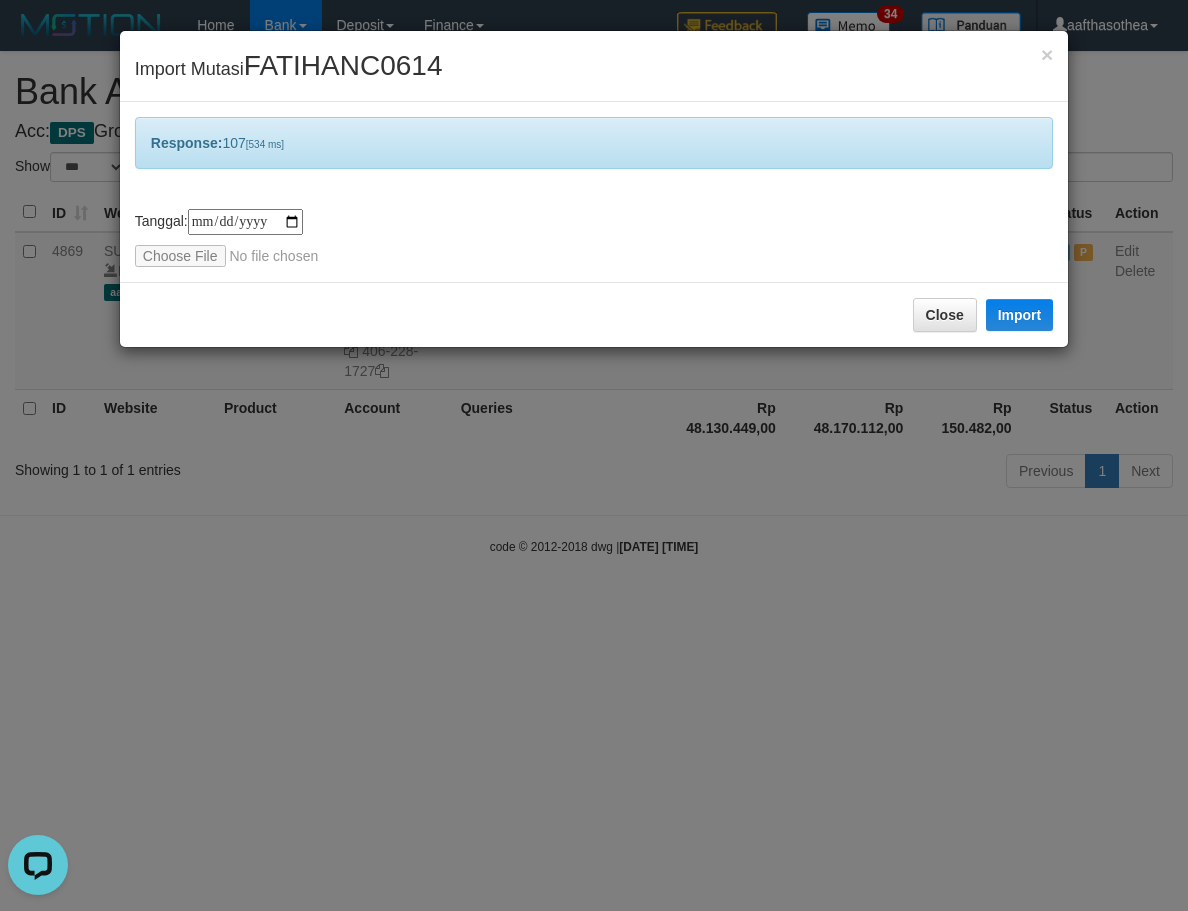 click on "**********" at bounding box center [594, 455] 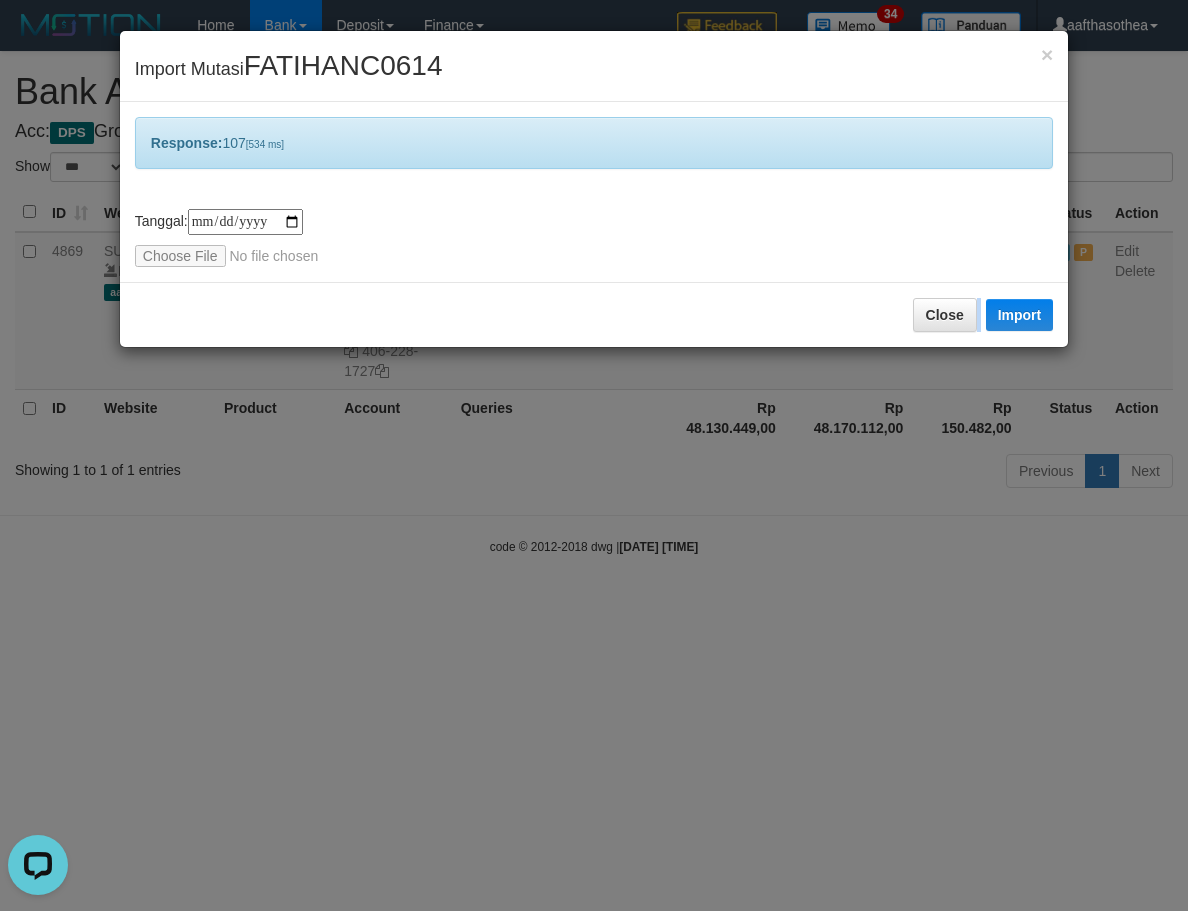 click on "**********" at bounding box center [594, 455] 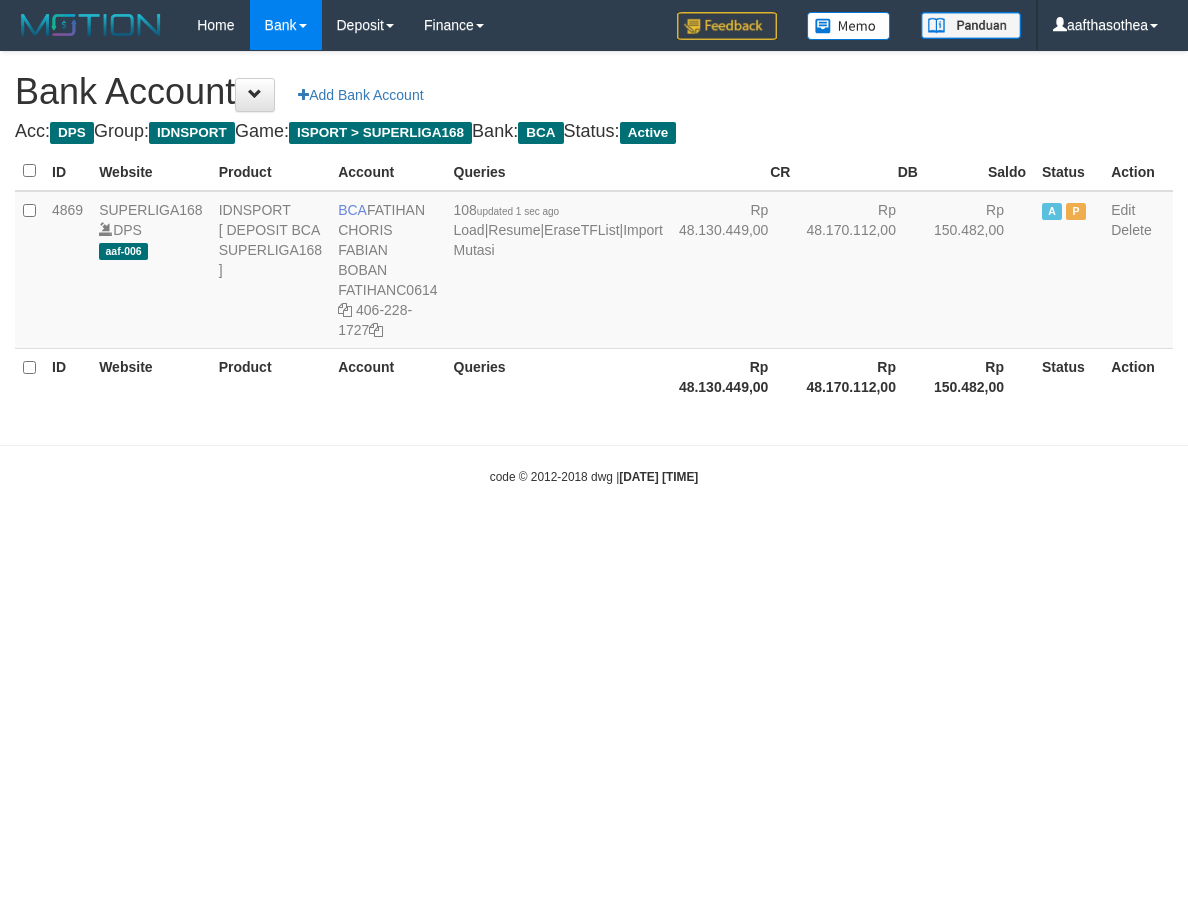 scroll, scrollTop: 0, scrollLeft: 0, axis: both 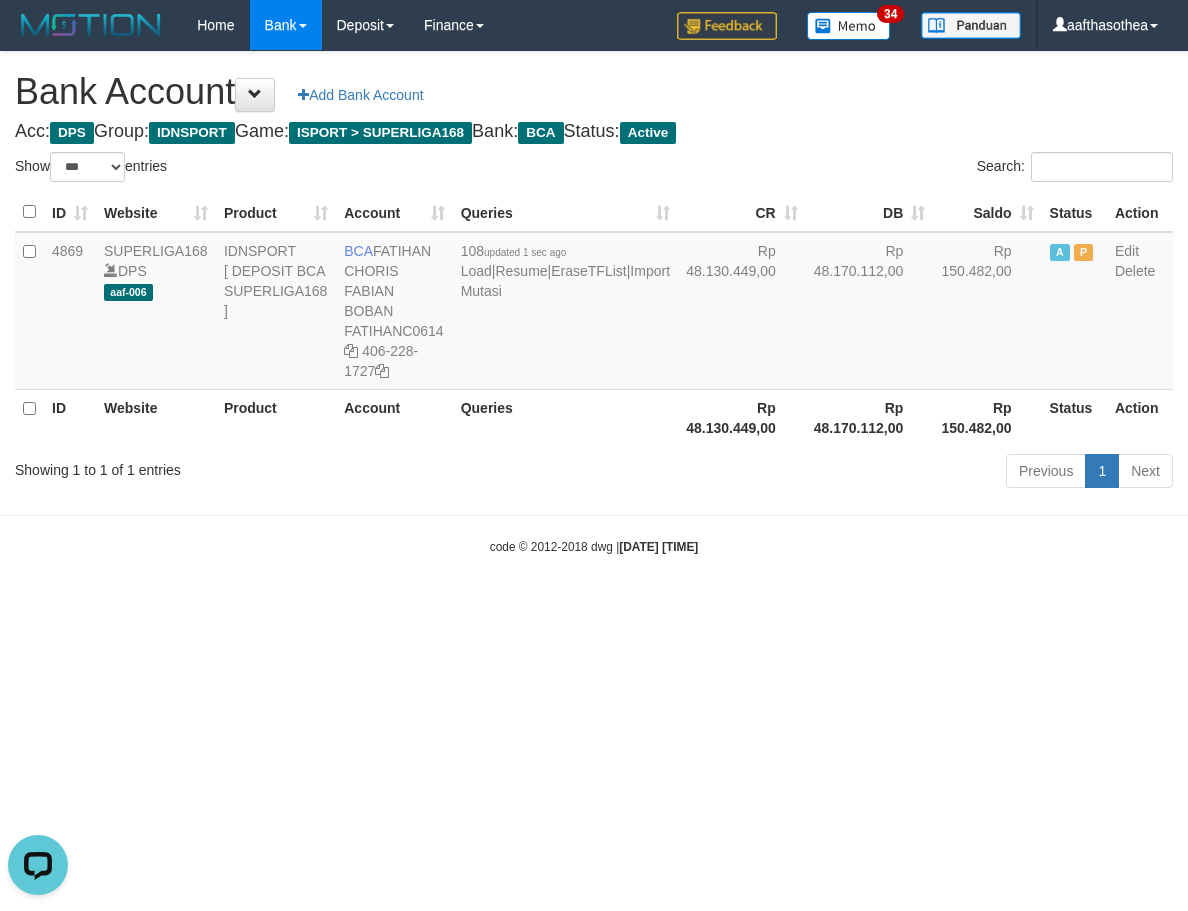 click on "Toggle navigation
Home
Bank
Account List
Load
By Website
Group
[ISPORT]													SUPERLIGA168
By Load Group (DPS)" at bounding box center [594, 303] 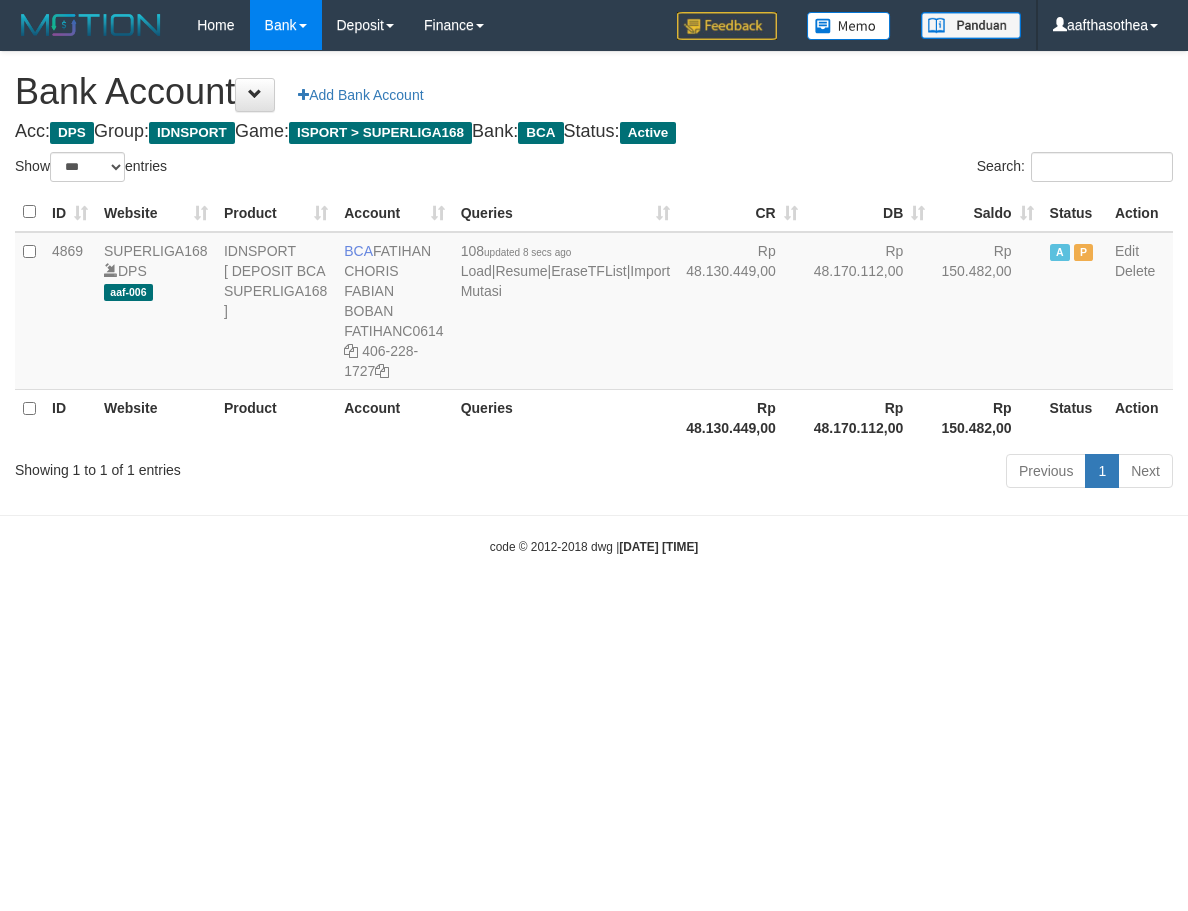 select on "***" 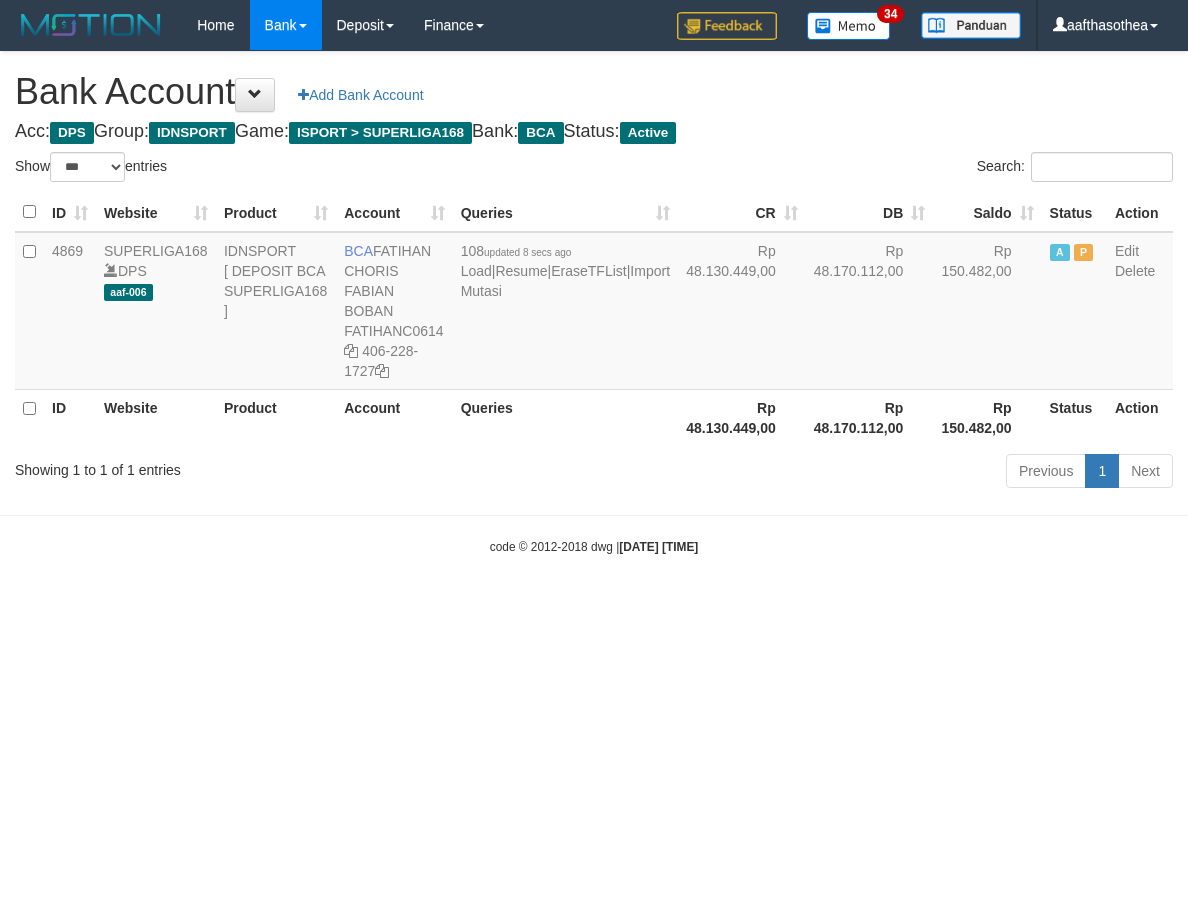 click on "Toggle navigation
Home
Bank
Account List
Load
By Website
Group
[ISPORT]													SUPERLIGA168
By Load Group (DPS)" at bounding box center (594, 303) 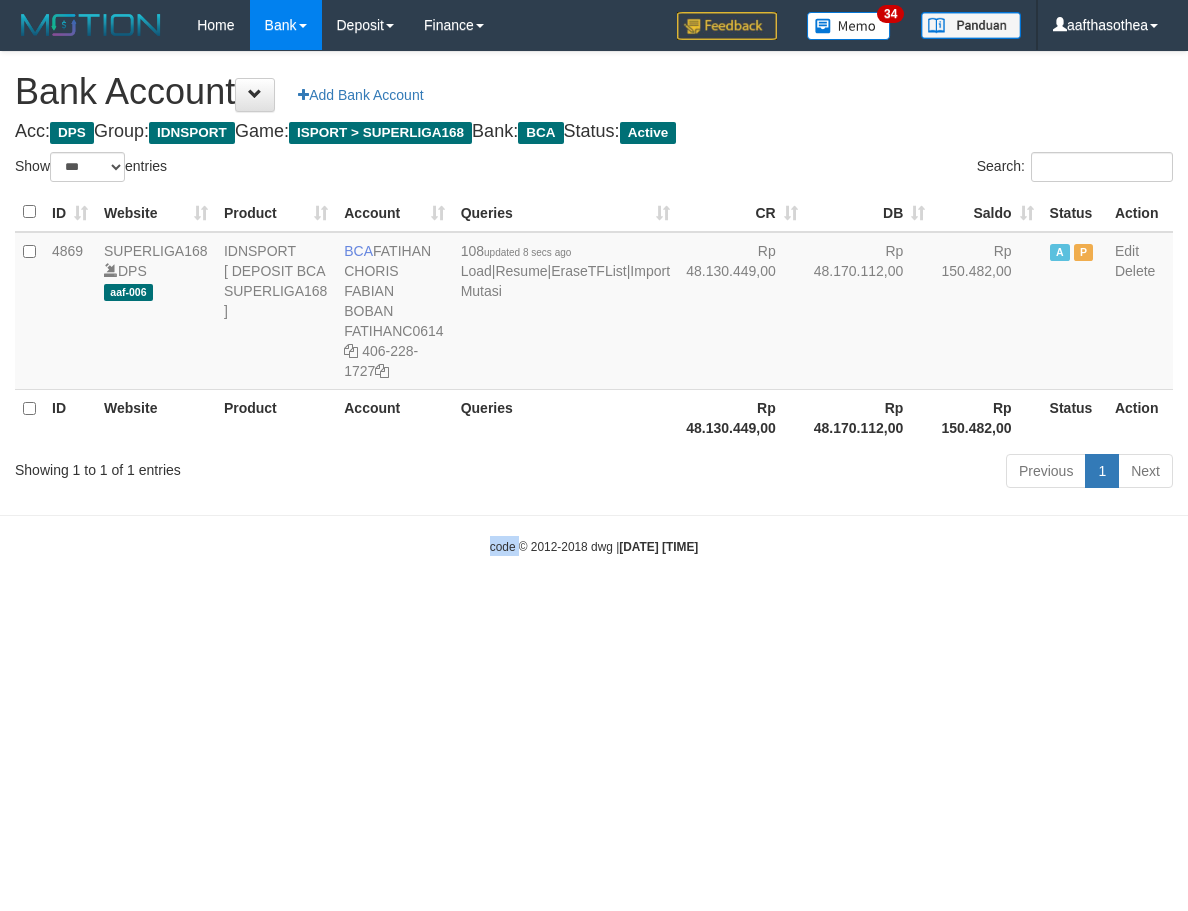 click on "Toggle navigation
Home
Bank
Account List
Load
By Website
Group
[ISPORT]													SUPERLIGA168
By Load Group (DPS)" at bounding box center (594, 303) 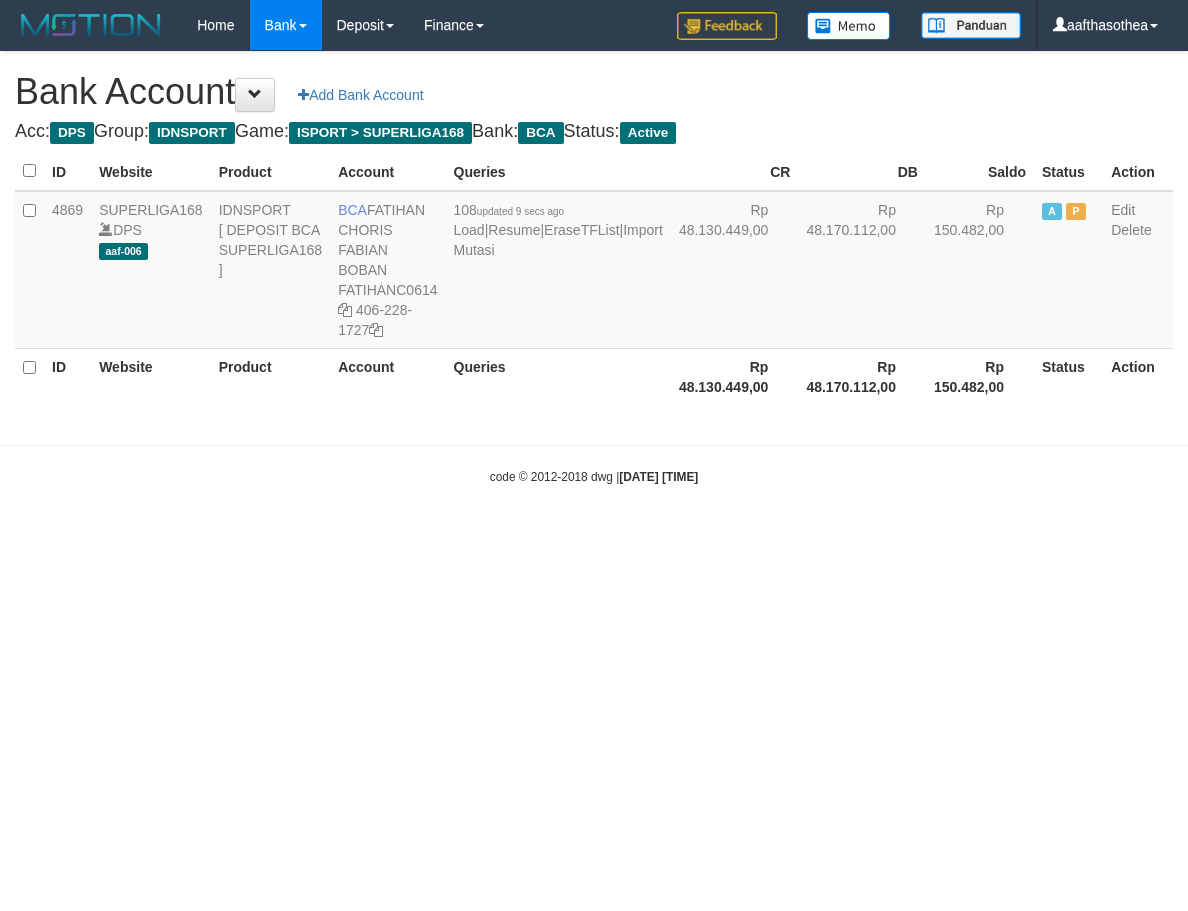 scroll, scrollTop: 0, scrollLeft: 0, axis: both 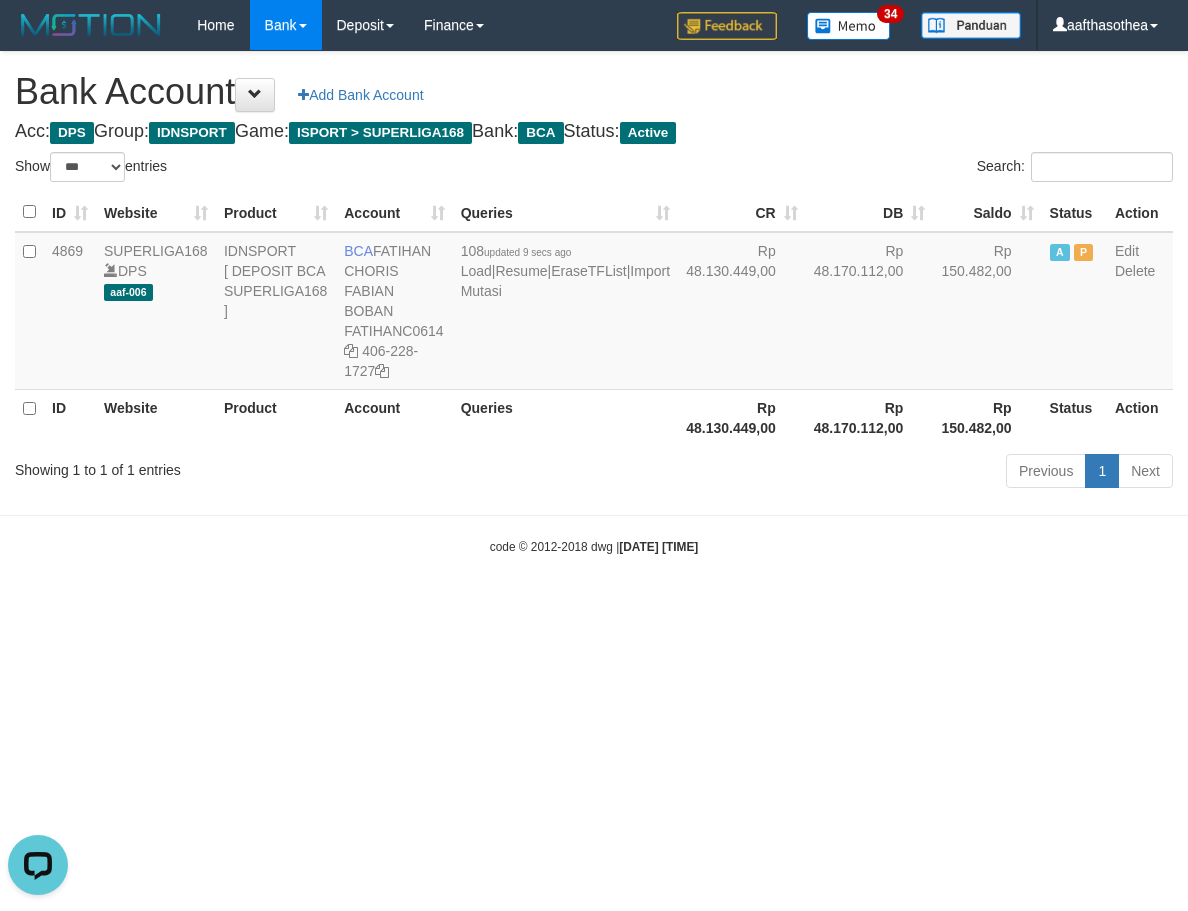 click on "Toggle navigation
Home
Bank
Account List
Load
By Website
Group
[ISPORT]													SUPERLIGA168
By Load Group (DPS)" at bounding box center (594, 303) 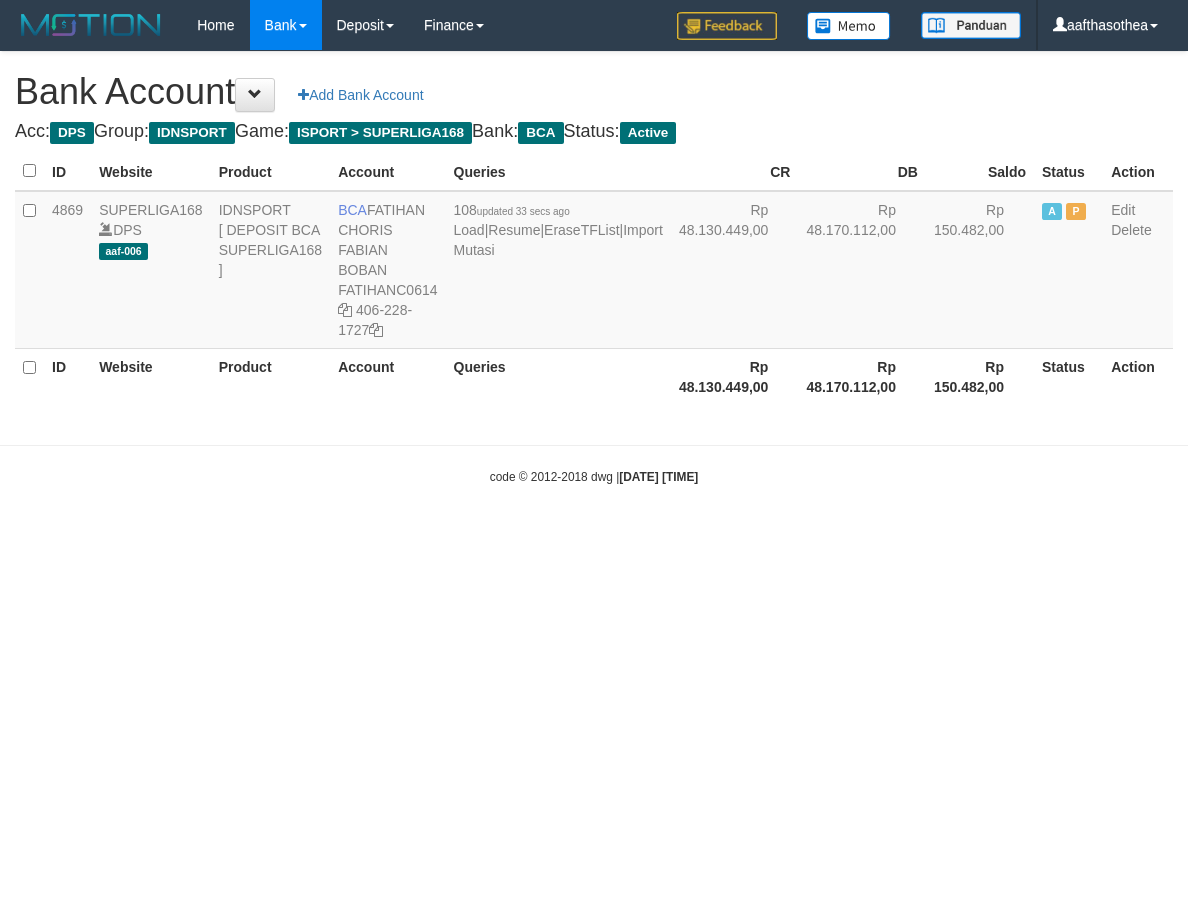 scroll, scrollTop: 0, scrollLeft: 0, axis: both 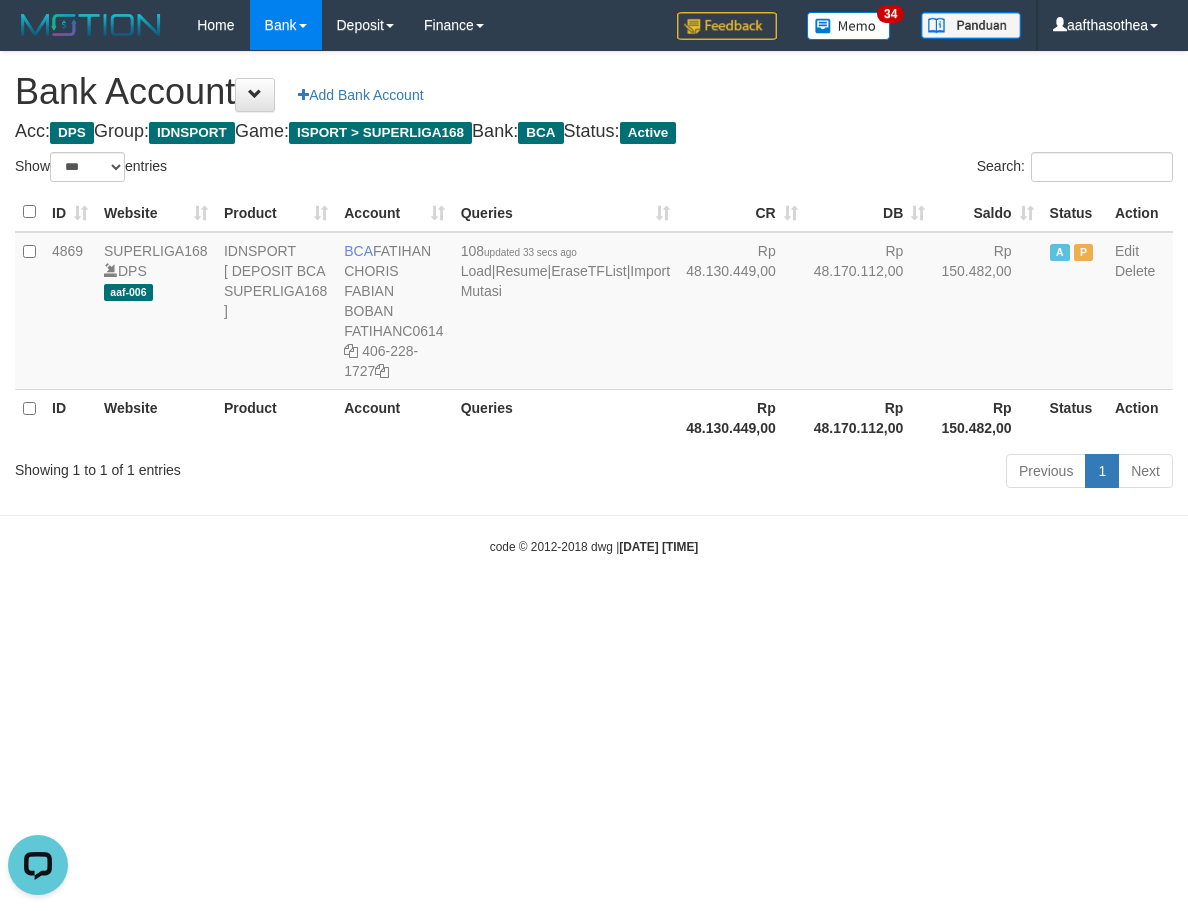 click on "Previous 1 Next" at bounding box center [841, 473] 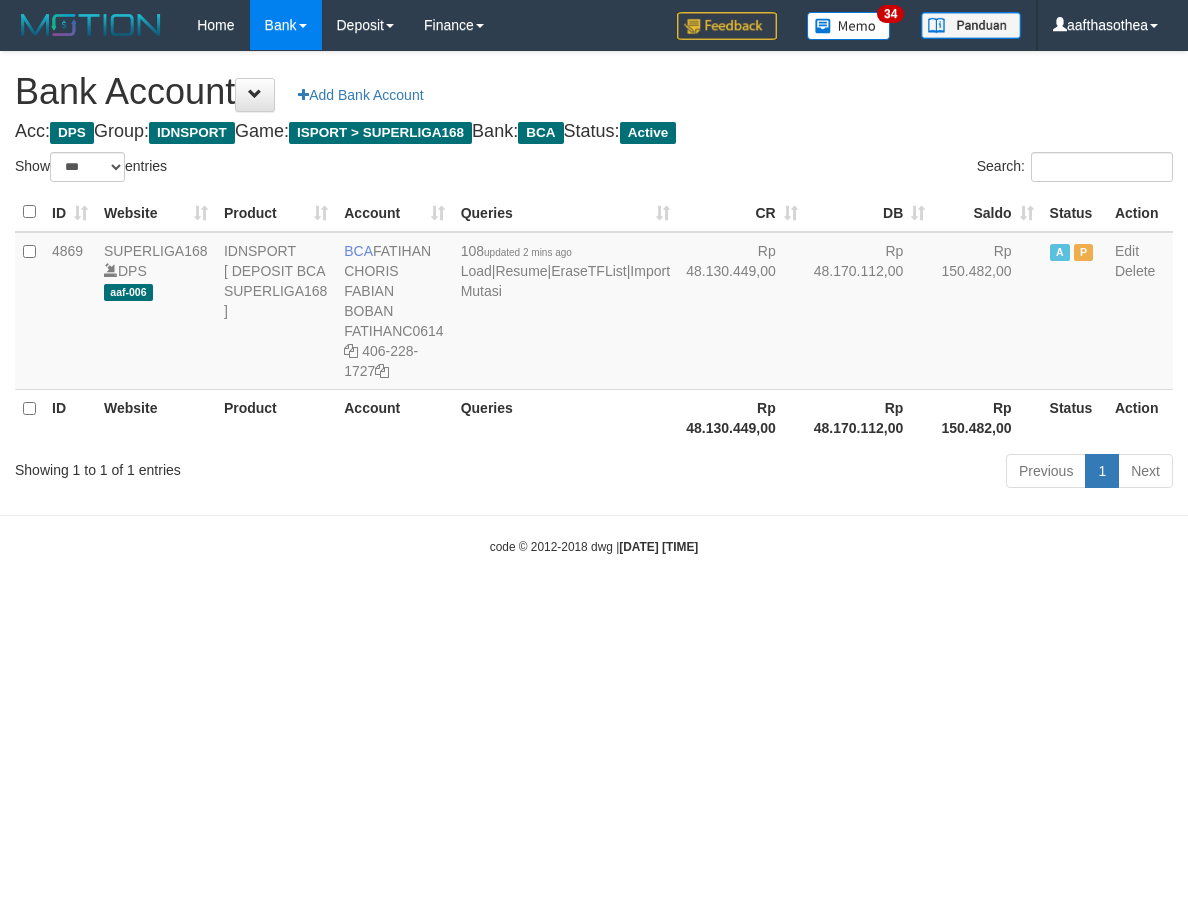 select on "***" 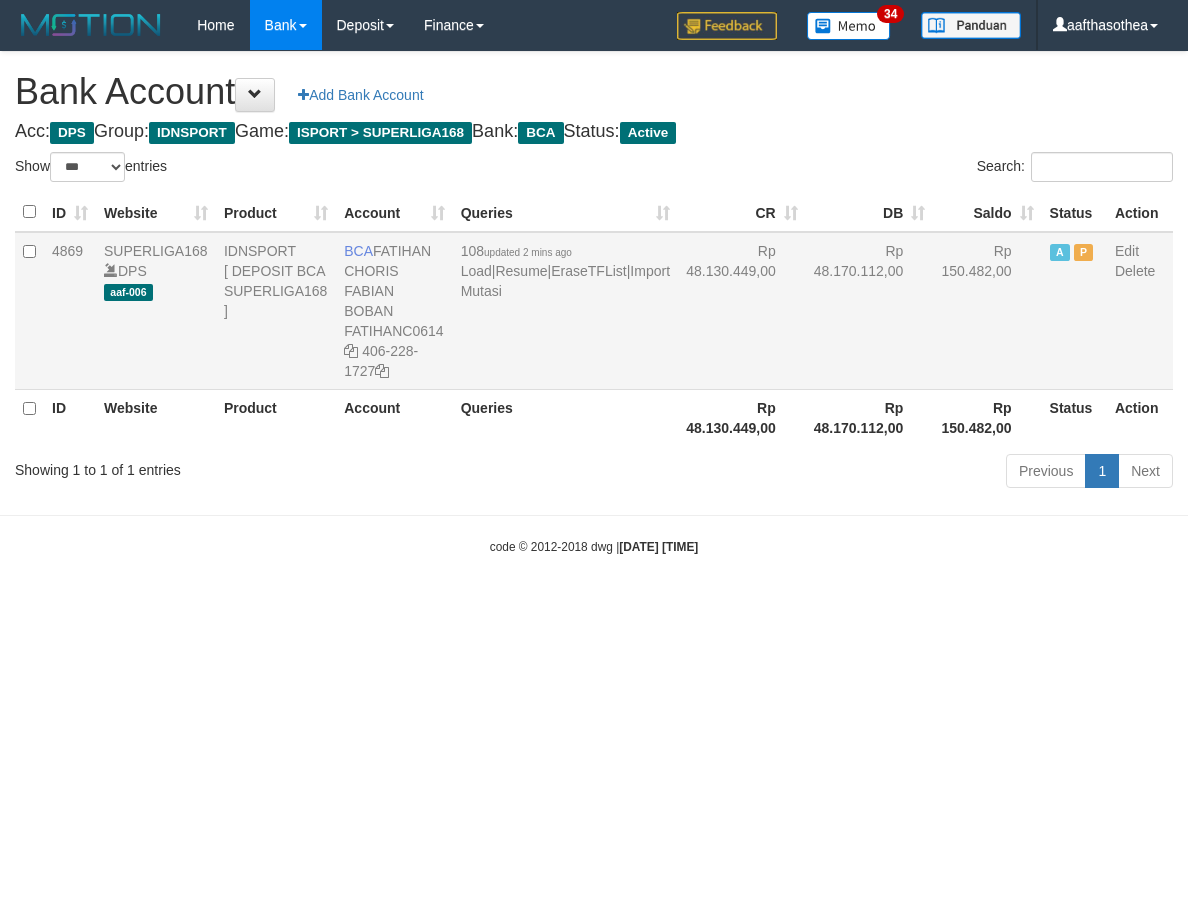 scroll, scrollTop: 0, scrollLeft: 0, axis: both 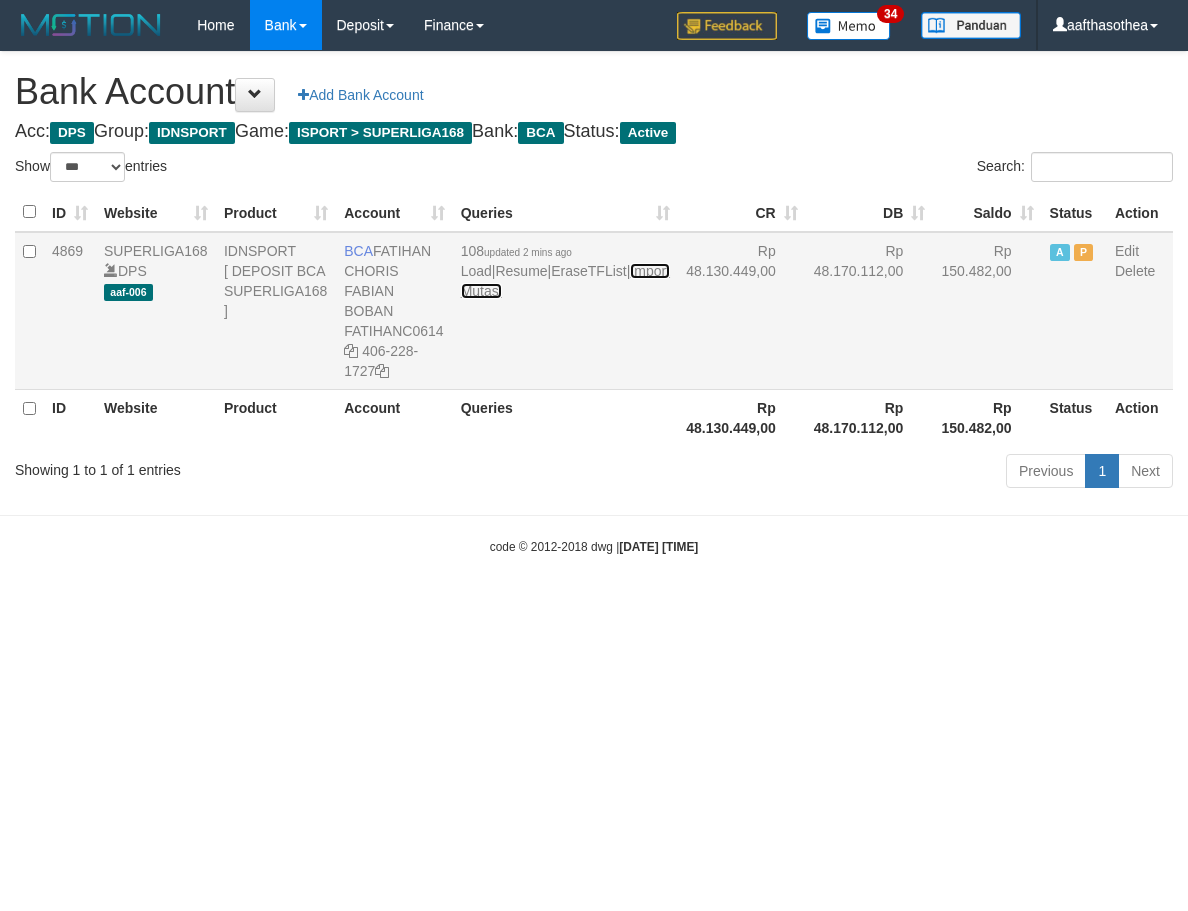 click on "Import Mutasi" at bounding box center (565, 281) 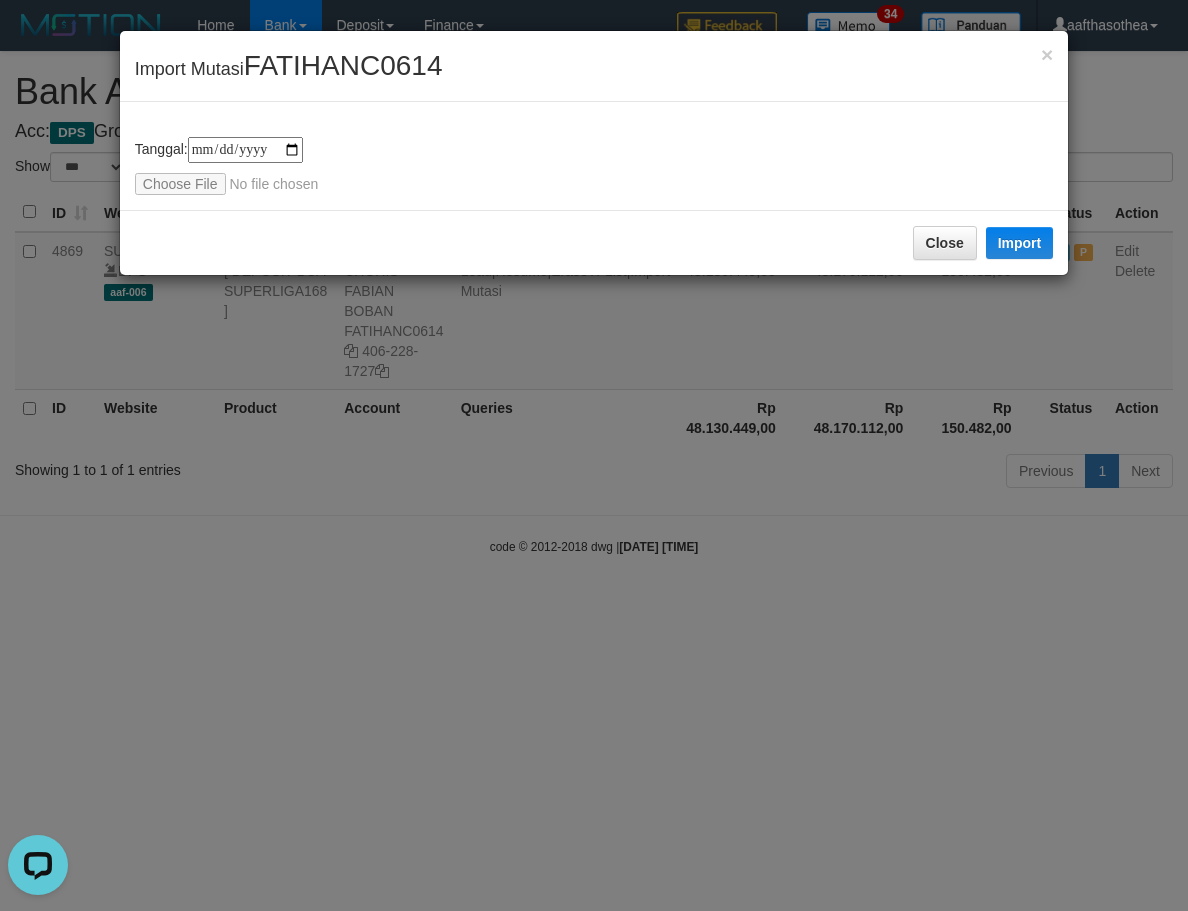 scroll, scrollTop: 0, scrollLeft: 0, axis: both 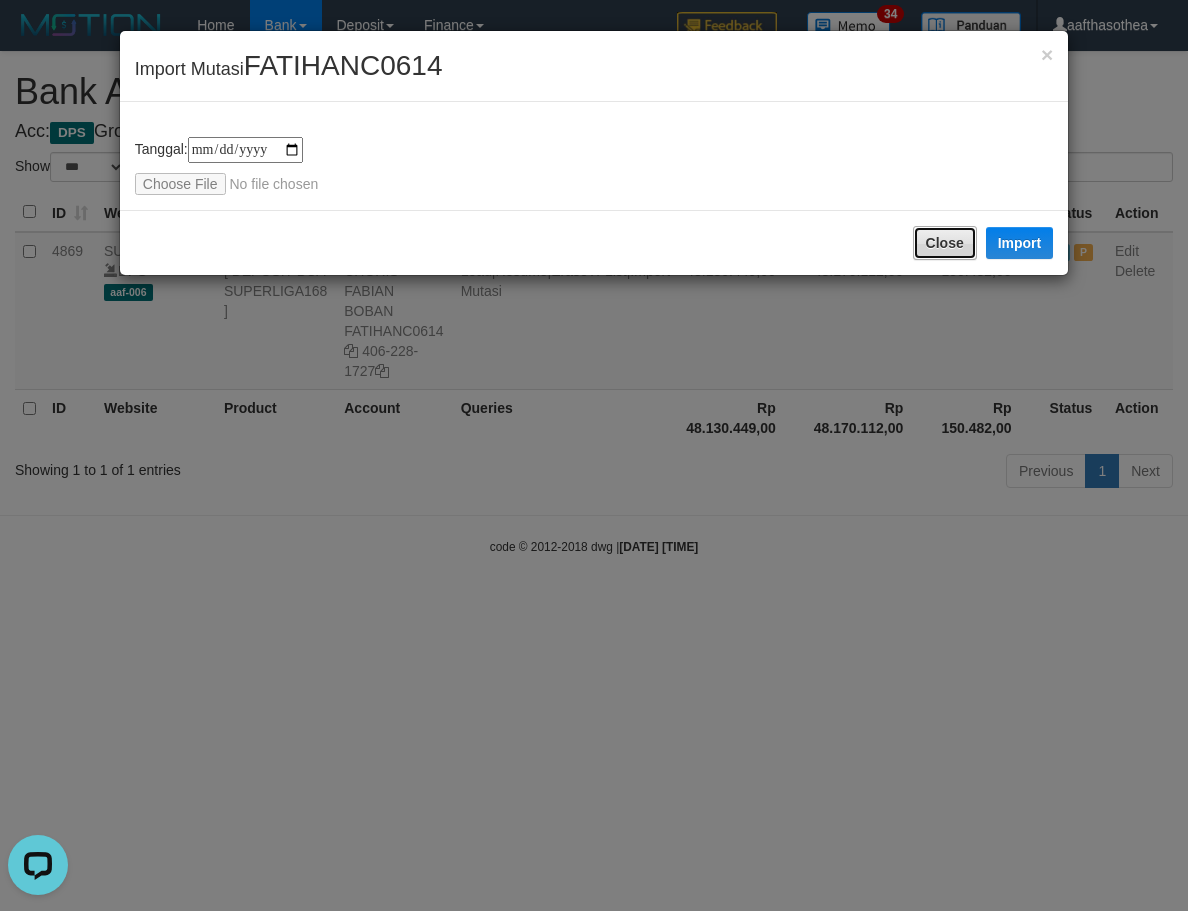drag, startPoint x: 951, startPoint y: 232, endPoint x: 960, endPoint y: 223, distance: 12.727922 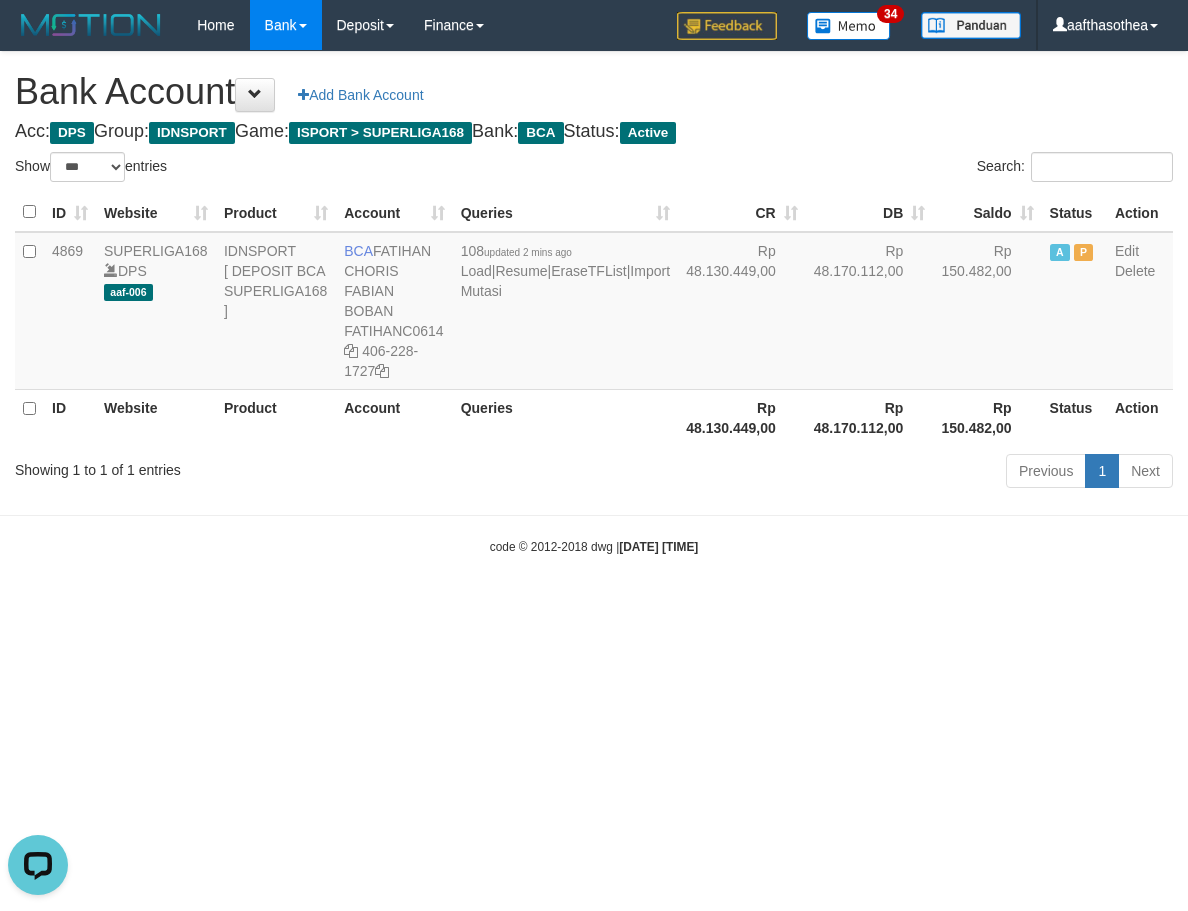 drag, startPoint x: 539, startPoint y: 448, endPoint x: 496, endPoint y: 434, distance: 45.221676 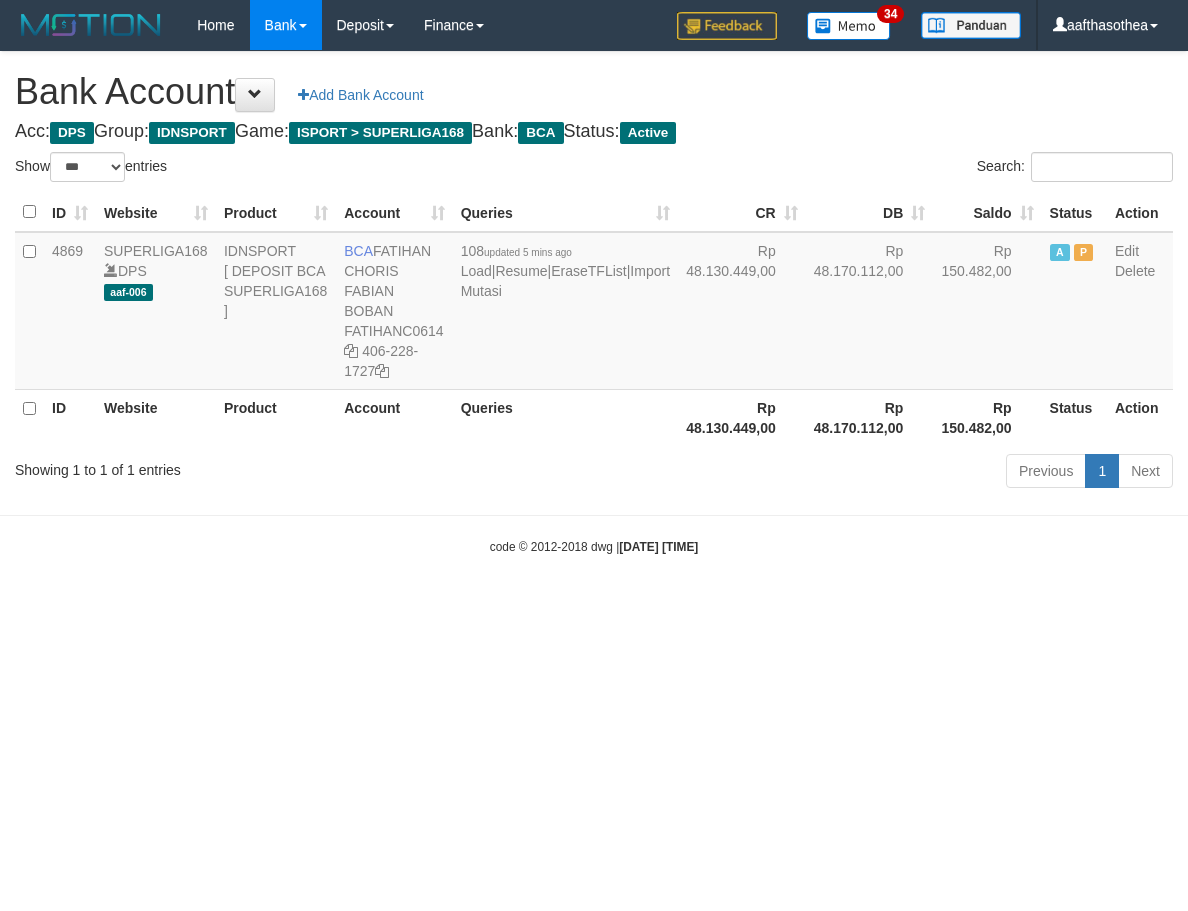 select on "***" 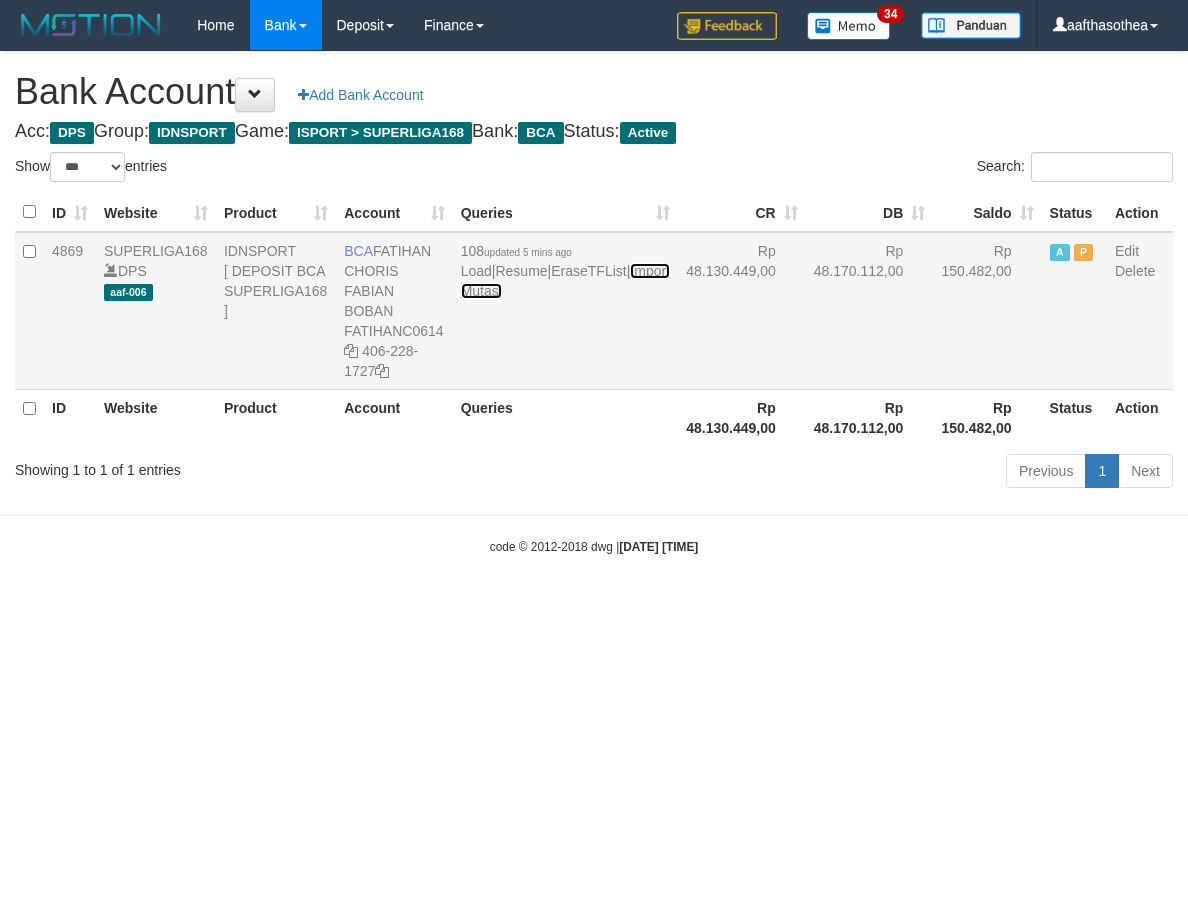 click on "Import Mutasi" at bounding box center [565, 281] 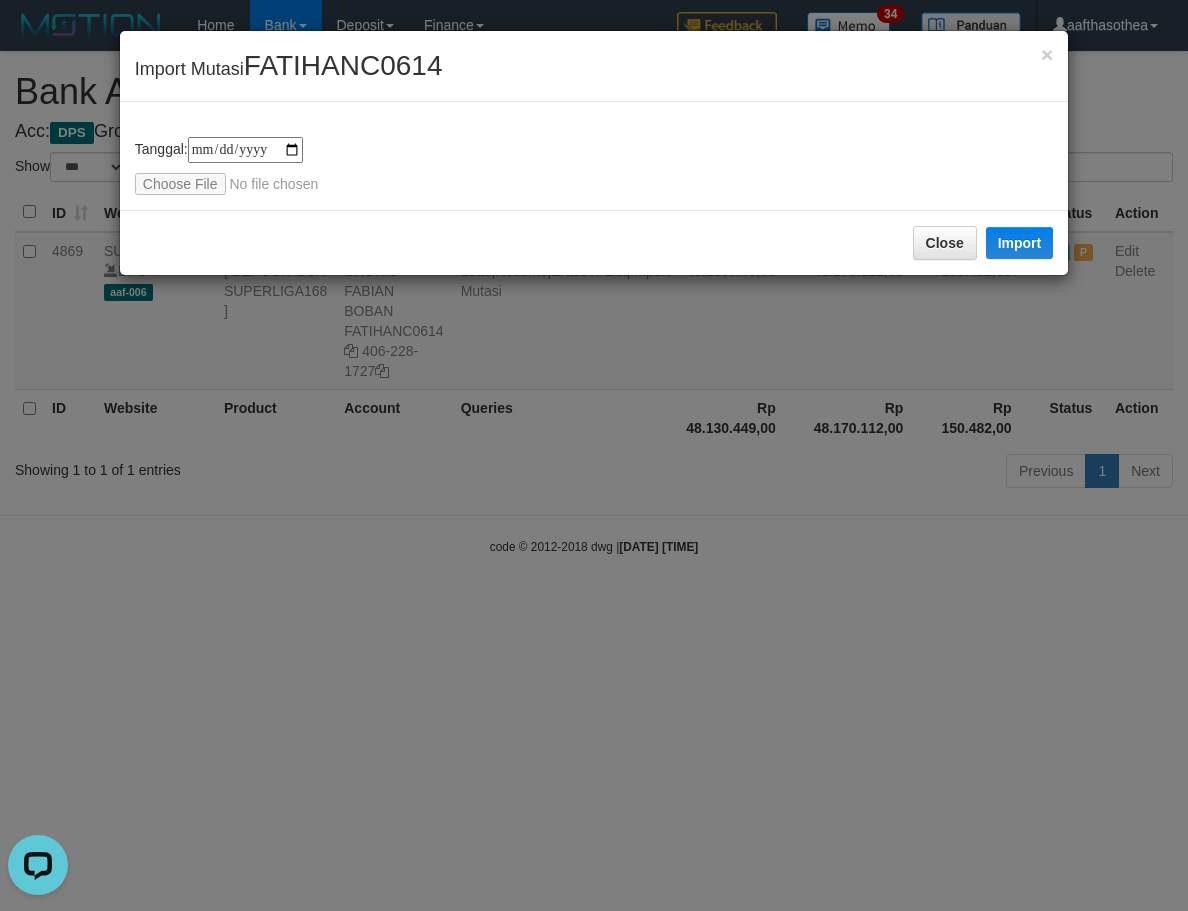 scroll, scrollTop: 0, scrollLeft: 0, axis: both 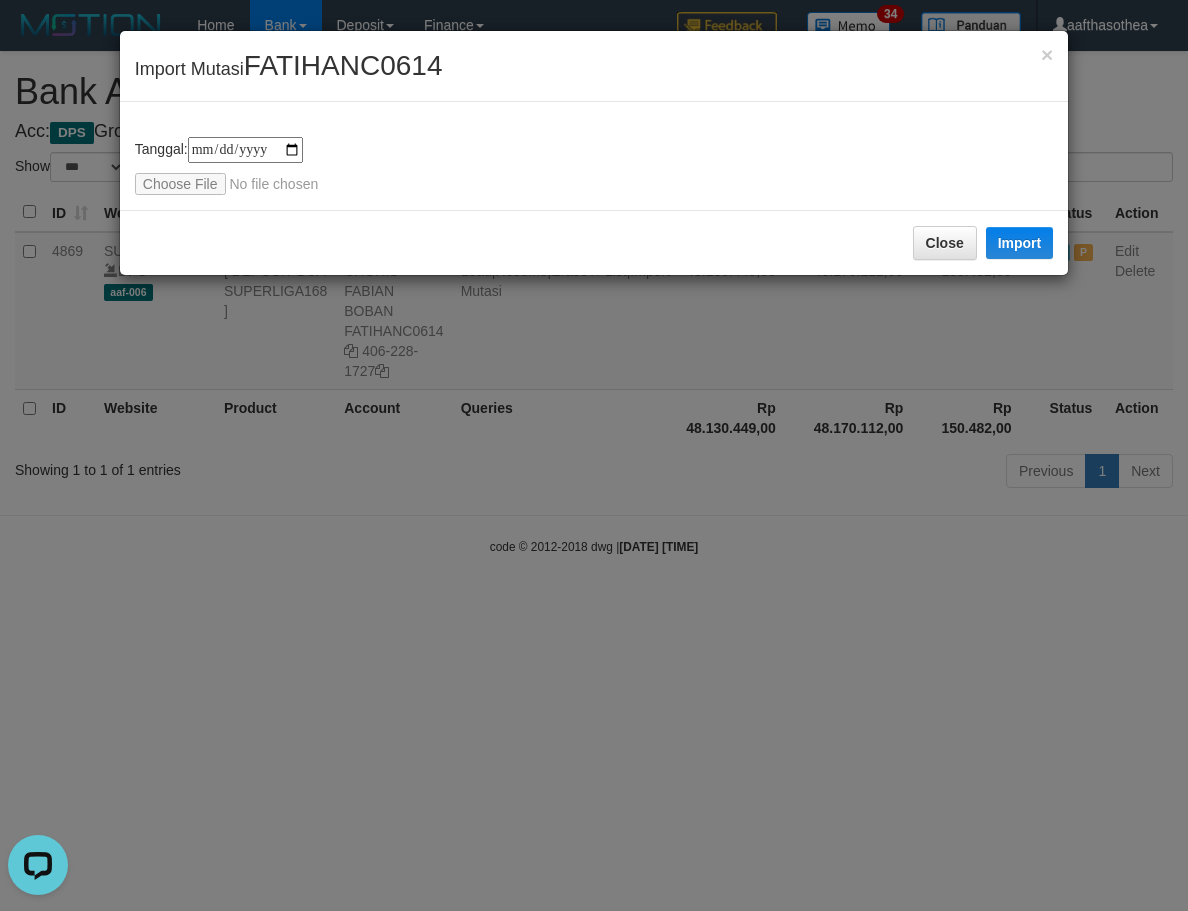 type on "**********" 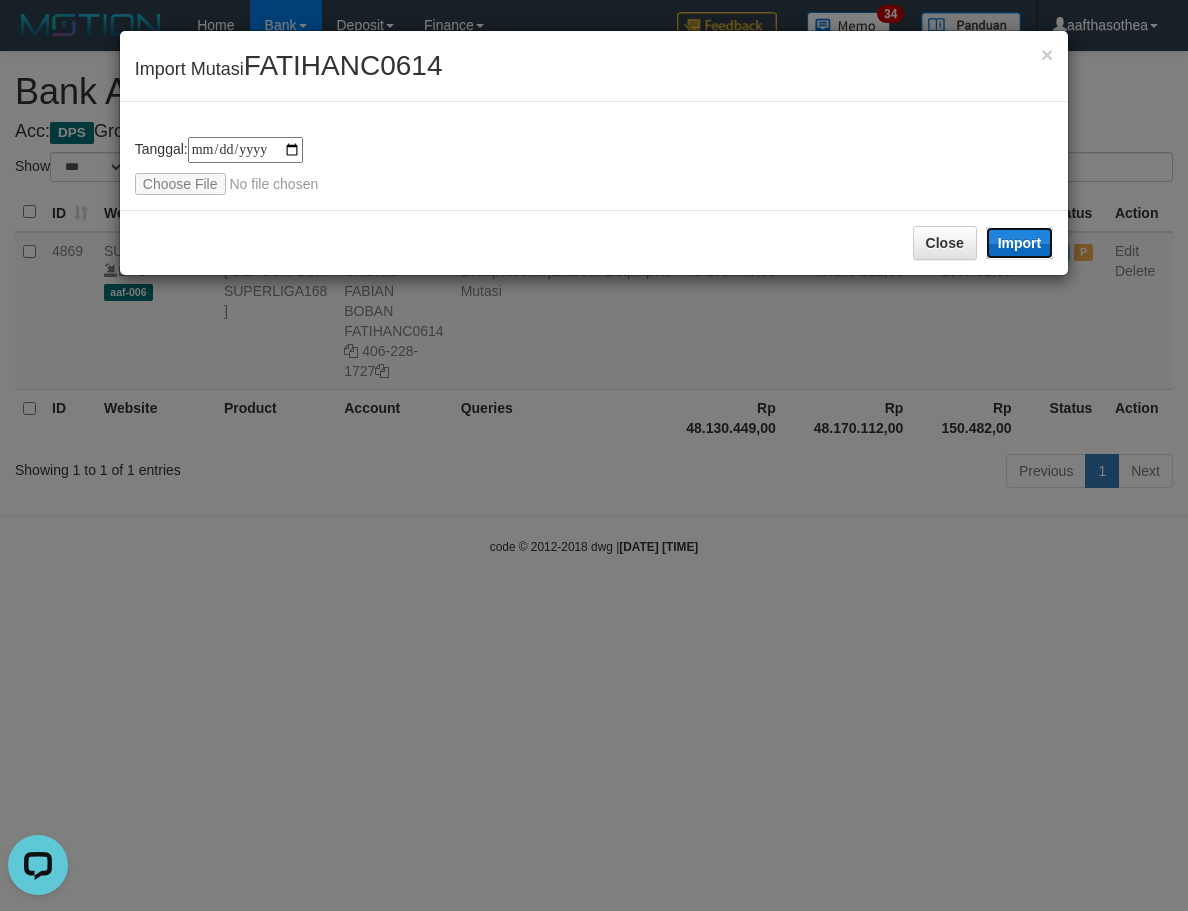 click on "Import" at bounding box center (1020, 243) 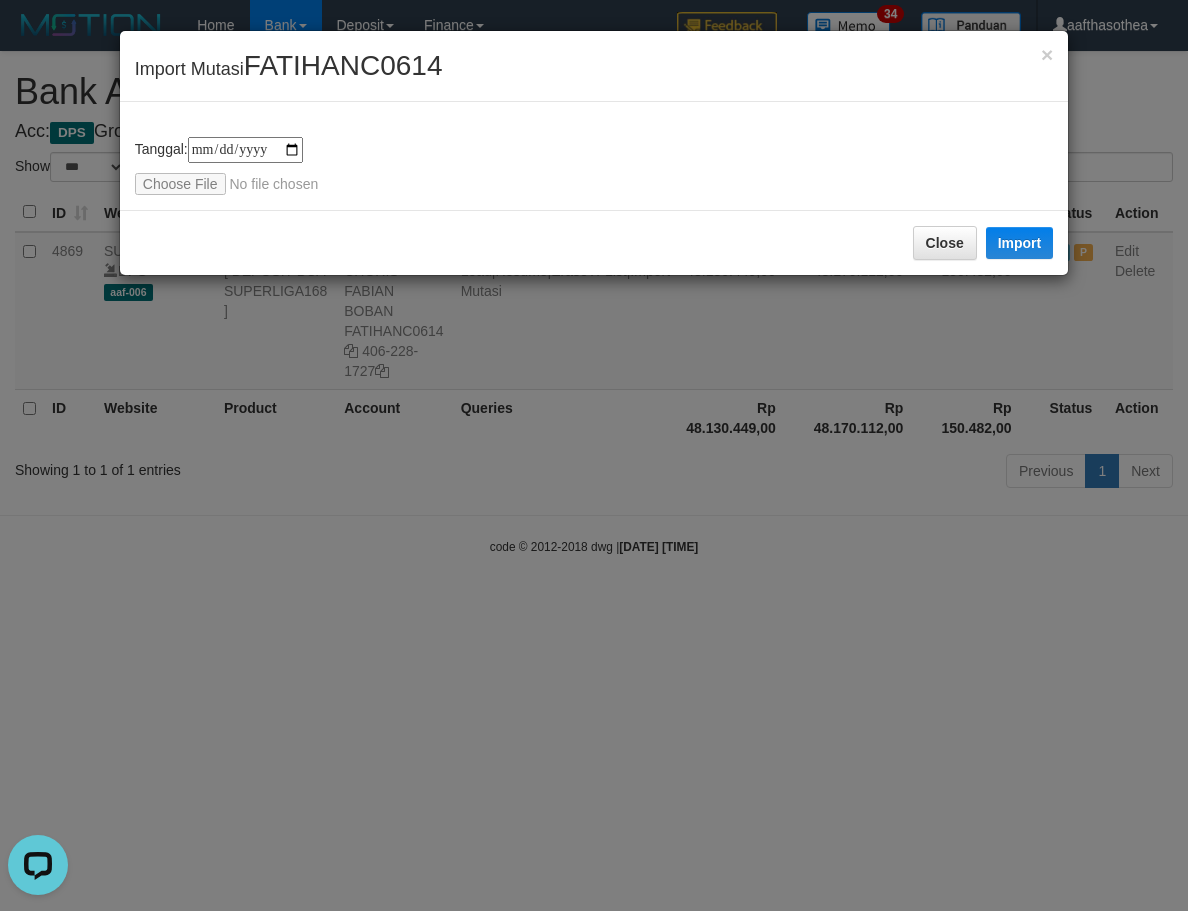 drag, startPoint x: 506, startPoint y: 473, endPoint x: 524, endPoint y: 469, distance: 18.439089 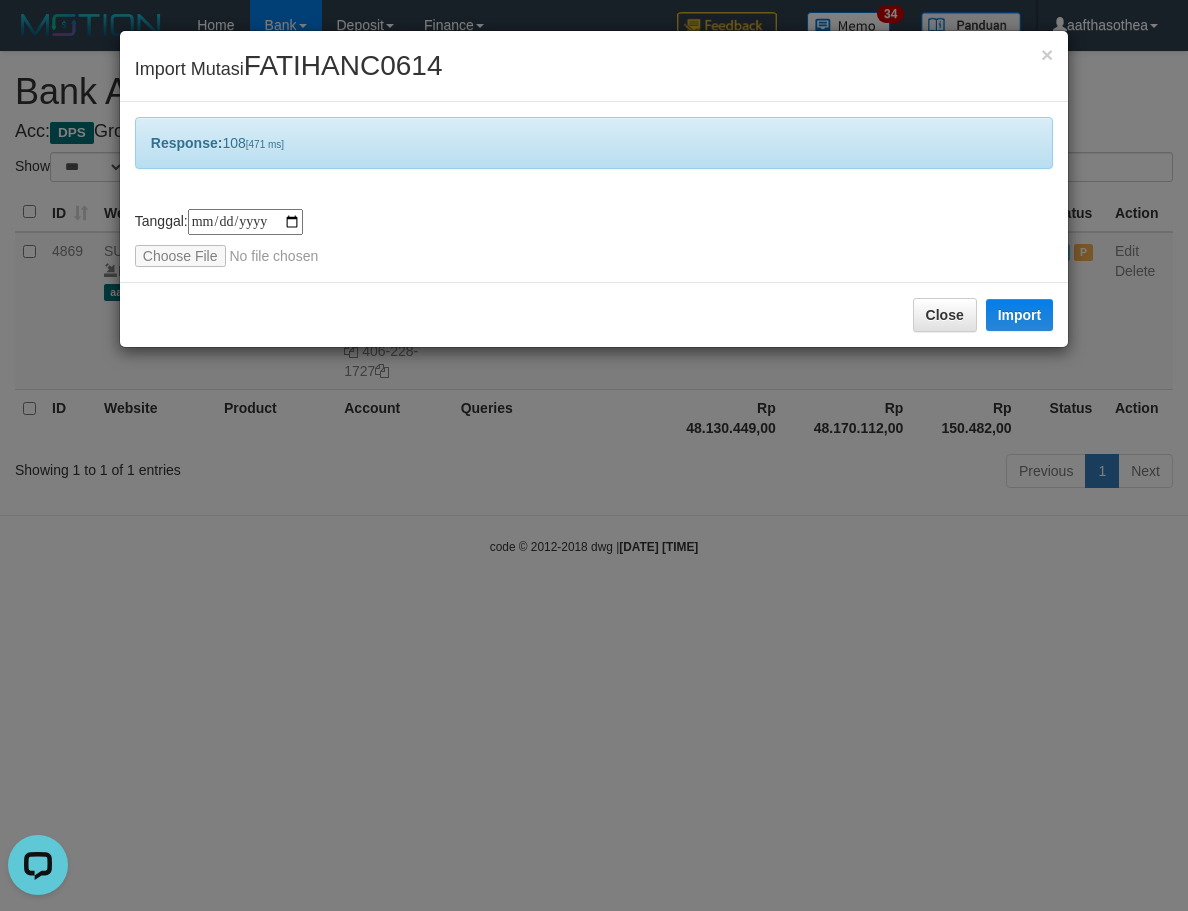 drag, startPoint x: 524, startPoint y: 469, endPoint x: 705, endPoint y: 467, distance: 181.01105 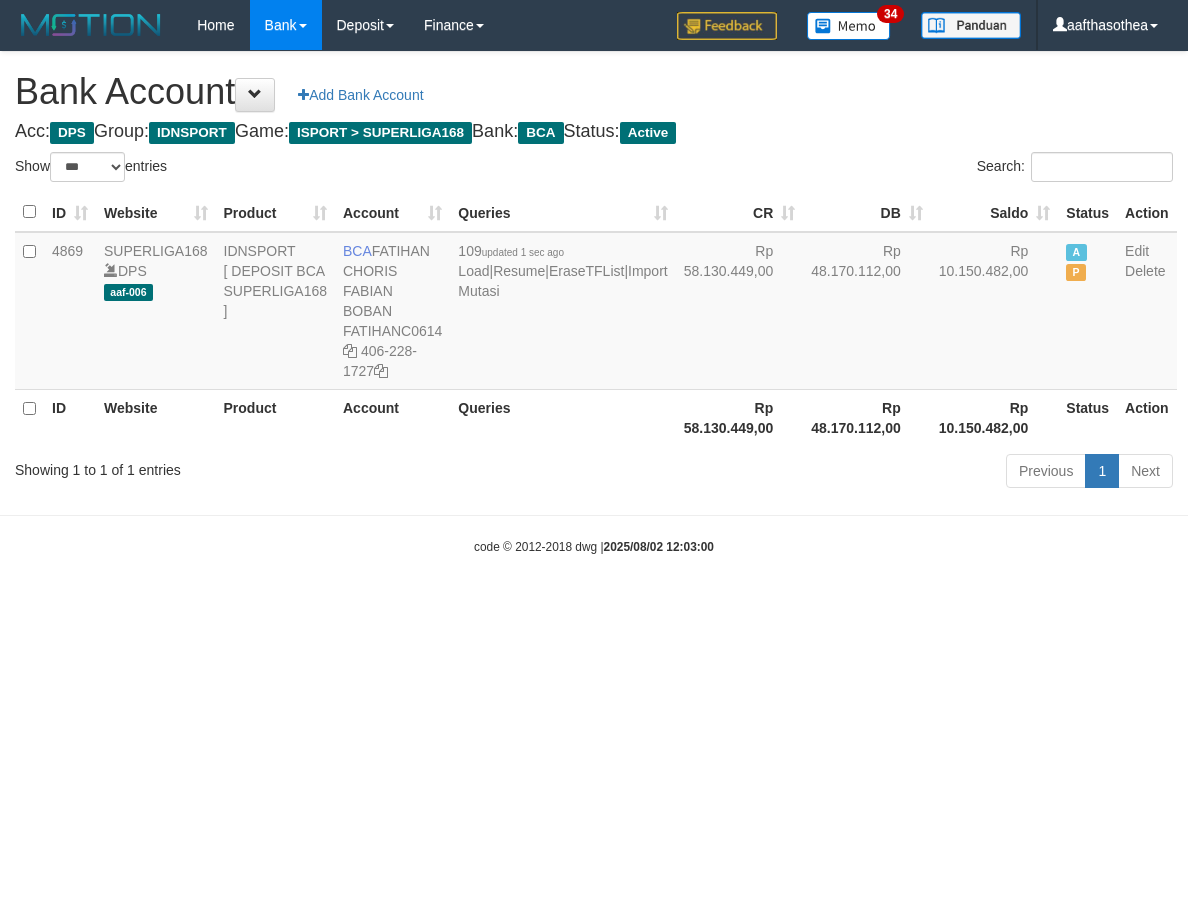 select on "***" 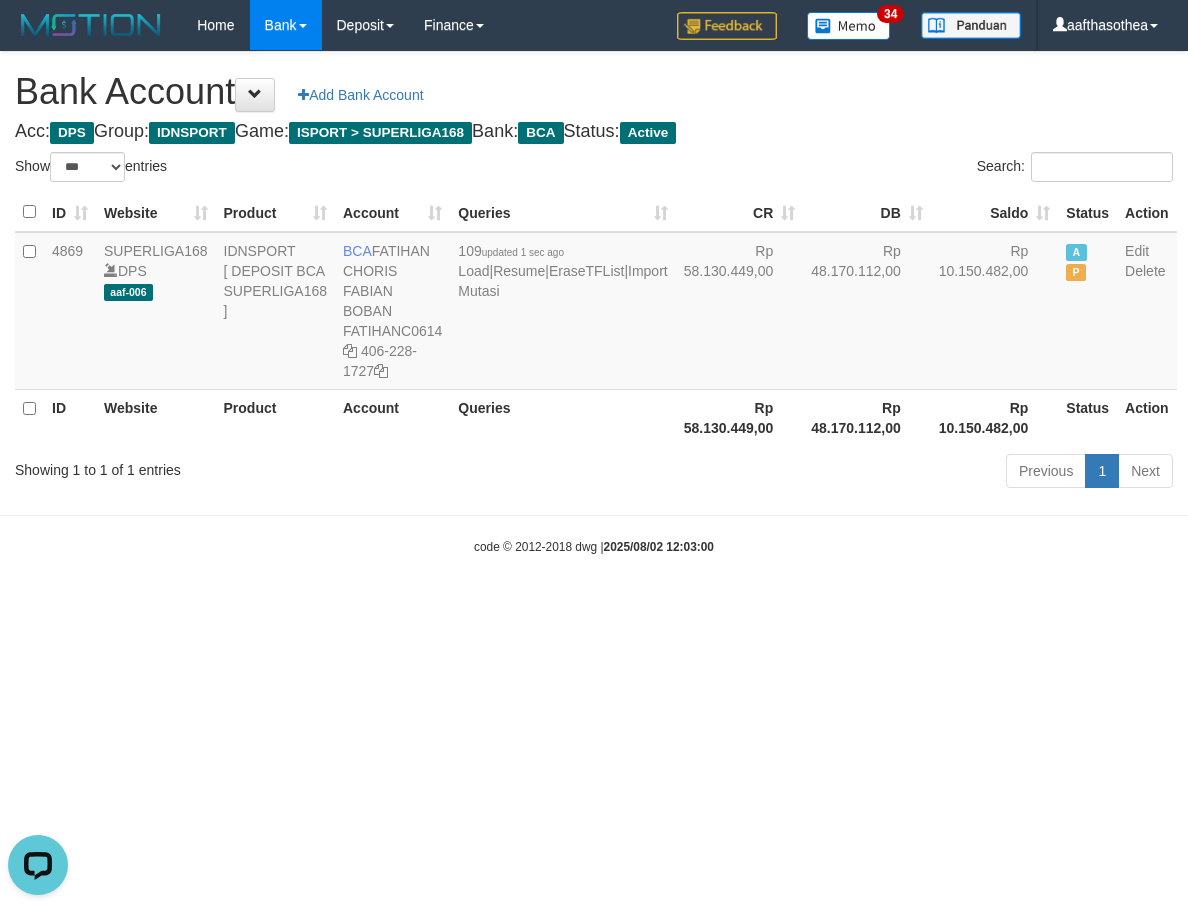 scroll, scrollTop: 0, scrollLeft: 0, axis: both 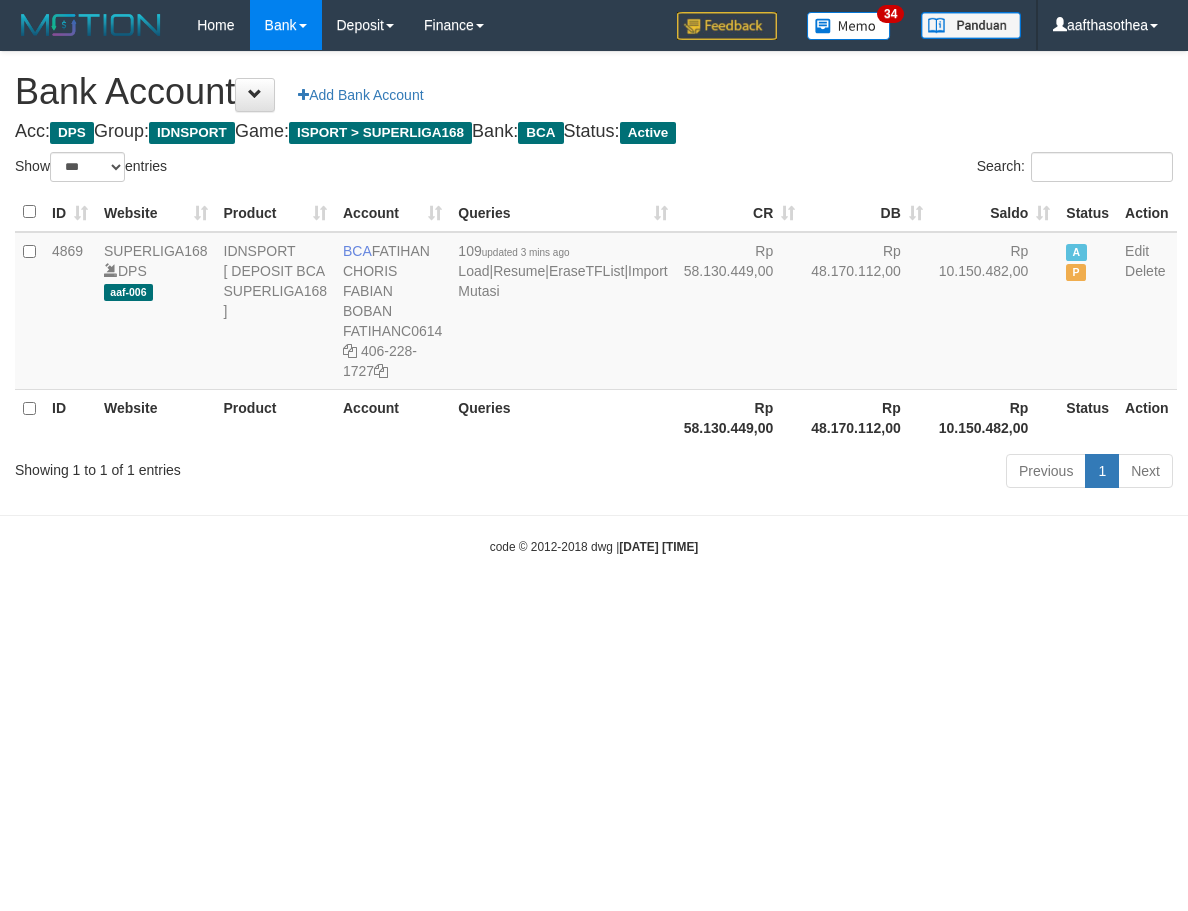 select on "***" 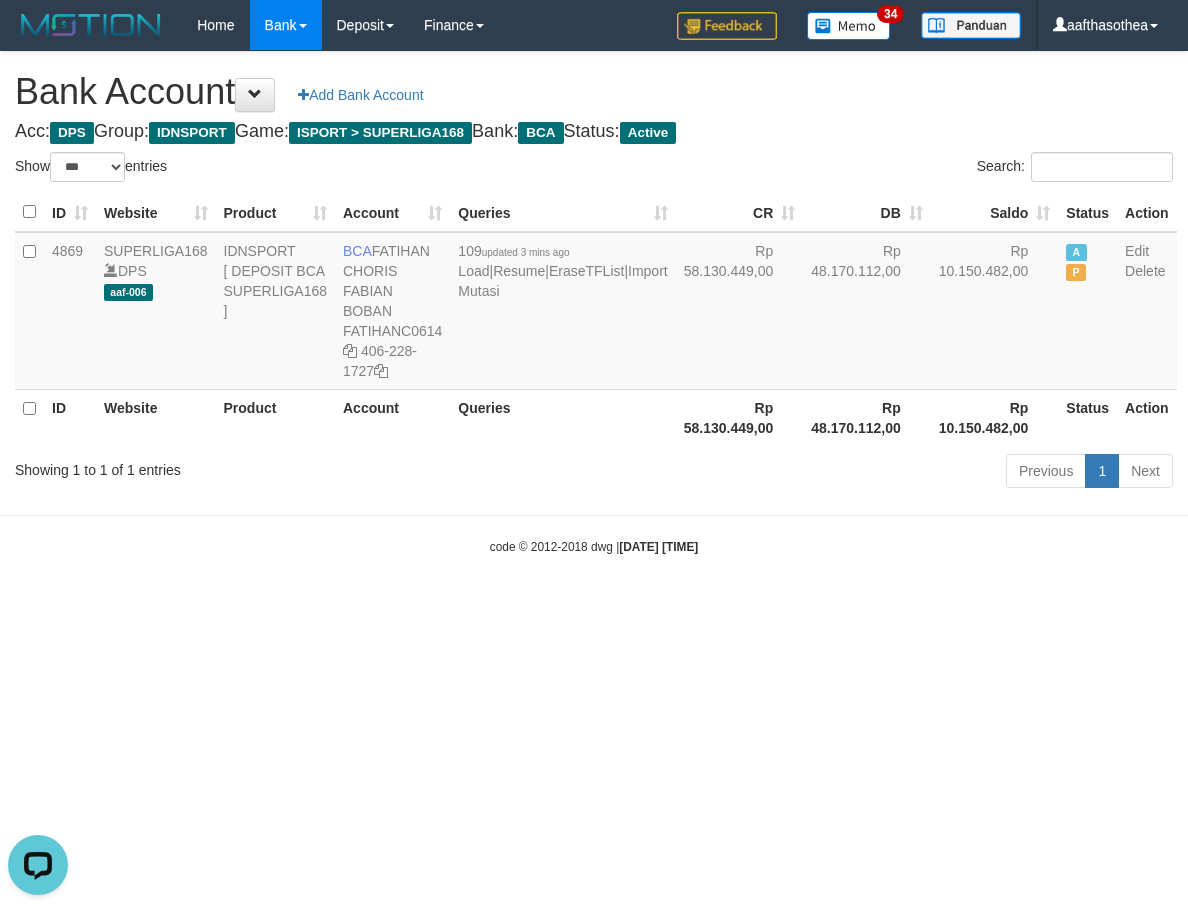 scroll, scrollTop: 0, scrollLeft: 0, axis: both 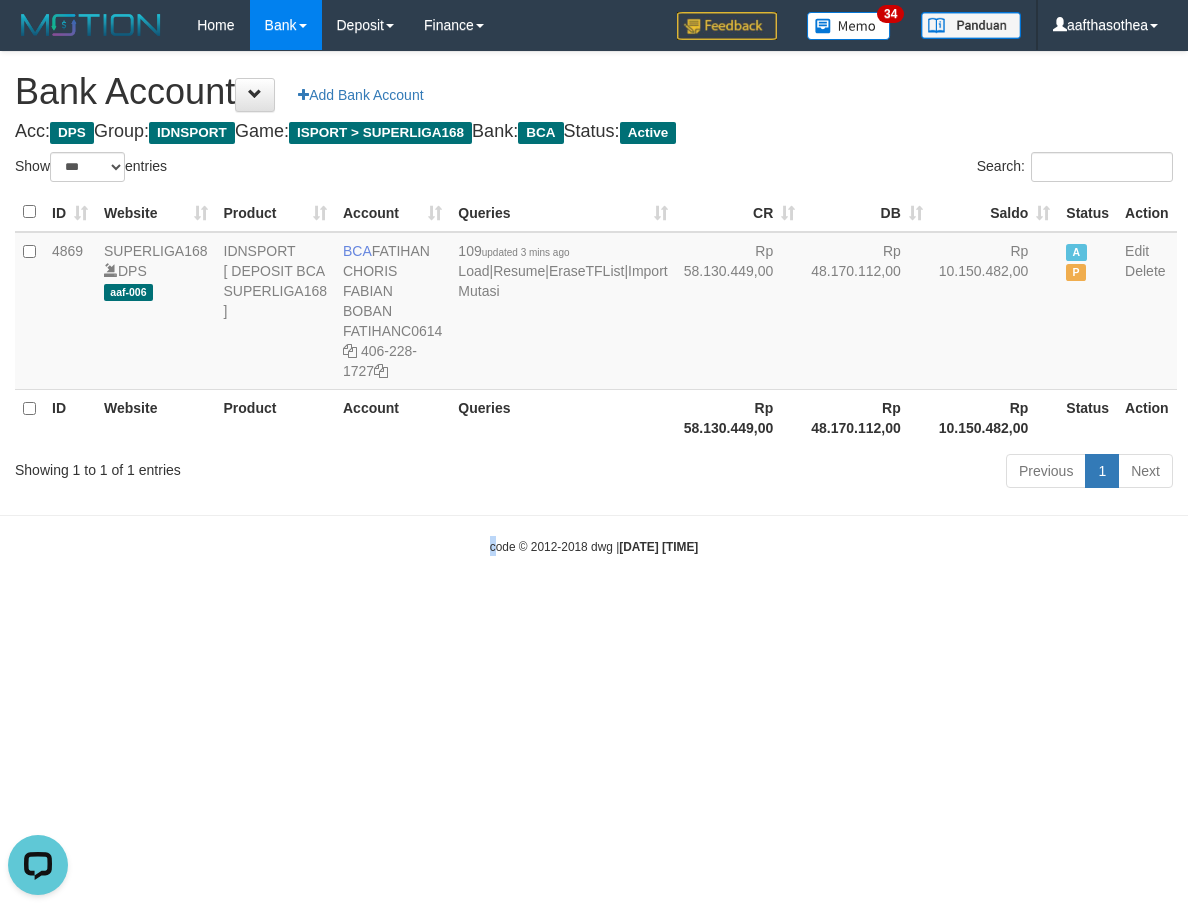 click on "code © 2012-2018 dwg |  2025/08/02 12:05:52" at bounding box center [594, 547] 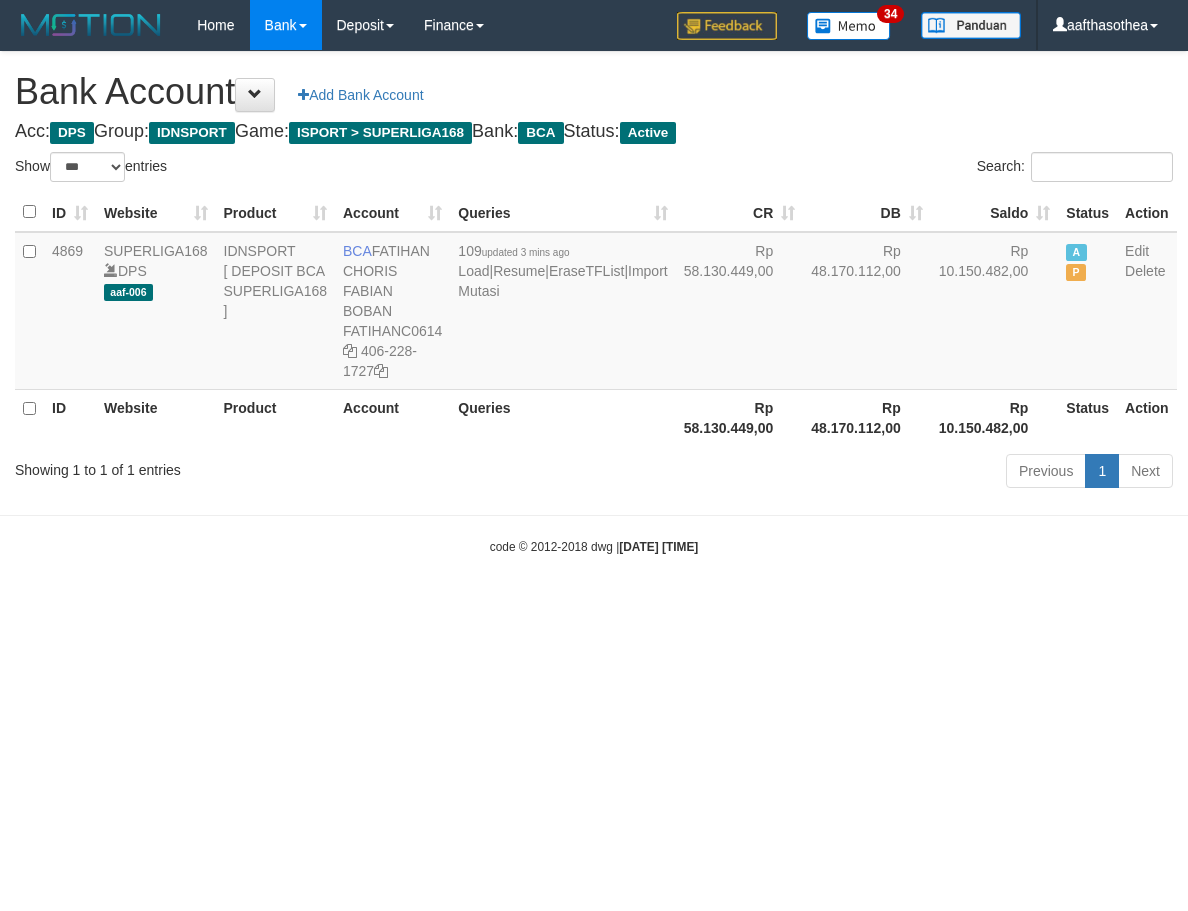 select on "***" 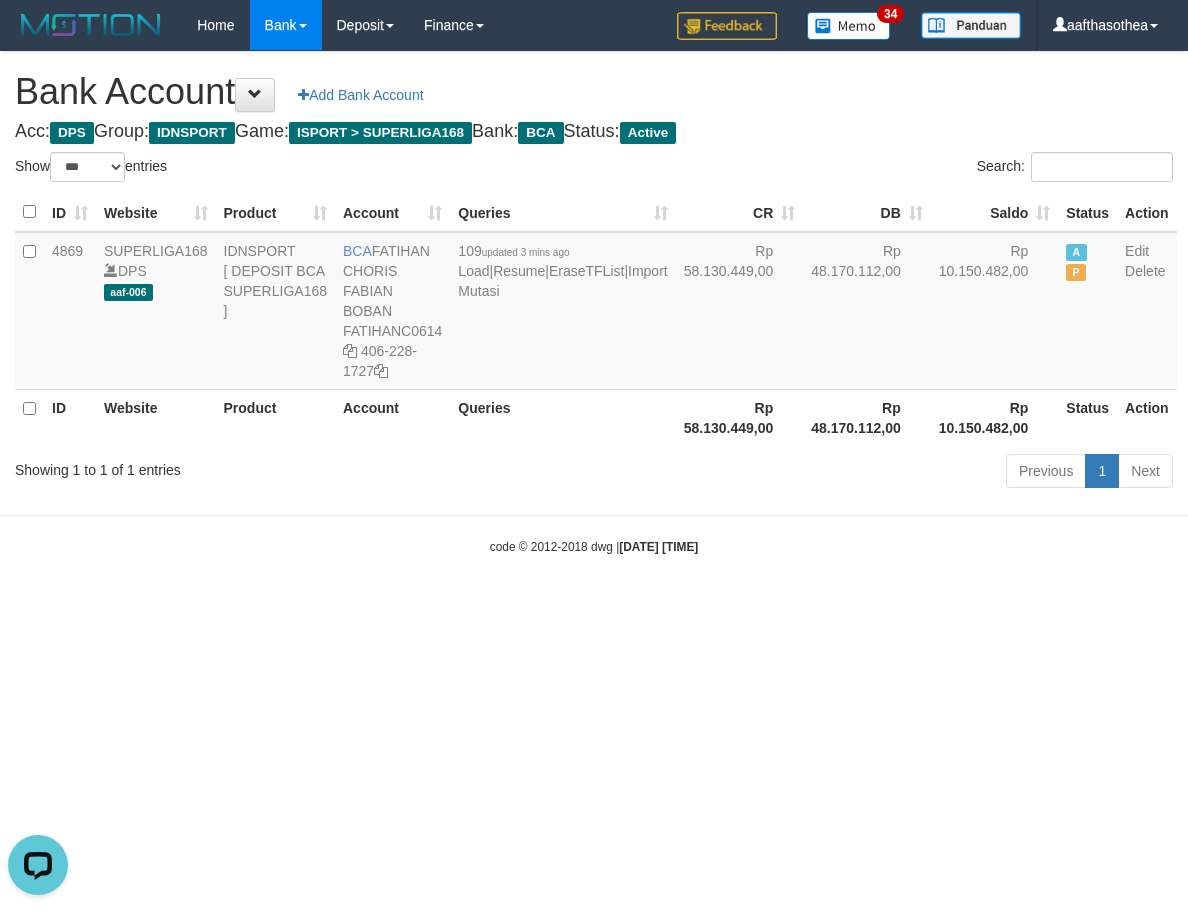 scroll, scrollTop: 0, scrollLeft: 0, axis: both 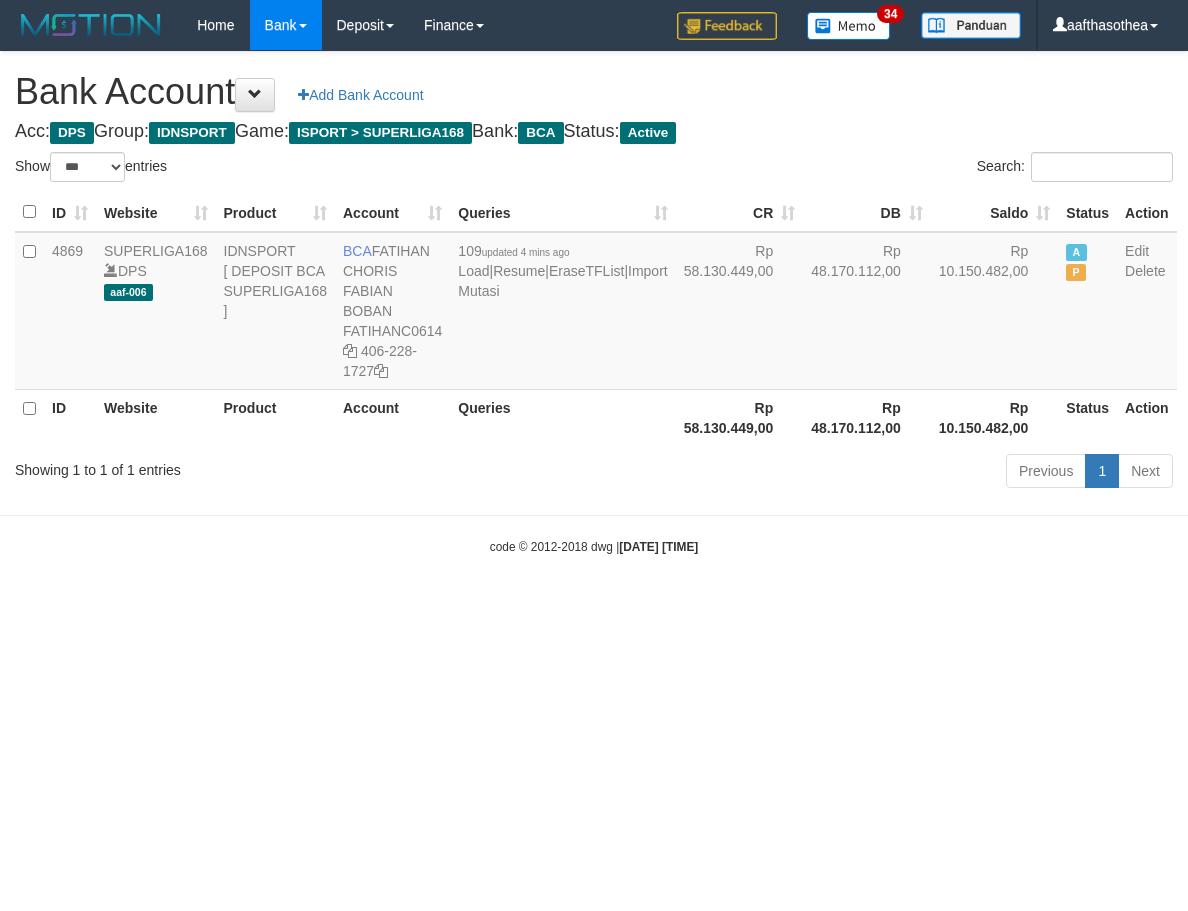 select on "***" 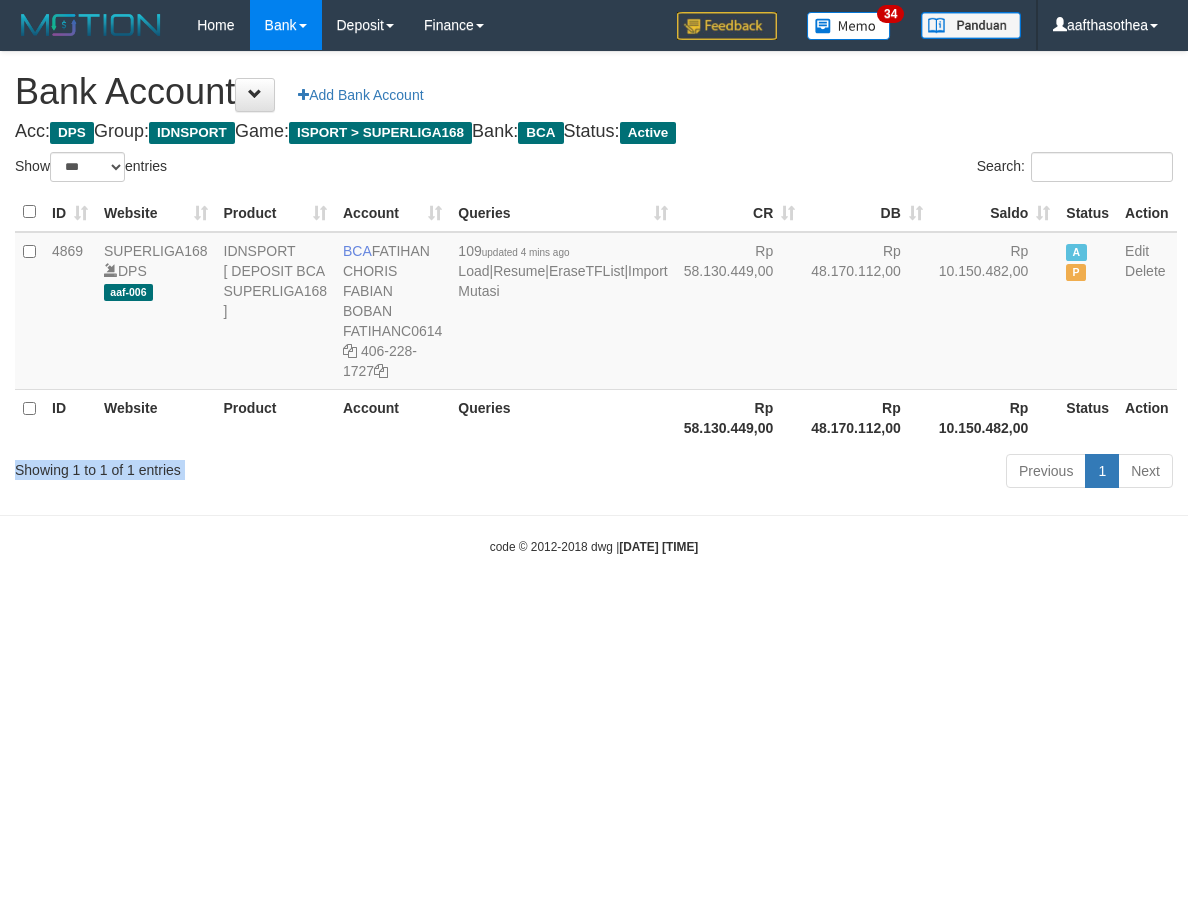click on "Showing 1 to 1 of 1 entries" at bounding box center [247, 466] 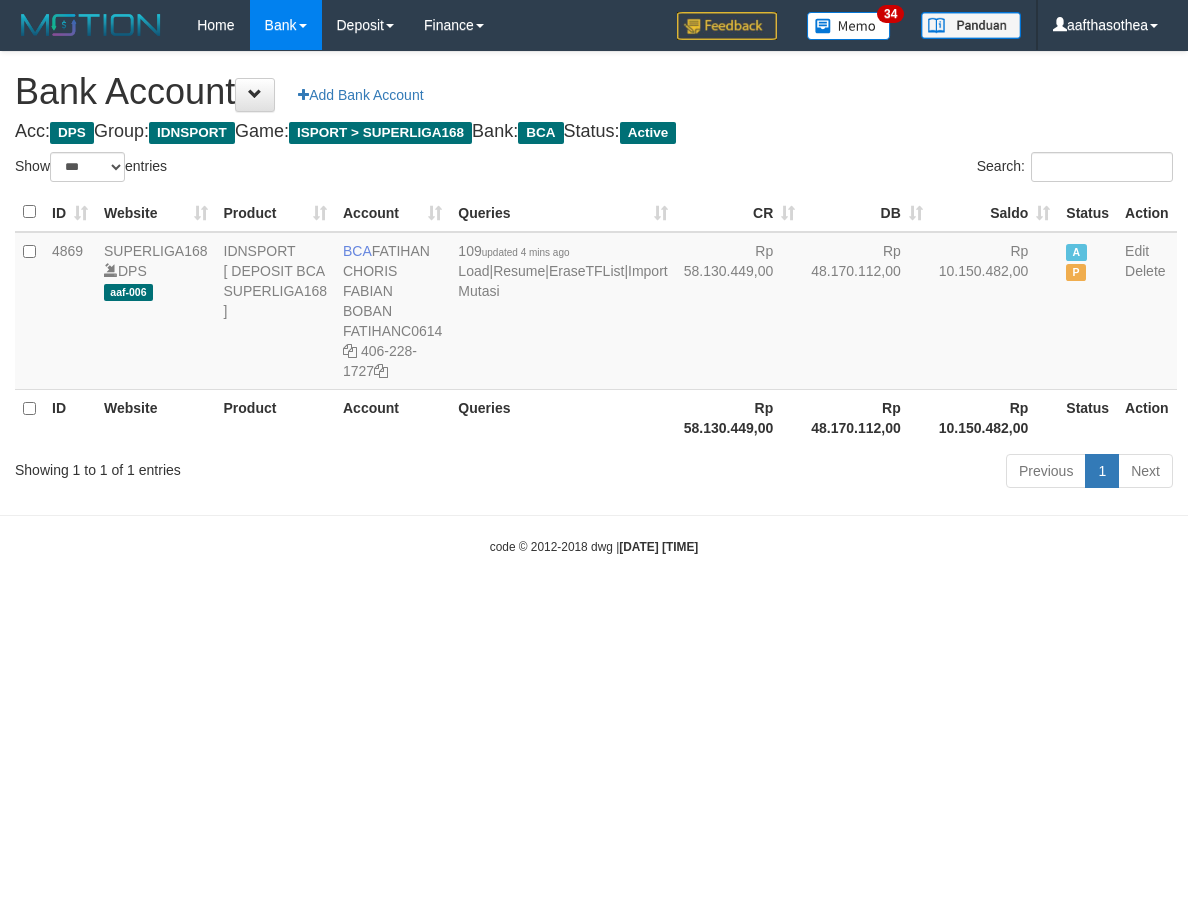 select on "***" 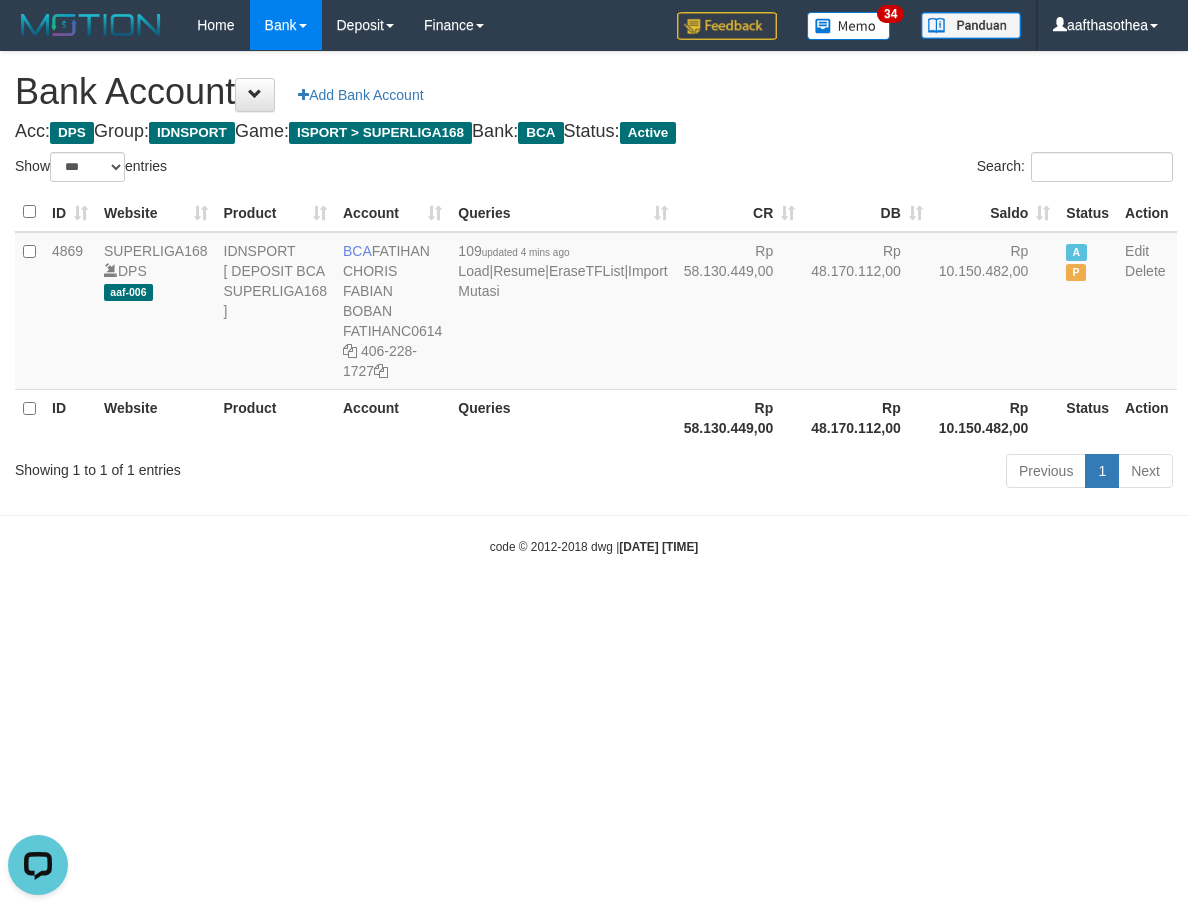 scroll, scrollTop: 0, scrollLeft: 0, axis: both 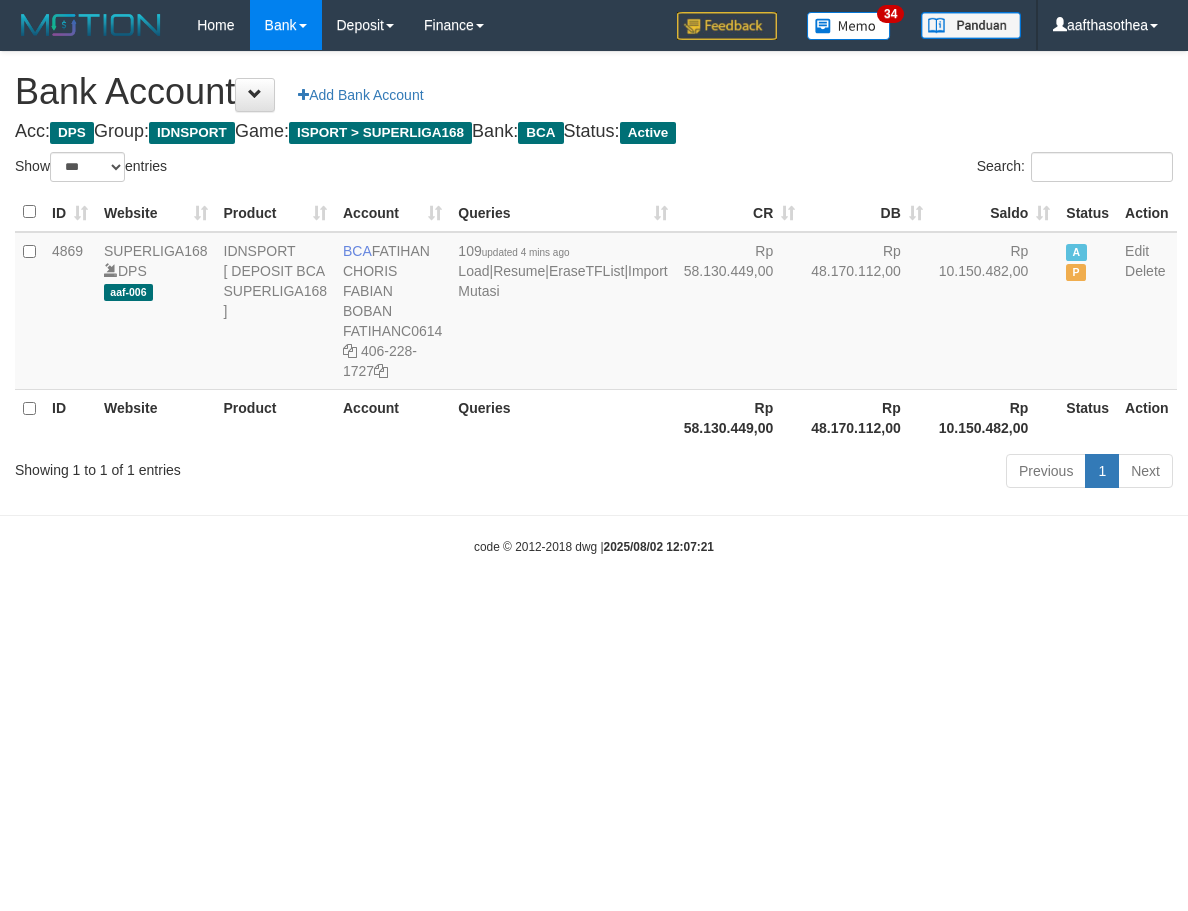 select on "***" 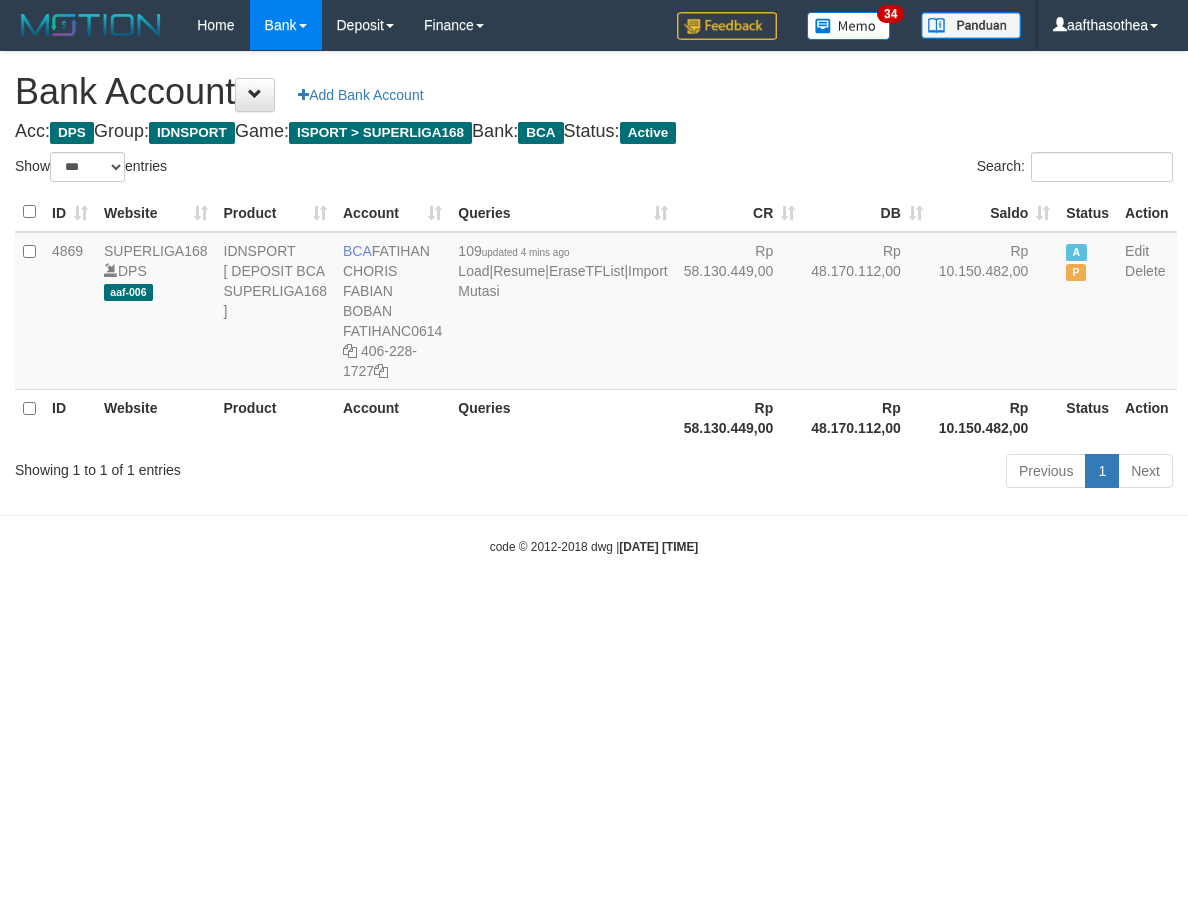 select on "***" 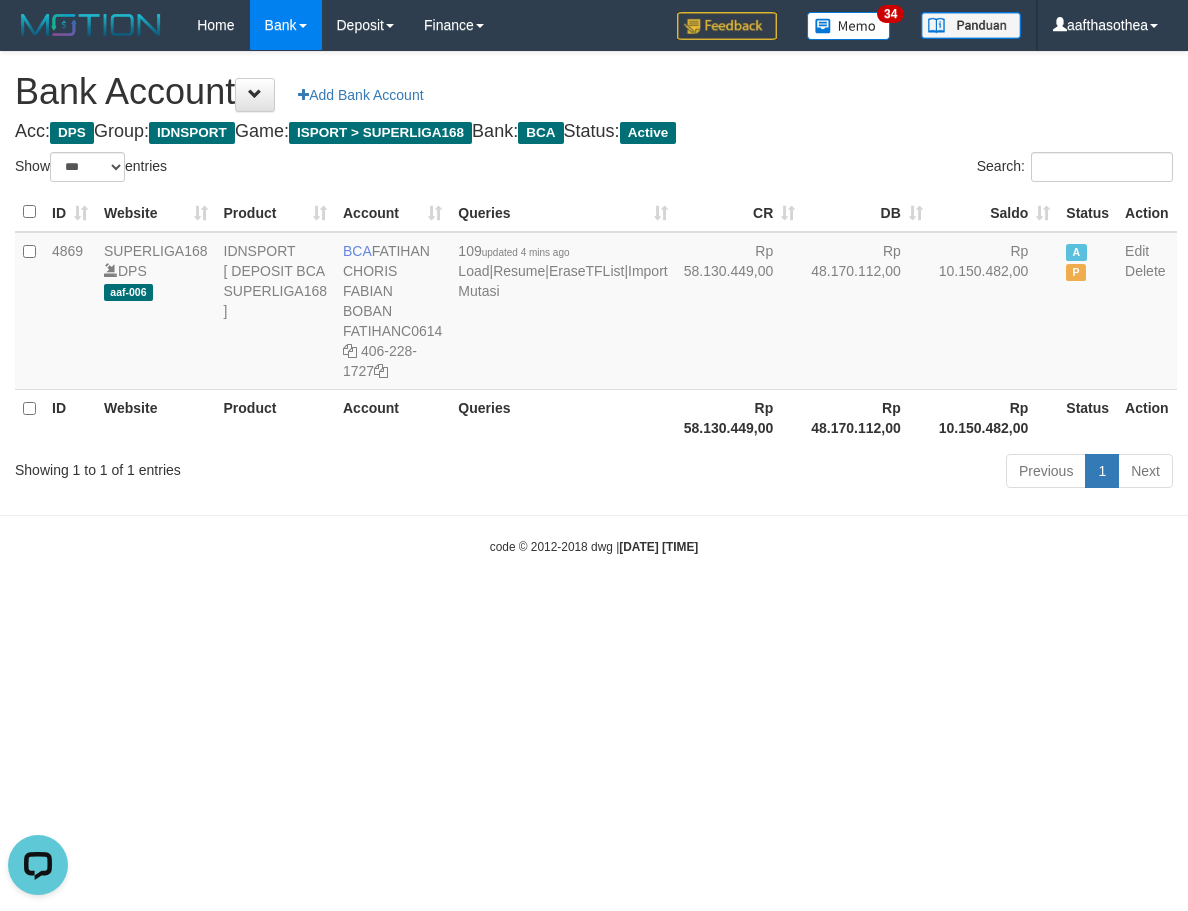 scroll, scrollTop: 0, scrollLeft: 0, axis: both 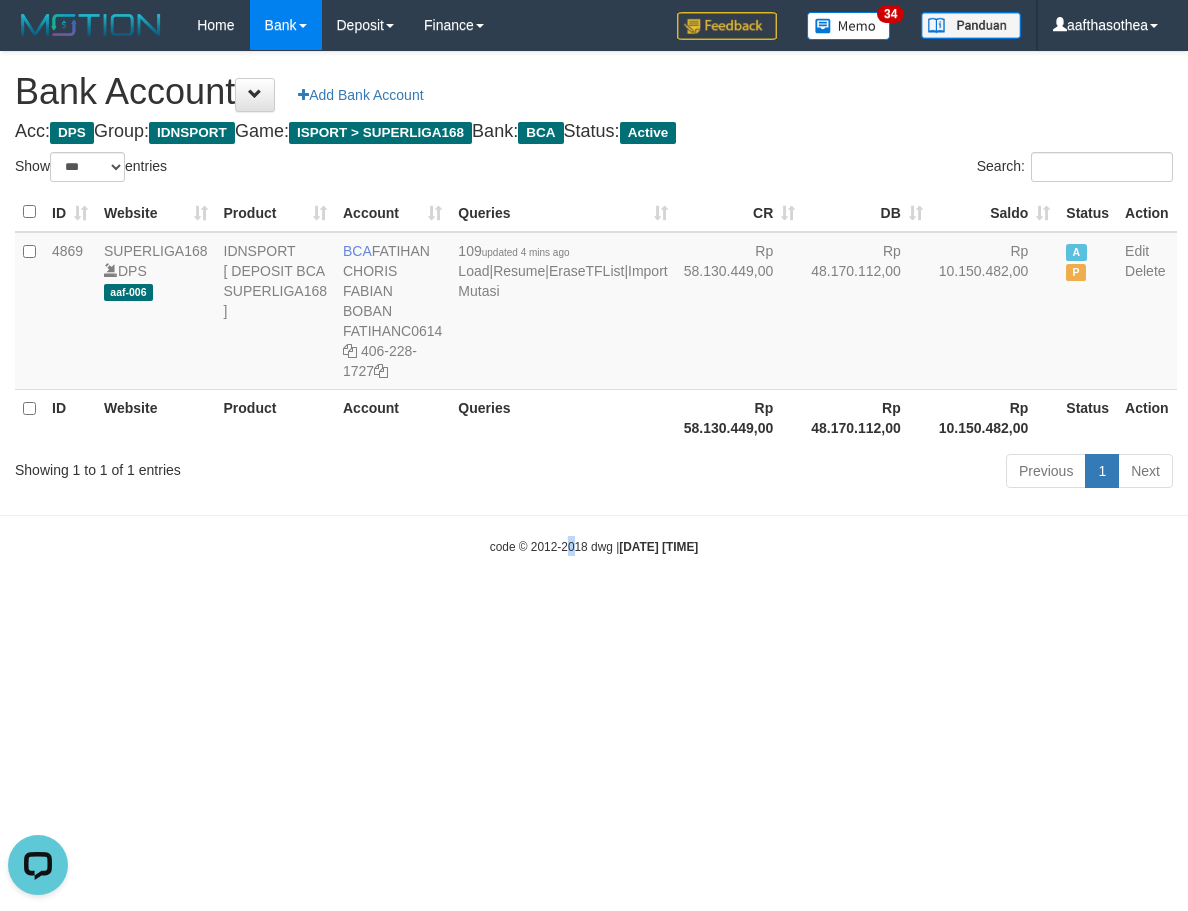 click on "Toggle navigation
Home
Bank
Account List
Load
By Website
Group
[ISPORT]													SUPERLIGA168
By Load Group (DPS)" at bounding box center [594, 303] 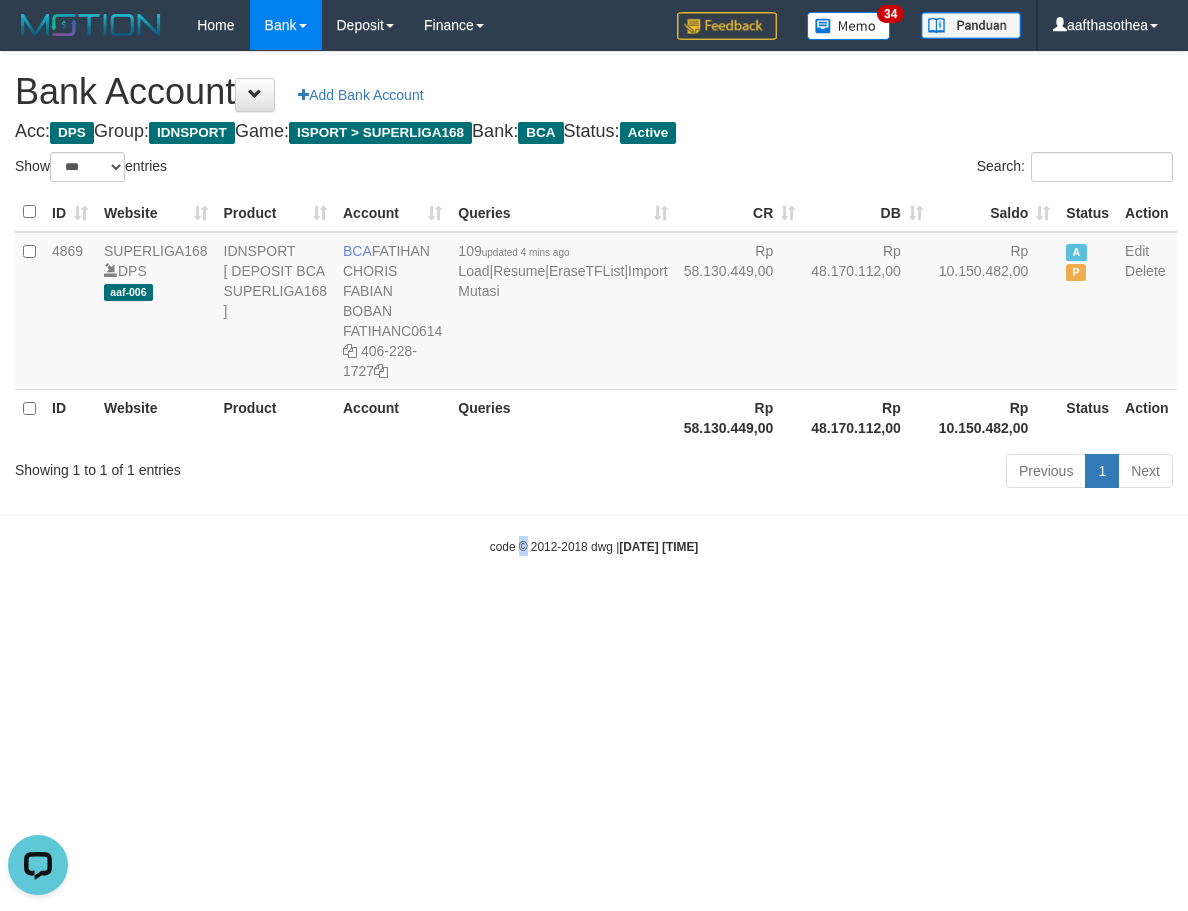 click on "Toggle navigation
Home
Bank
Account List
Load
By Website
Group
[ISPORT]													SUPERLIGA168
By Load Group (DPS)" at bounding box center [594, 303] 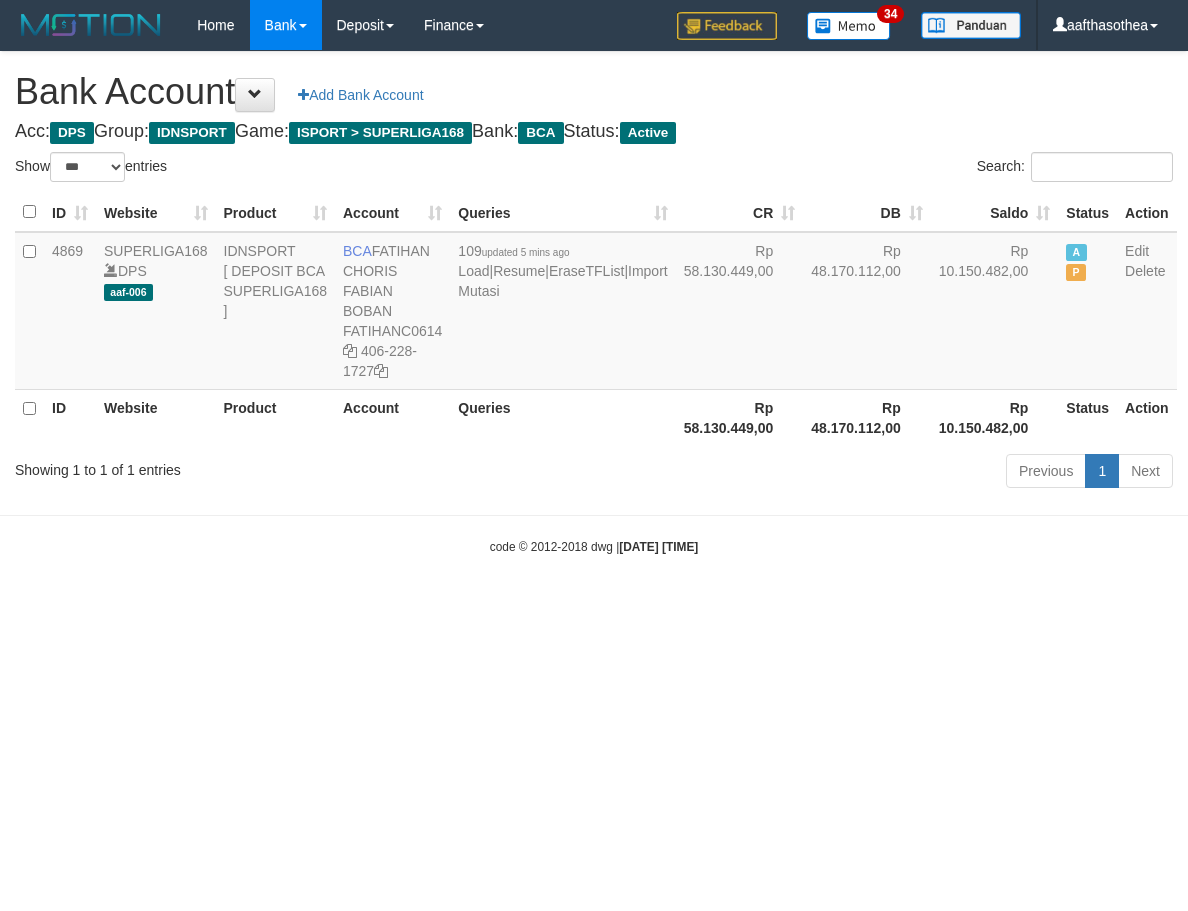 select on "***" 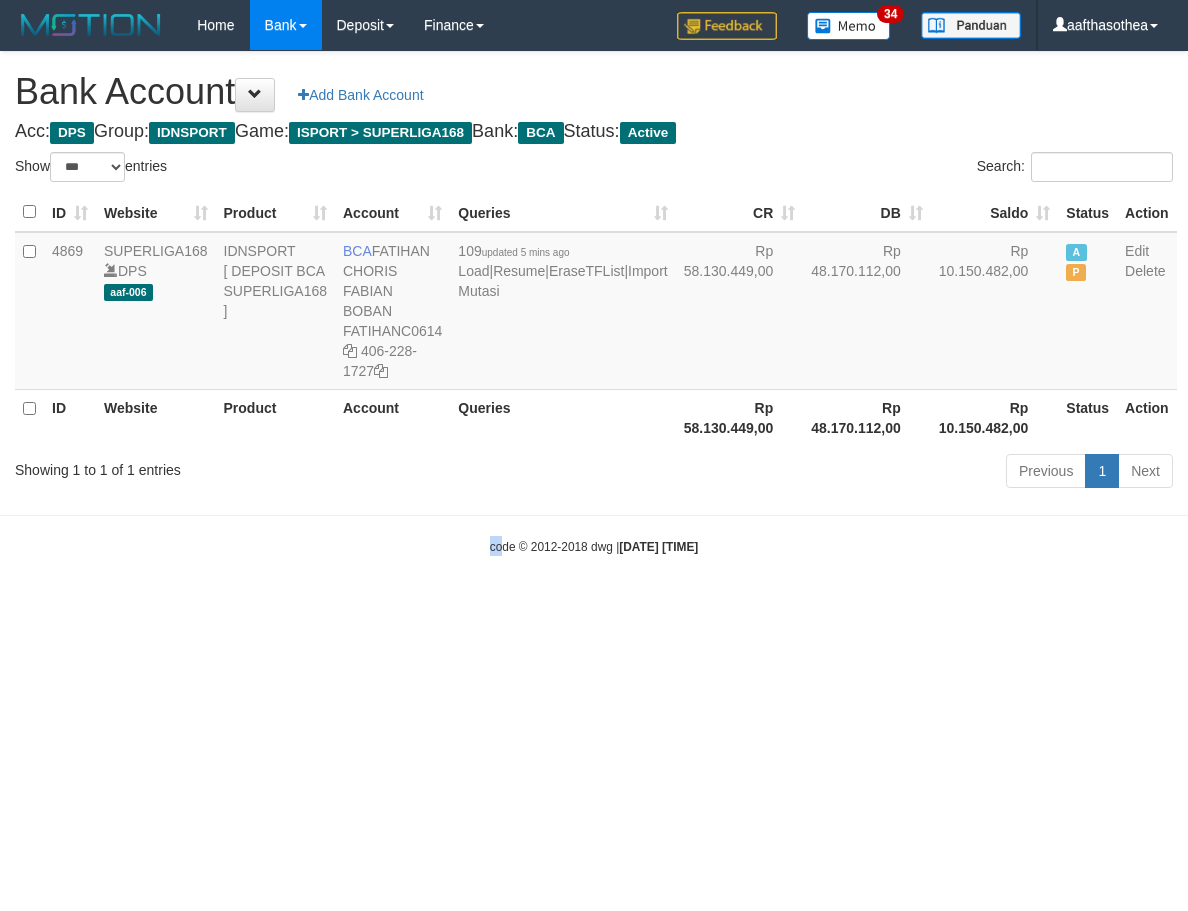 click on "Toggle navigation
Home
Bank
Account List
Load
By Website
Group
[ISPORT]													SUPERLIGA168
By Load Group (DPS)
34" at bounding box center (594, 303) 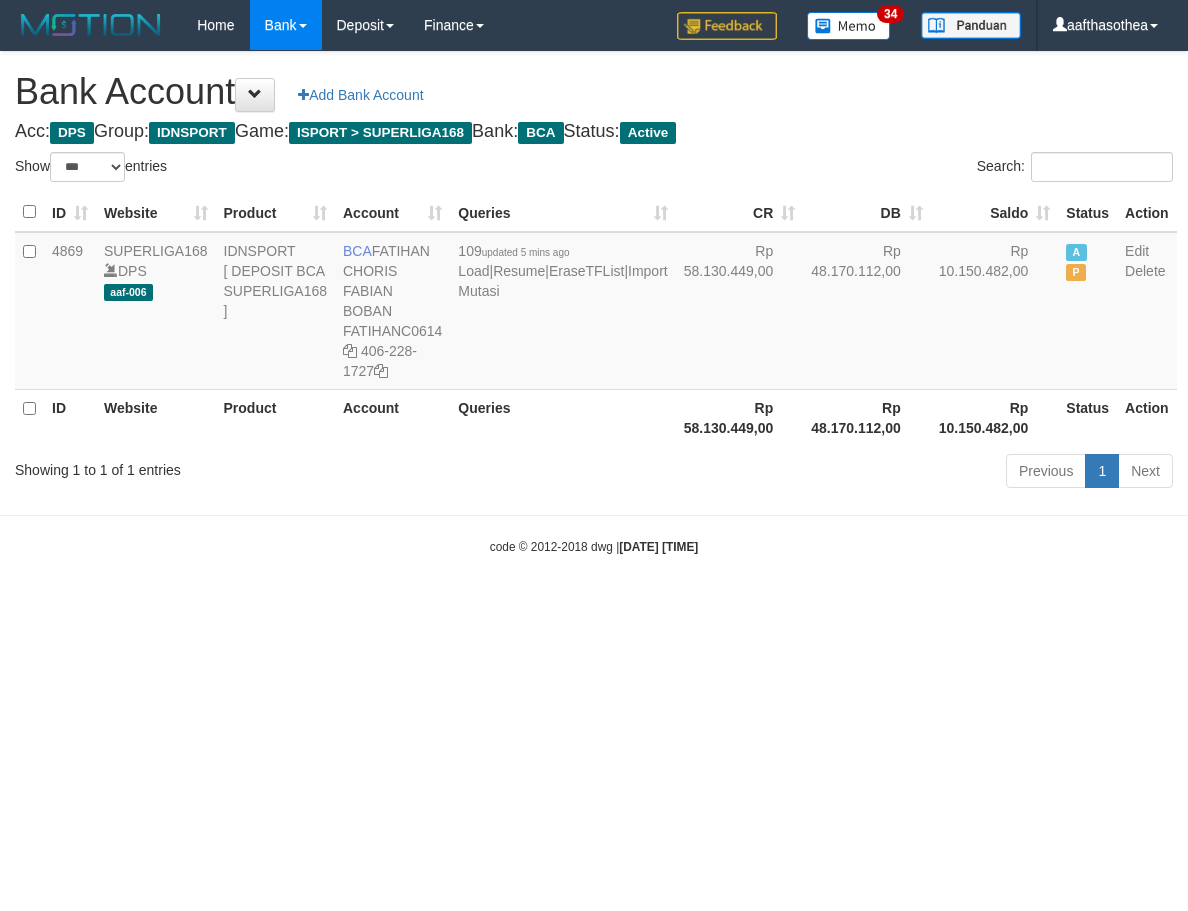 select on "***" 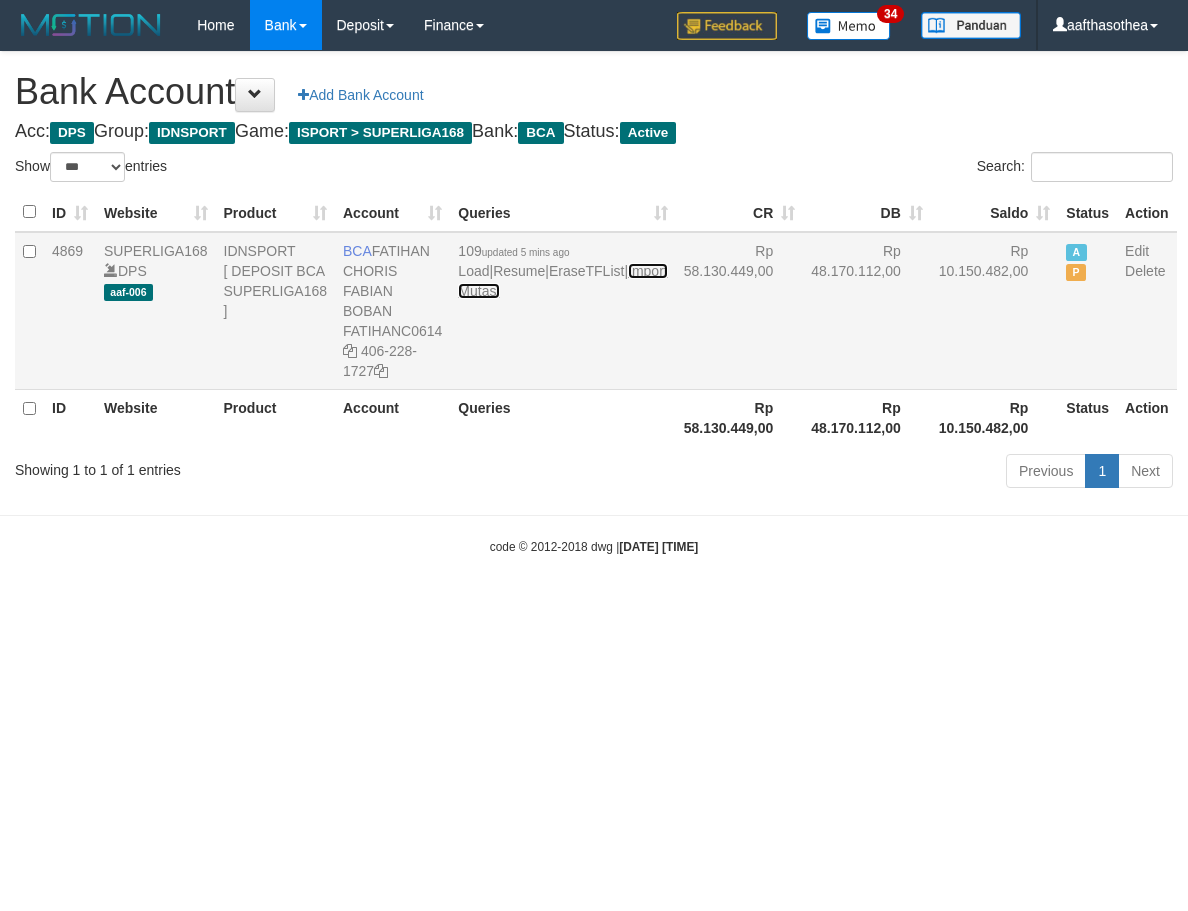 click on "Import Mutasi" at bounding box center [562, 281] 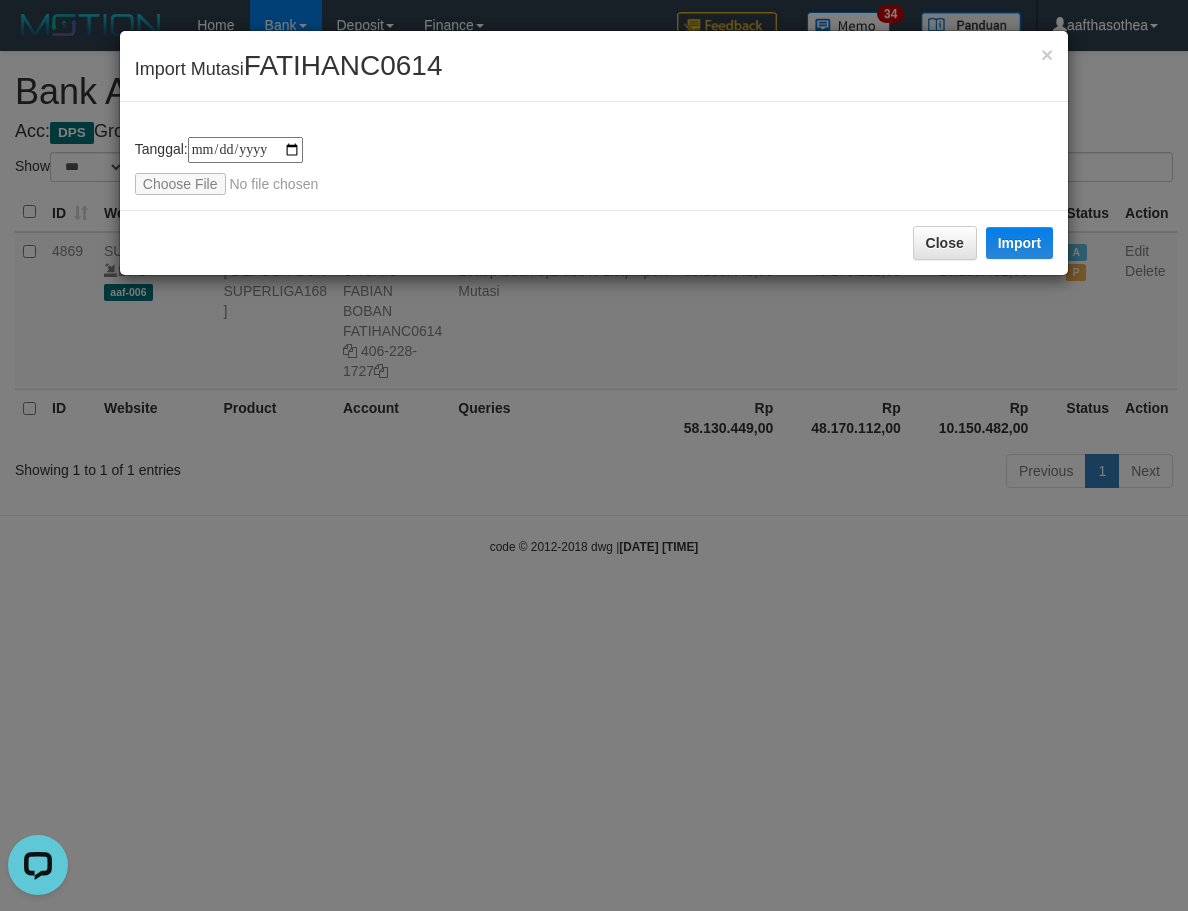 scroll, scrollTop: 0, scrollLeft: 0, axis: both 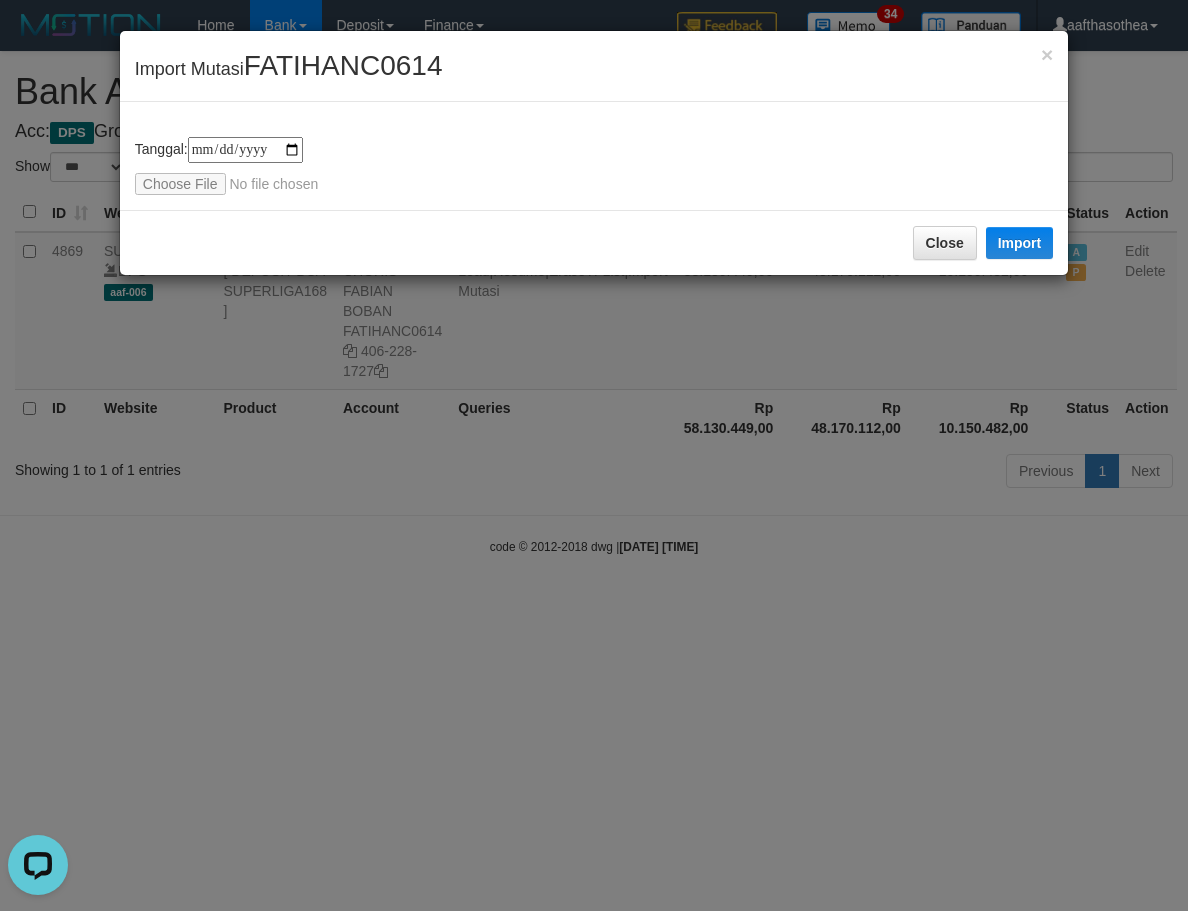 type on "**********" 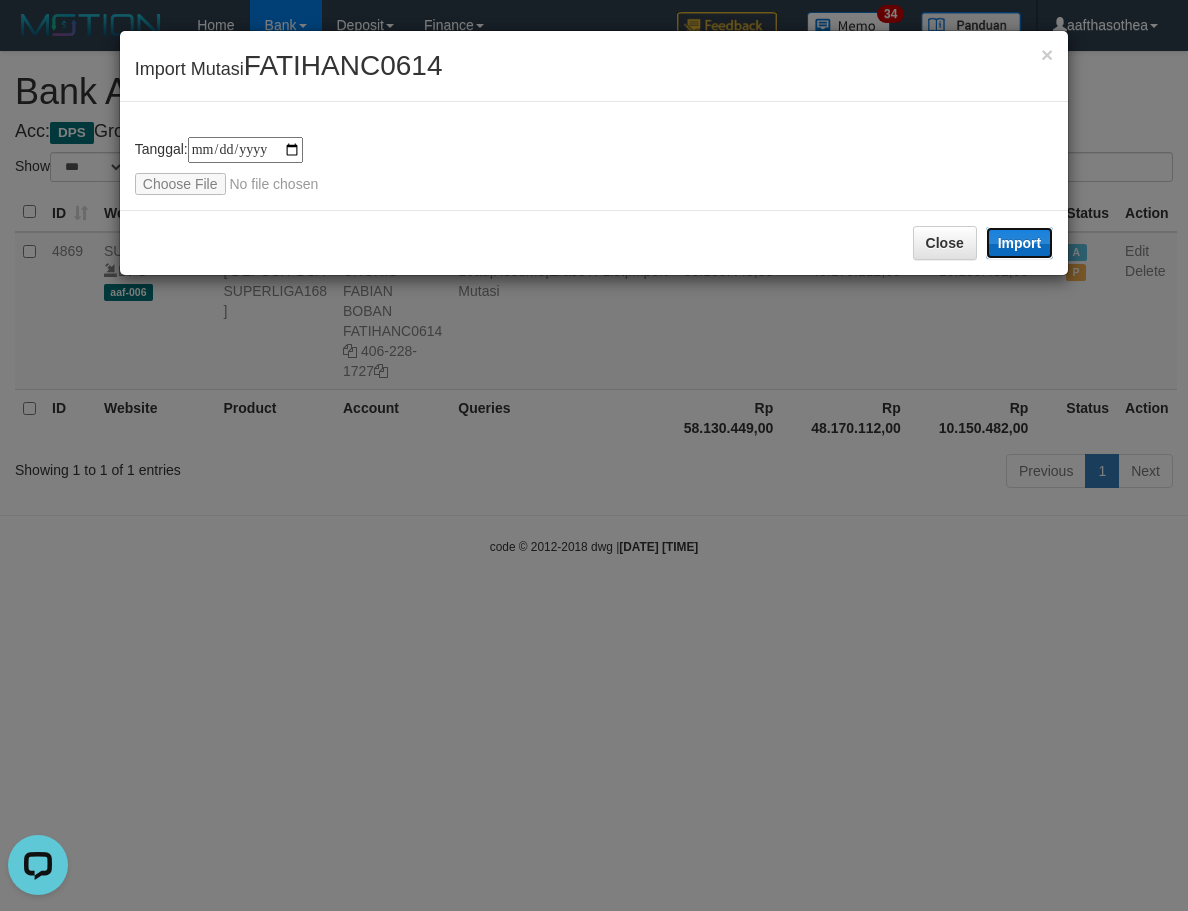 click on "Import" at bounding box center [1020, 243] 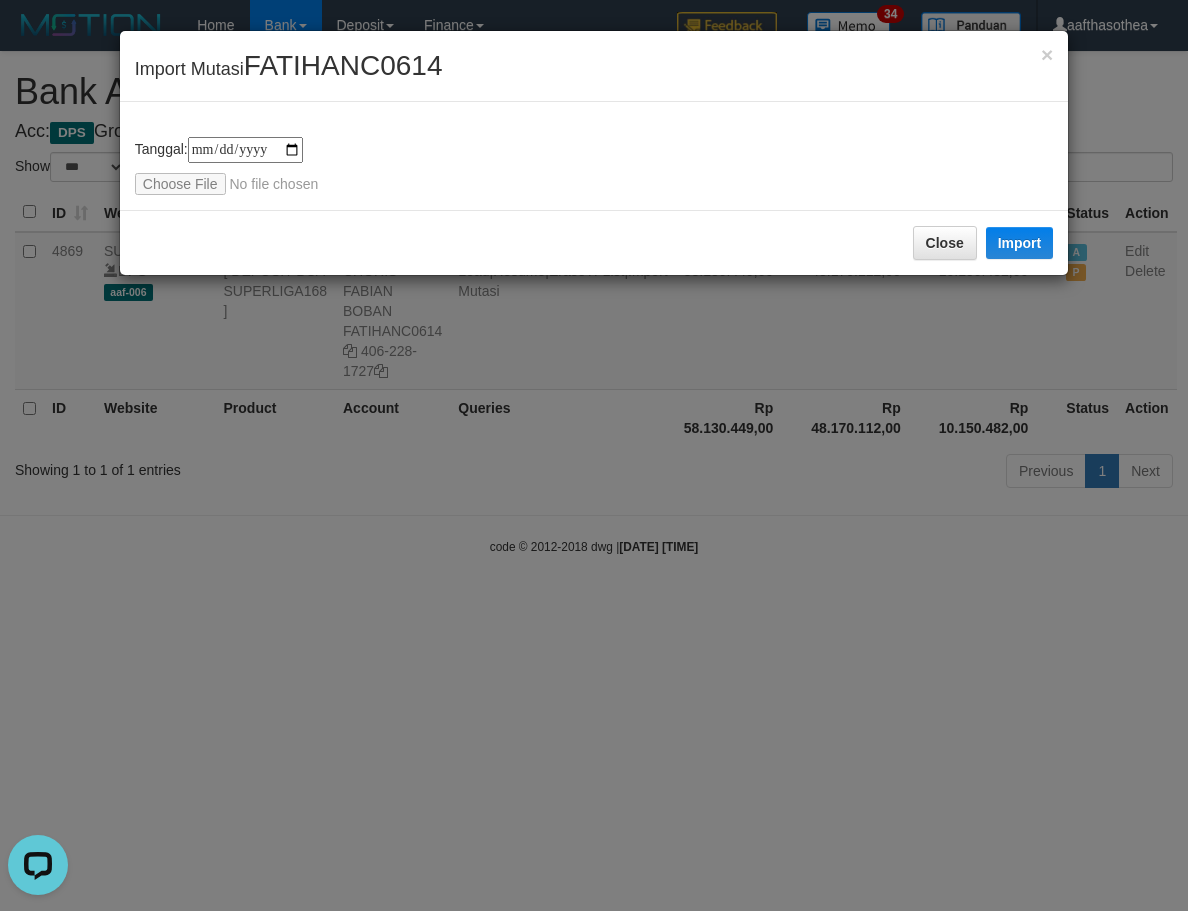 click on "**********" at bounding box center [594, 455] 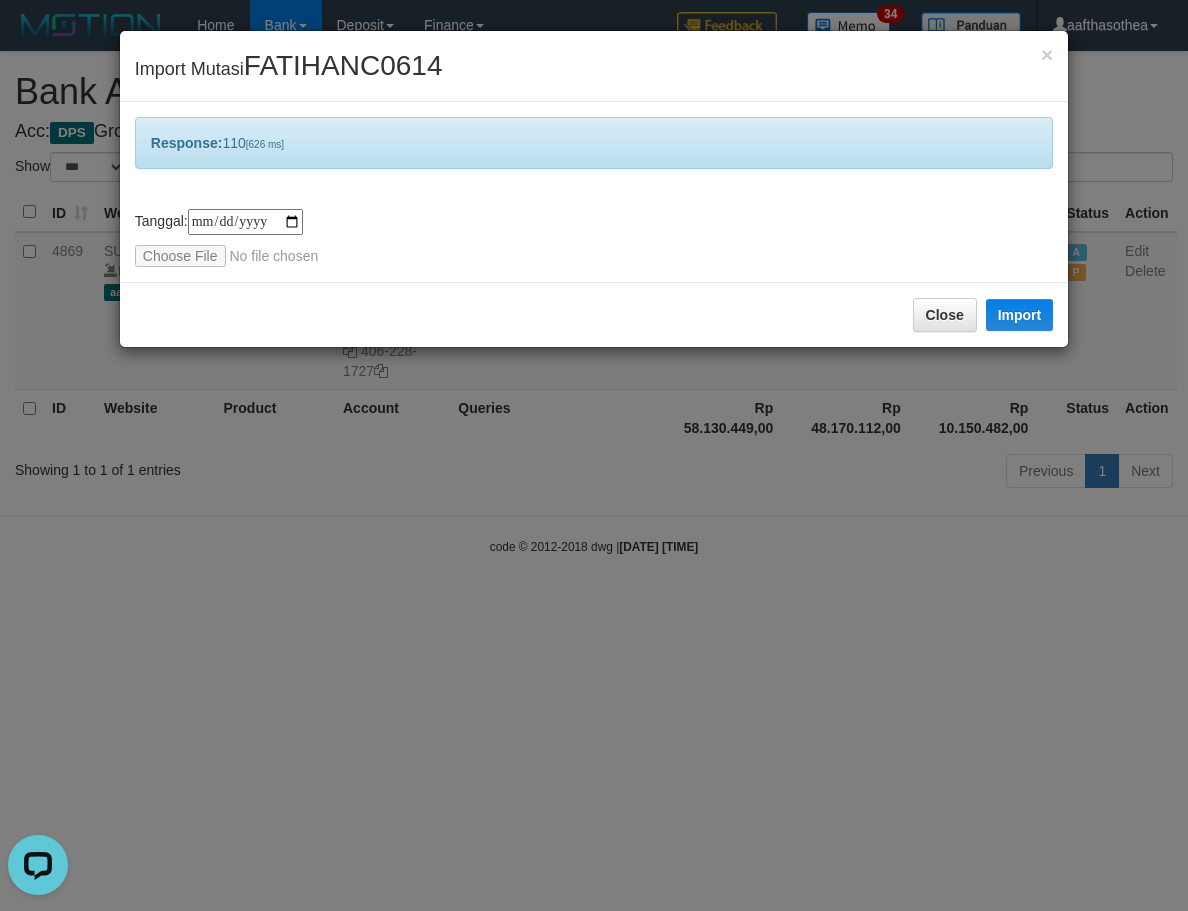 click on "**********" at bounding box center (594, 455) 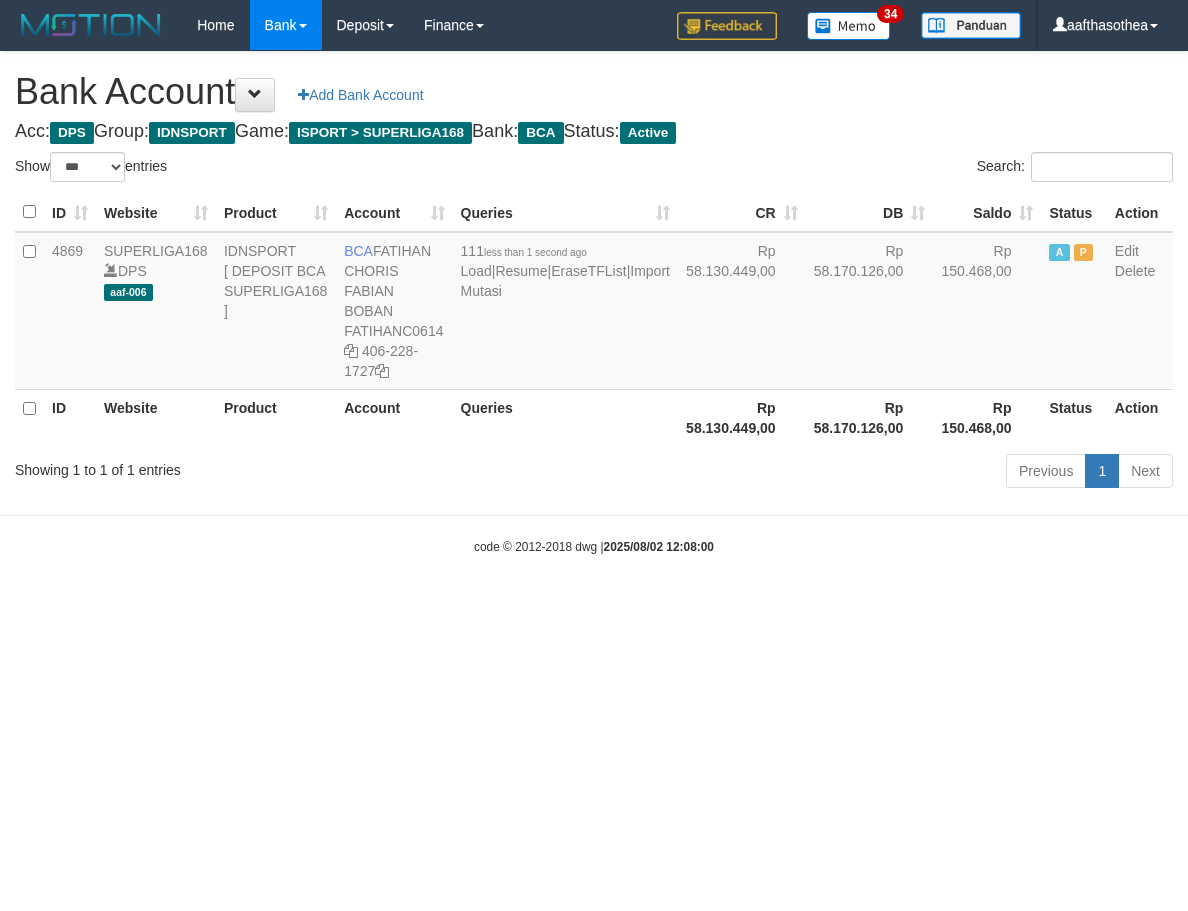 select on "***" 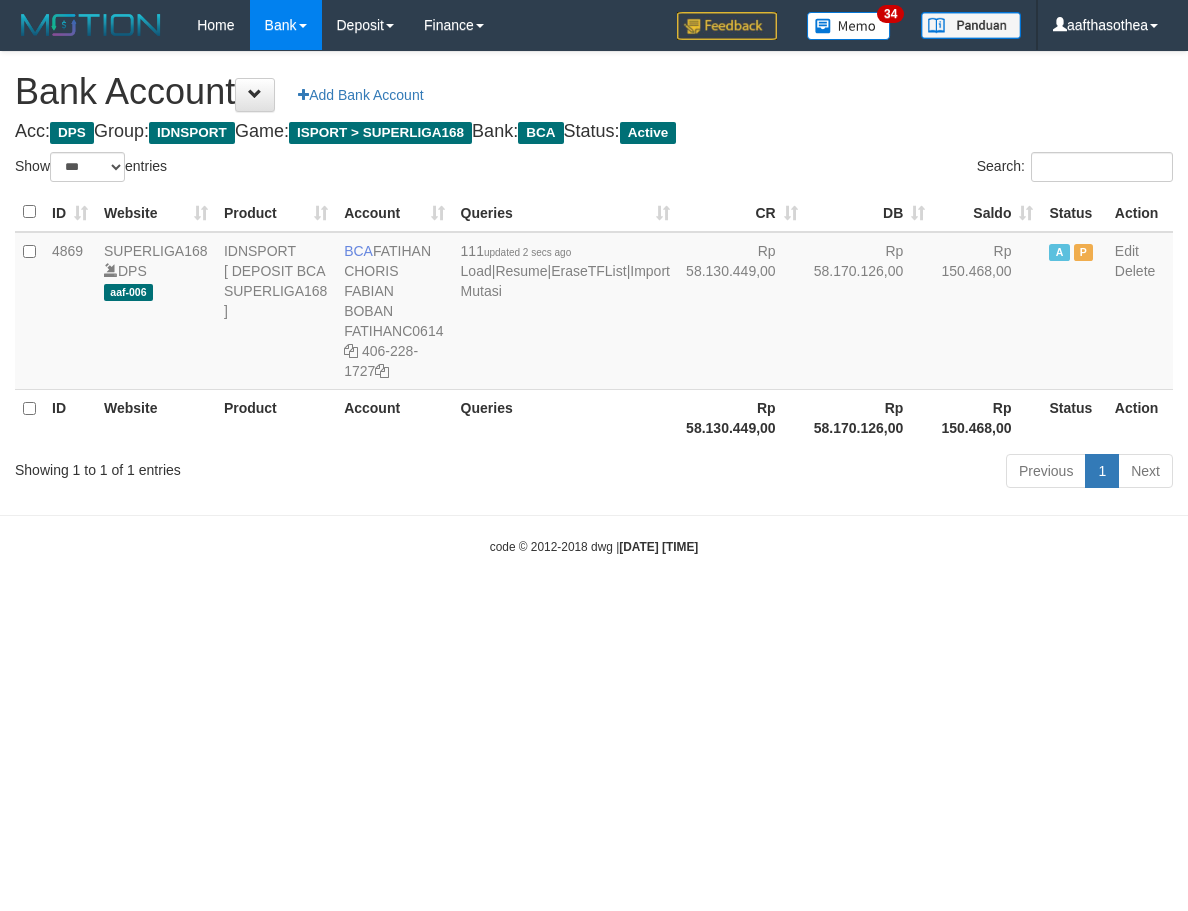 select on "***" 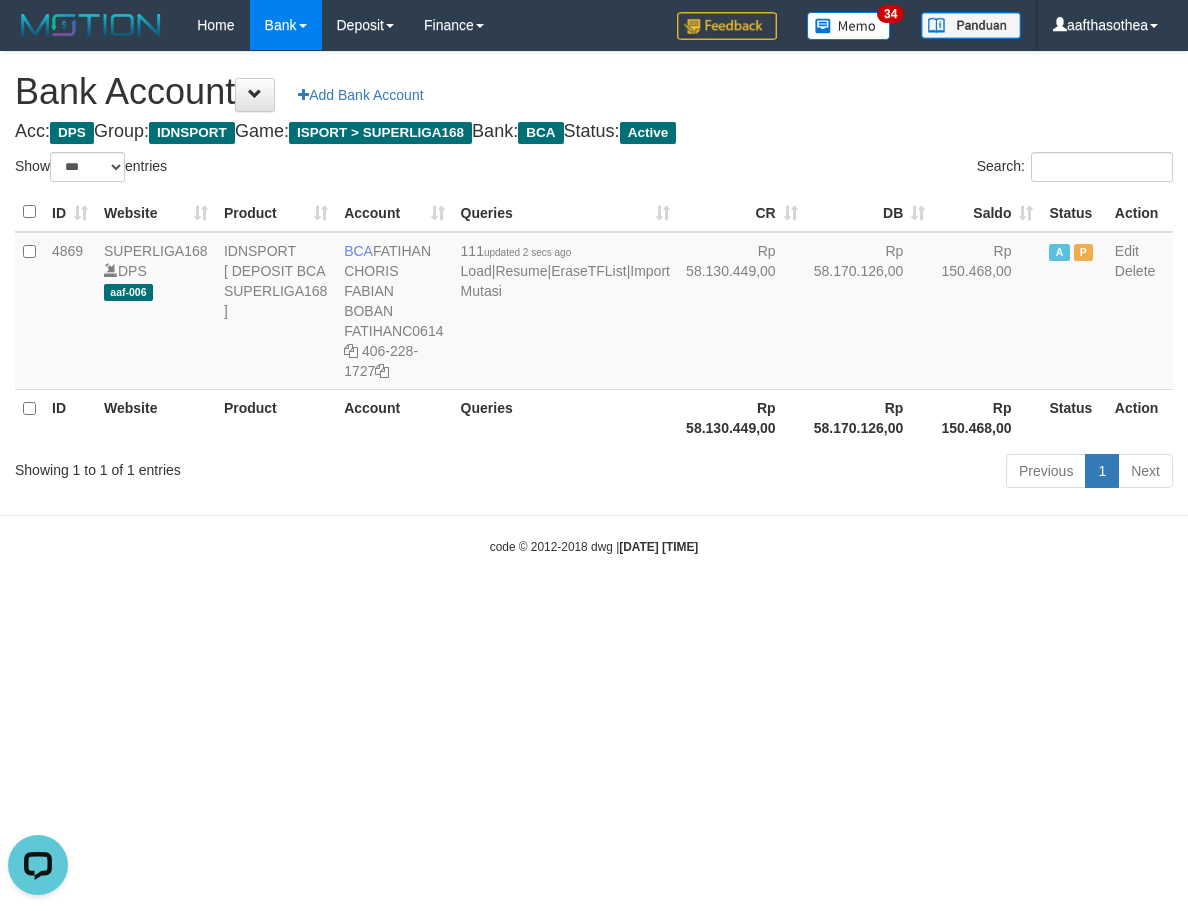 scroll, scrollTop: 0, scrollLeft: 0, axis: both 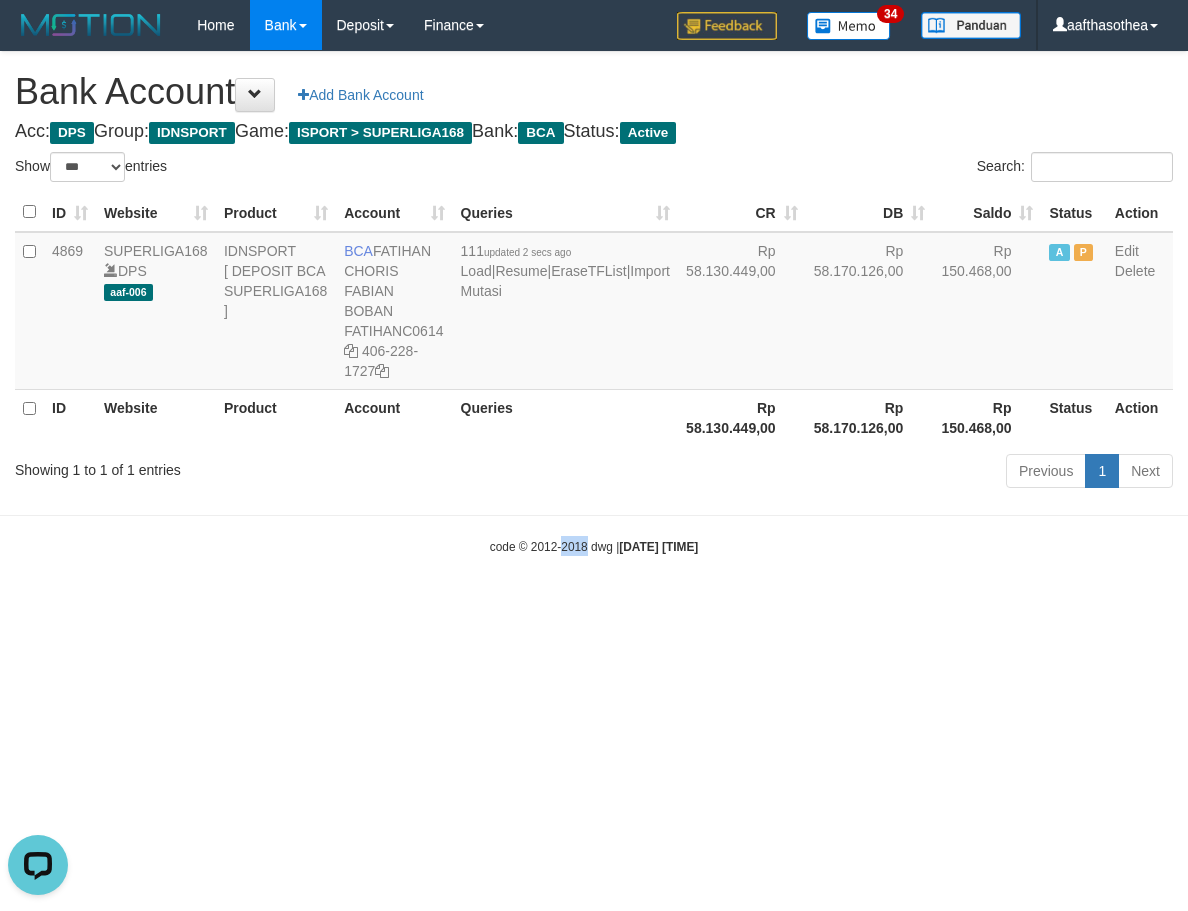 click on "Toggle navigation
Home
Bank
Account List
Load
By Website
Group
[ISPORT]													SUPERLIGA168
By Load Group (DPS)" at bounding box center [594, 303] 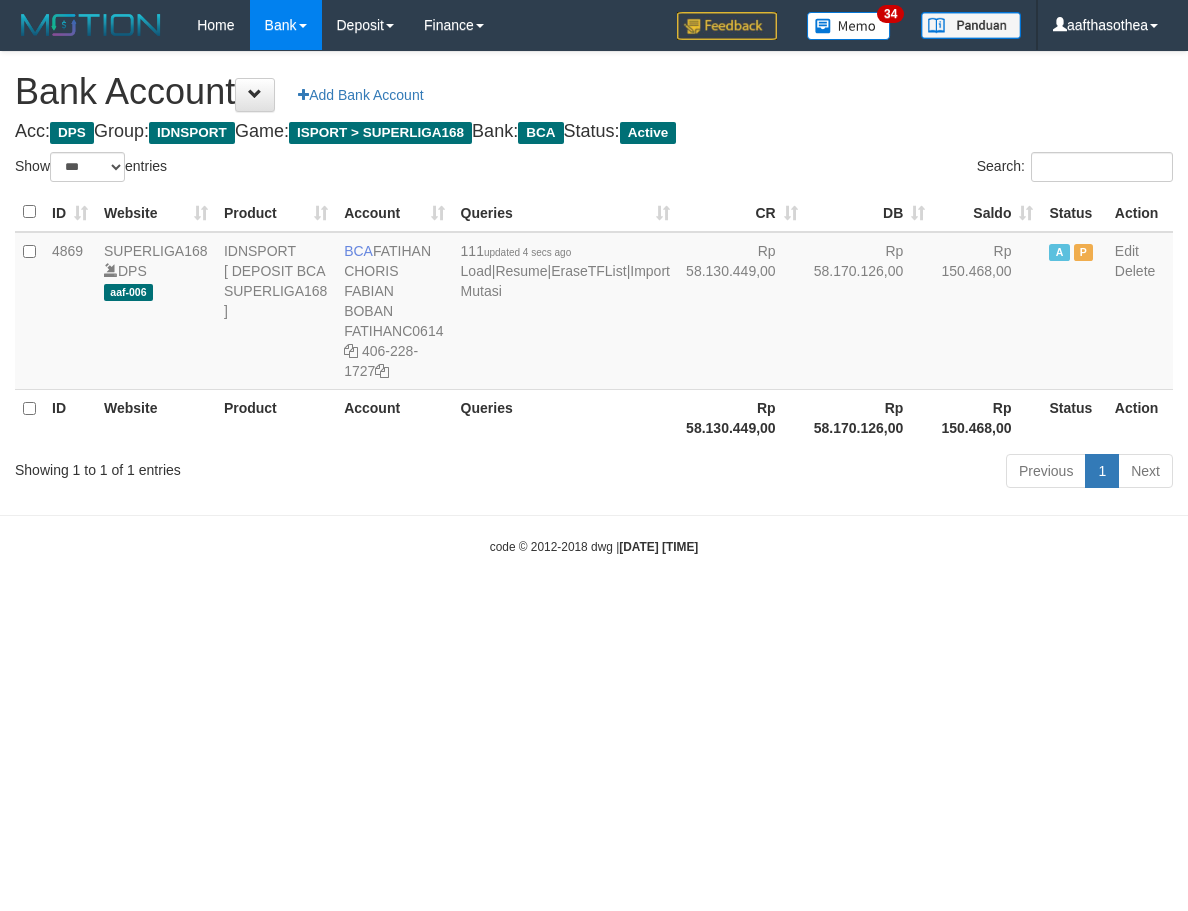 select on "***" 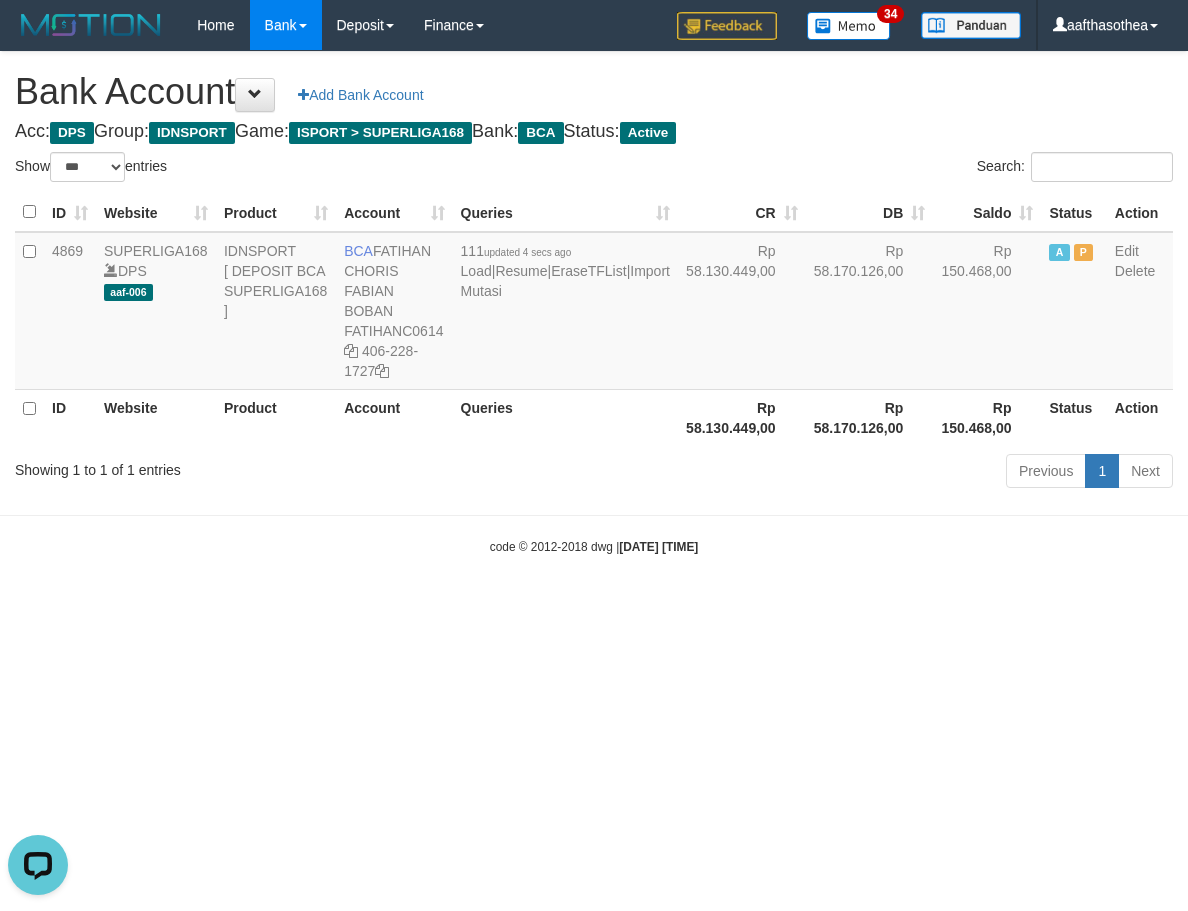 scroll, scrollTop: 0, scrollLeft: 0, axis: both 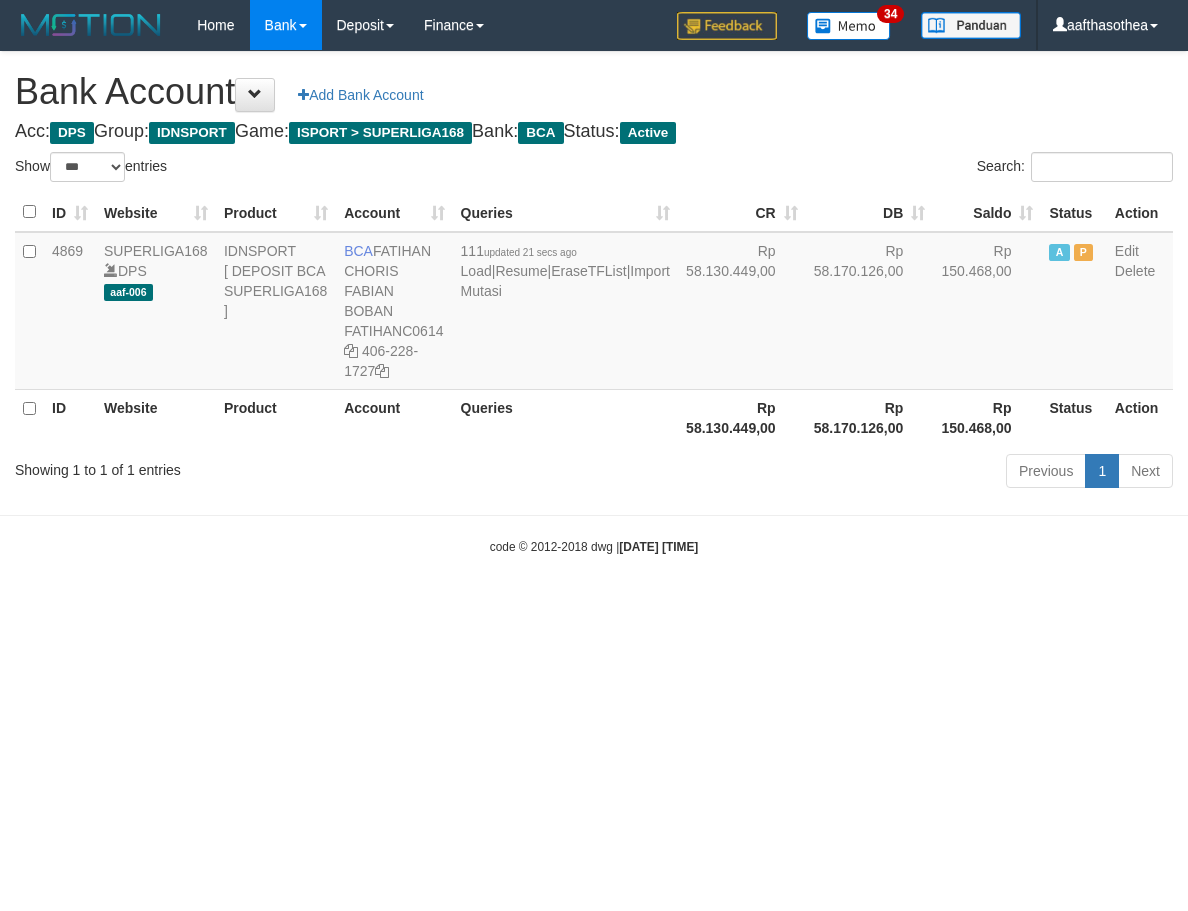 select on "***" 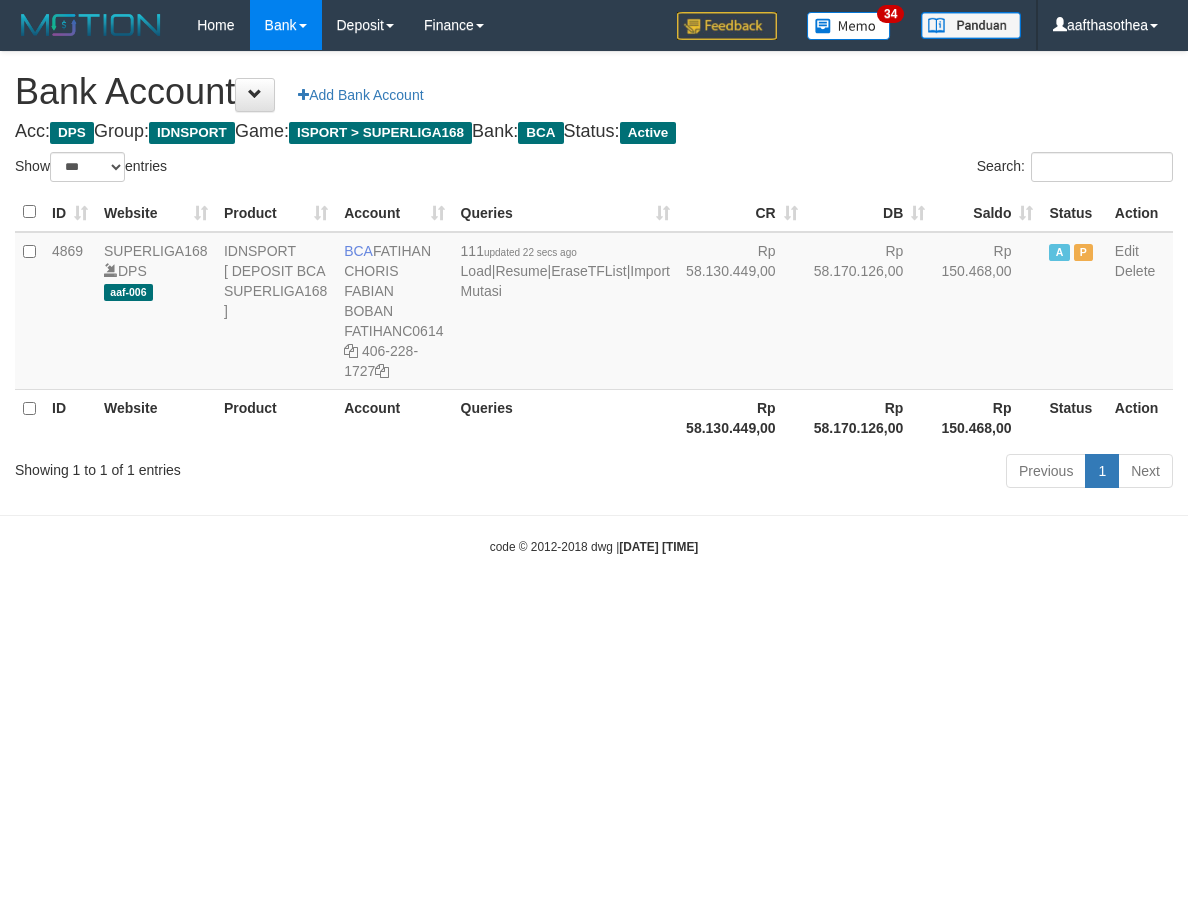 select on "***" 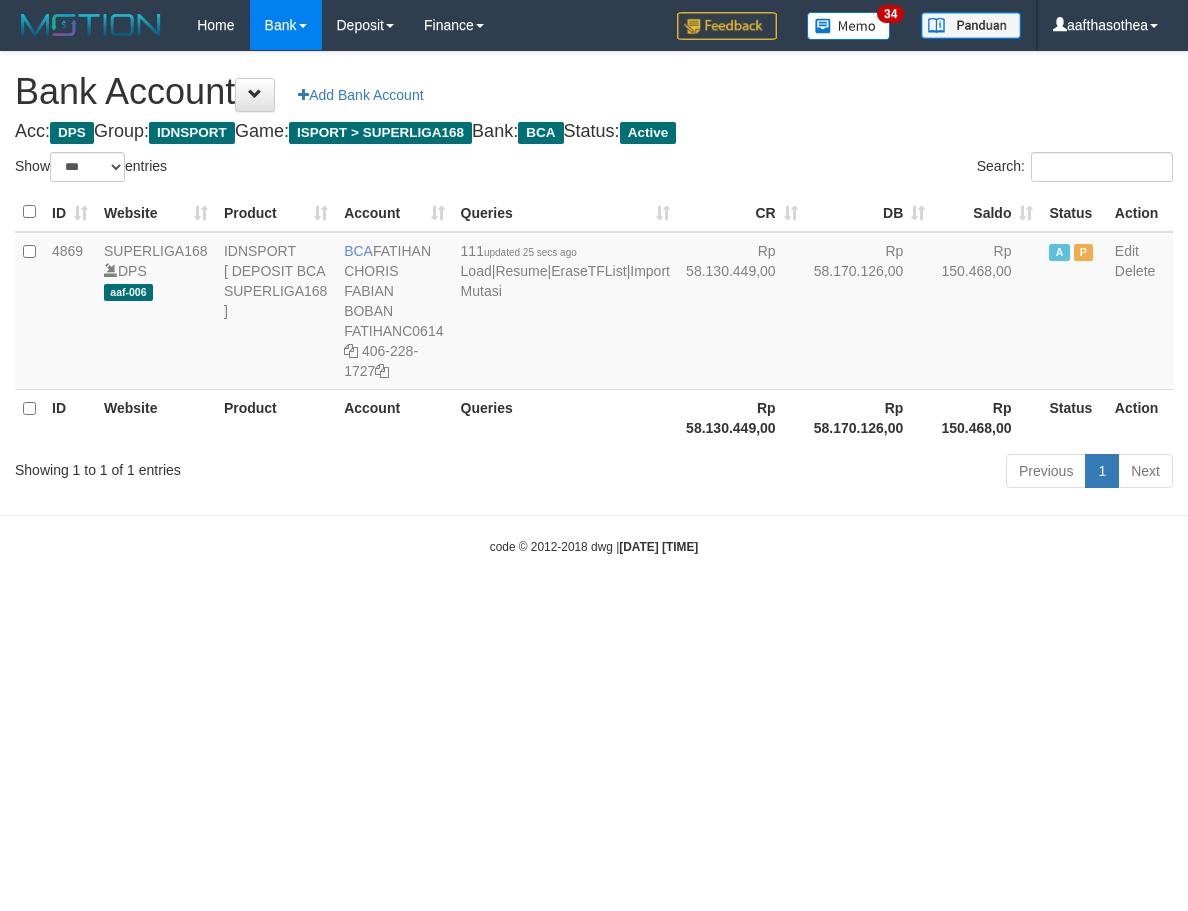 select on "***" 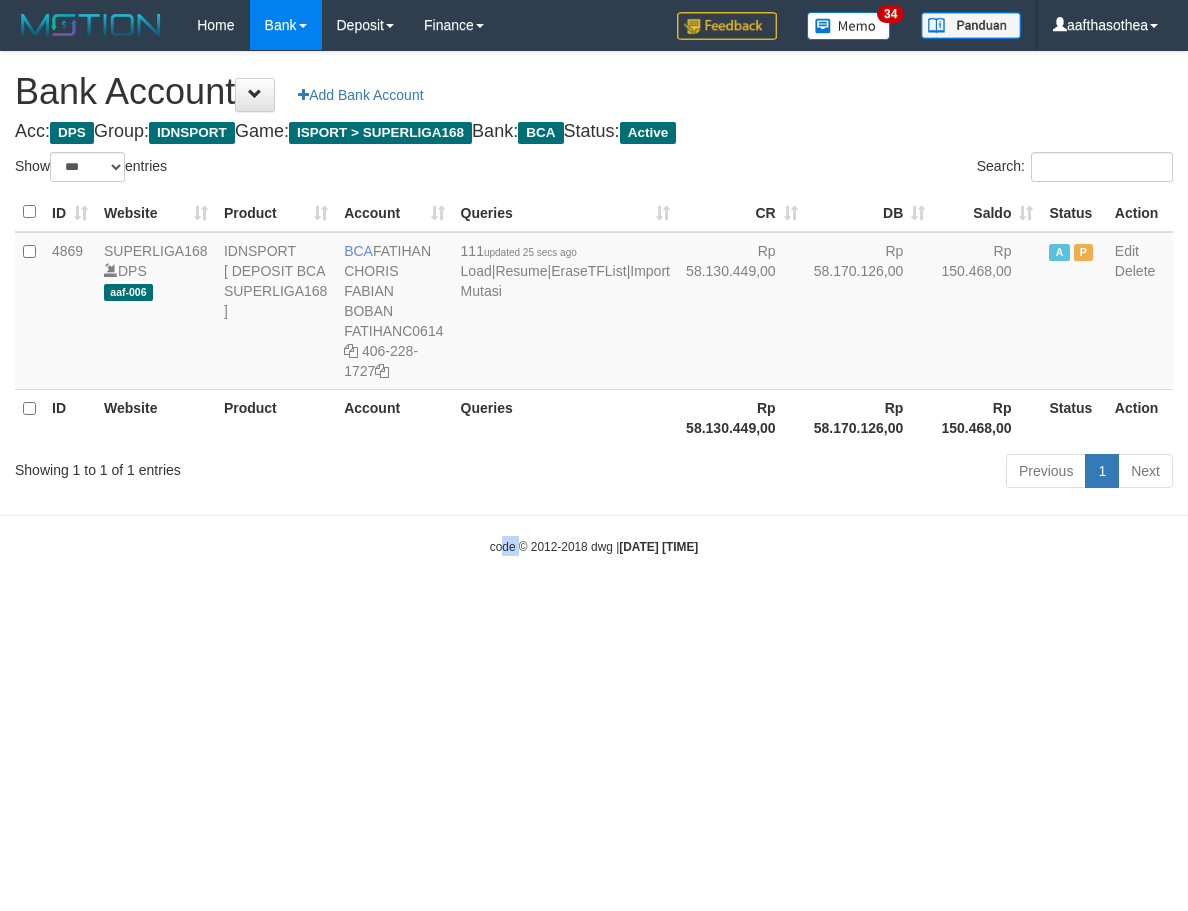 click on "Toggle navigation
Home
Bank
Account List
Load
By Website
Group
[ISPORT]													SUPERLIGA168
By Load Group (DPS)" at bounding box center [594, 303] 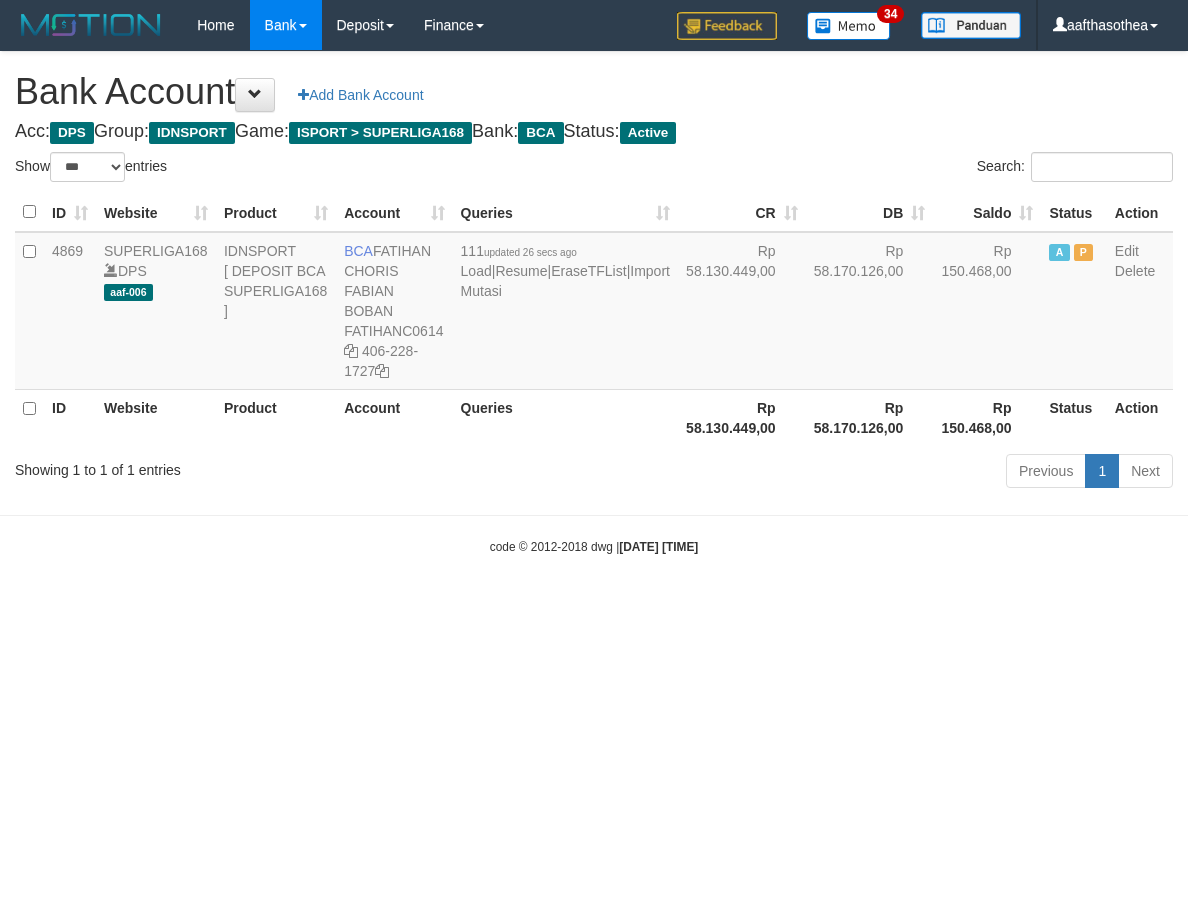 select on "***" 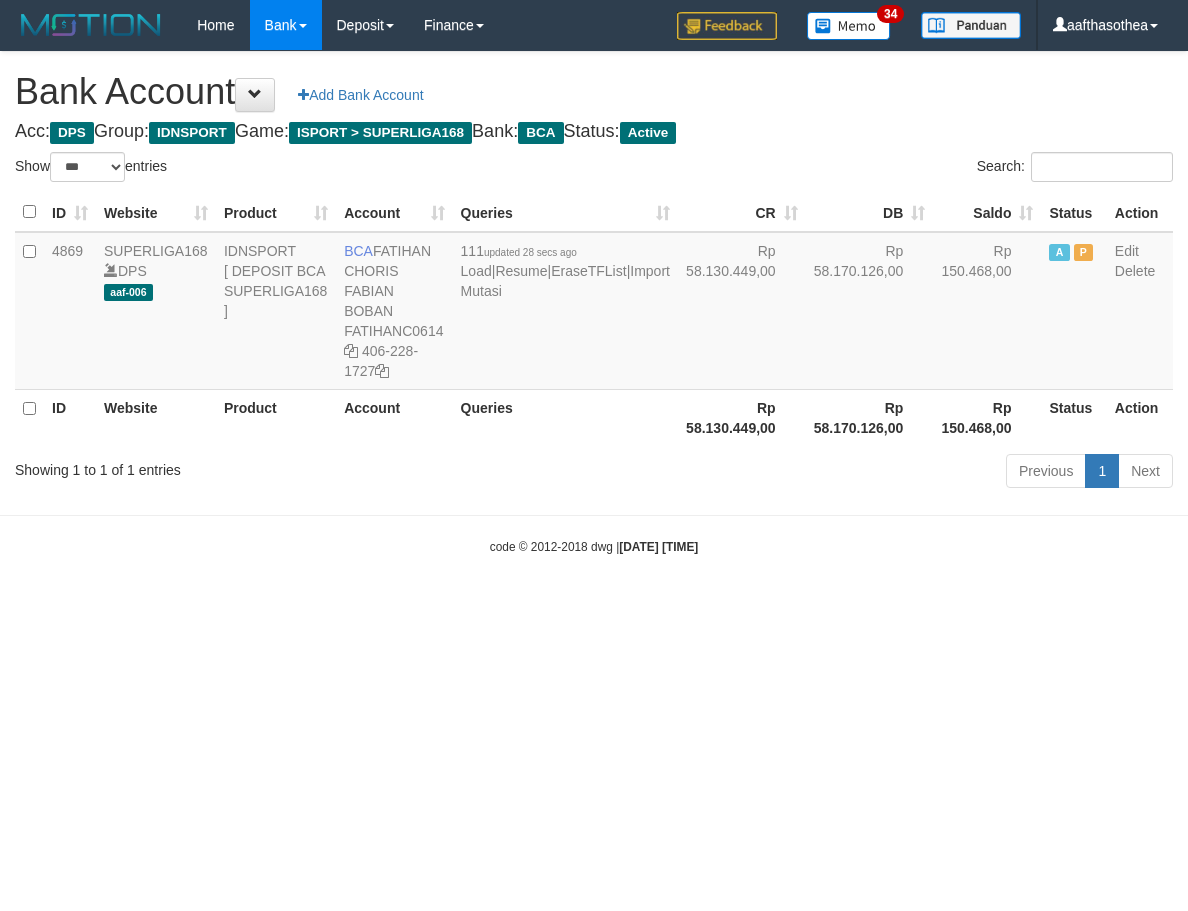 select on "***" 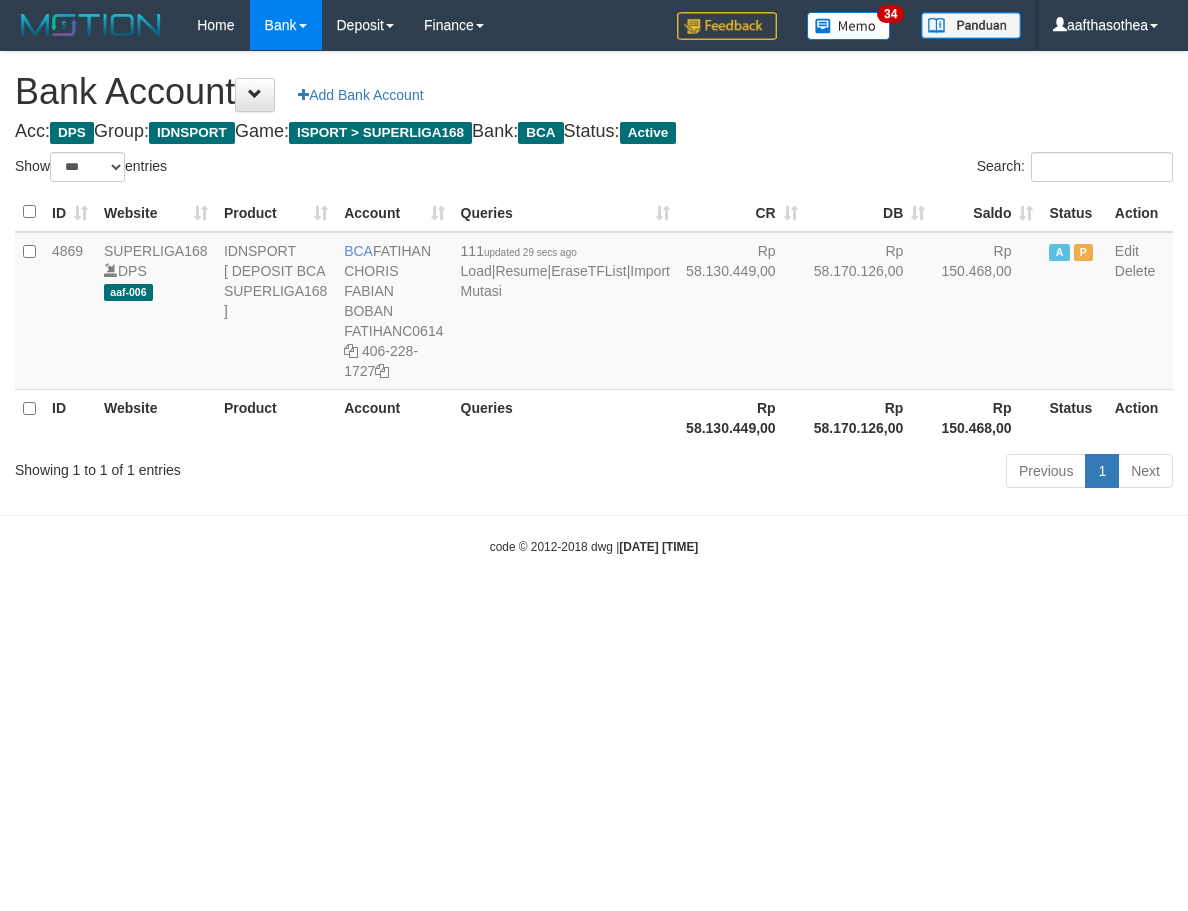 select on "***" 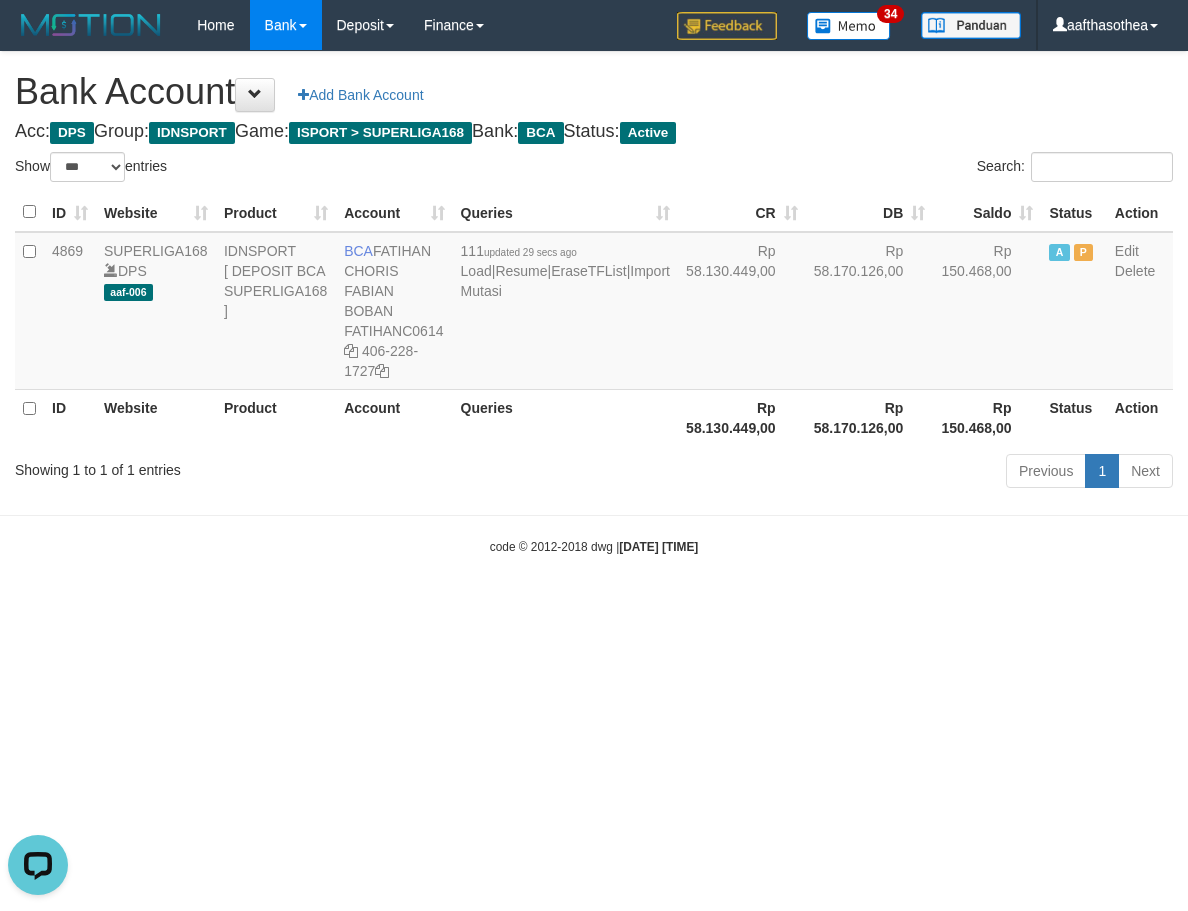 scroll, scrollTop: 0, scrollLeft: 0, axis: both 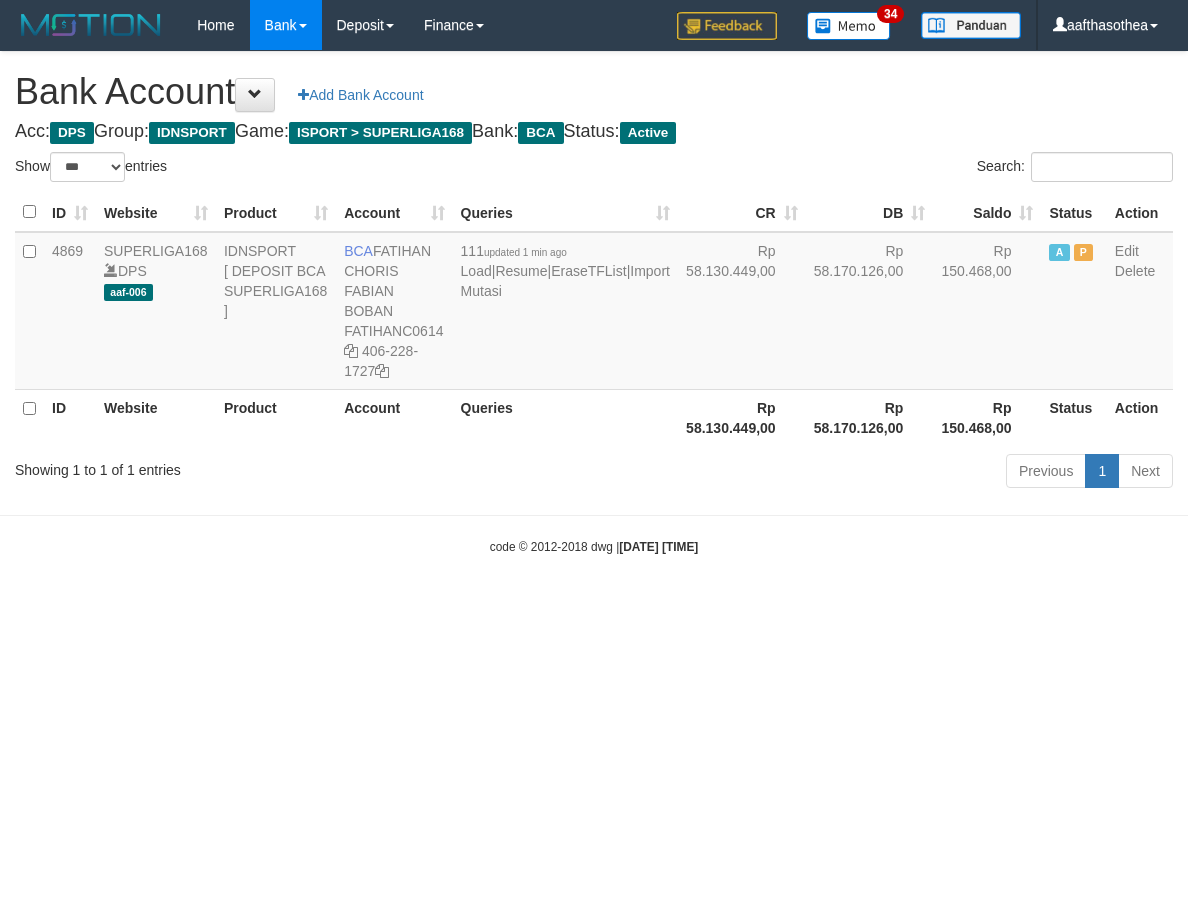 select on "***" 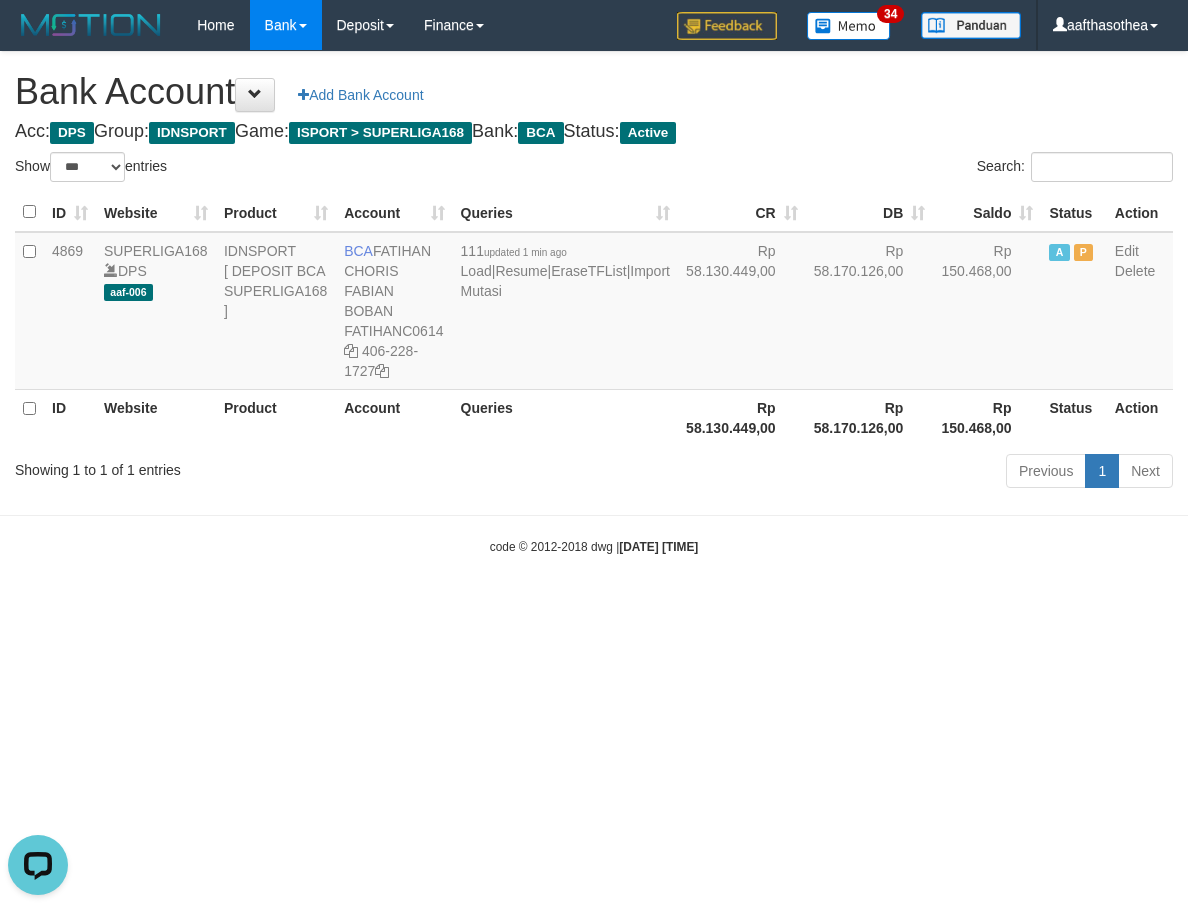 scroll, scrollTop: 0, scrollLeft: 0, axis: both 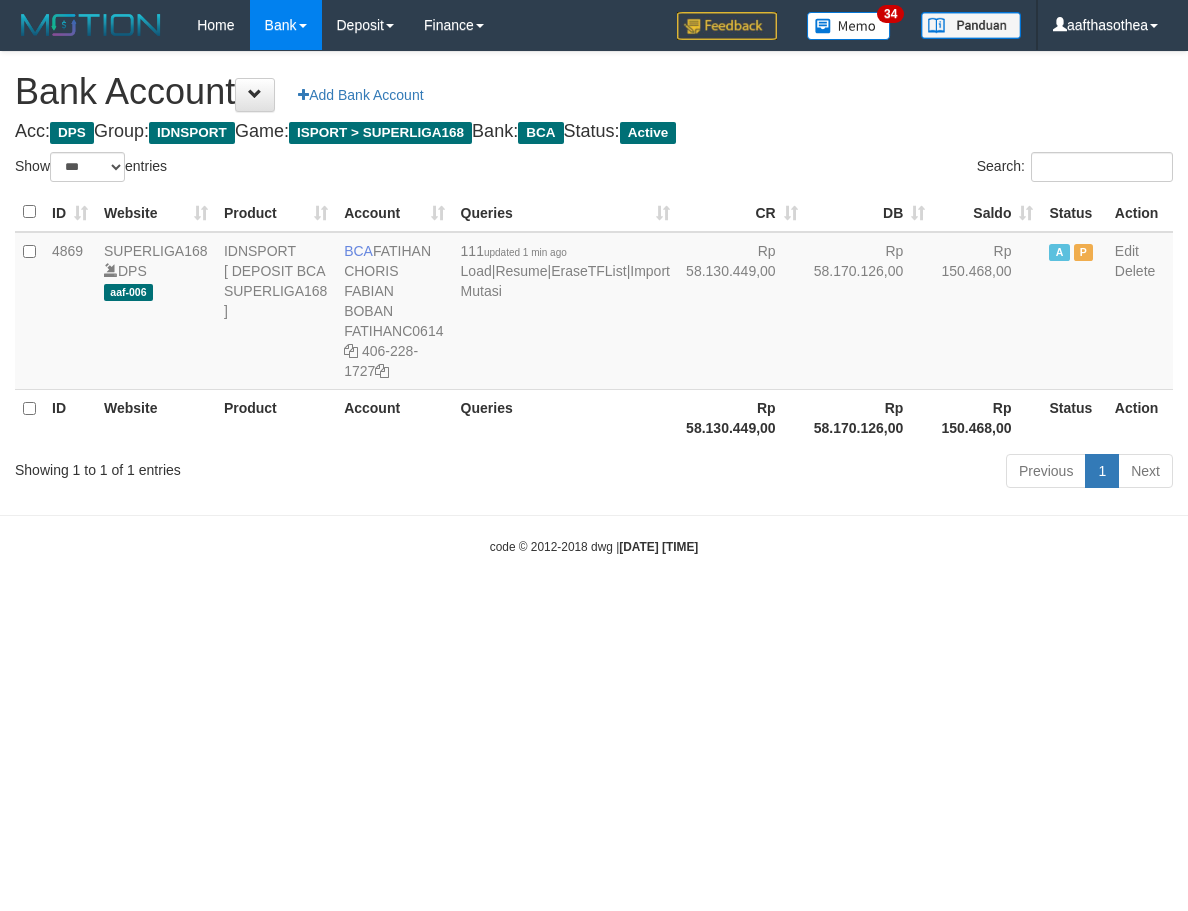 select on "***" 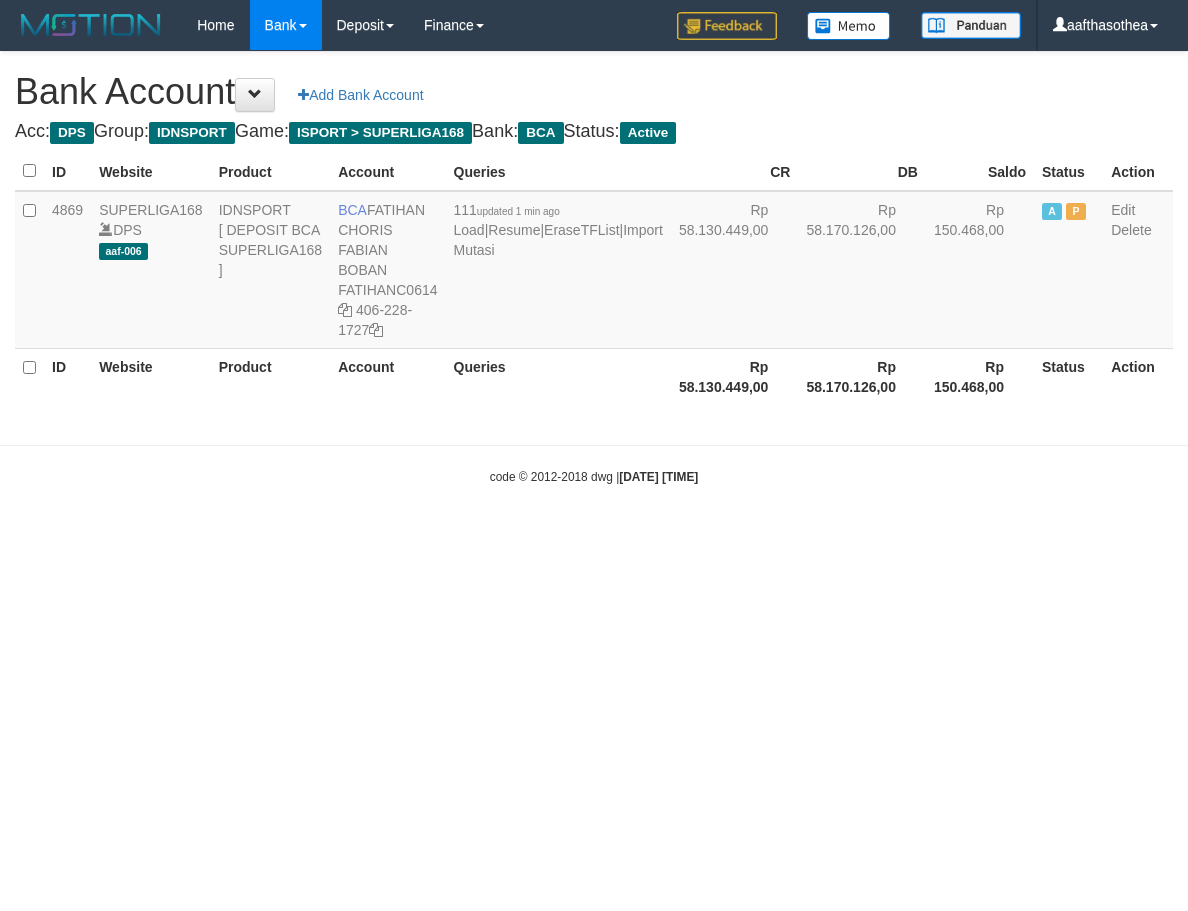scroll, scrollTop: 0, scrollLeft: 0, axis: both 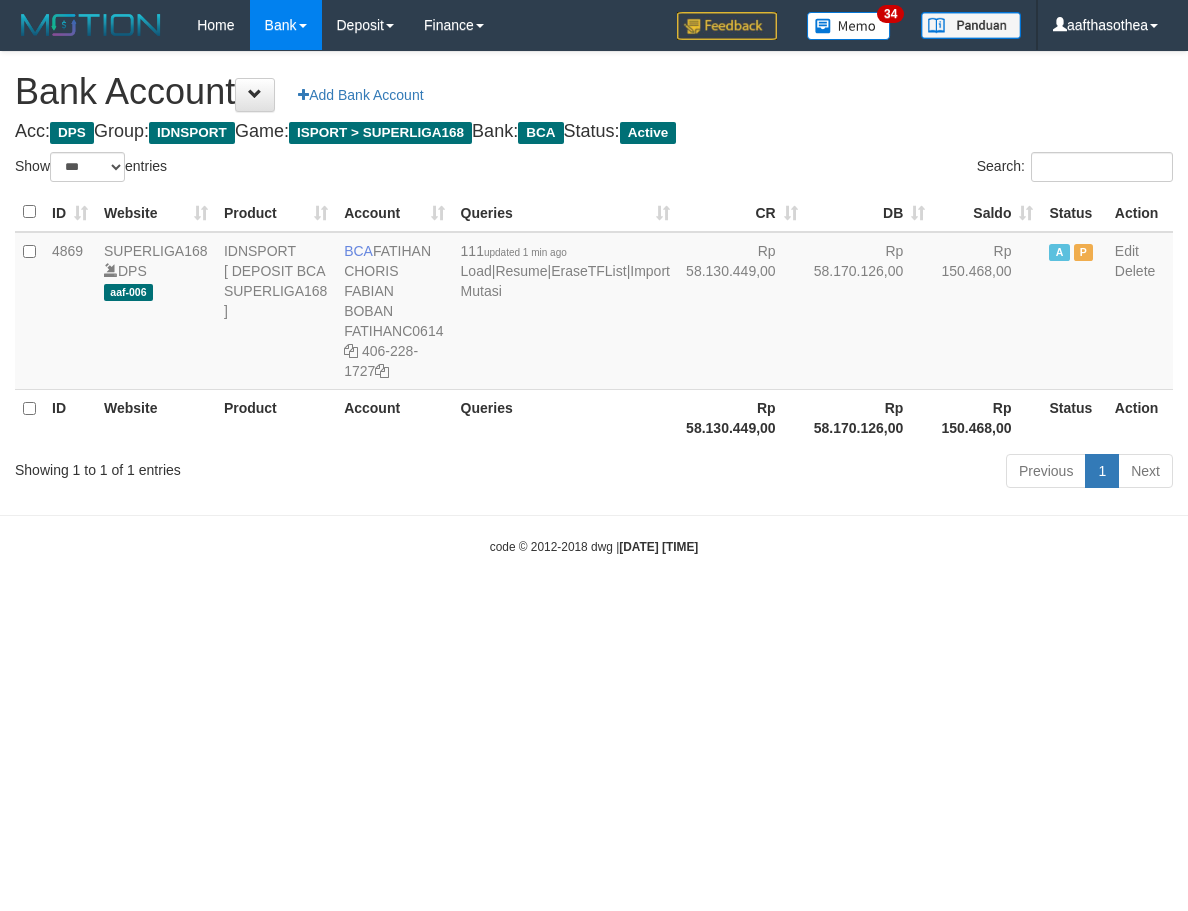 click on "ID Website Product Account Queries CR DB Saldo Status Action
4869
SUPERLIGA168
DPS
aaf-006
IDNSPORT
[ DEPOSIT BCA SUPERLIGA168 ]
BCA
[FIRST] [MIDDLE] [LAST]
FATIHANC0614
[PHONE]
111  updated 1 min ago
Load
|
Resume
|
EraseTFList
|
Import Mutasi
Rp 58.130.449,00
Rp 58.170.126,00
Rp 150.468,00
A
P
Edit
Delete
ID Website Product Account Queries Rp 58.130.449,00 Rp 58.170.126,00" at bounding box center [594, 319] 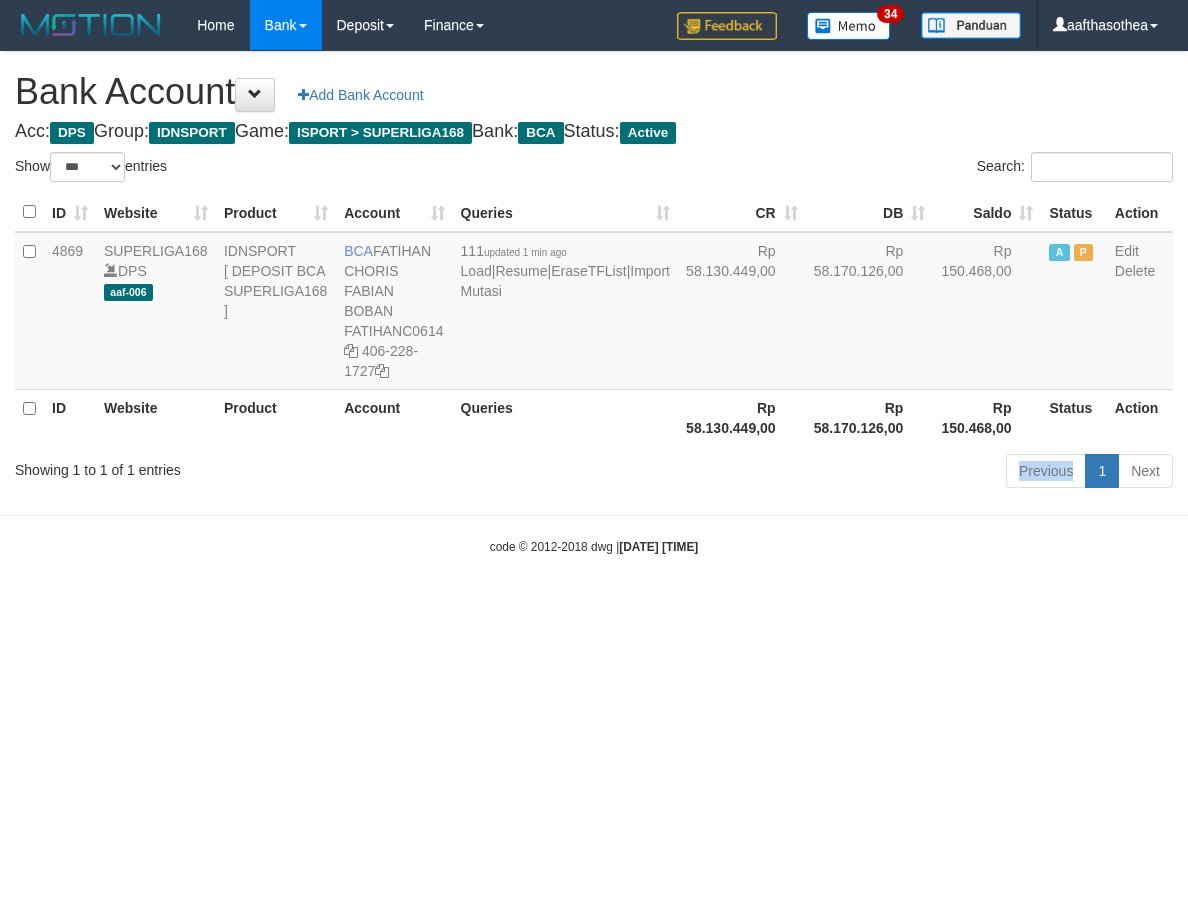 click on "Previous 1 Next" at bounding box center [841, 473] 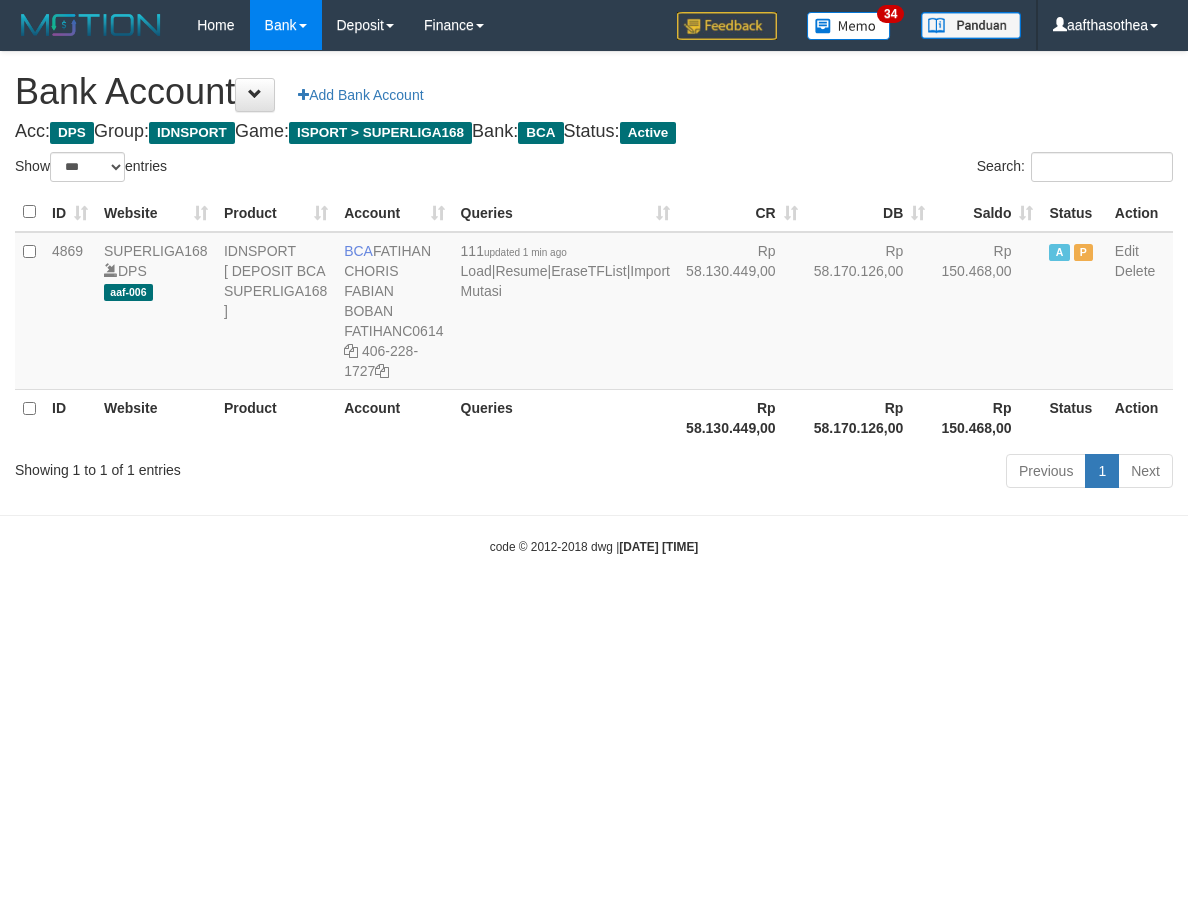 select on "***" 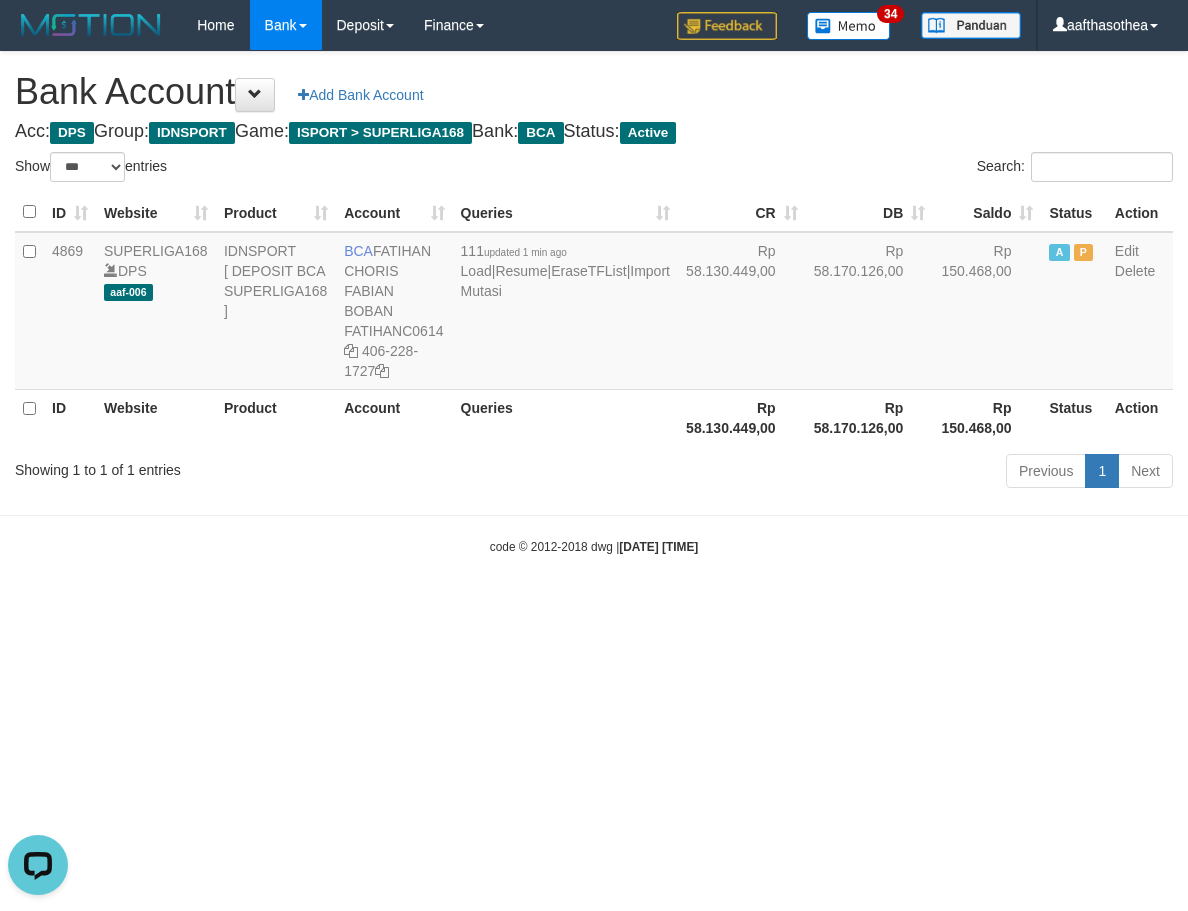 scroll, scrollTop: 0, scrollLeft: 0, axis: both 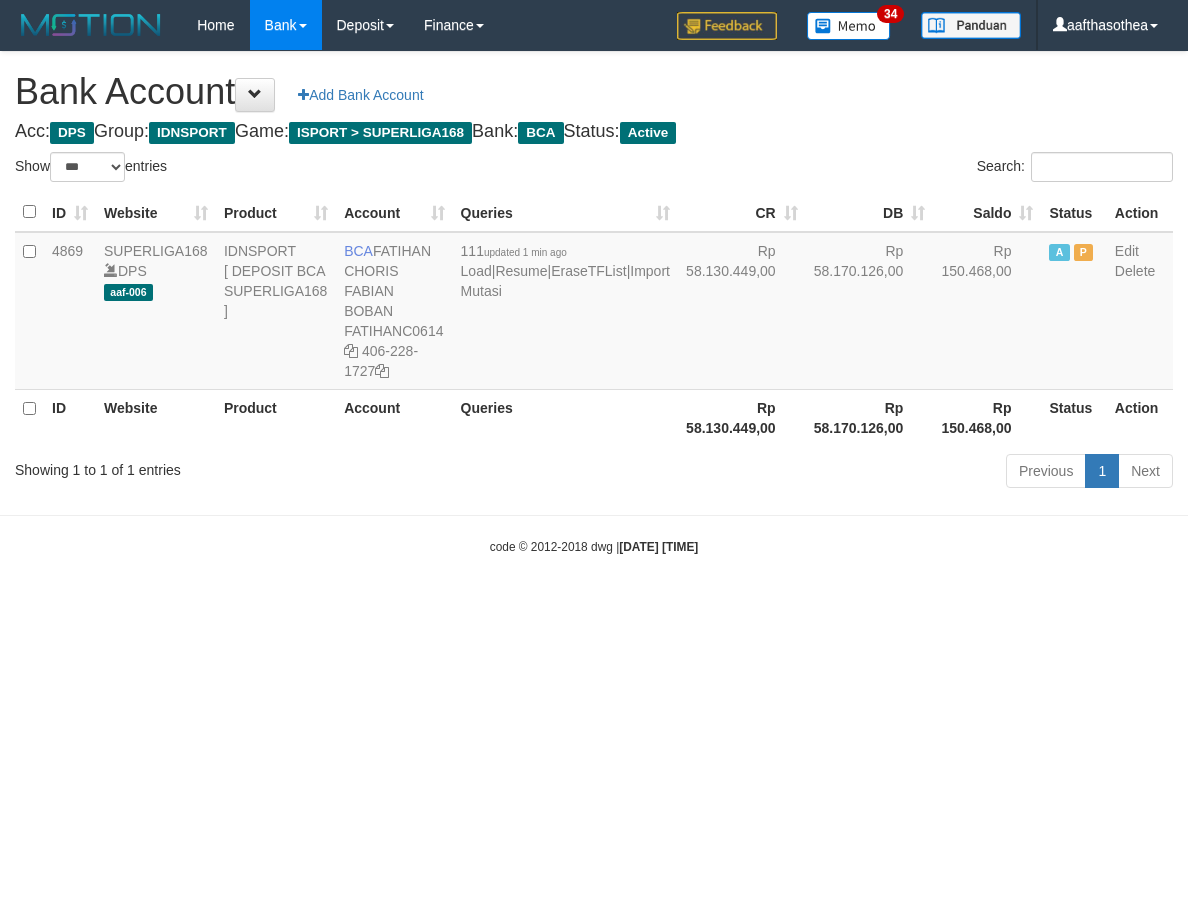 select on "***" 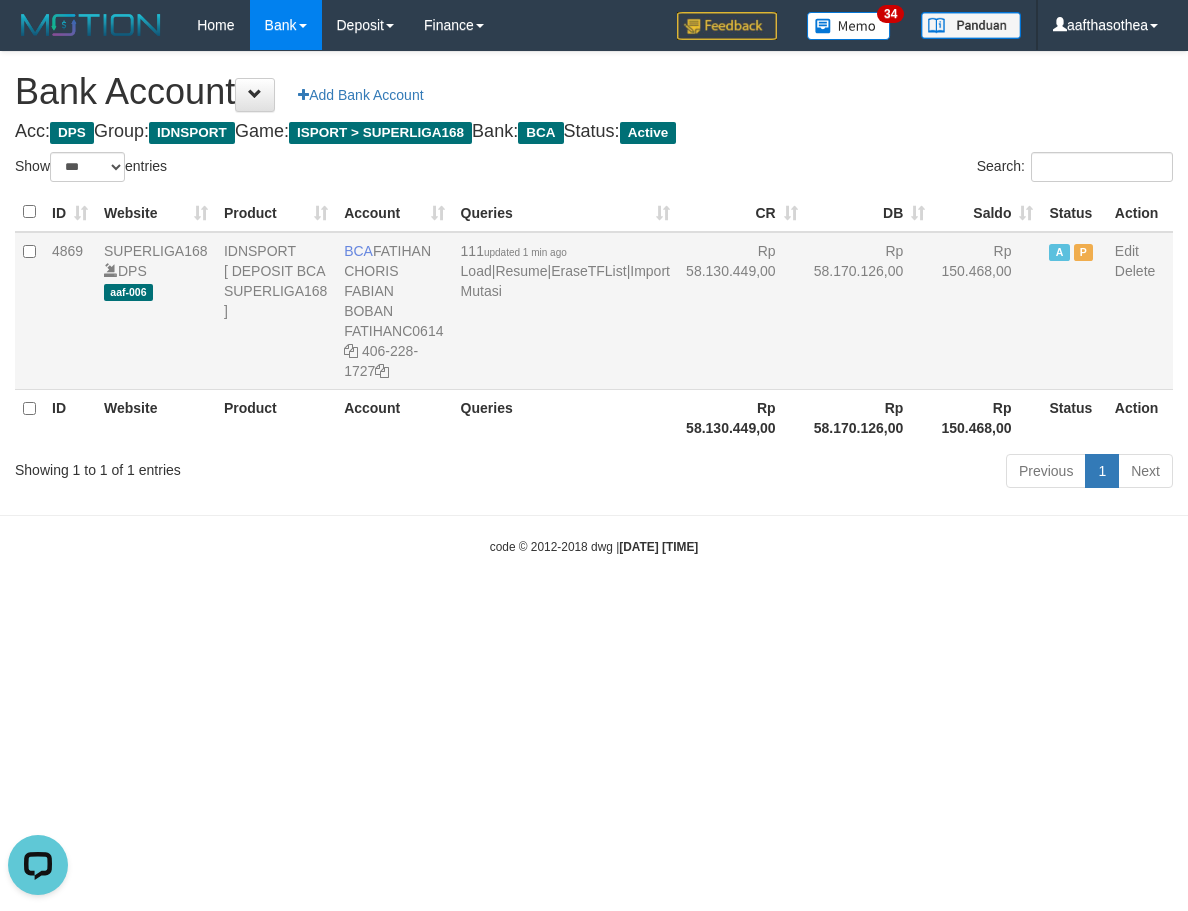 scroll, scrollTop: 0, scrollLeft: 0, axis: both 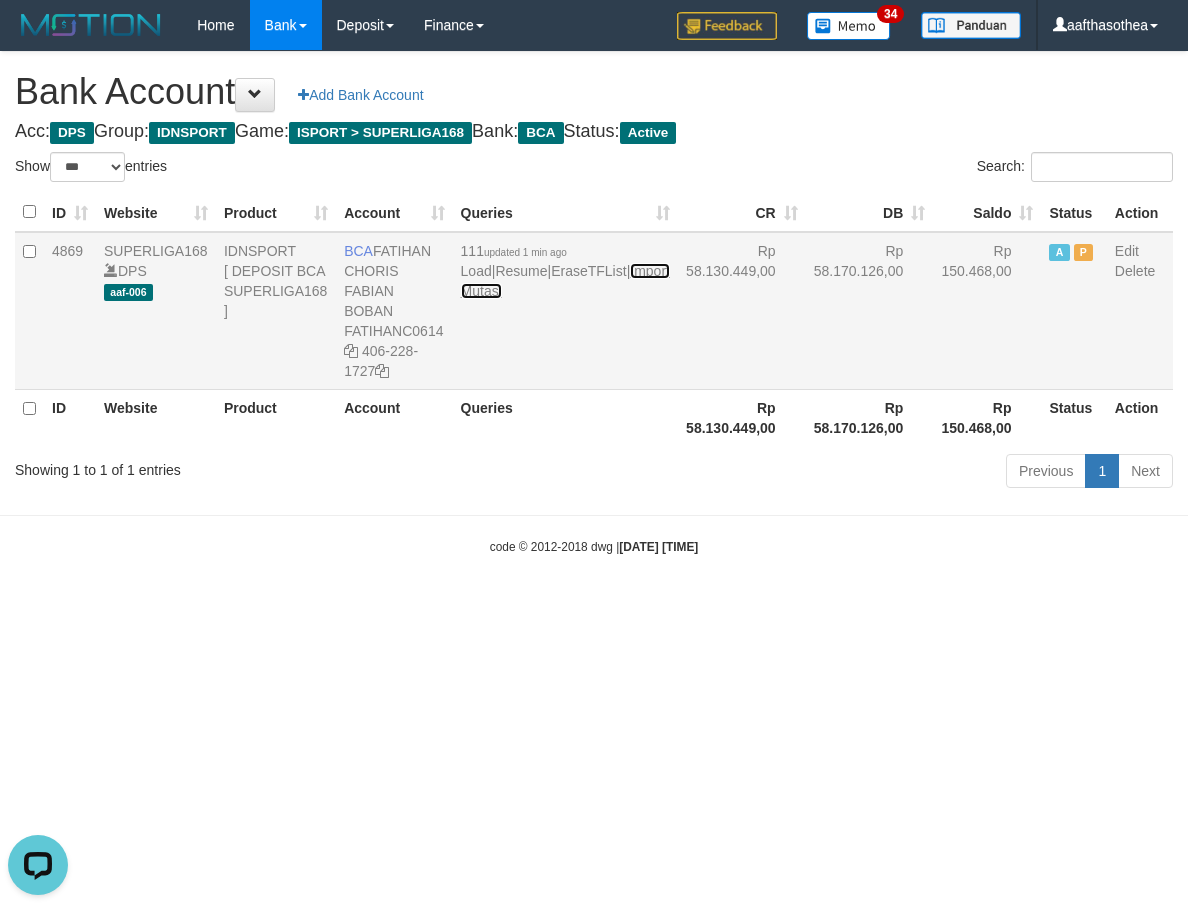 click on "Import Mutasi" at bounding box center (565, 281) 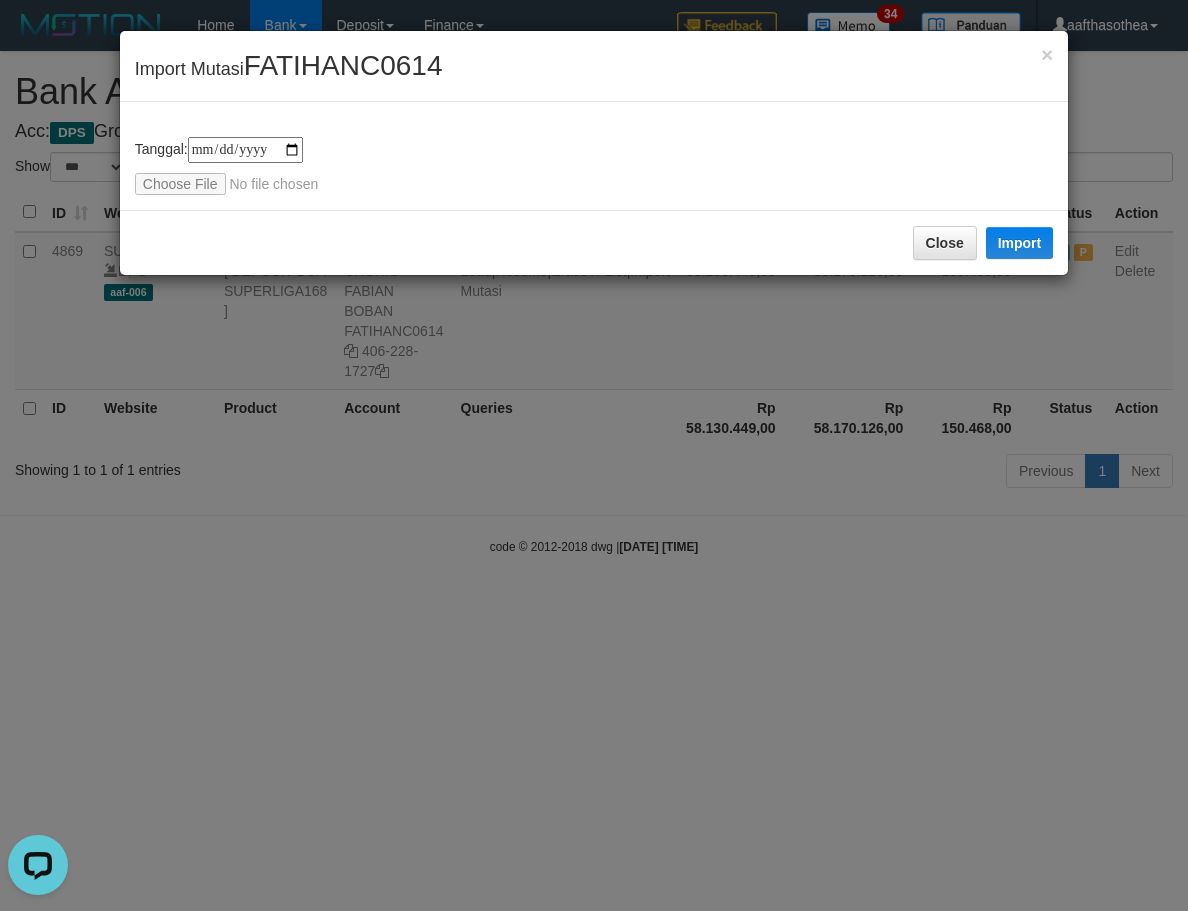click on "**********" at bounding box center [594, 455] 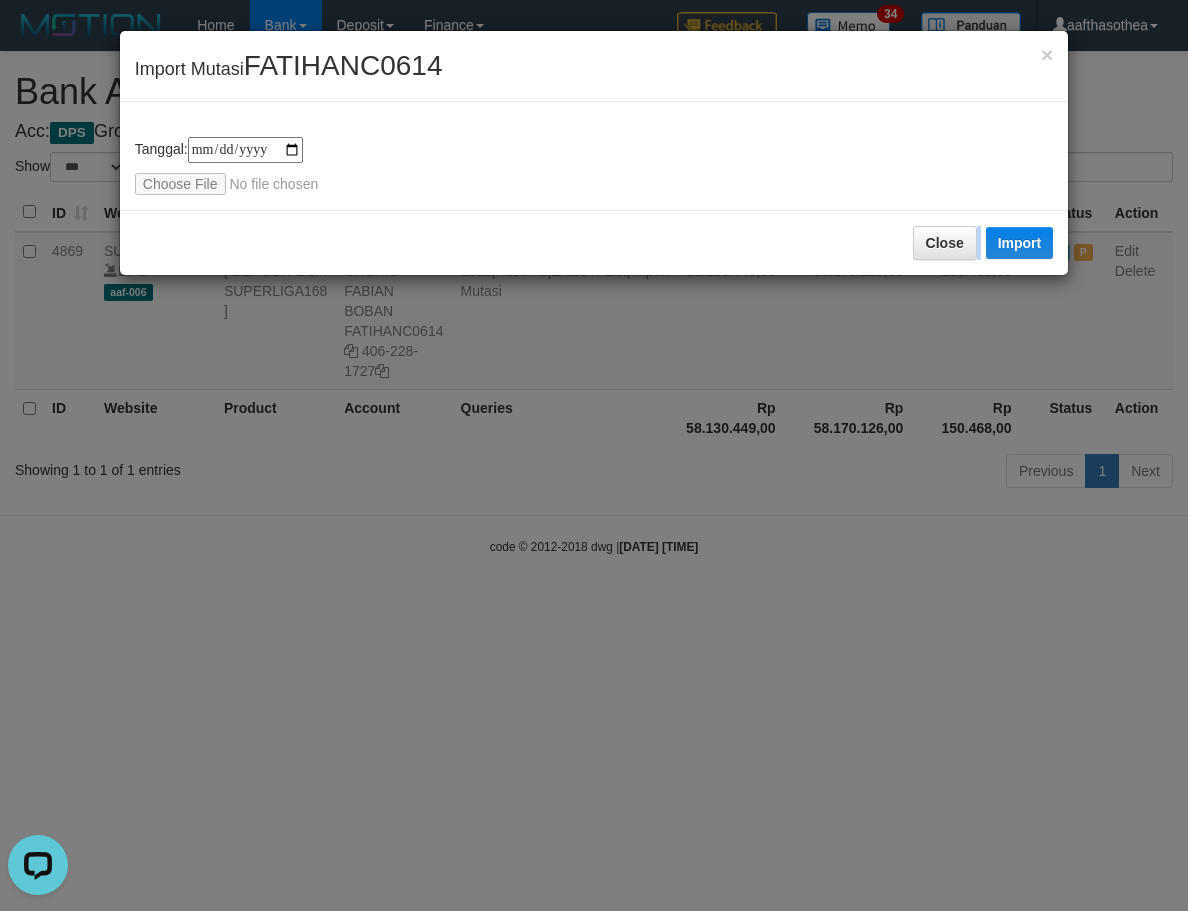 click on "**********" at bounding box center (594, 455) 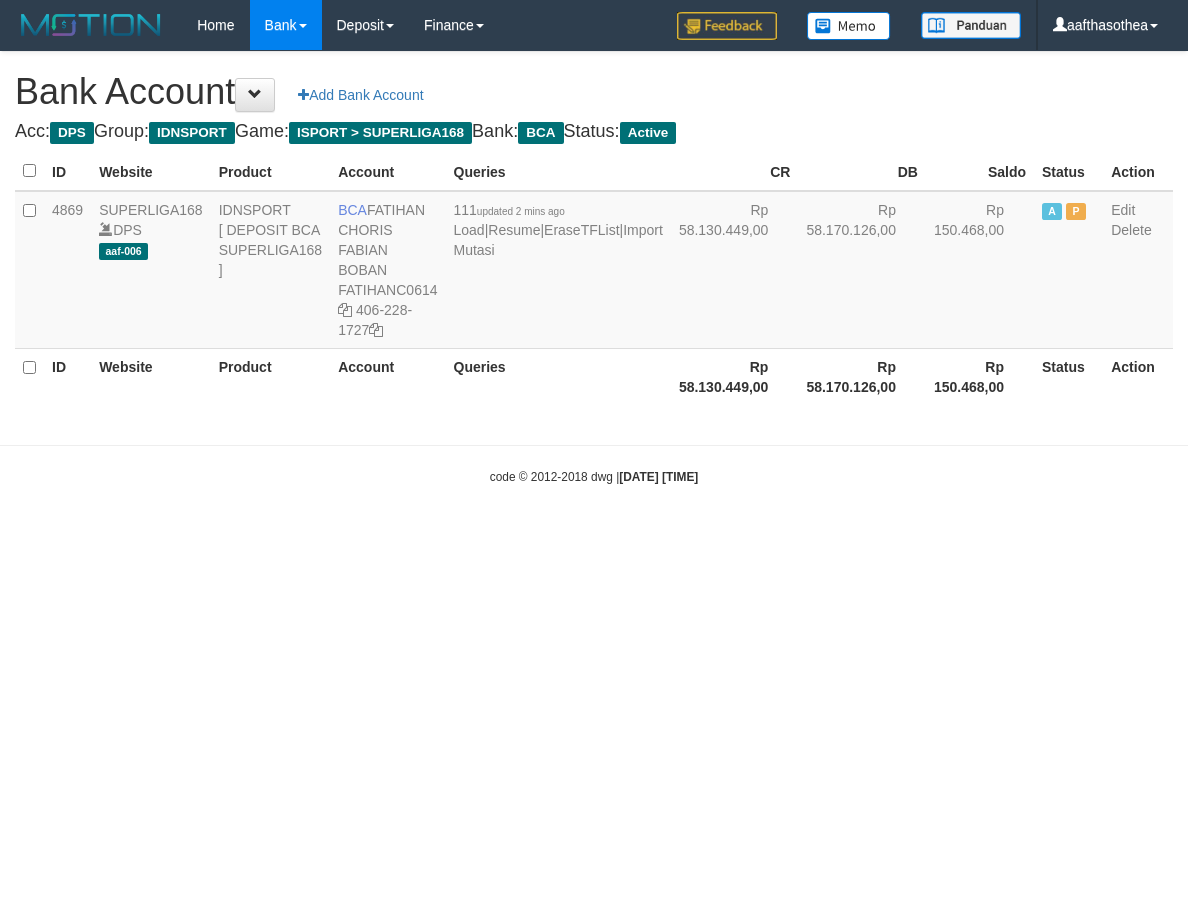 scroll, scrollTop: 0, scrollLeft: 0, axis: both 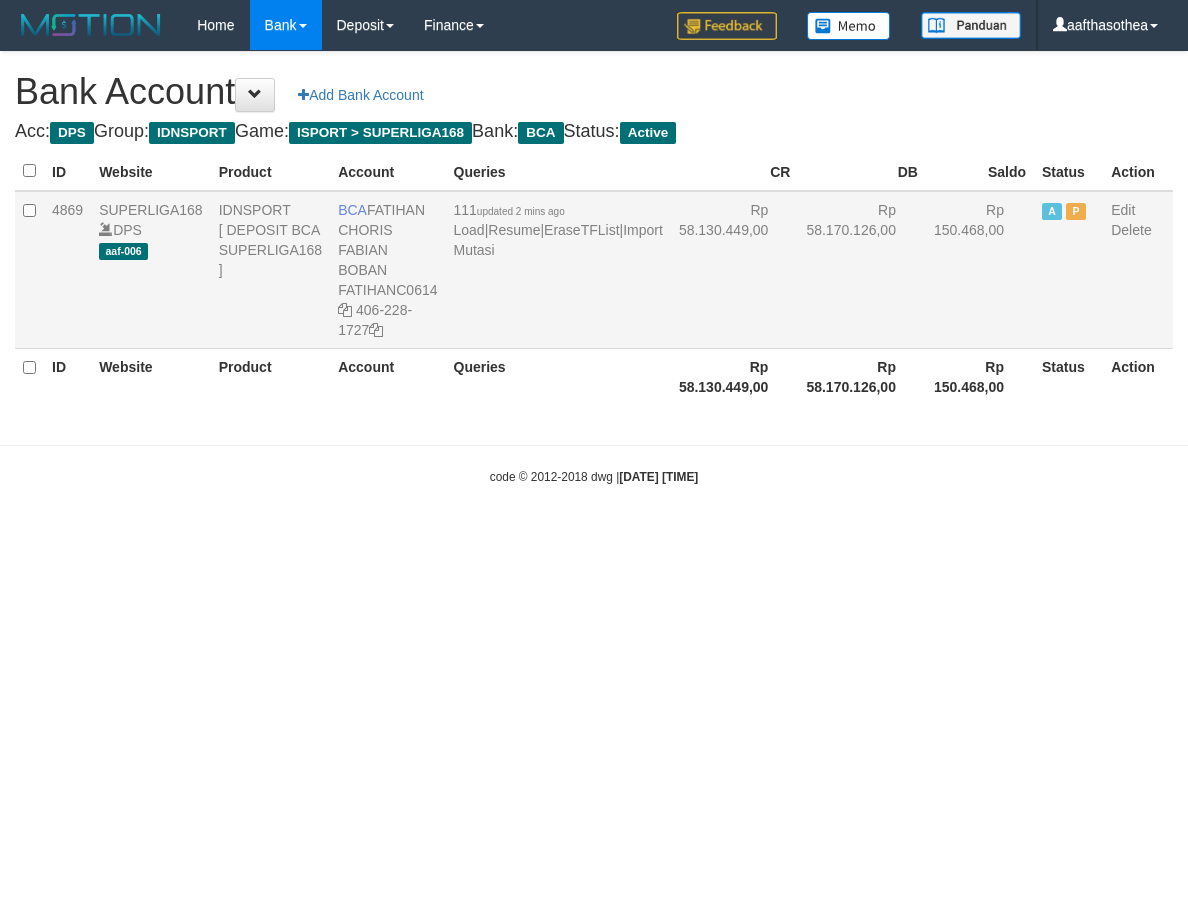 select on "***" 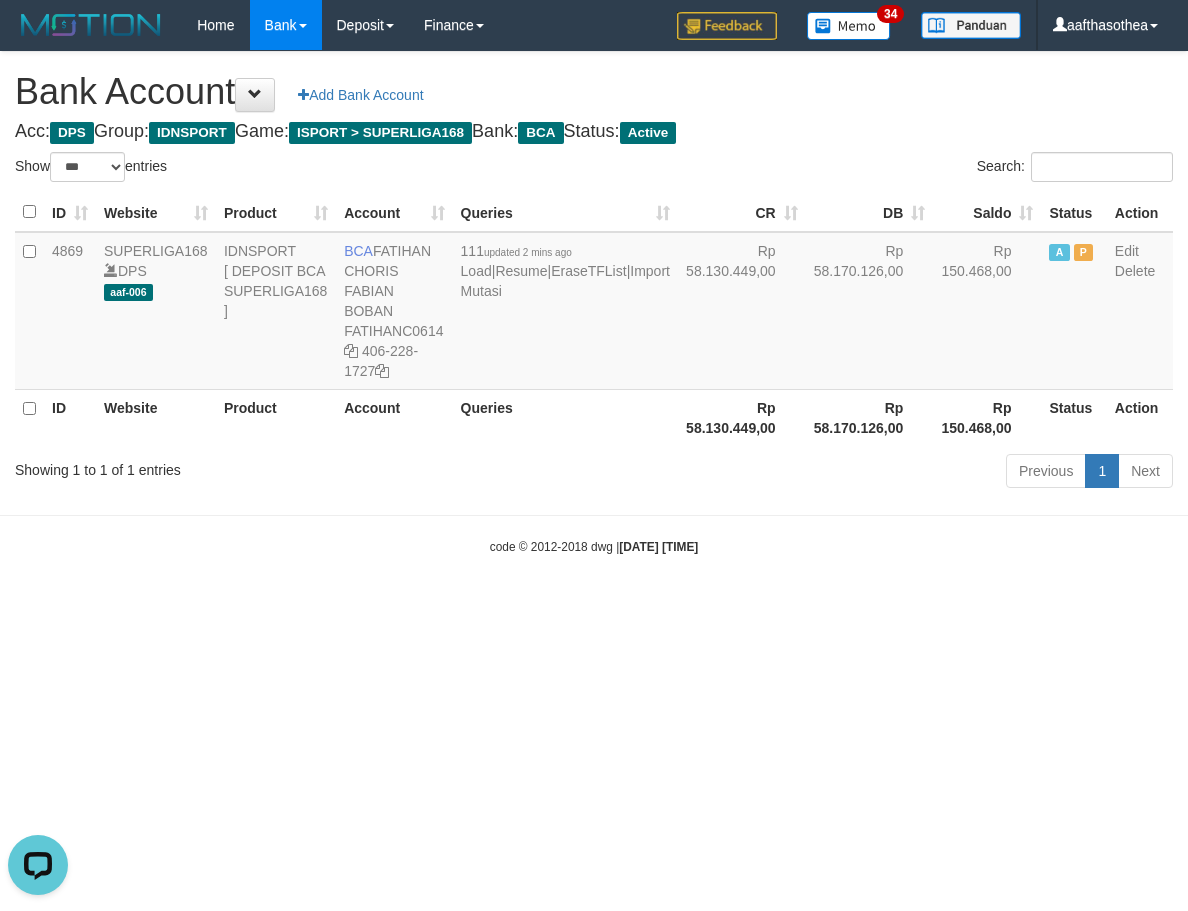 scroll, scrollTop: 0, scrollLeft: 0, axis: both 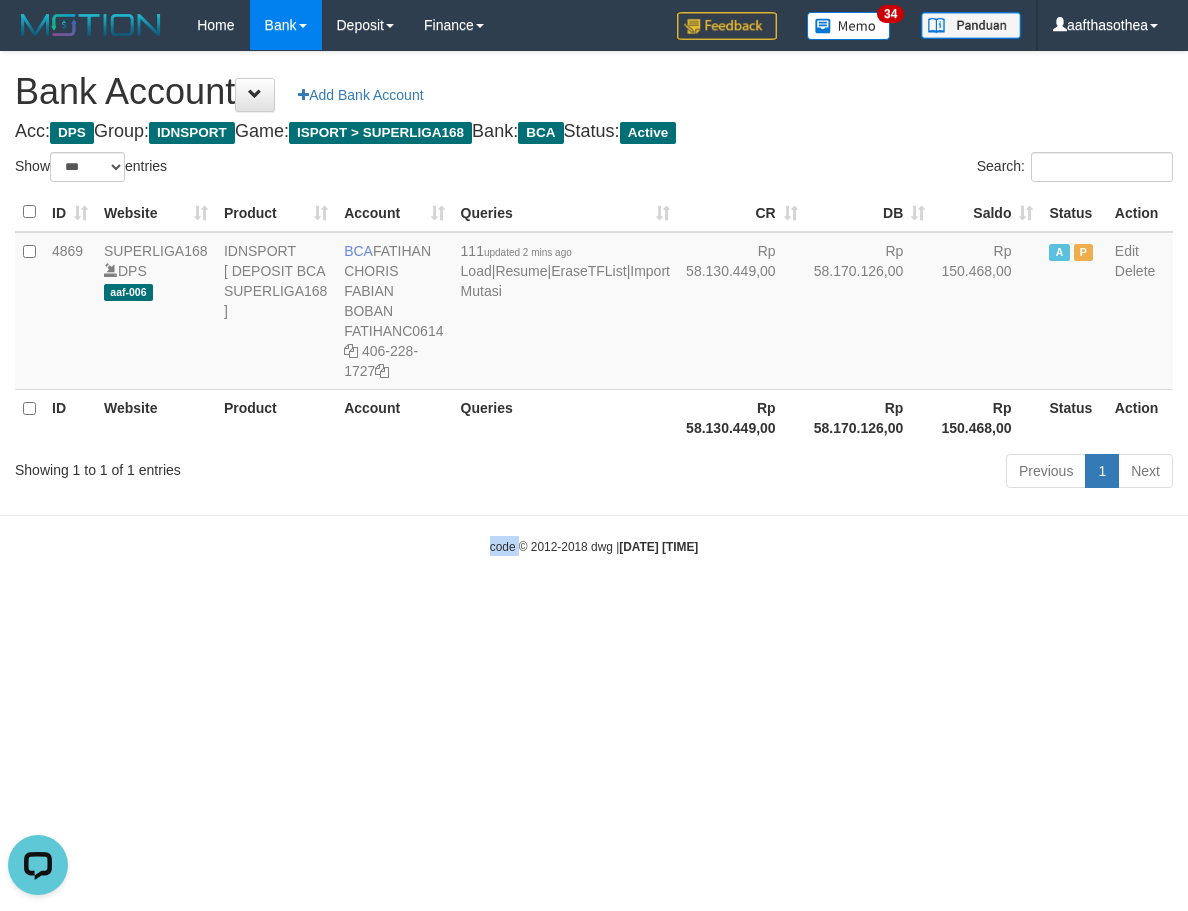 click on "Toggle navigation
Home
Bank
Account List
Load
By Website
Group
[ISPORT]													SUPERLIGA168
By Load Group (DPS)" at bounding box center (594, 303) 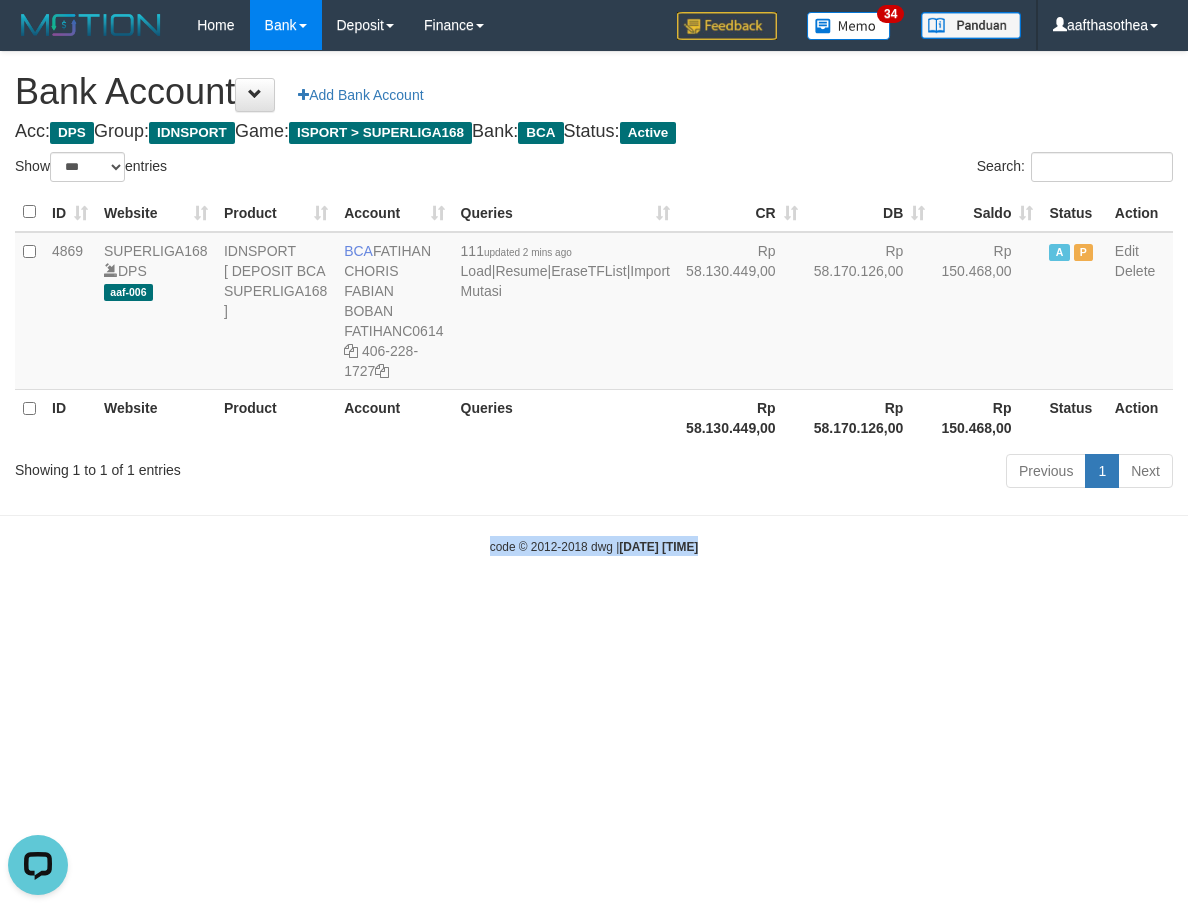 click on "Toggle navigation
Home
Bank
Account List
Load
By Website
Group
[ISPORT]													SUPERLIGA168
By Load Group (DPS)" at bounding box center (594, 303) 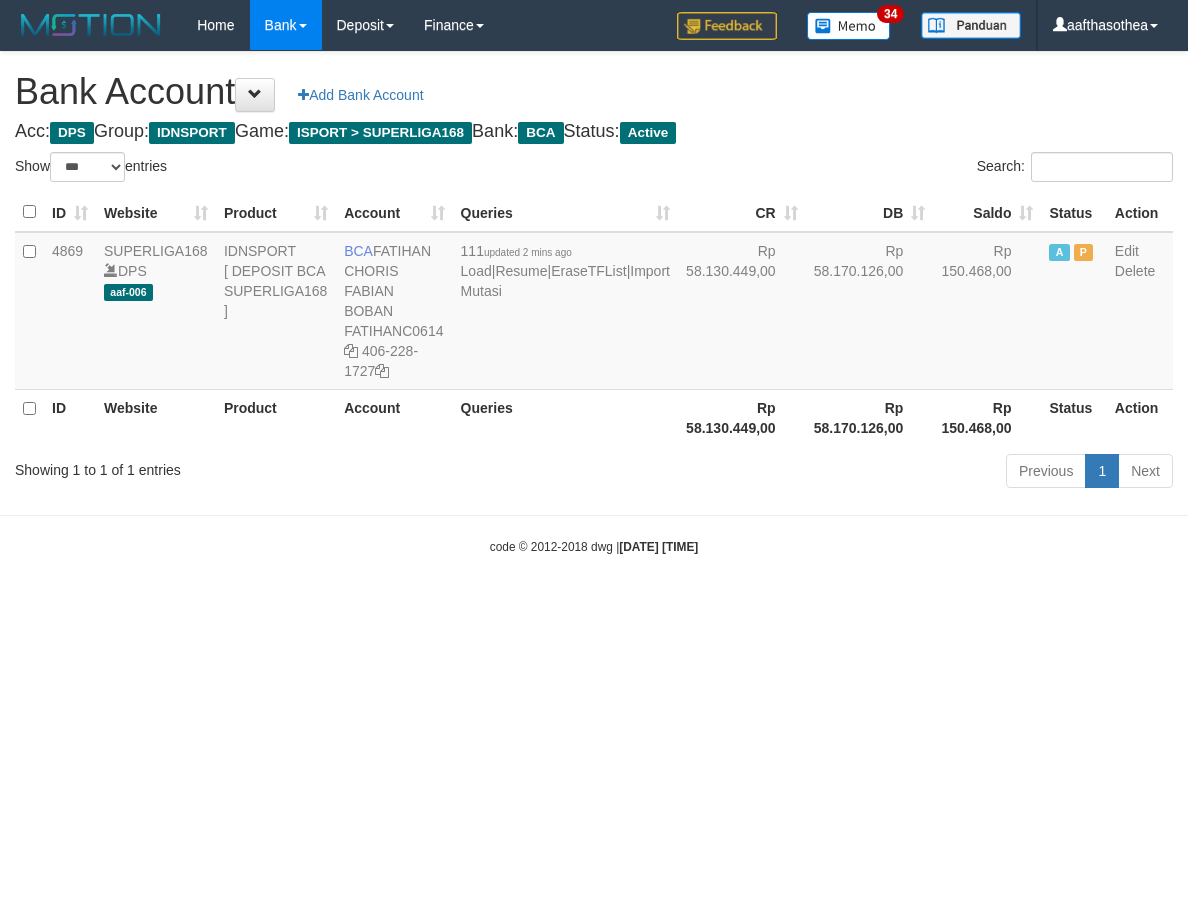 select on "***" 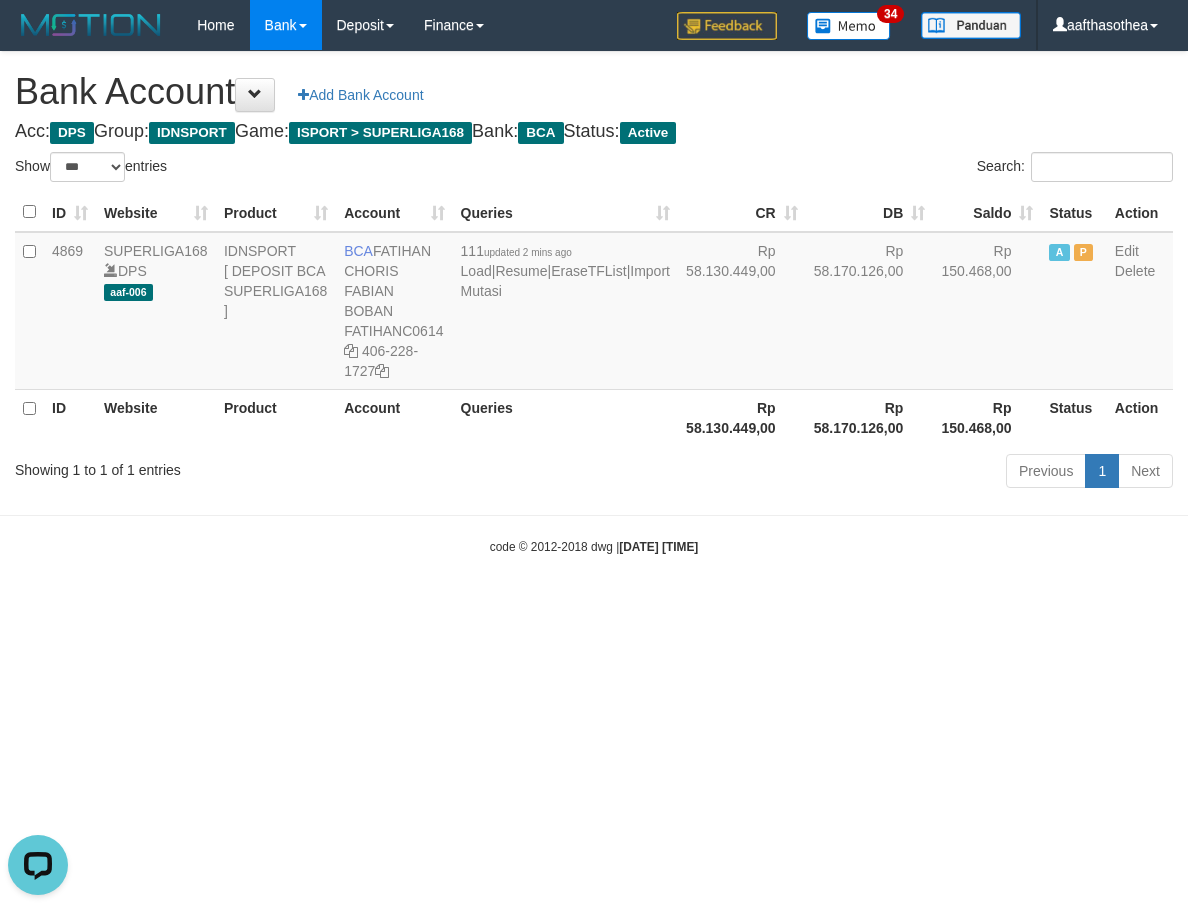 scroll, scrollTop: 0, scrollLeft: 0, axis: both 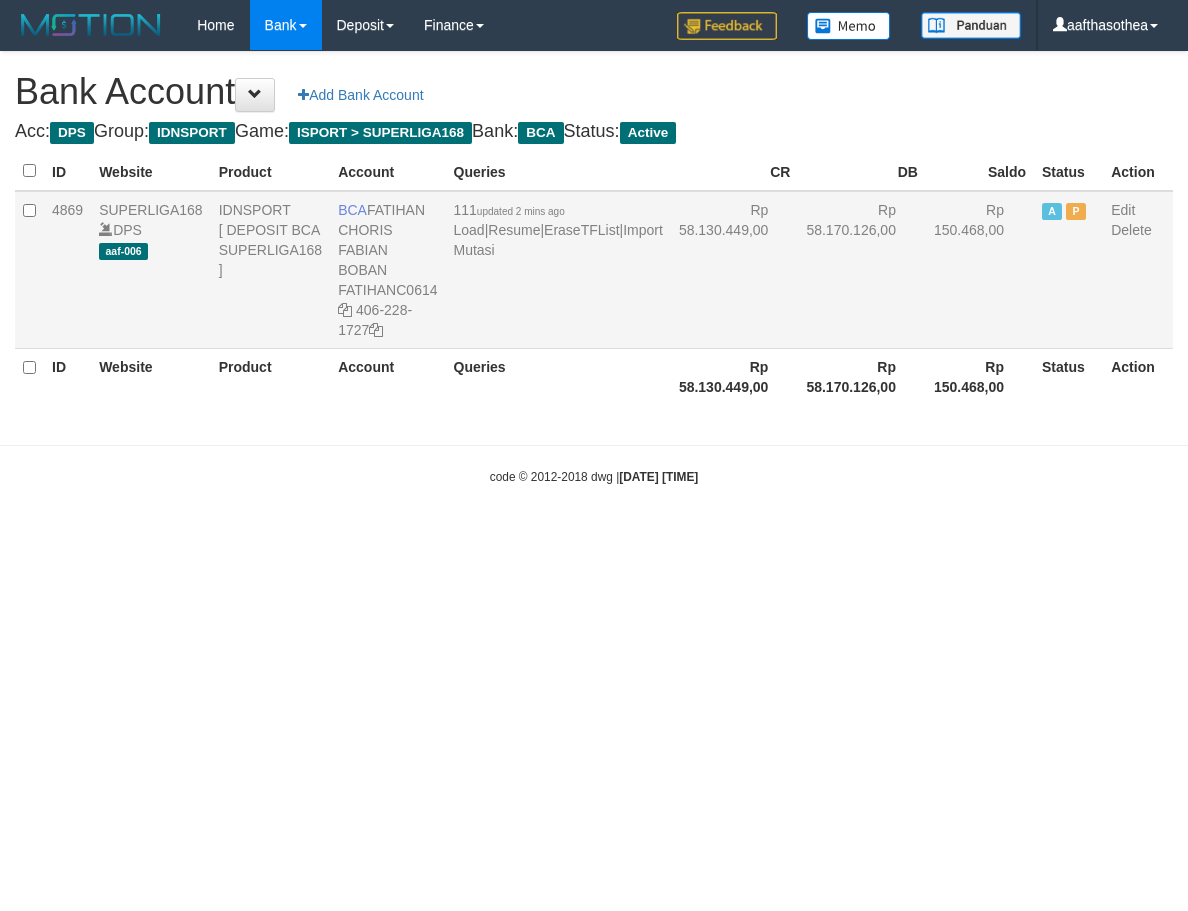 select on "***" 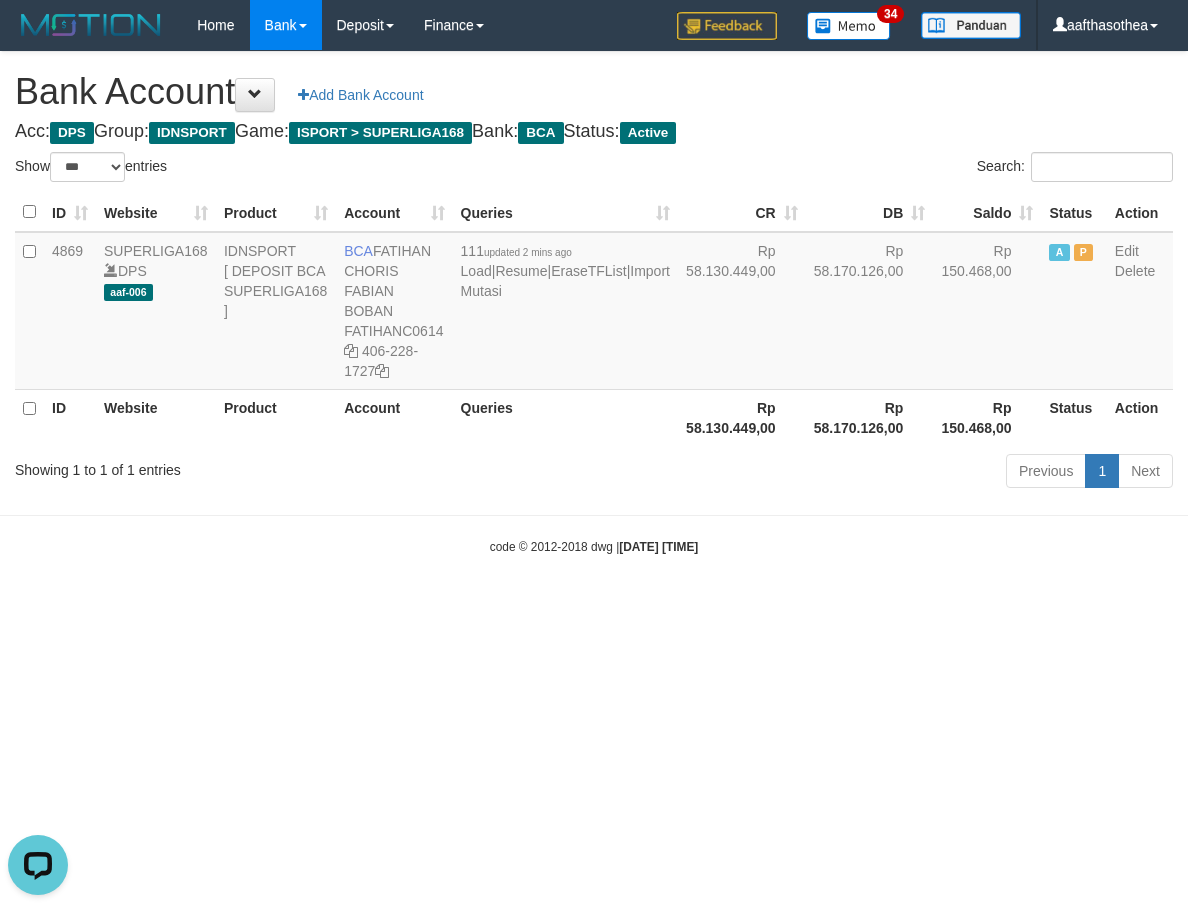 scroll, scrollTop: 0, scrollLeft: 0, axis: both 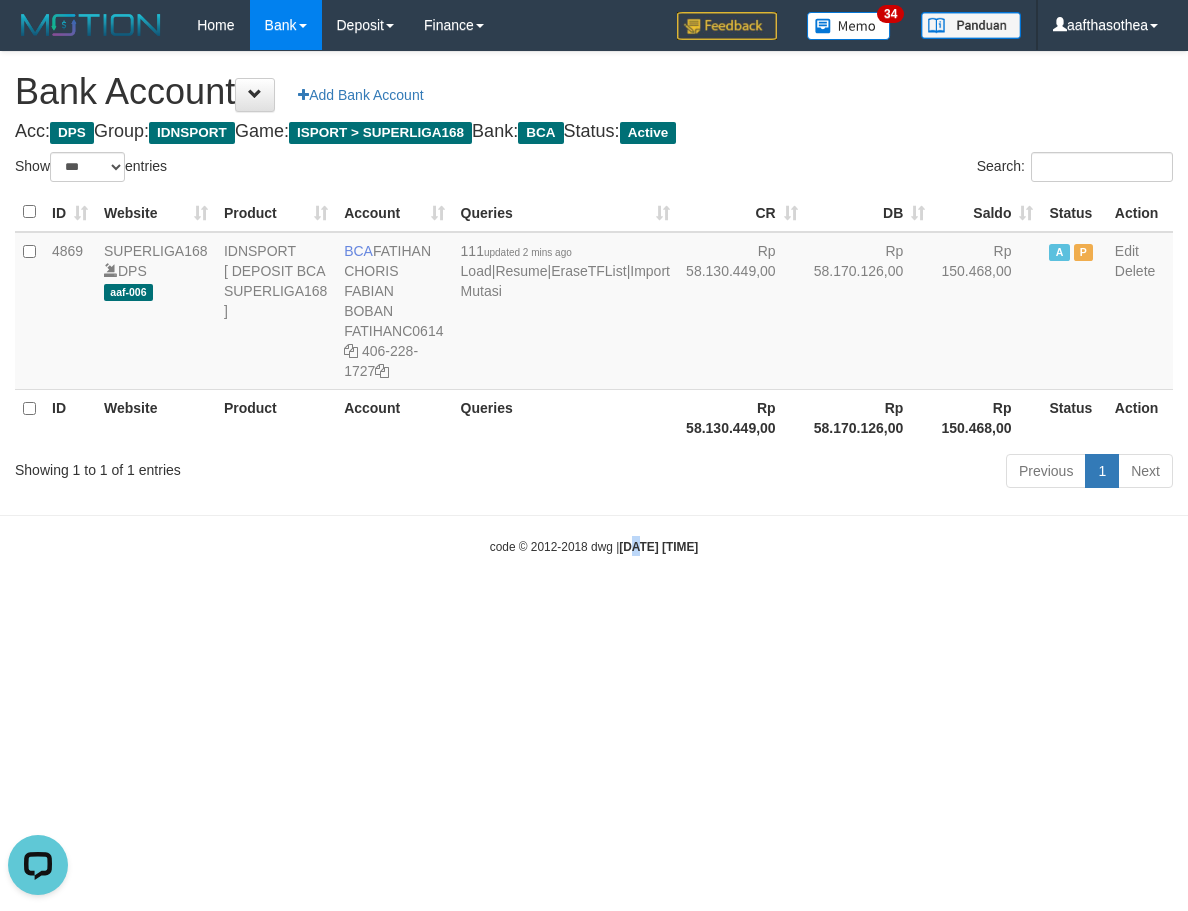 click on "Toggle navigation
Home
Bank
Account List
Load
By Website
Group
[ISPORT]													SUPERLIGA168
By Load Group (DPS)
34" at bounding box center (594, 303) 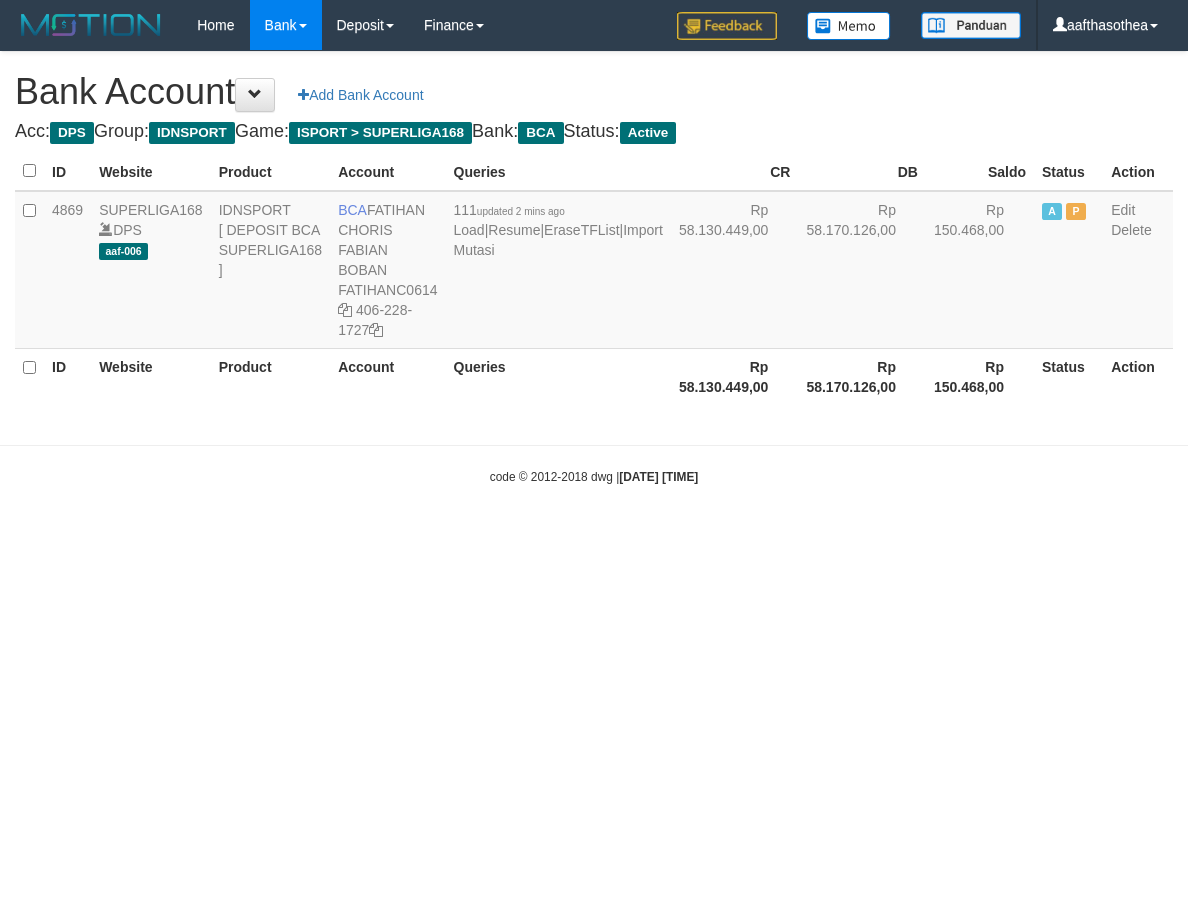 scroll, scrollTop: 0, scrollLeft: 0, axis: both 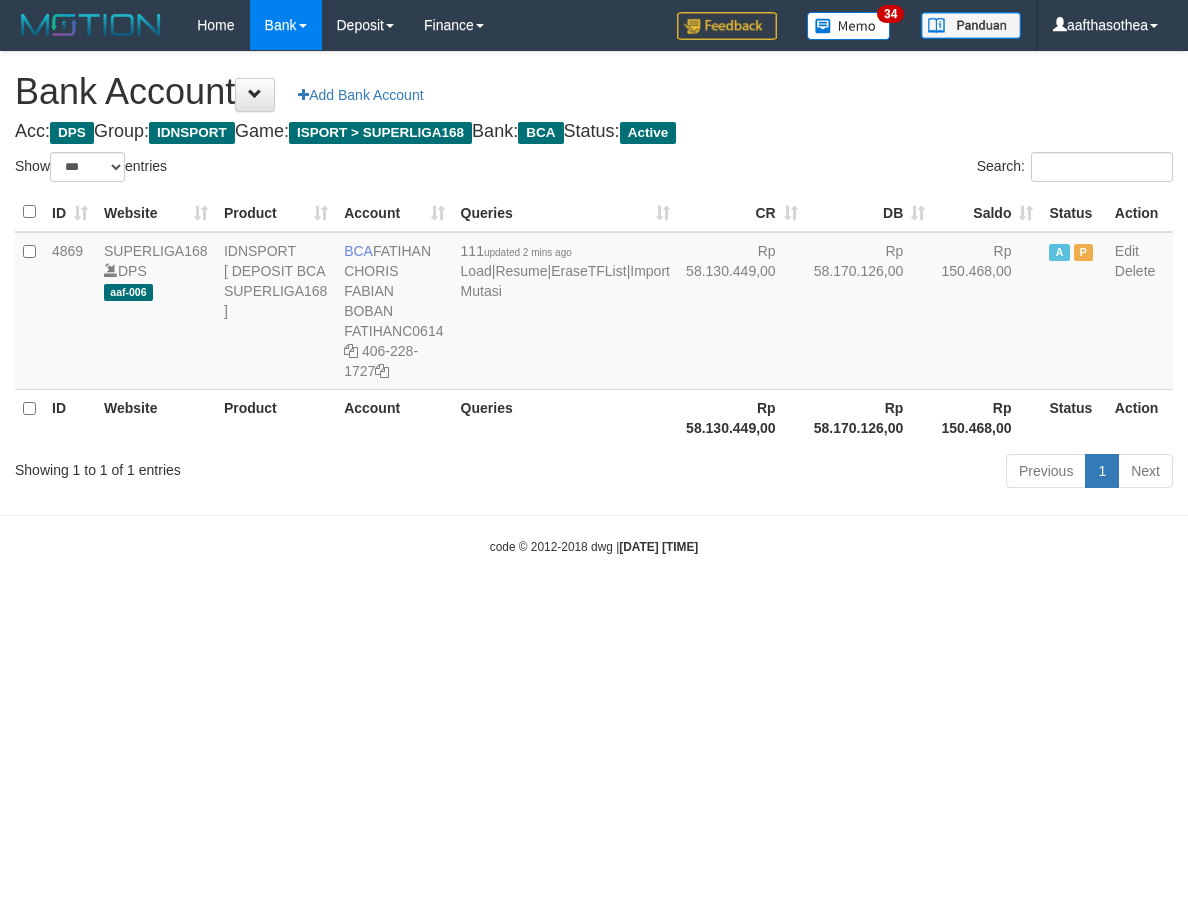 select on "***" 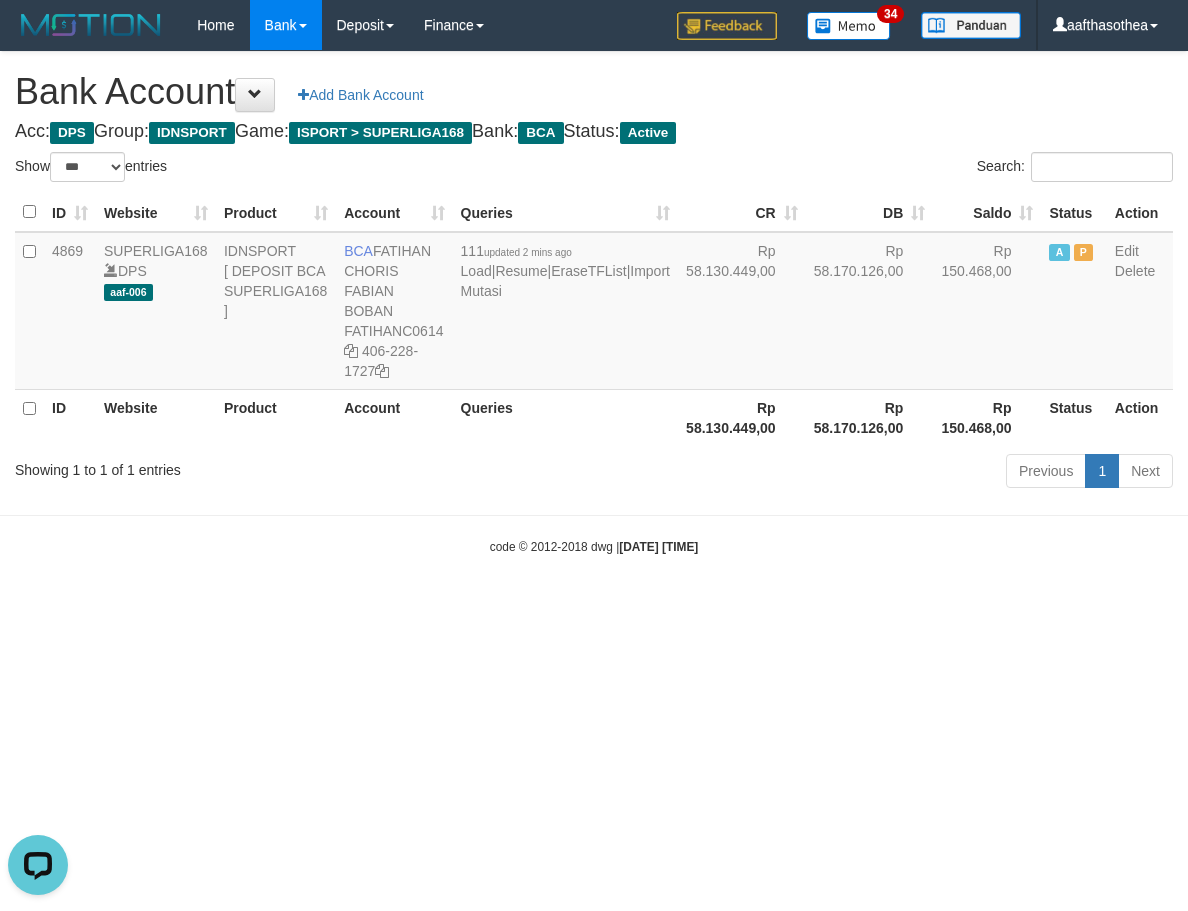 scroll, scrollTop: 0, scrollLeft: 0, axis: both 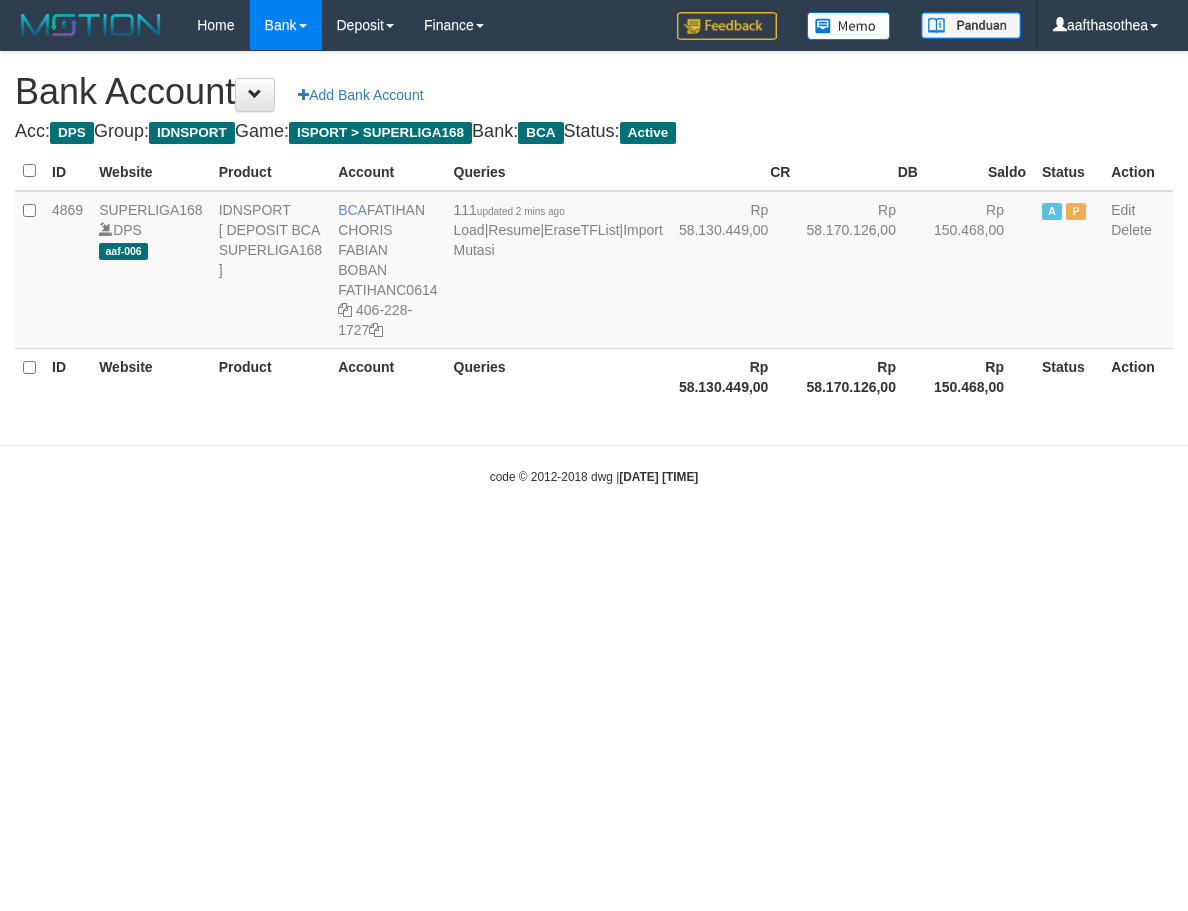 select on "***" 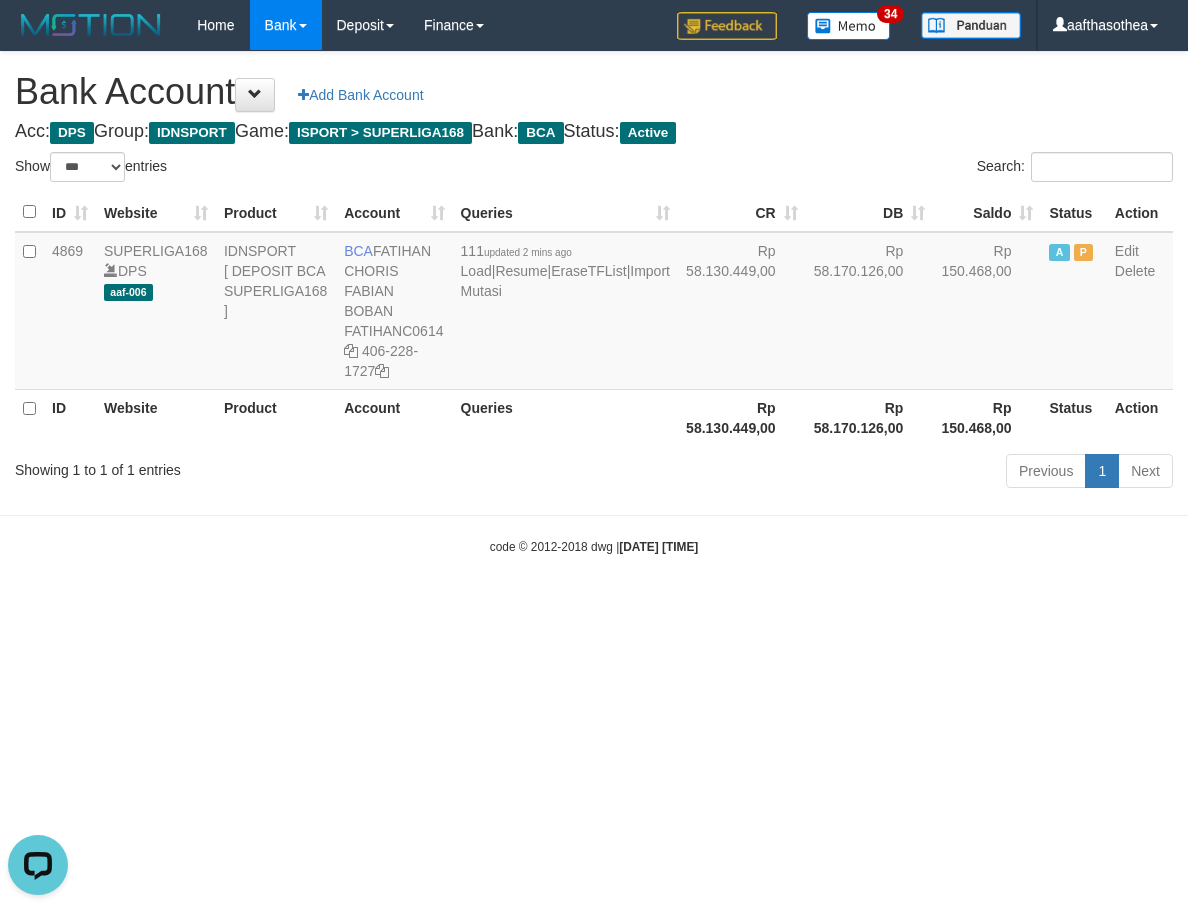 scroll, scrollTop: 0, scrollLeft: 0, axis: both 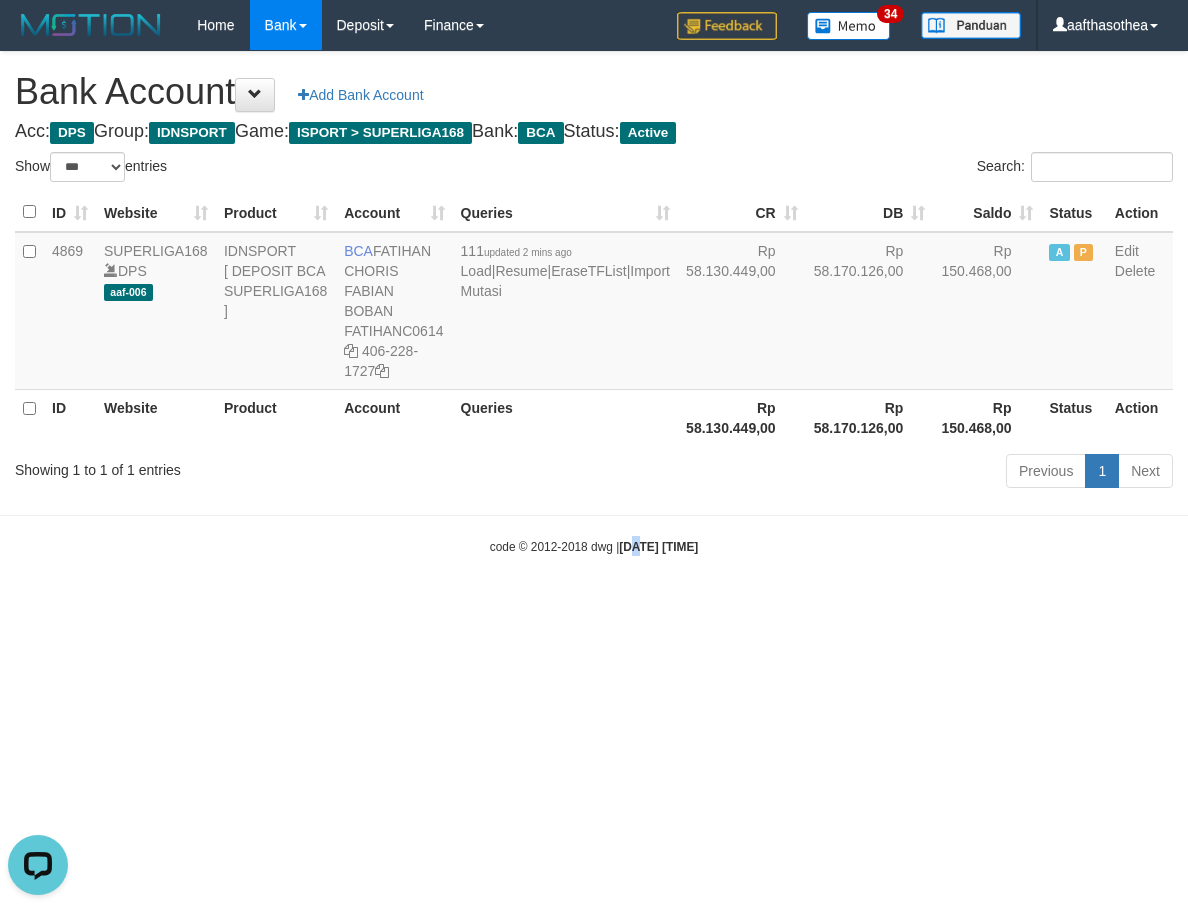 click on "Toggle navigation
Home
Bank
Account List
Load
By Website
Group
[ISPORT]													SUPERLIGA168
By Load Group (DPS)" at bounding box center [594, 303] 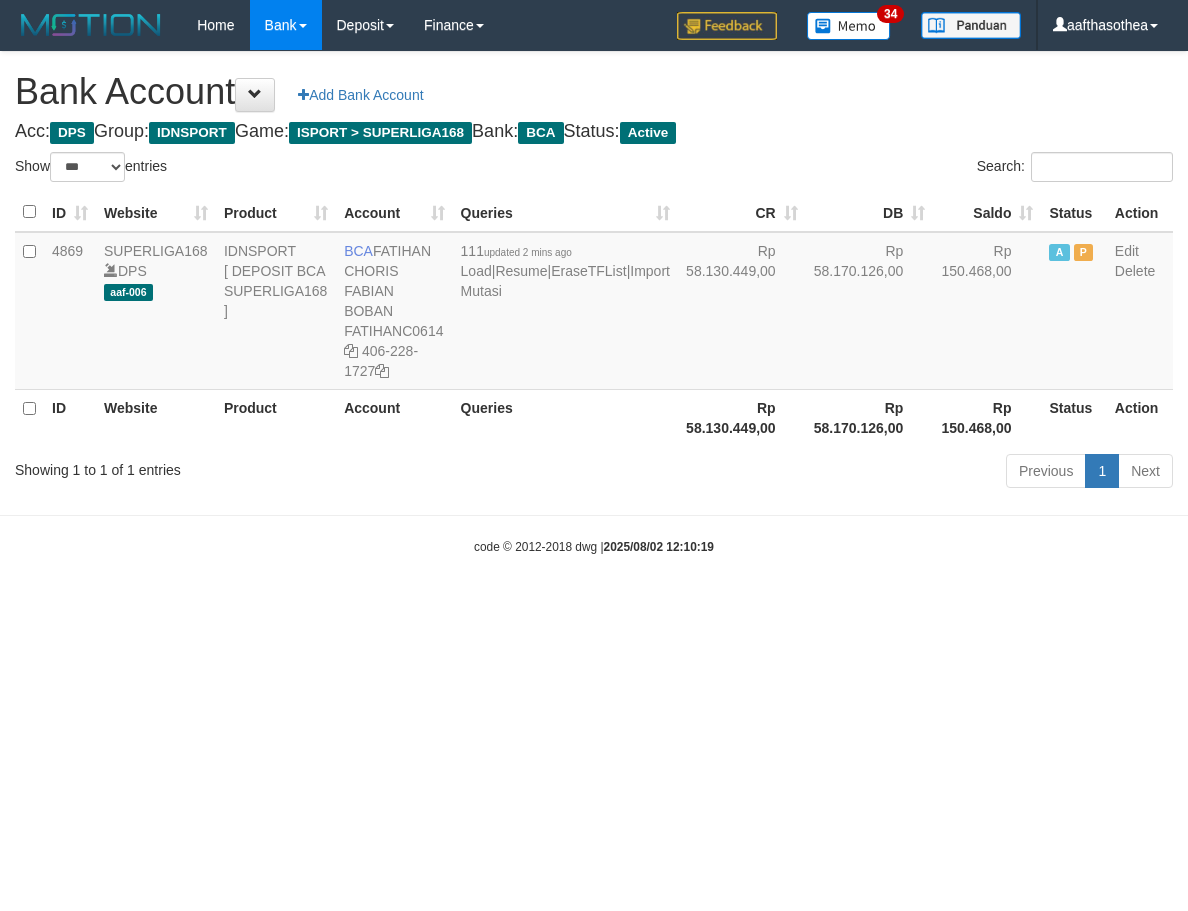 select on "***" 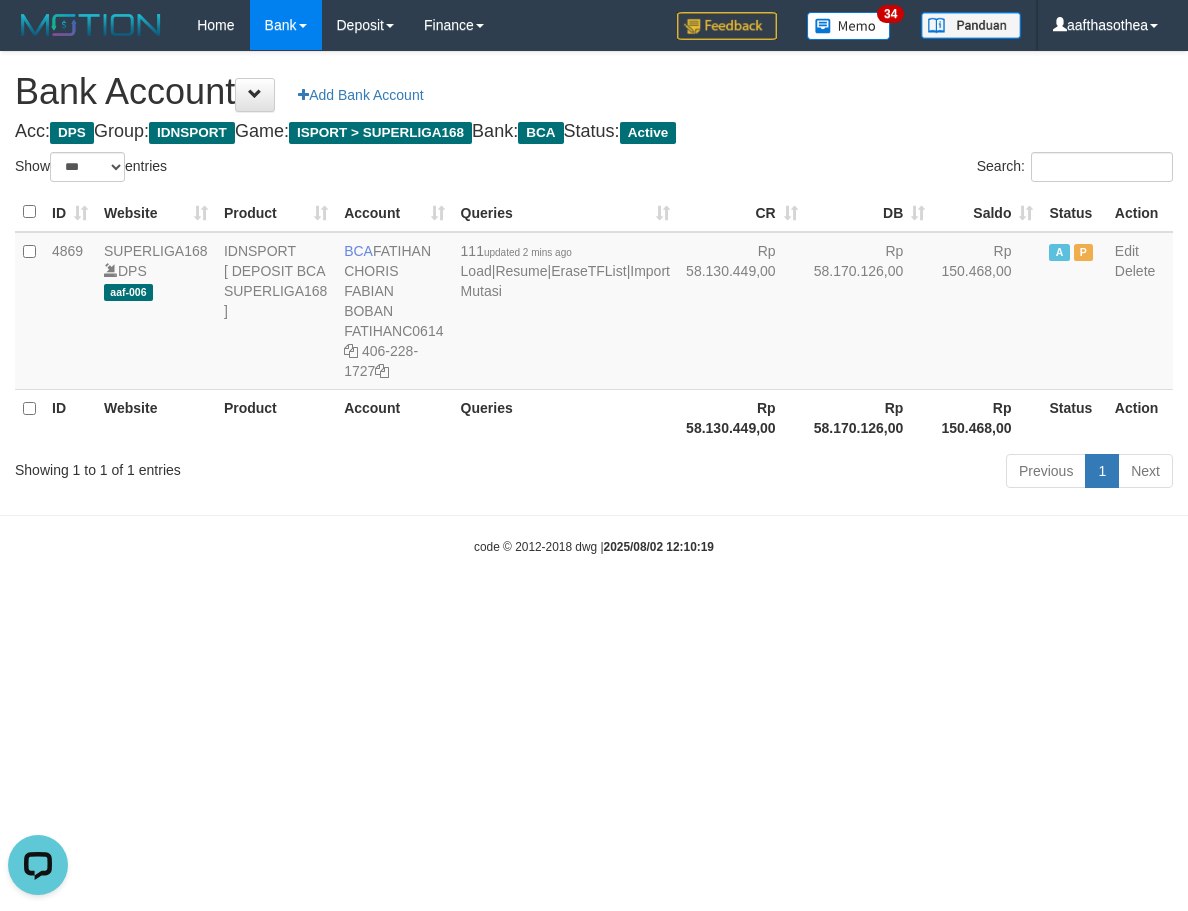 scroll, scrollTop: 0, scrollLeft: 0, axis: both 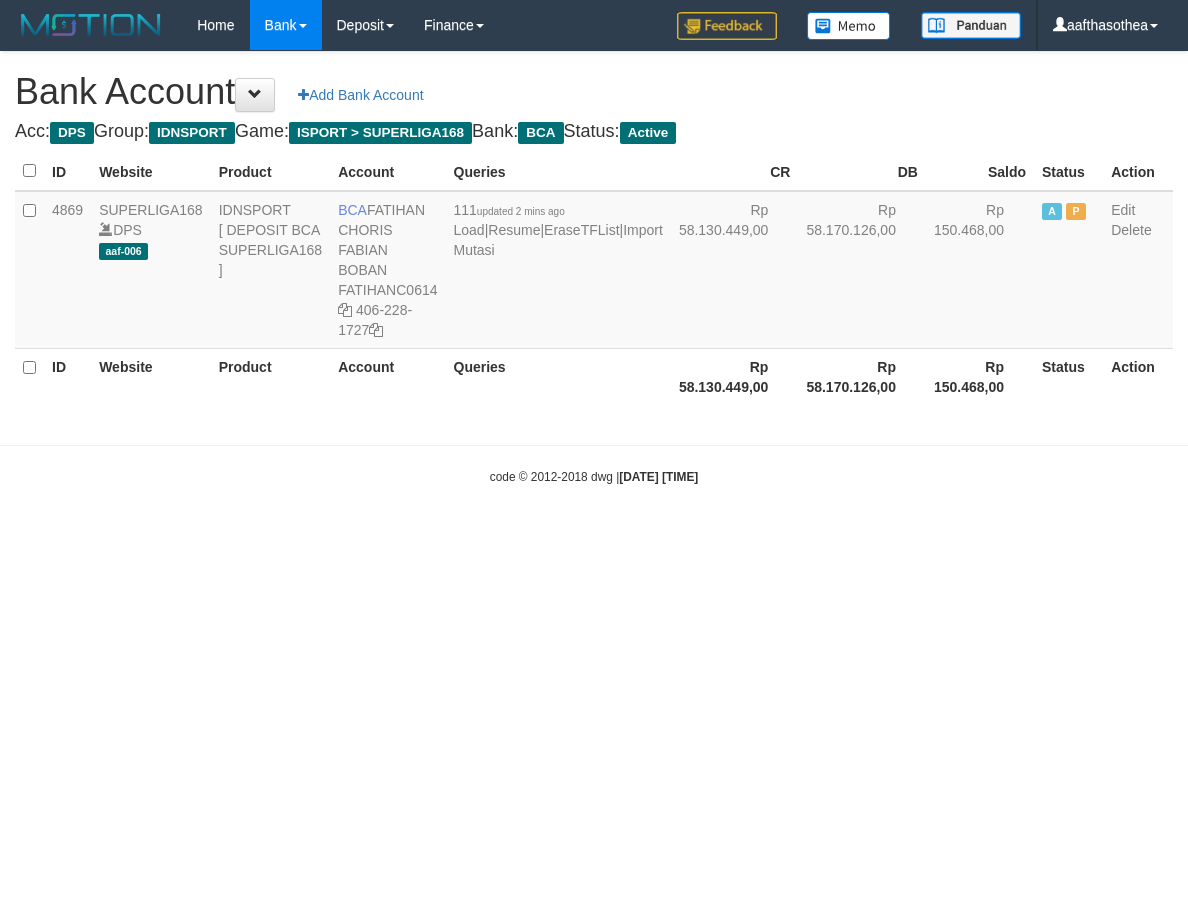select on "***" 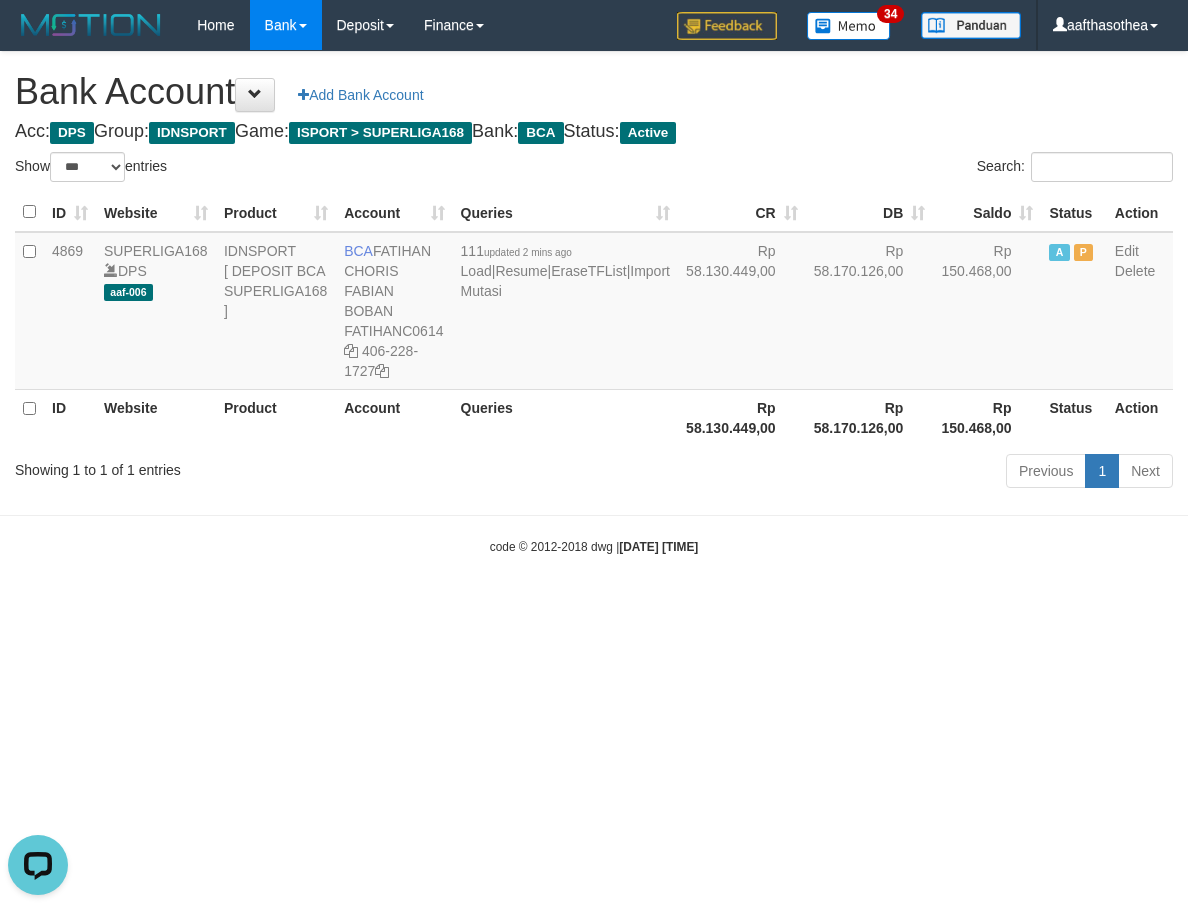 scroll, scrollTop: 0, scrollLeft: 0, axis: both 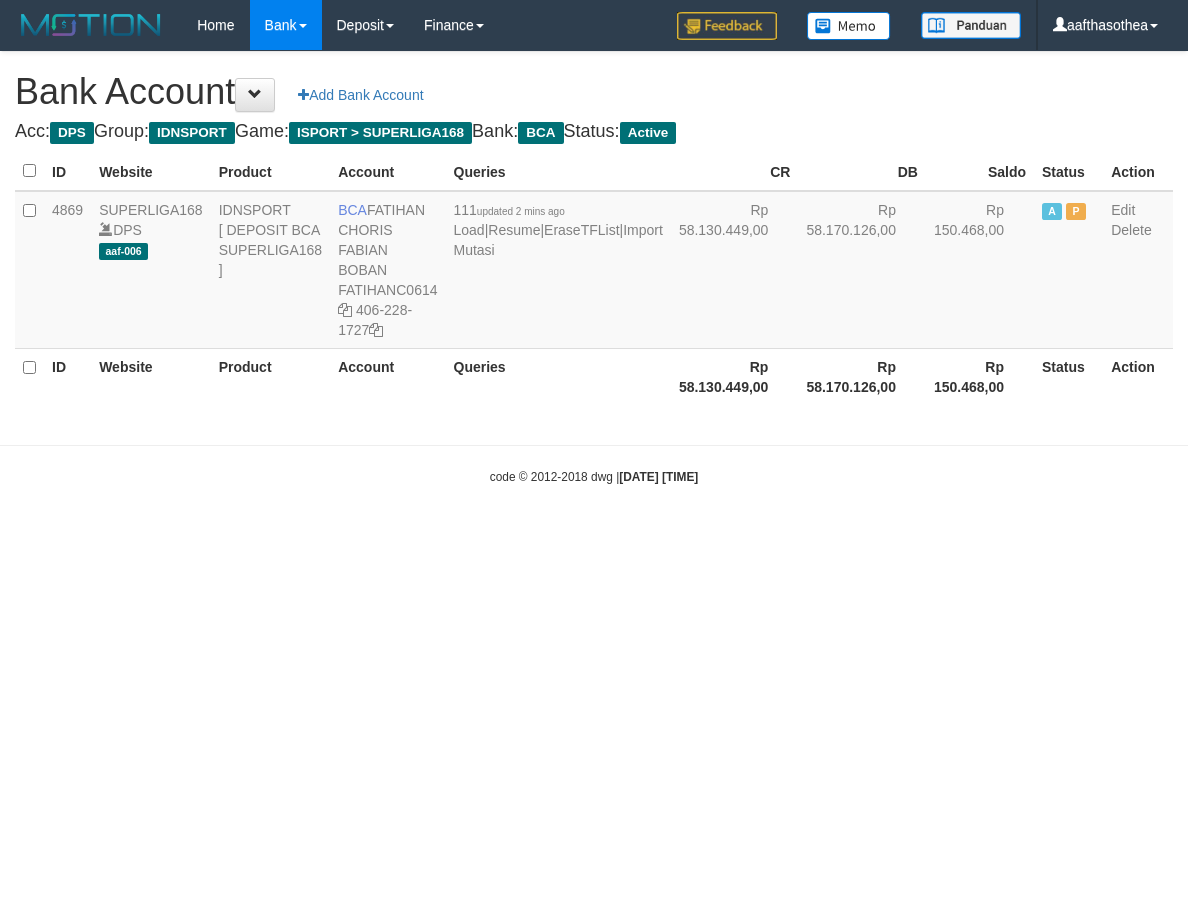 select on "***" 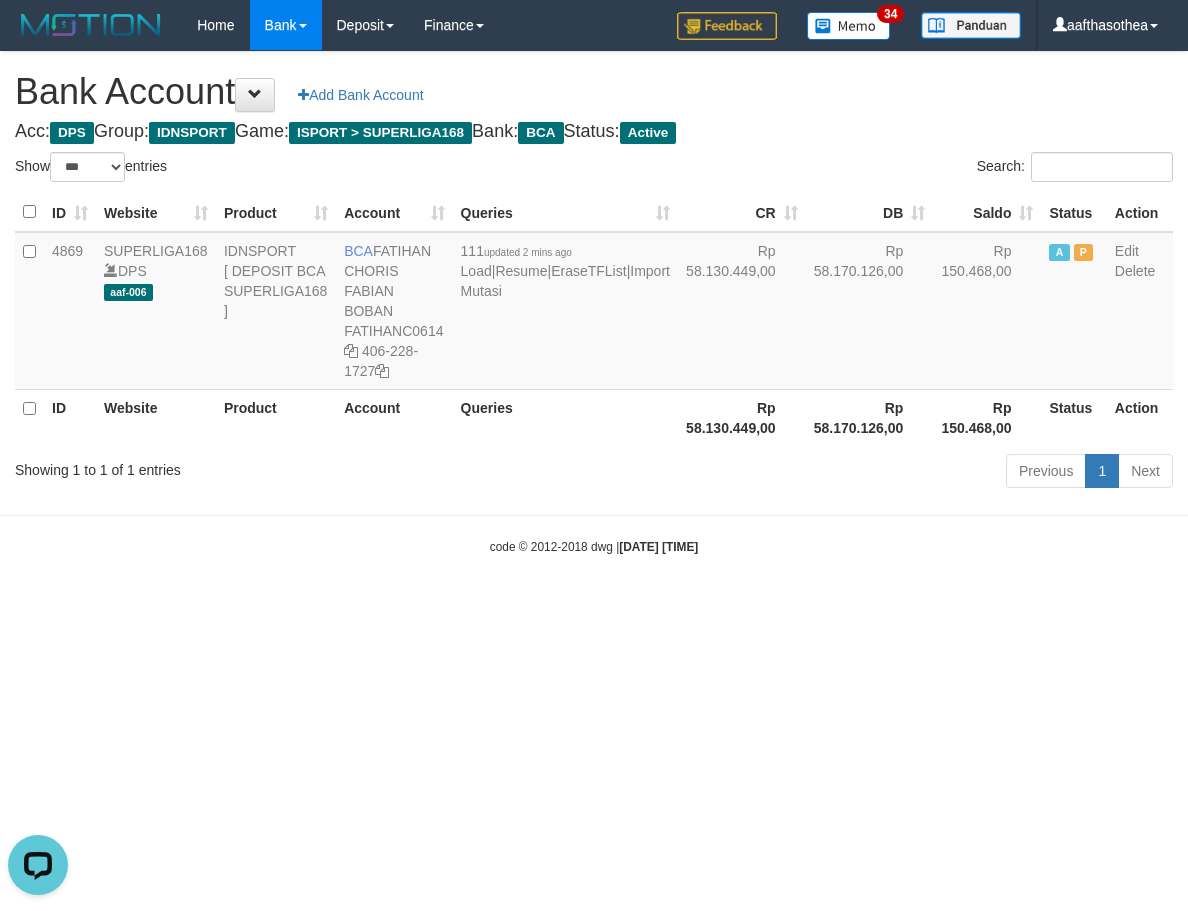 scroll, scrollTop: 0, scrollLeft: 0, axis: both 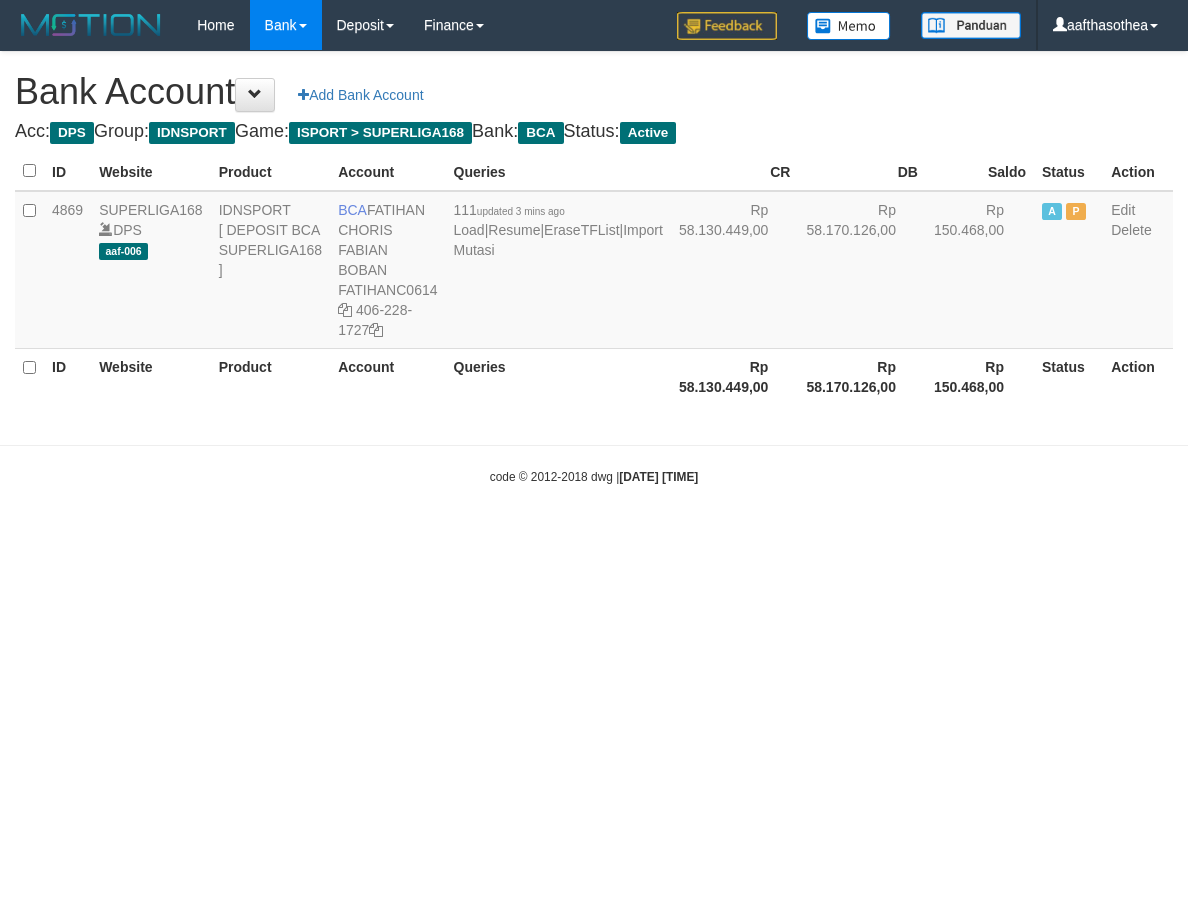 select on "***" 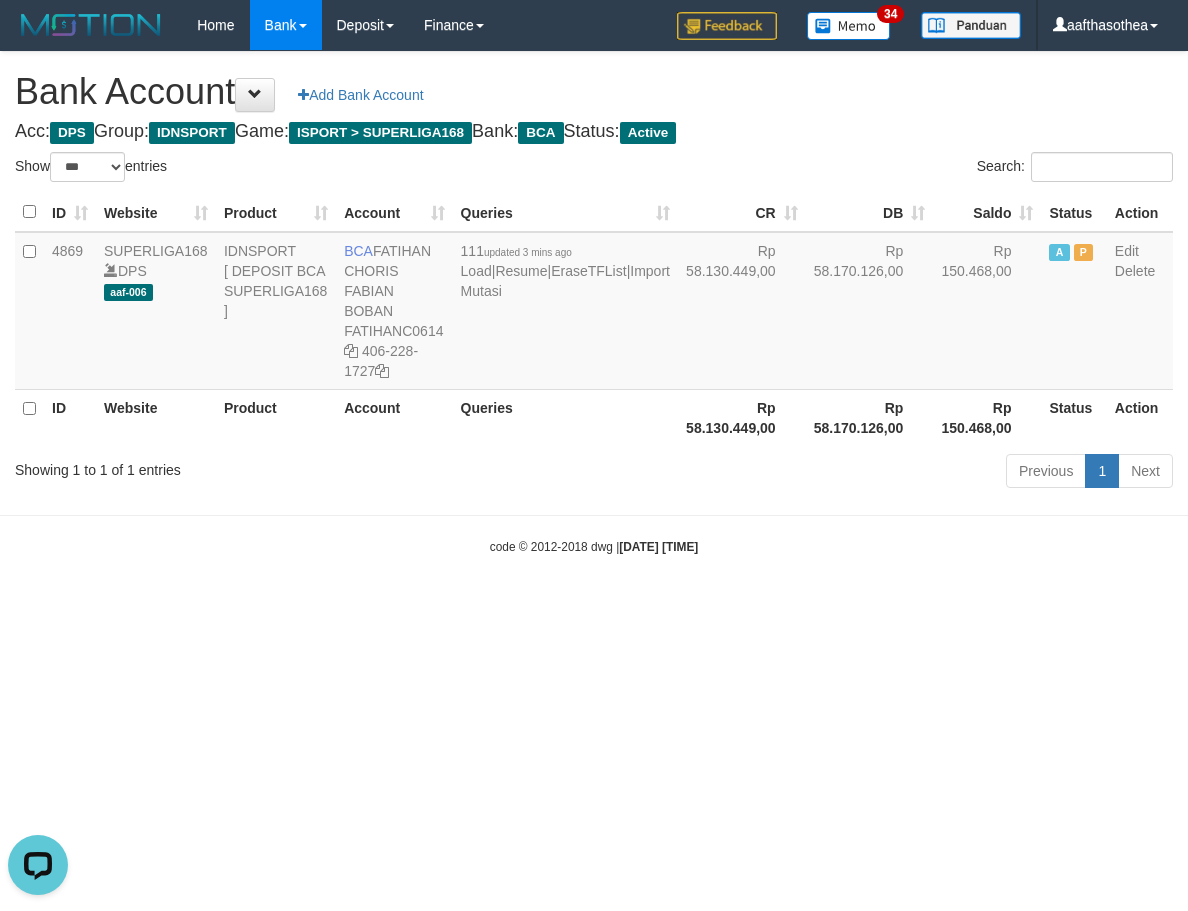 scroll, scrollTop: 0, scrollLeft: 0, axis: both 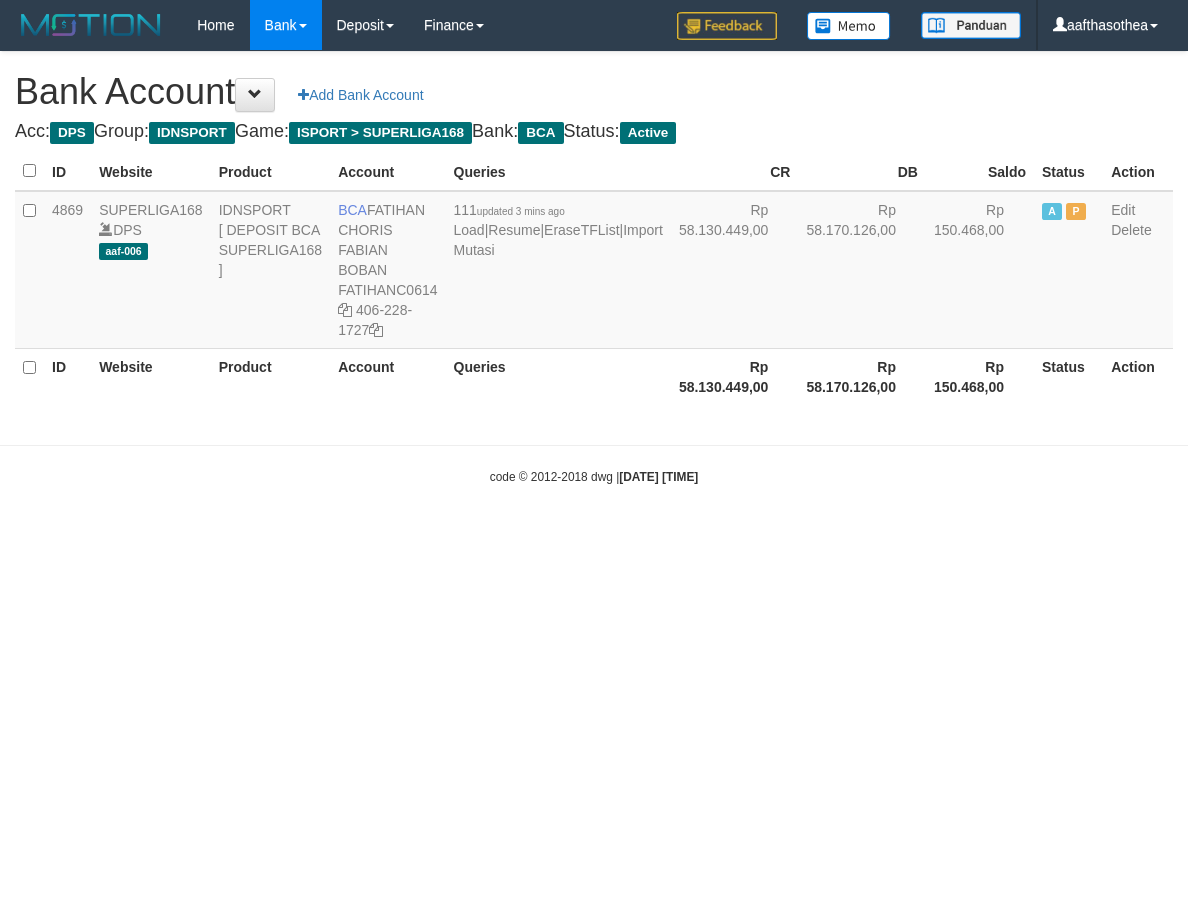 select on "***" 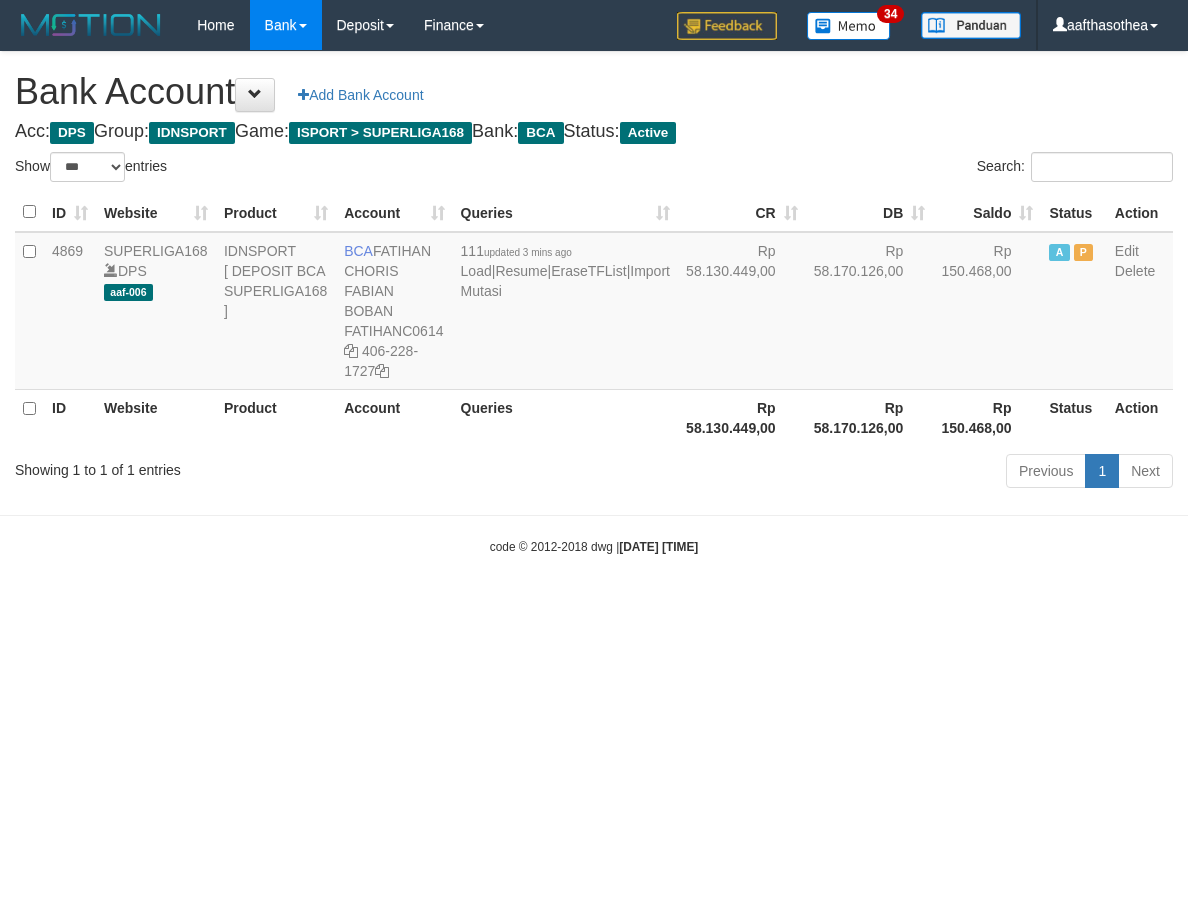 drag, startPoint x: 344, startPoint y: 674, endPoint x: 489, endPoint y: 577, distance: 174.45343 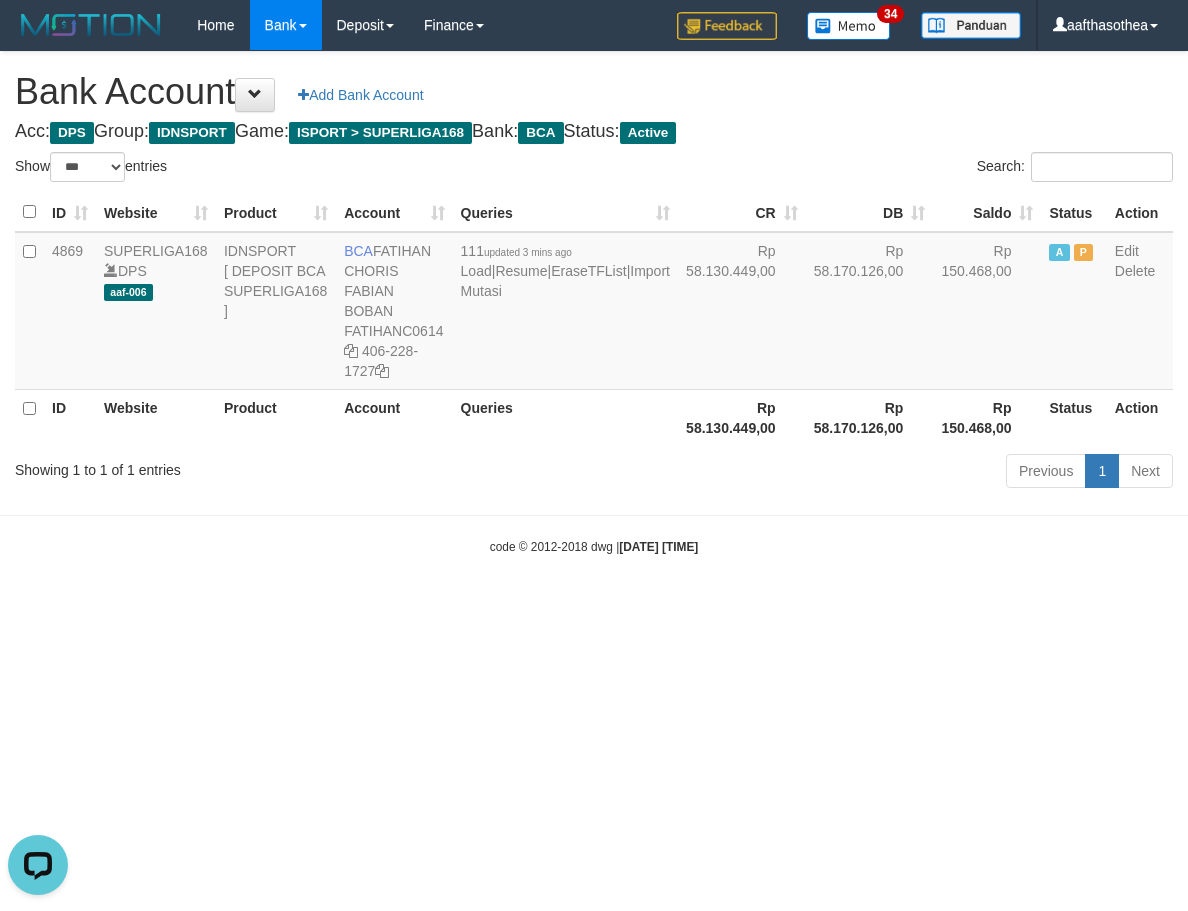 scroll, scrollTop: 0, scrollLeft: 0, axis: both 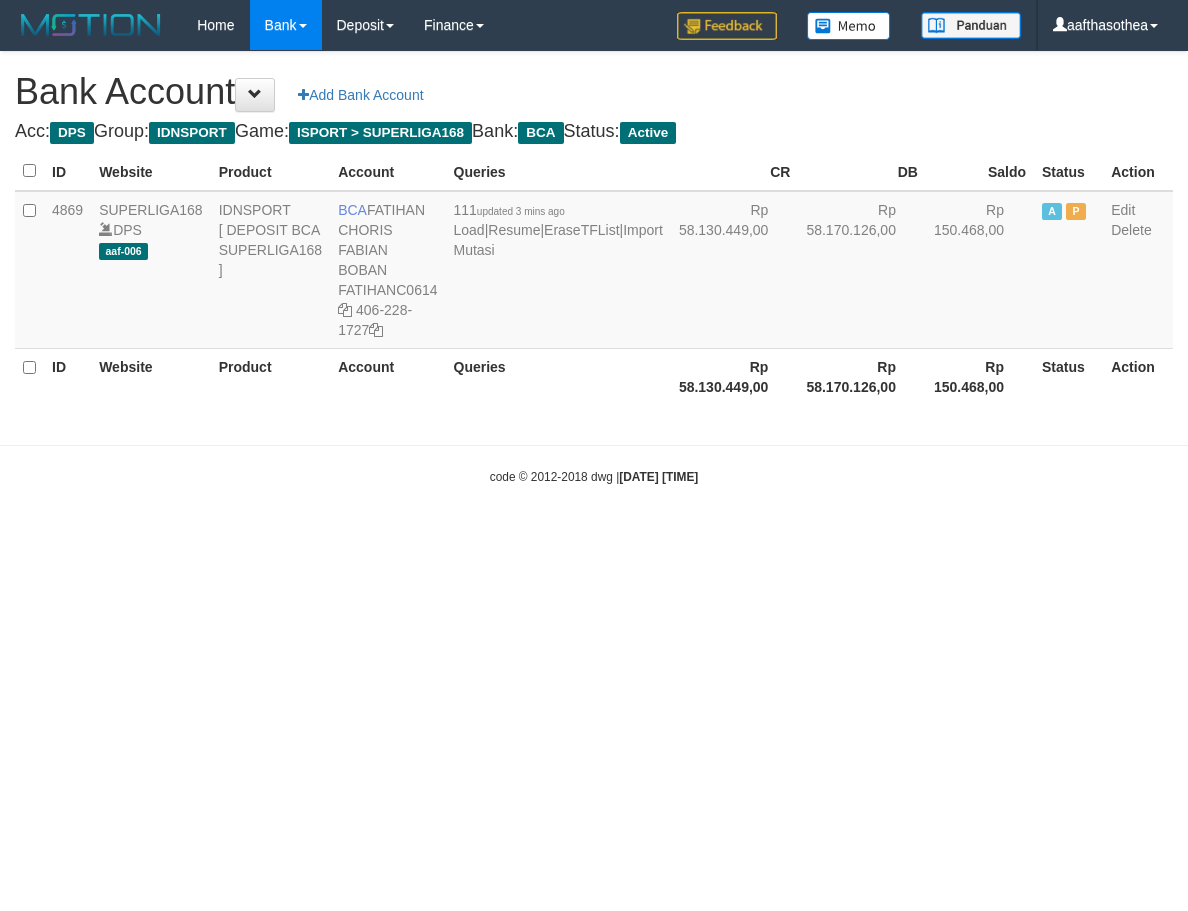select on "***" 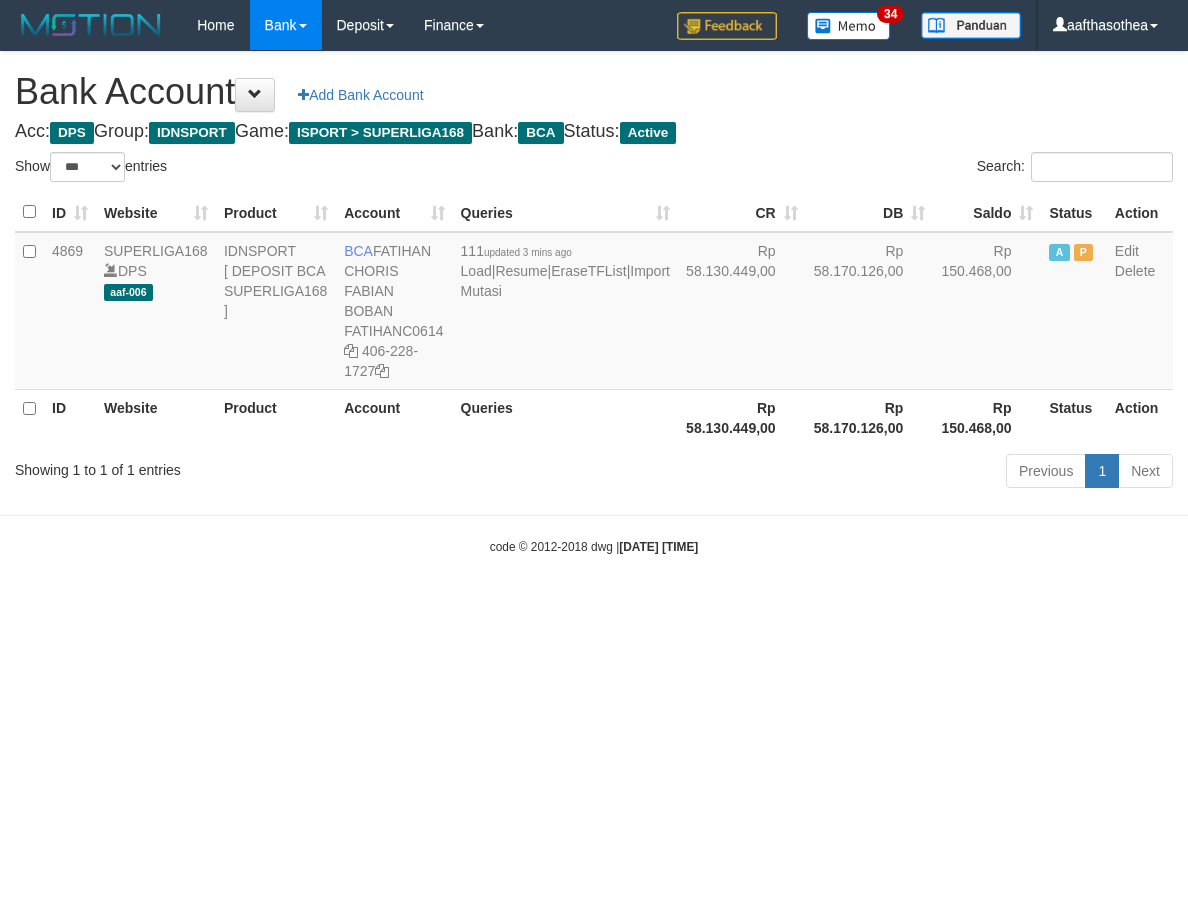 click on "Toggle navigation
Home
Bank
Account List
Load
By Website
Group
[ISPORT]													SUPERLIGA168
By Load Group (DPS)" at bounding box center [594, 303] 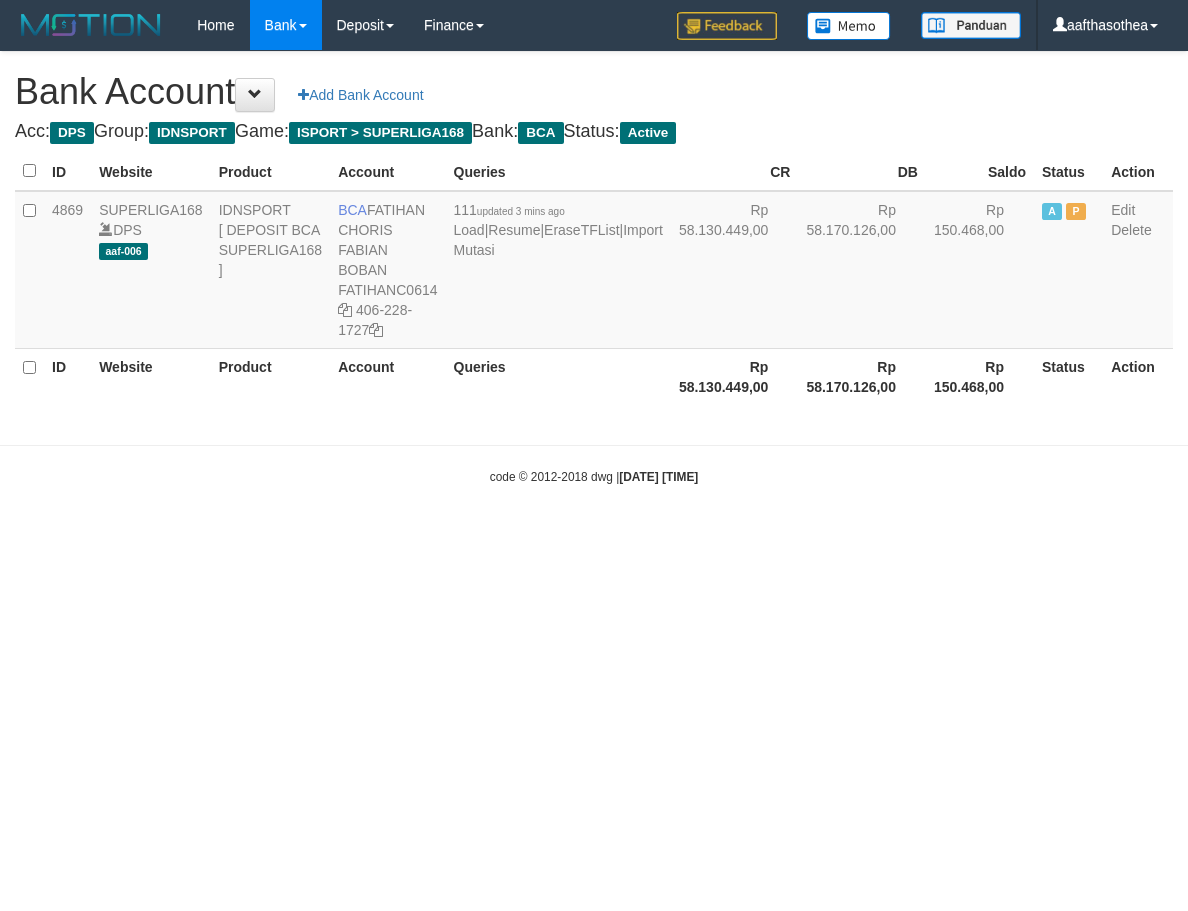 scroll, scrollTop: 0, scrollLeft: 0, axis: both 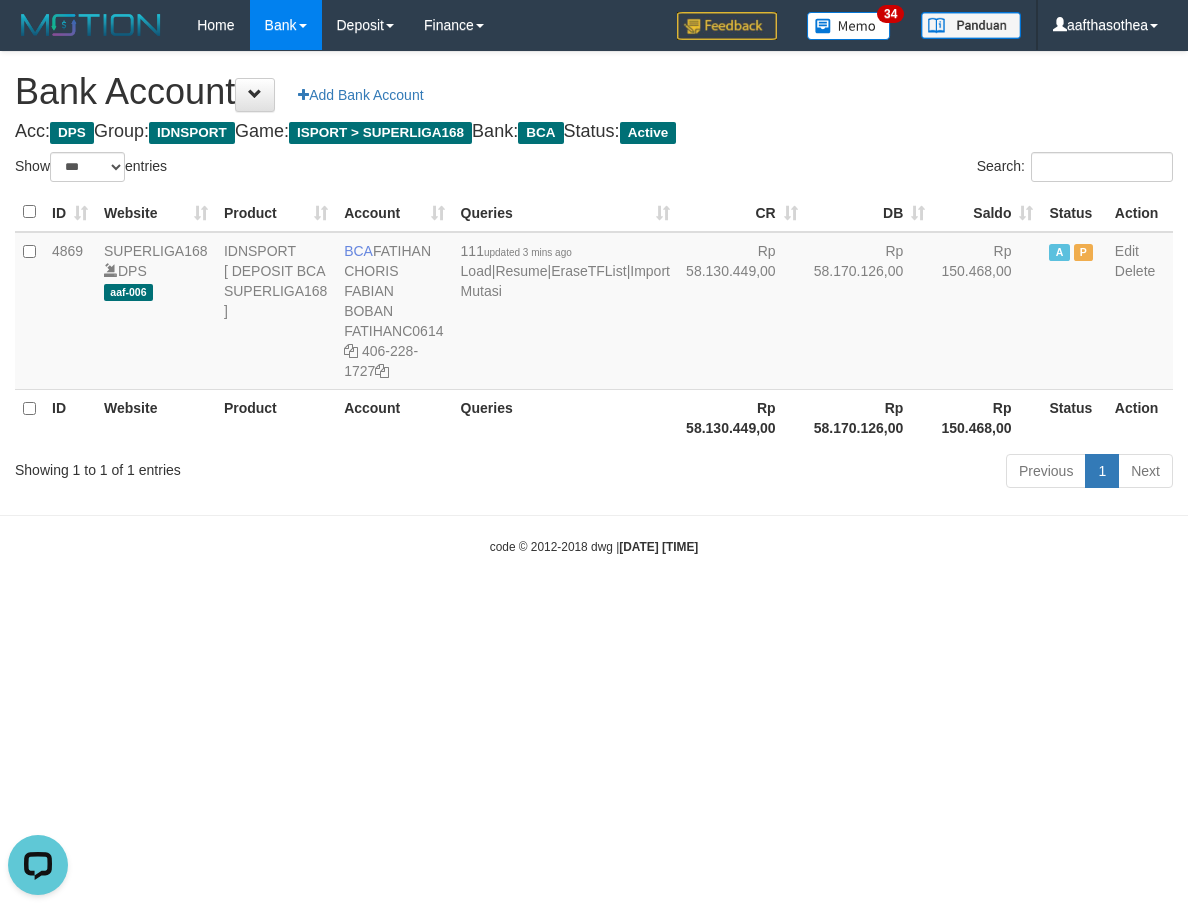 drag, startPoint x: 470, startPoint y: 408, endPoint x: 499, endPoint y: 401, distance: 29.832869 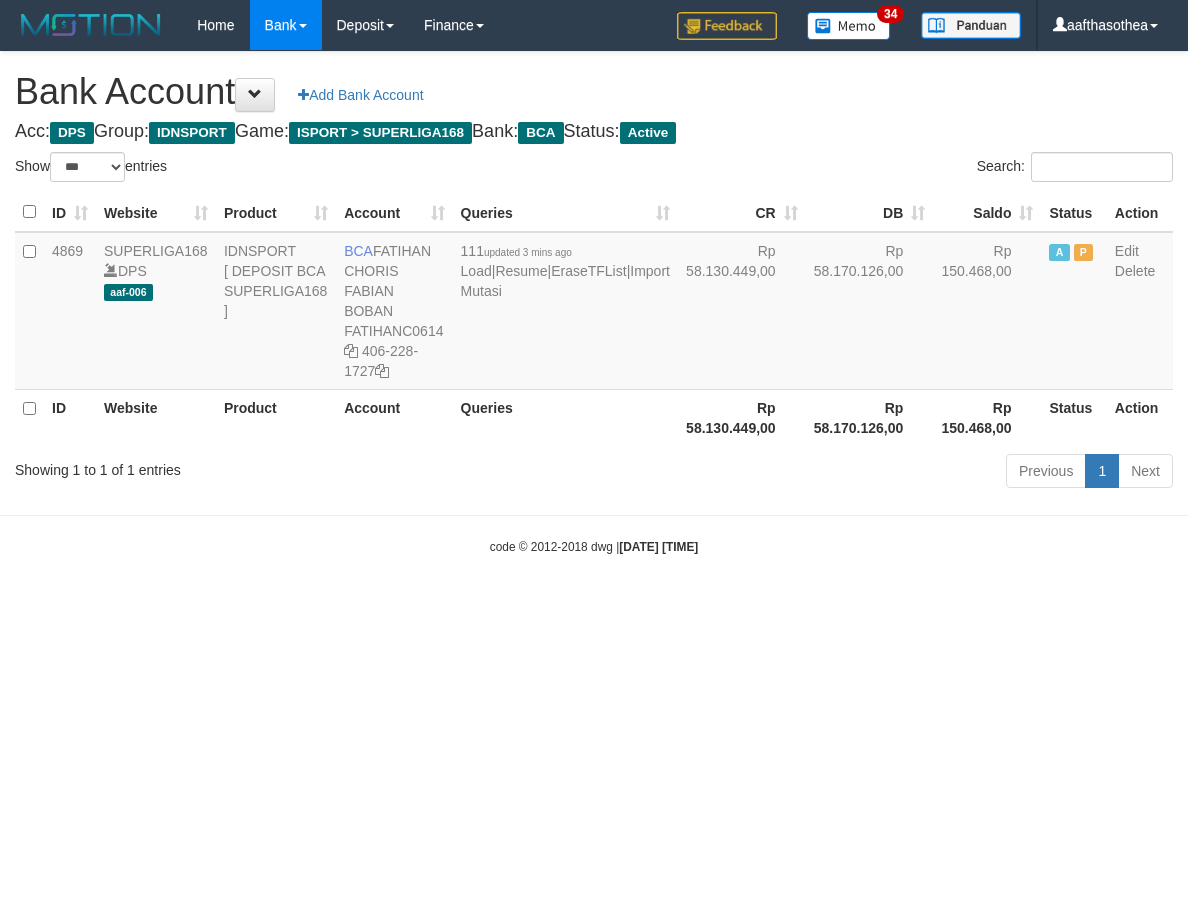 select on "***" 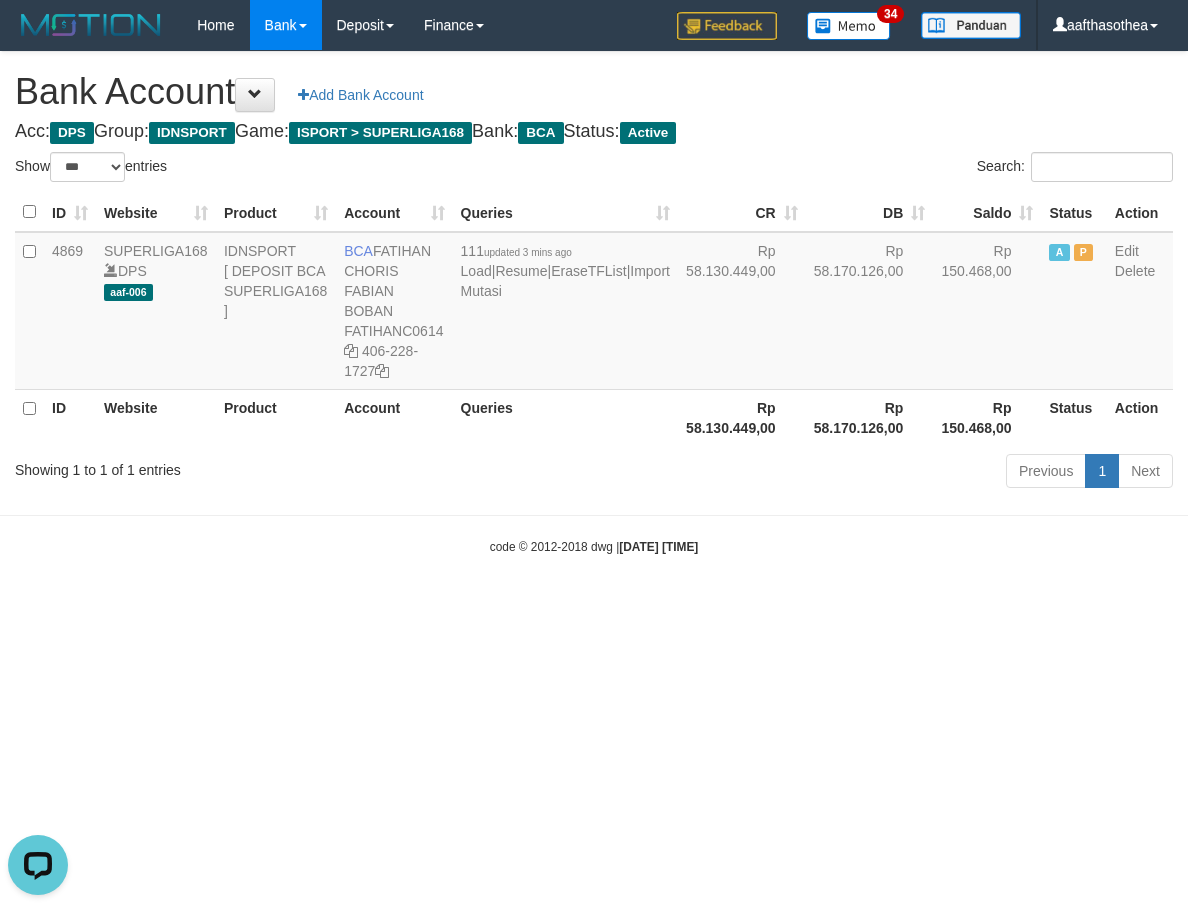 scroll, scrollTop: 0, scrollLeft: 0, axis: both 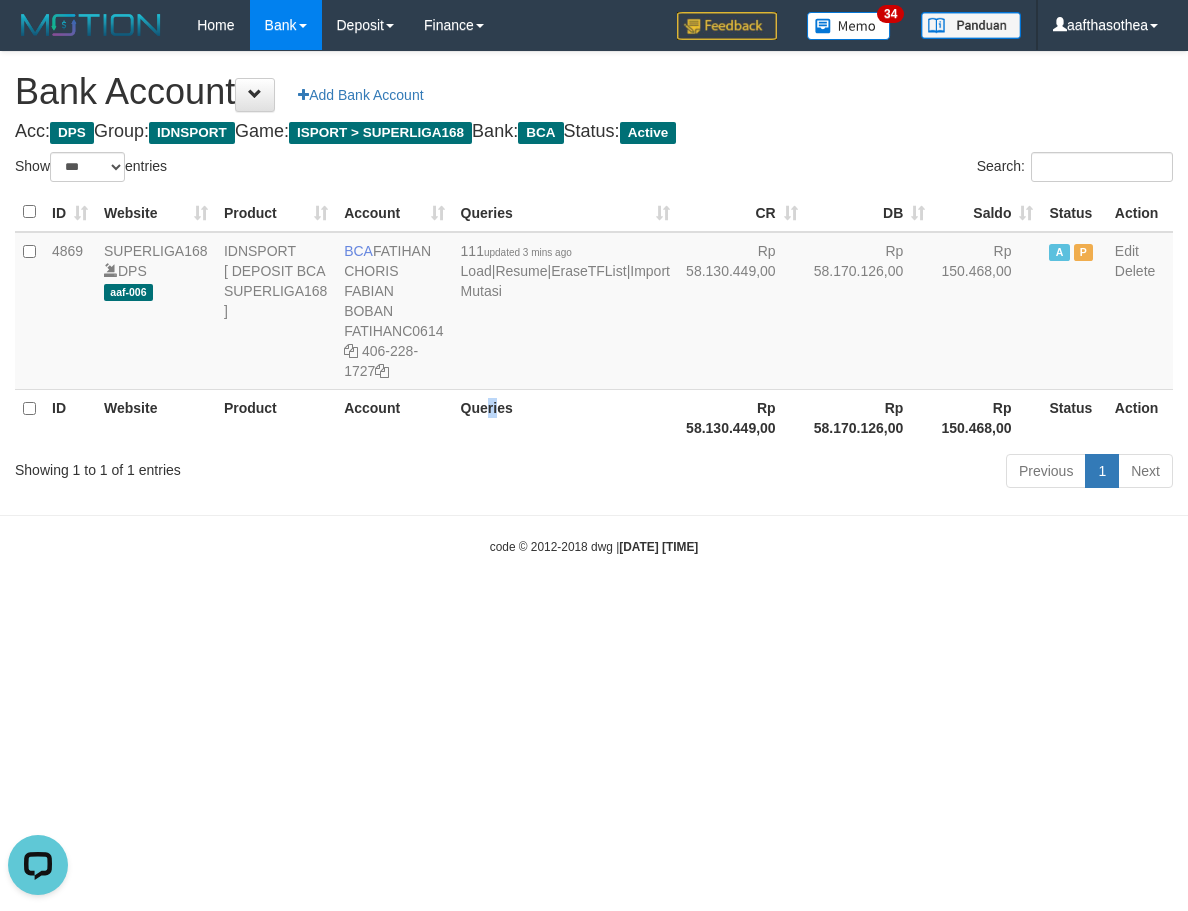 drag, startPoint x: 516, startPoint y: 410, endPoint x: 504, endPoint y: 411, distance: 12.0415945 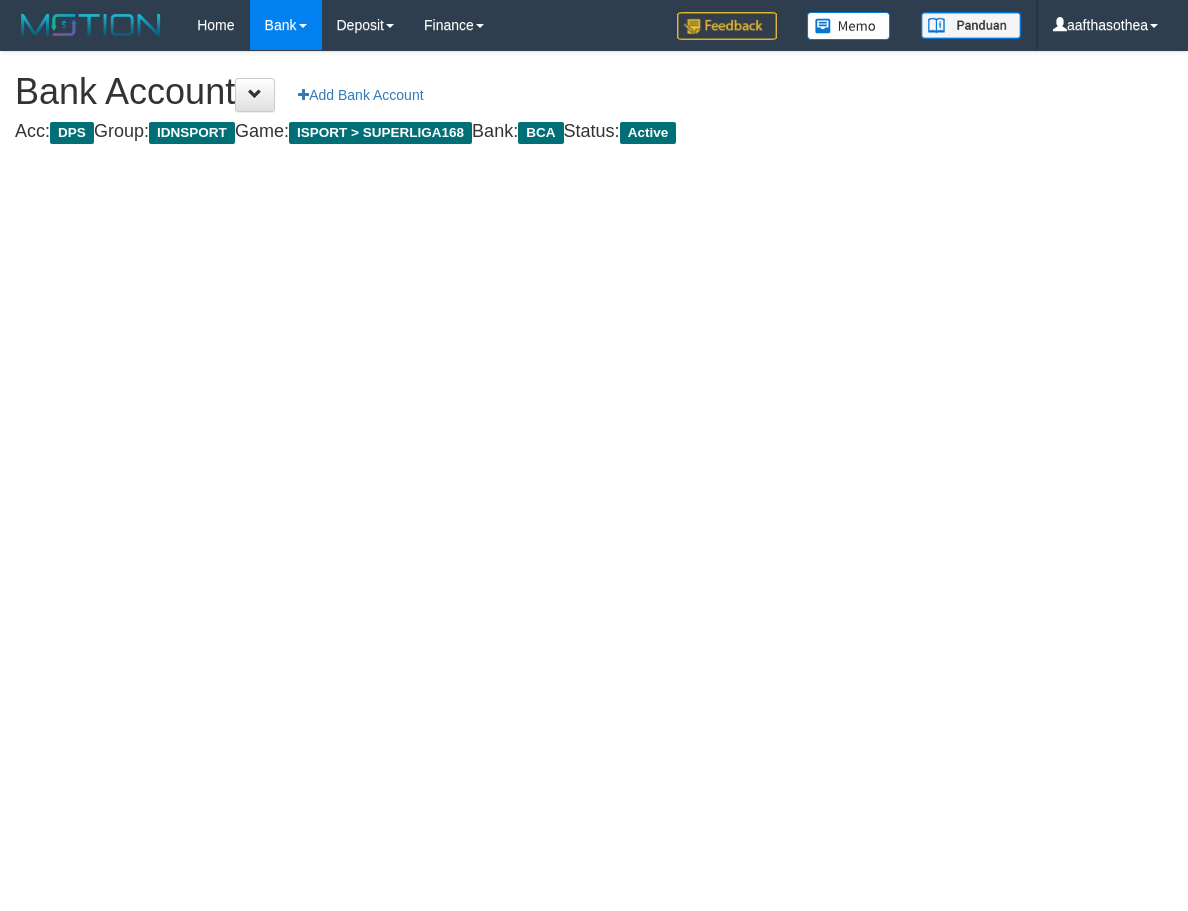 scroll, scrollTop: 0, scrollLeft: 0, axis: both 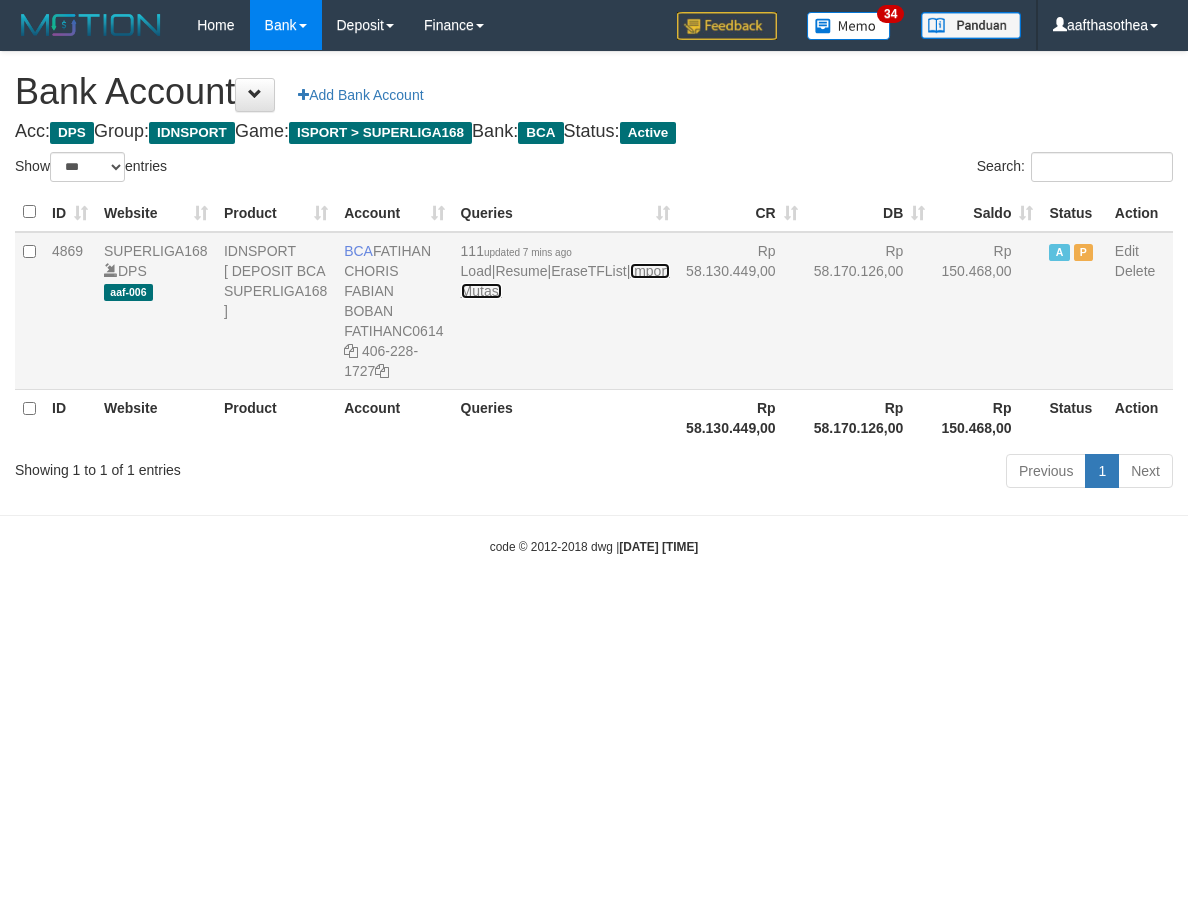 click on "Import Mutasi" at bounding box center [565, 281] 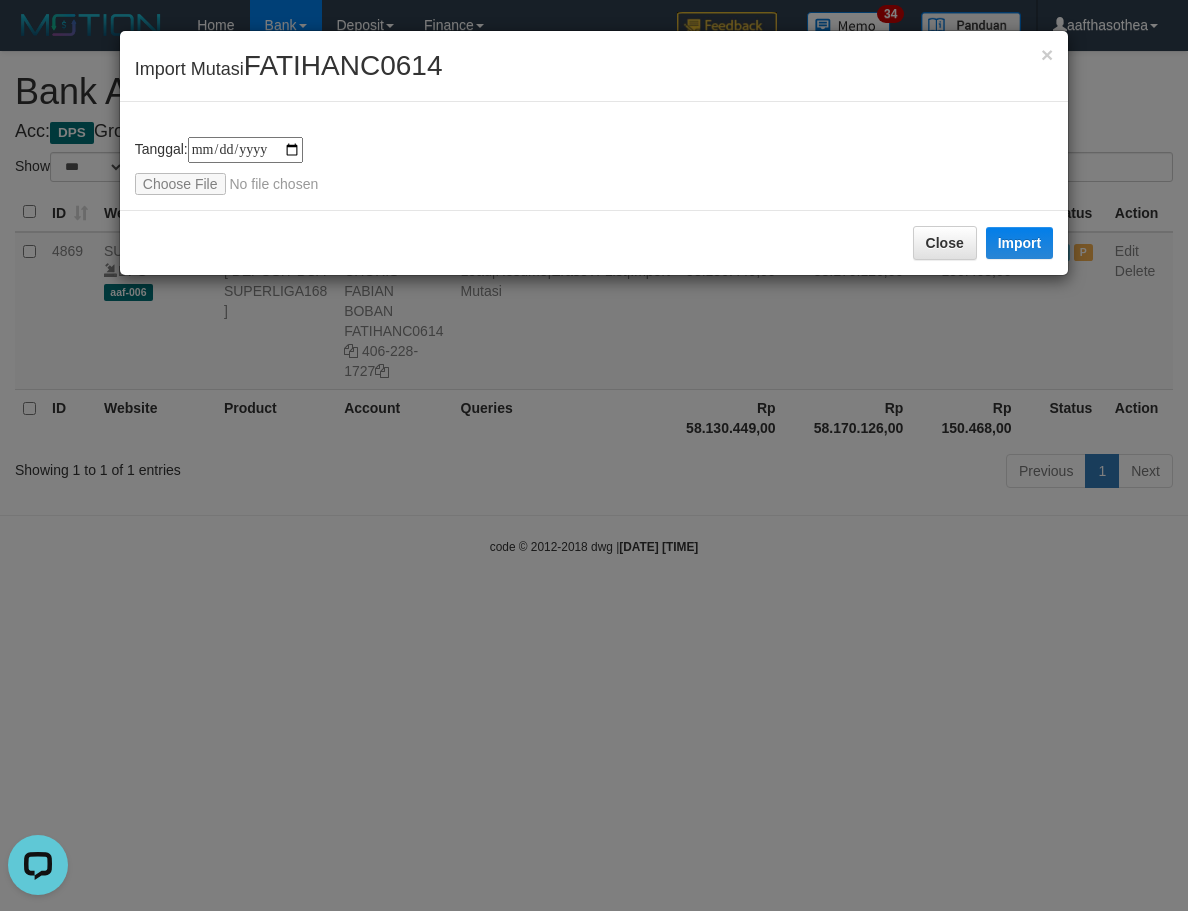scroll, scrollTop: 0, scrollLeft: 0, axis: both 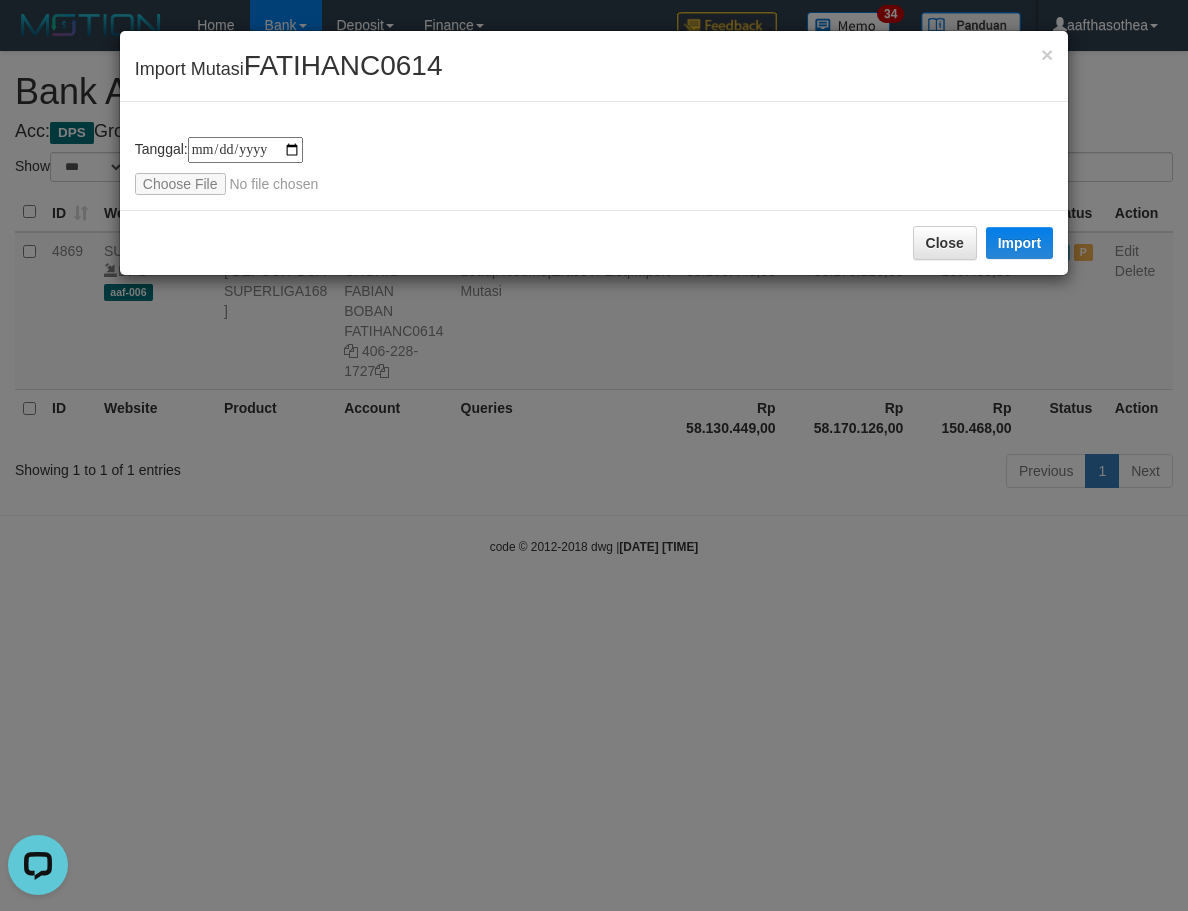 type on "**********" 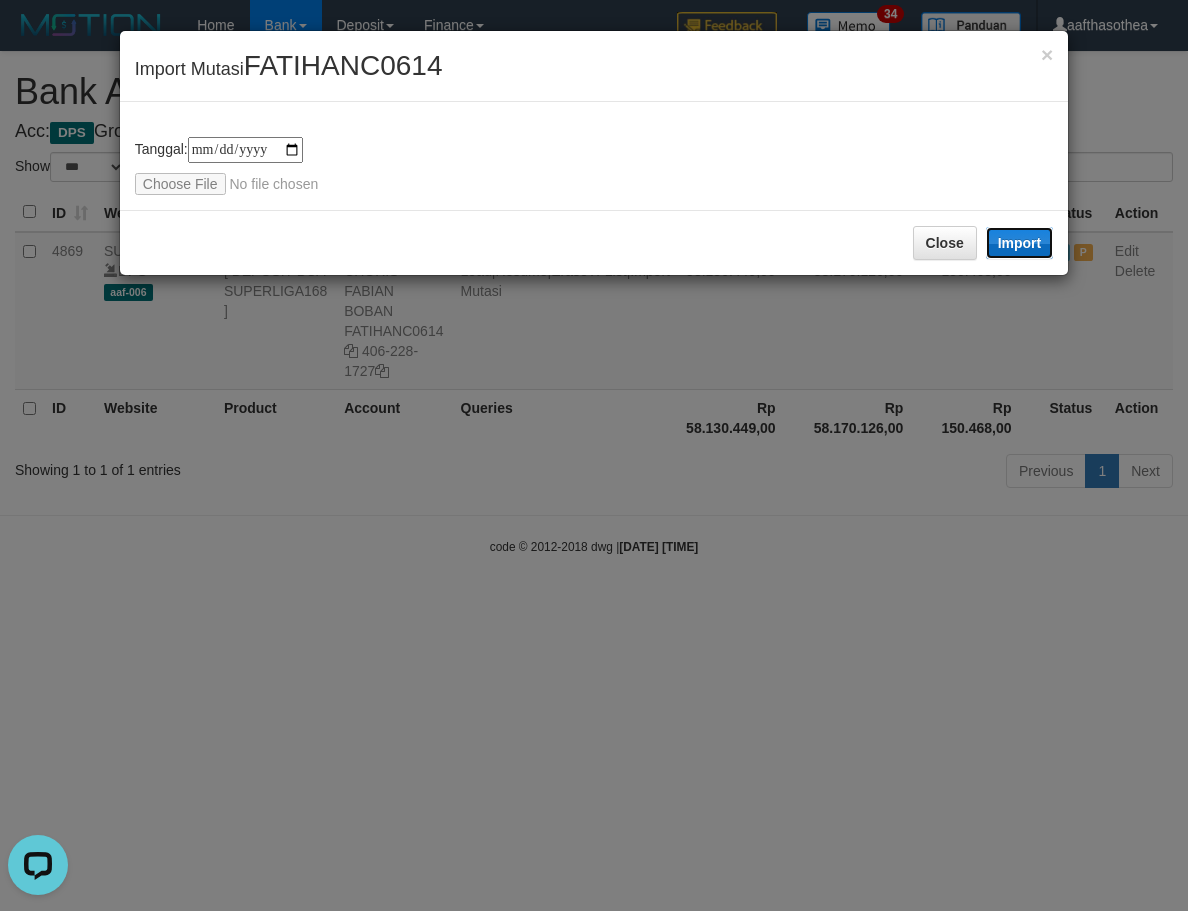 click on "Import" at bounding box center (1020, 243) 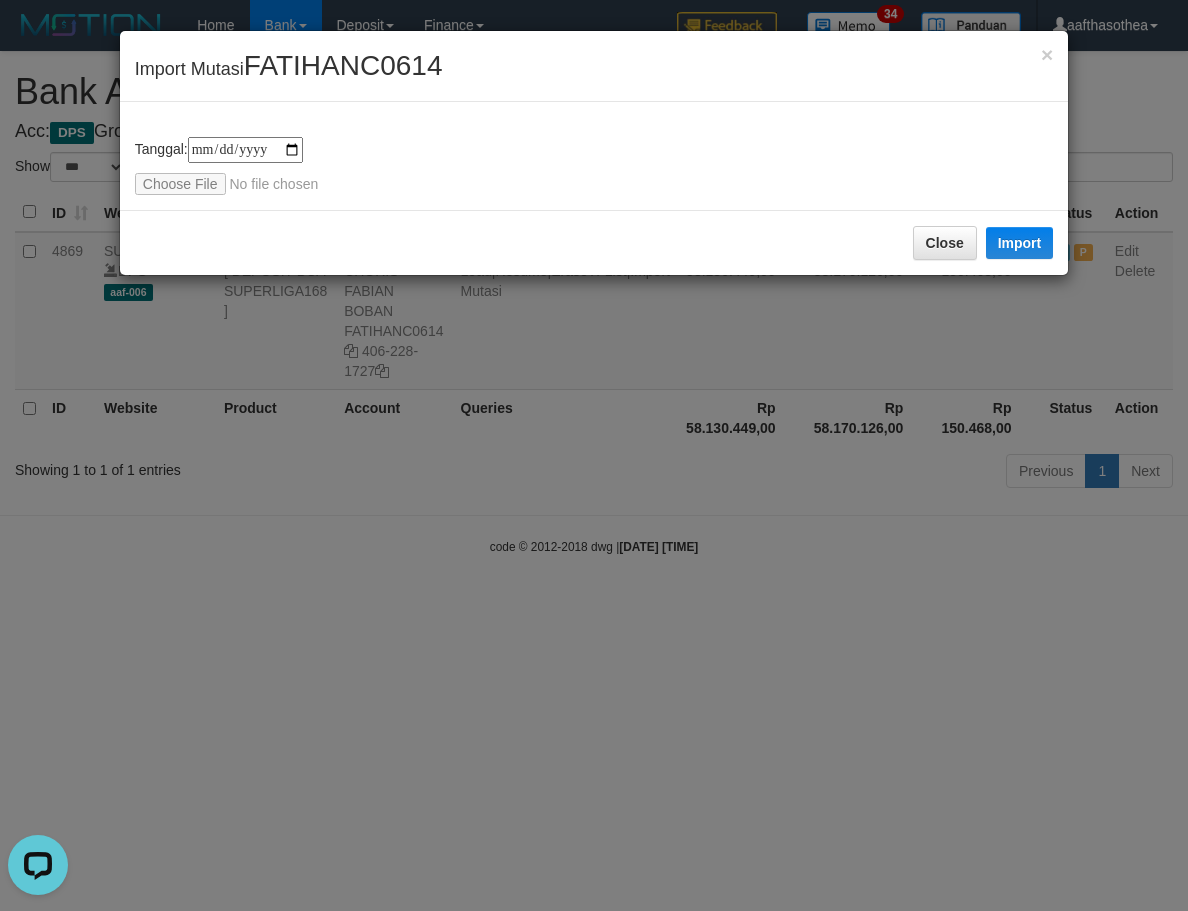 click on "**********" at bounding box center (594, 455) 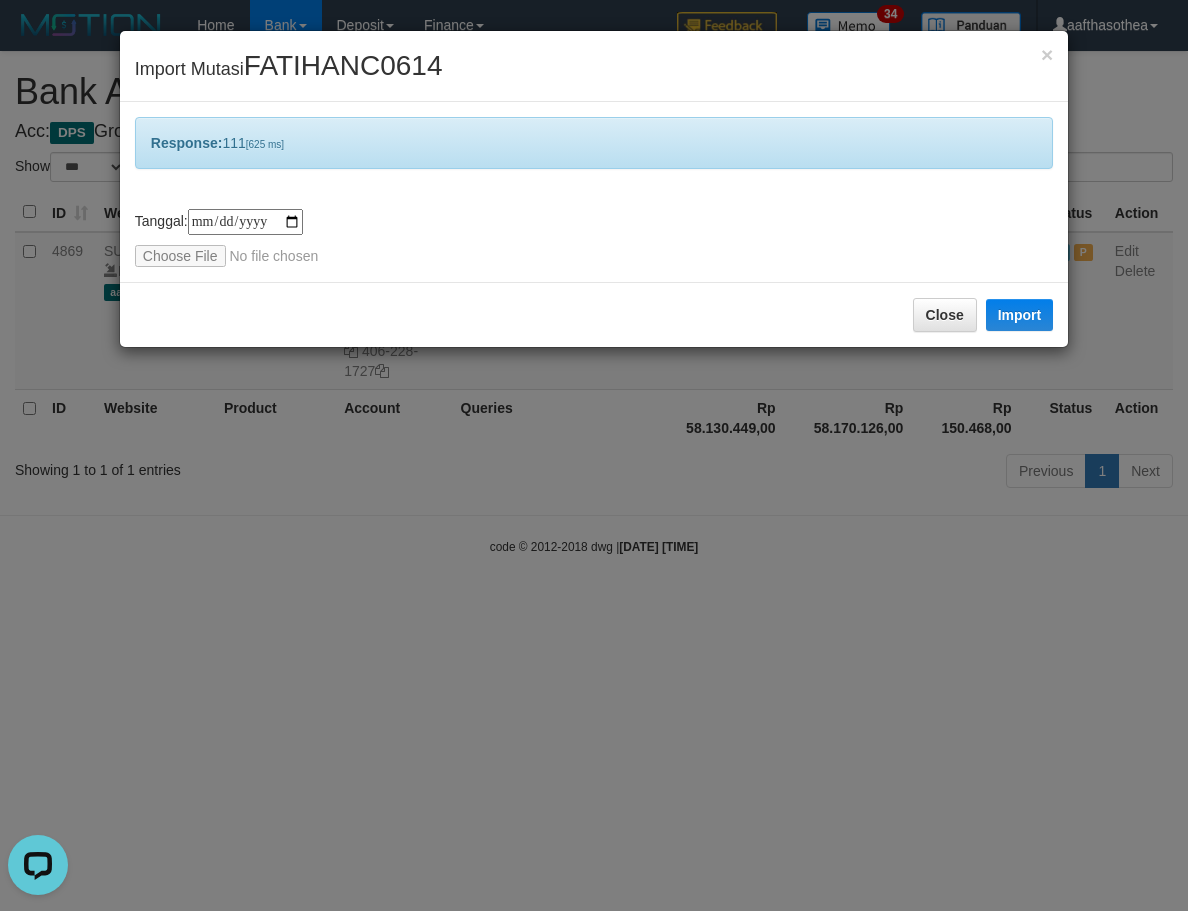 click on "**********" at bounding box center (594, 455) 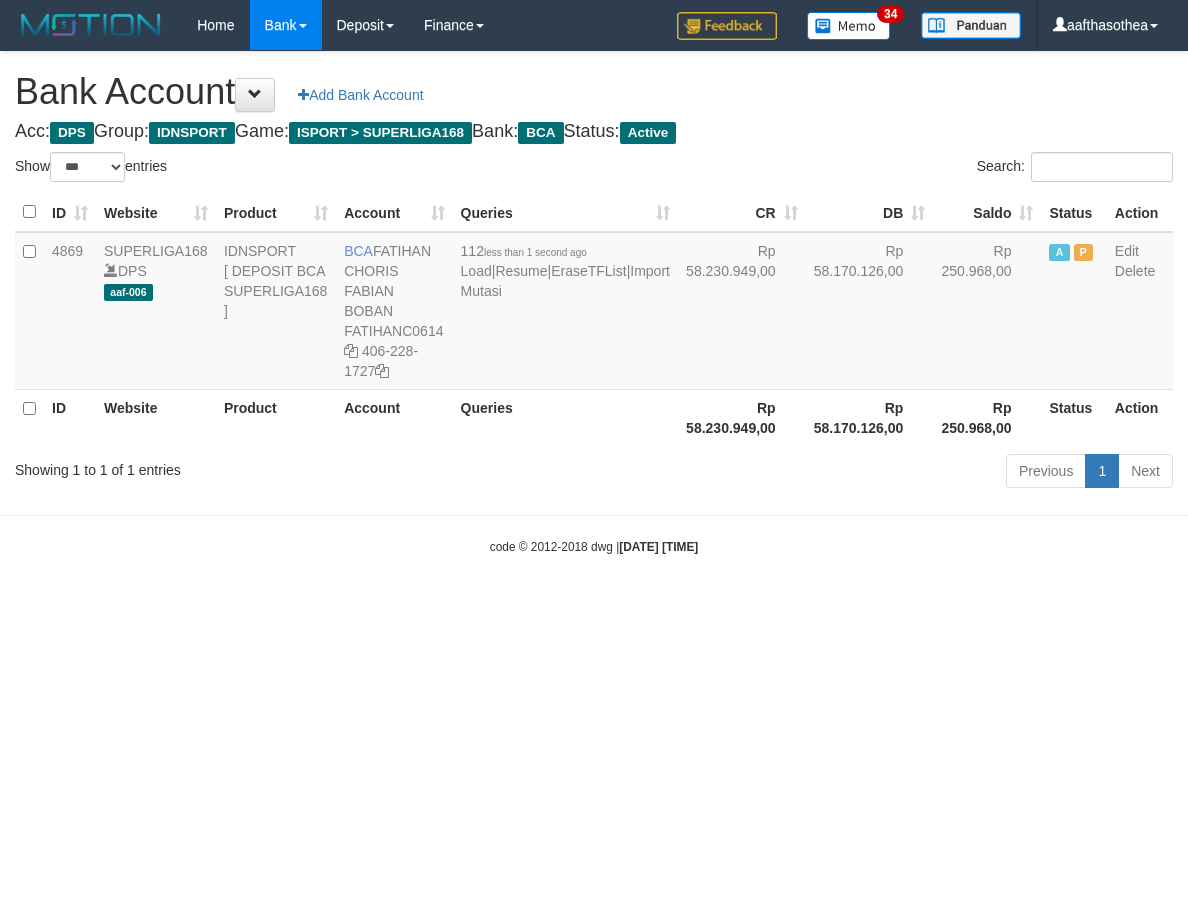 select on "***" 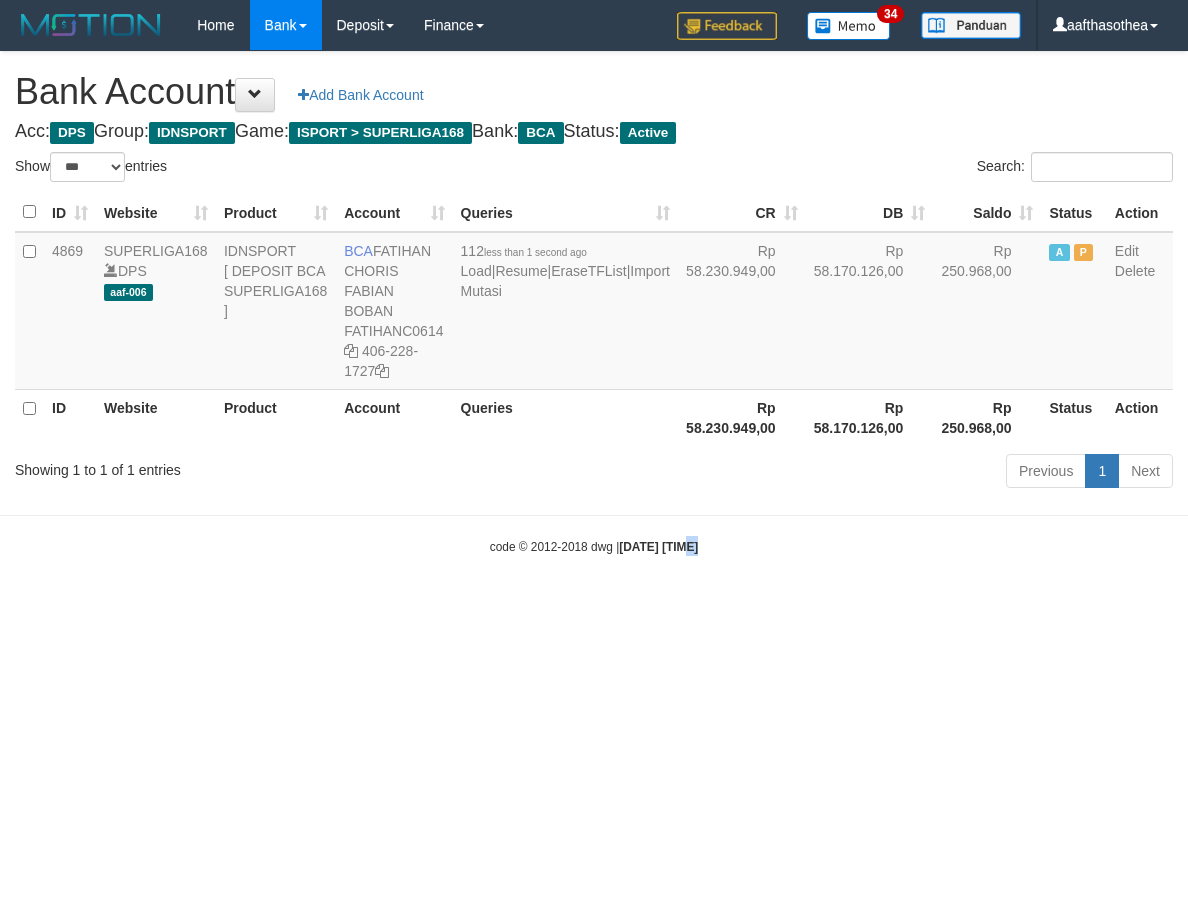 click on "2025/08/02 12:15:03" at bounding box center [658, 547] 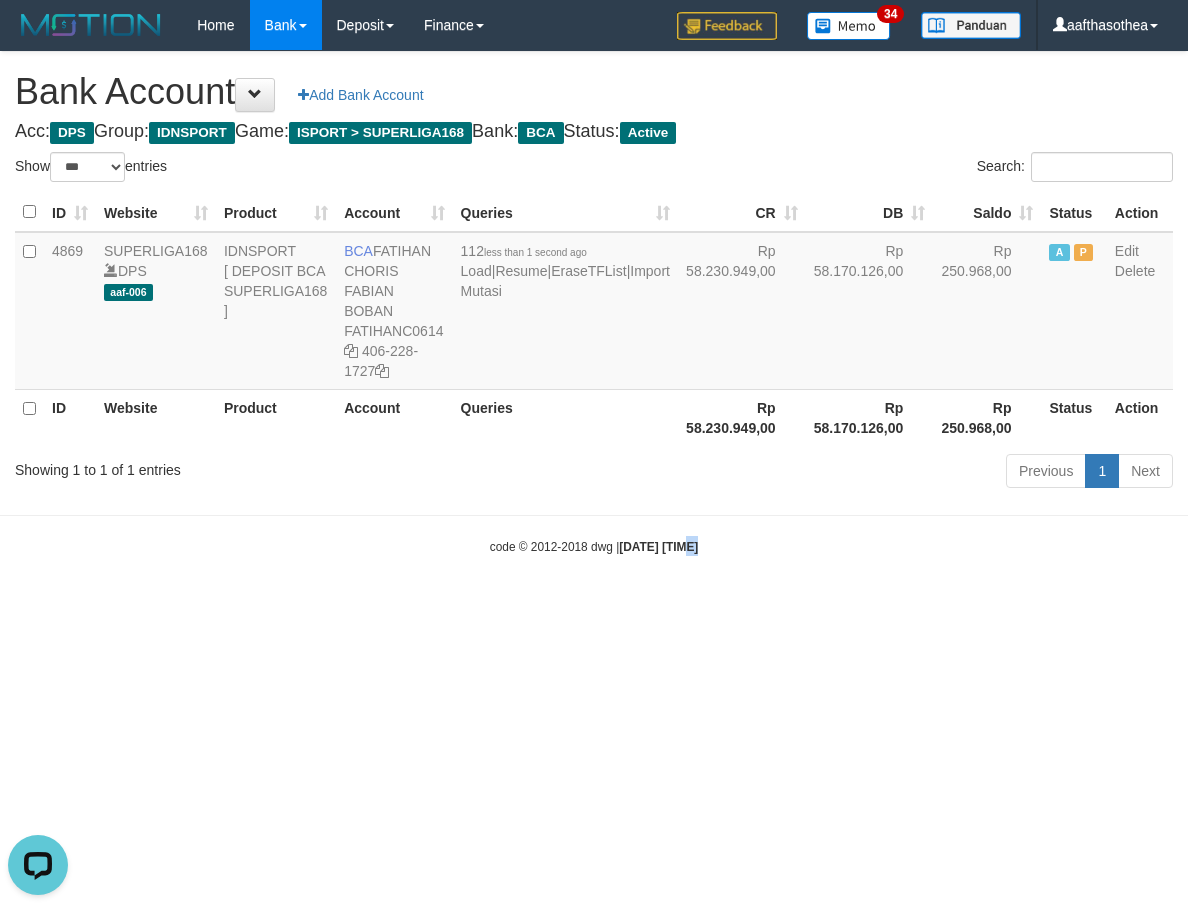scroll, scrollTop: 0, scrollLeft: 0, axis: both 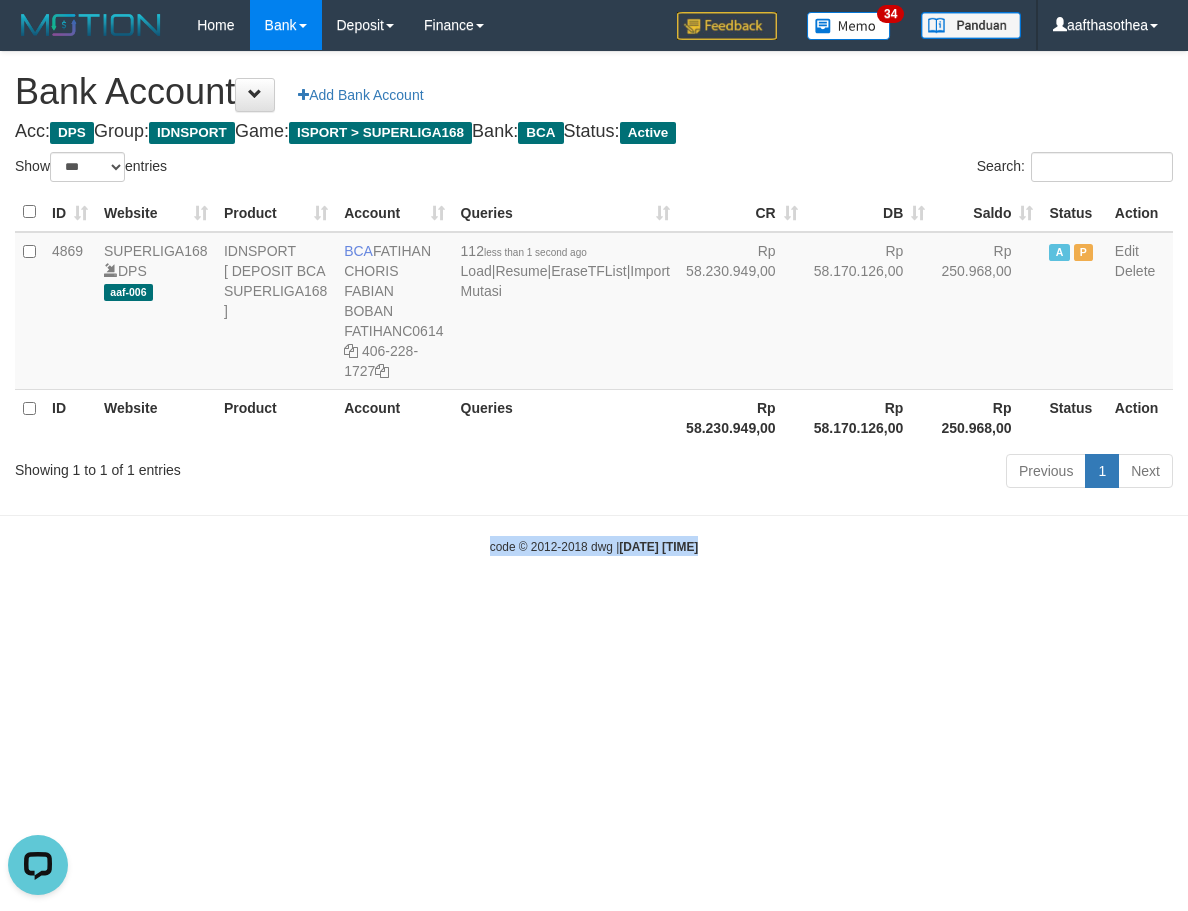 click on "2025/08/02 12:15:03" at bounding box center [658, 547] 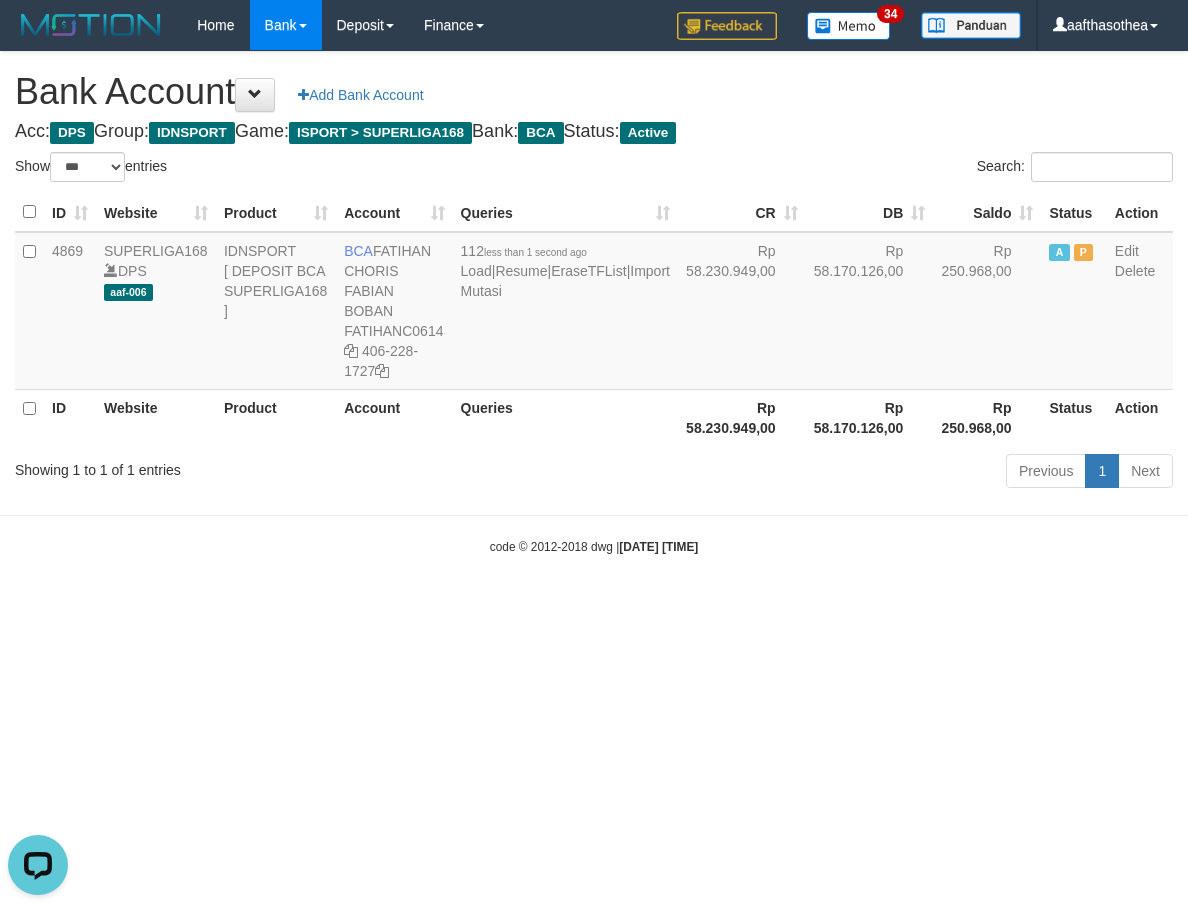 click on "2025/08/02 12:15:03" at bounding box center (658, 547) 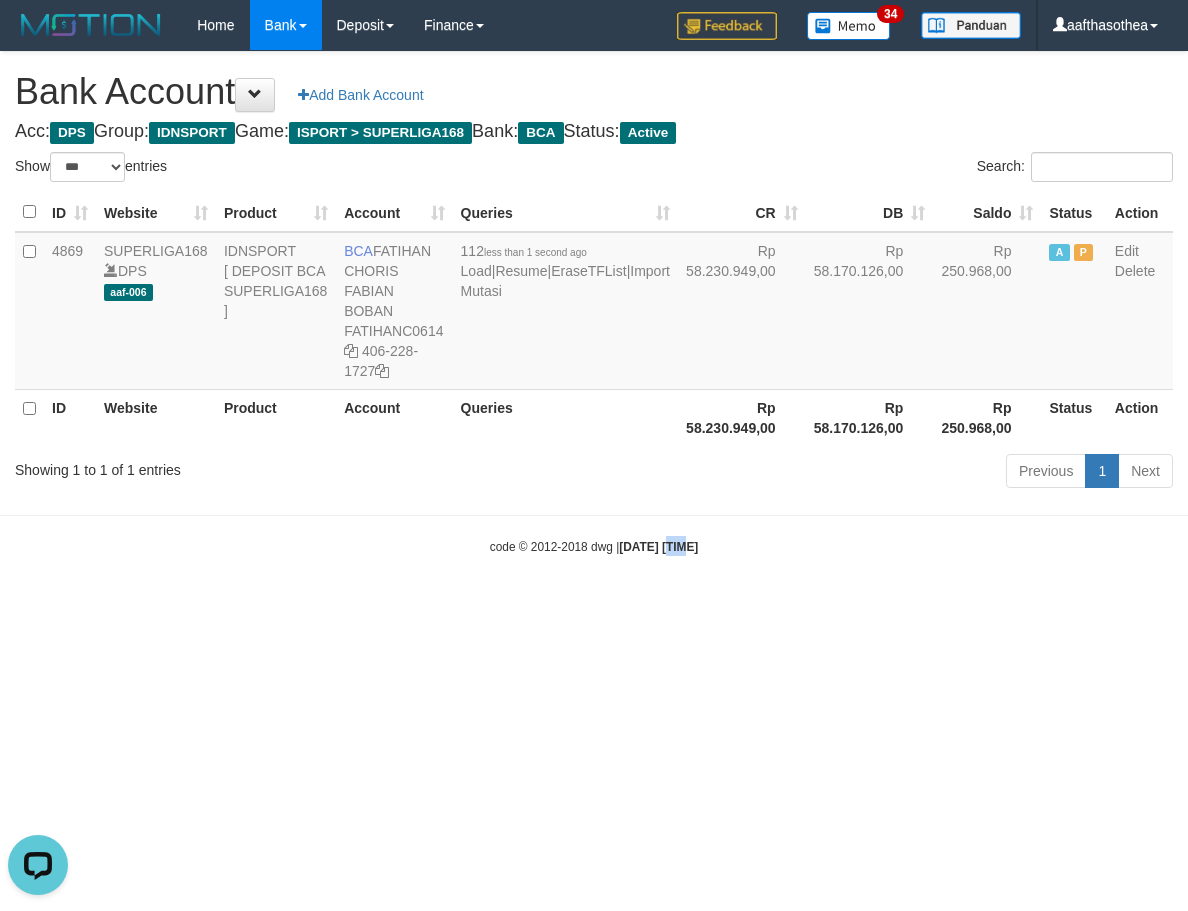 click on "2025/08/02 12:15:03" at bounding box center [658, 547] 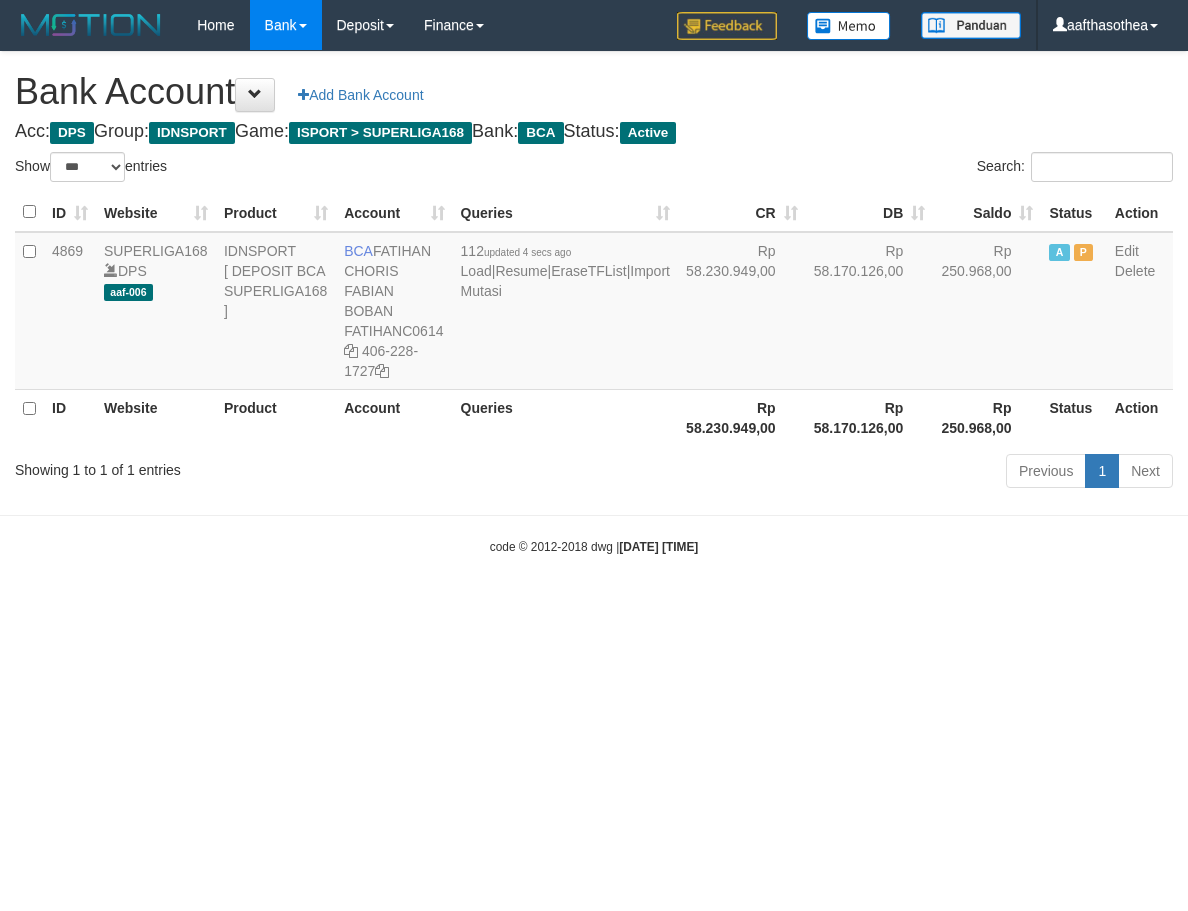 select on "***" 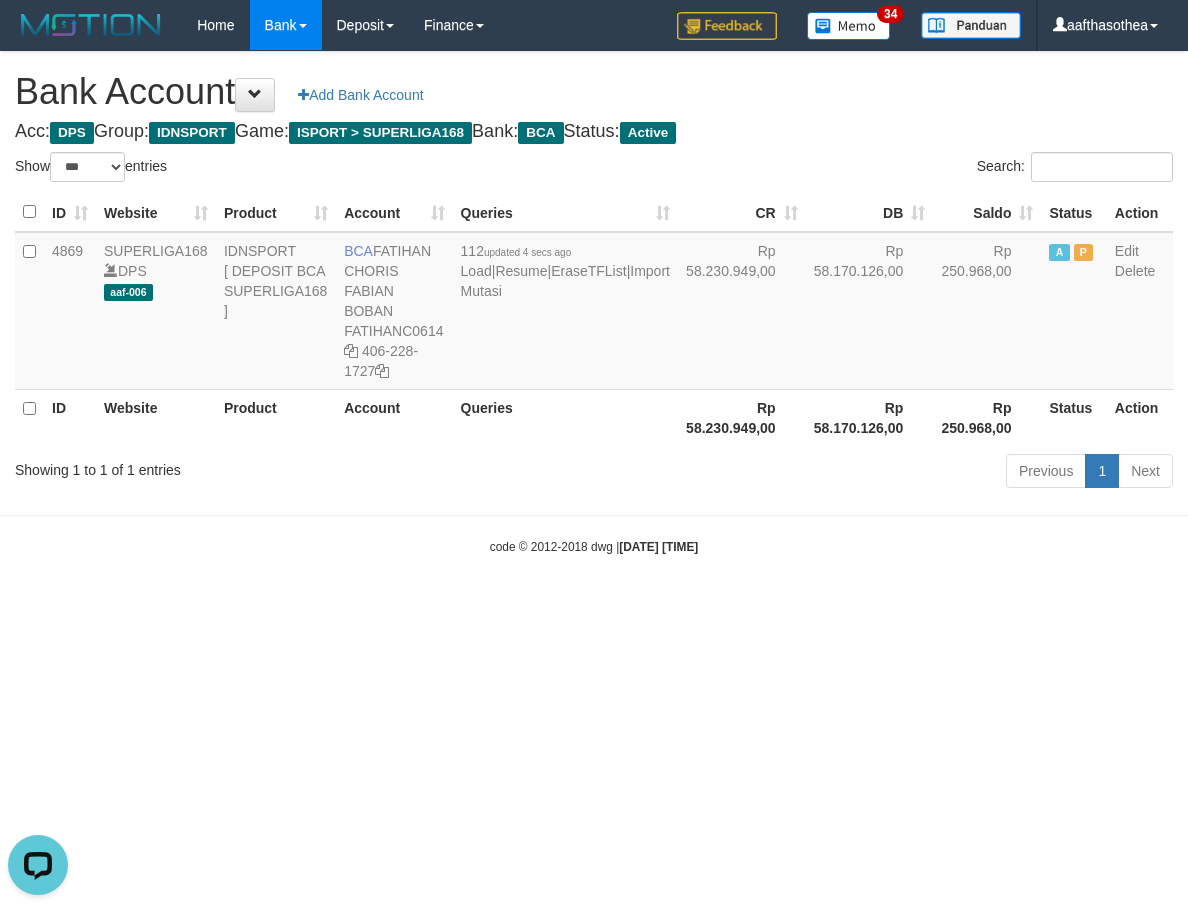 scroll, scrollTop: 0, scrollLeft: 0, axis: both 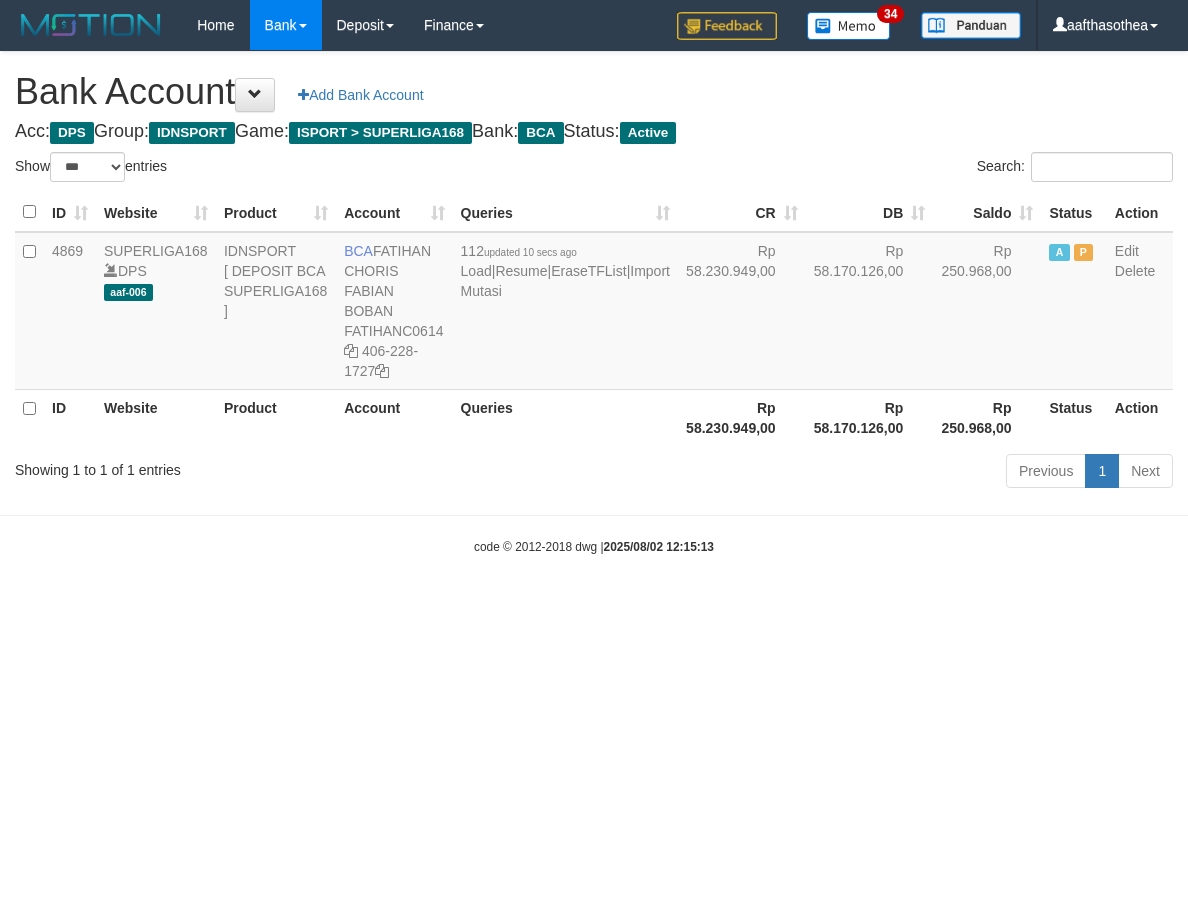 select on "***" 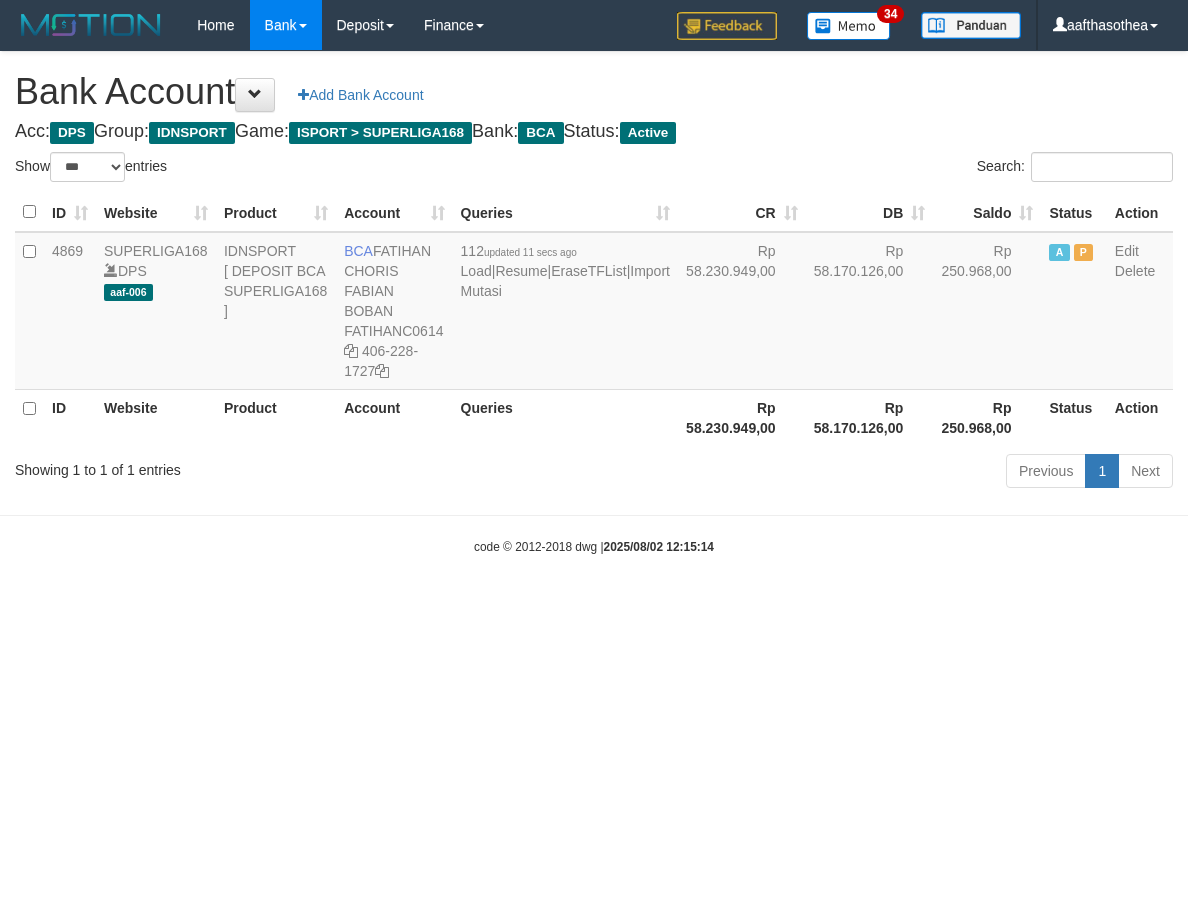 select on "***" 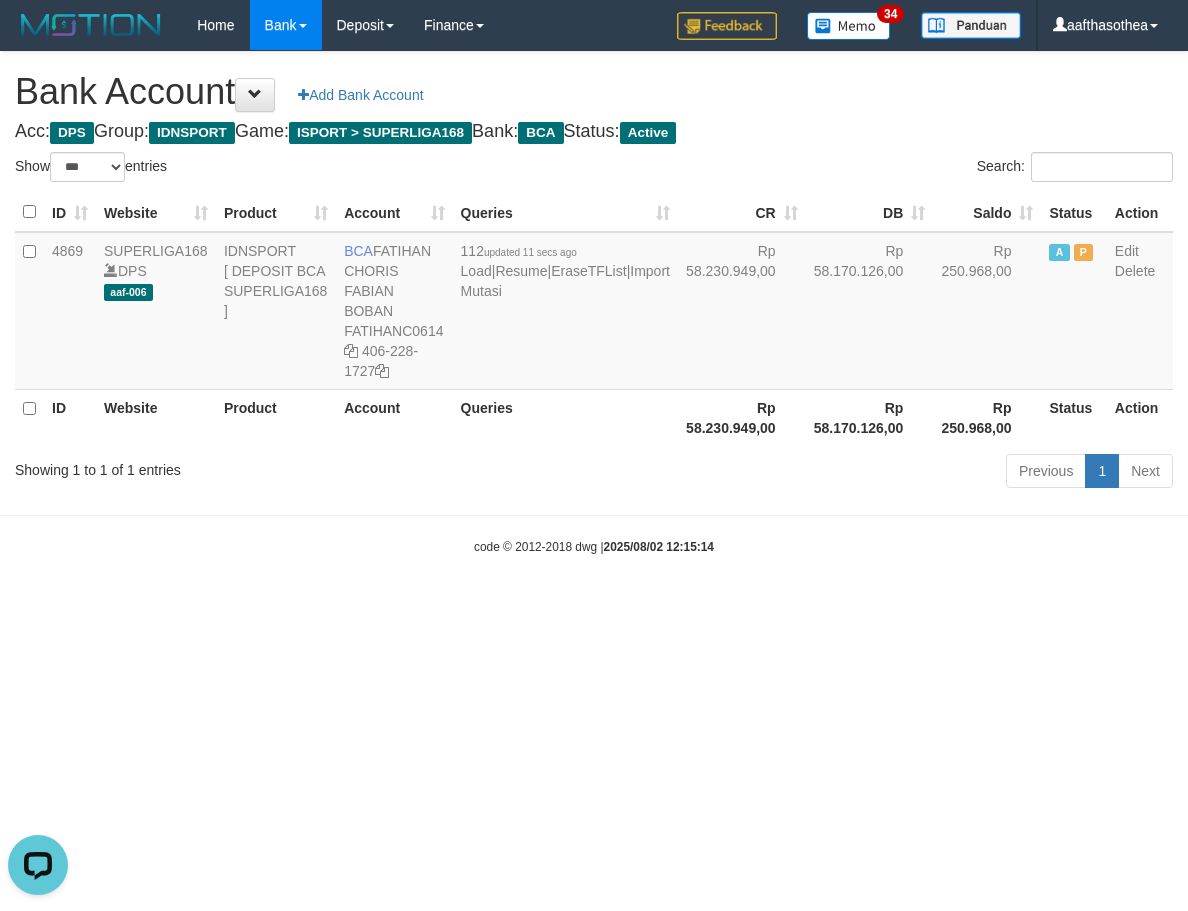 scroll, scrollTop: 0, scrollLeft: 0, axis: both 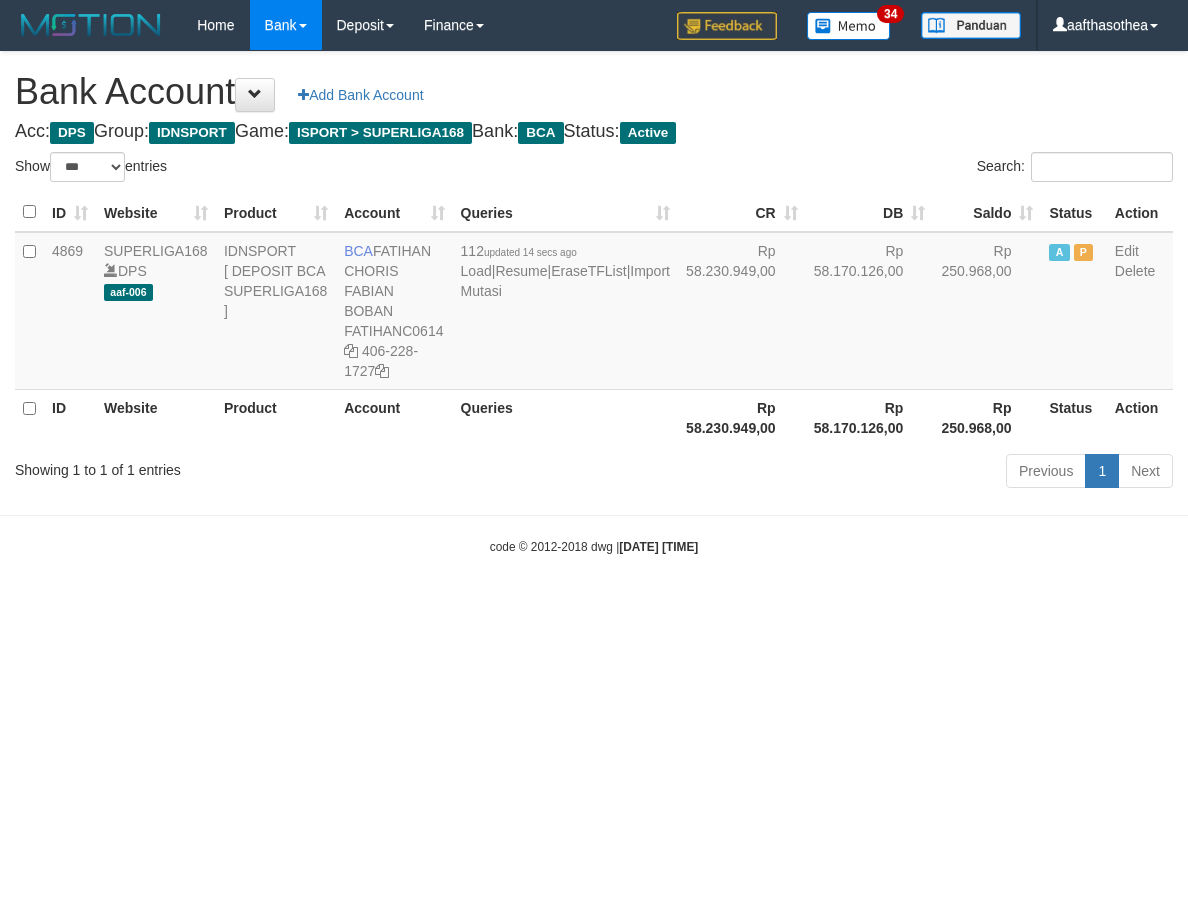 select on "***" 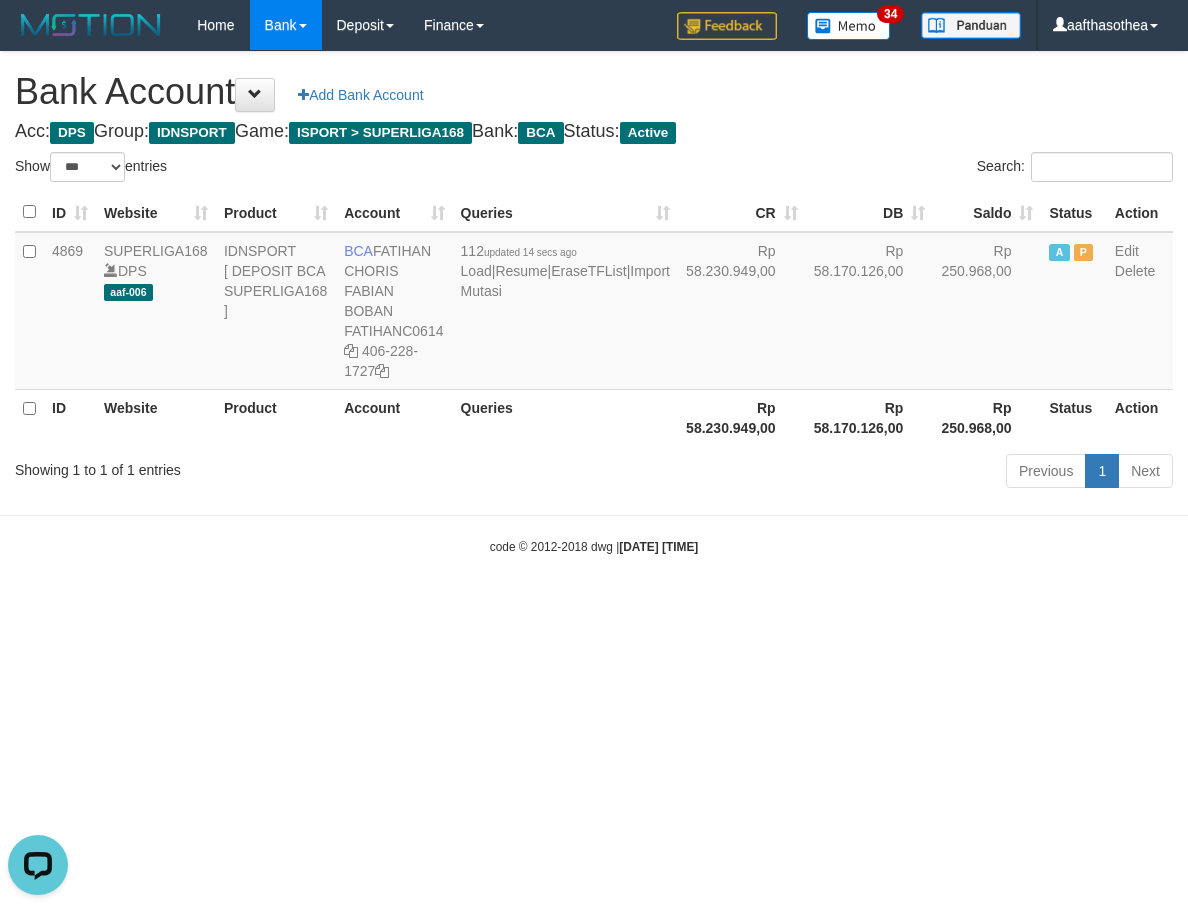 scroll, scrollTop: 0, scrollLeft: 0, axis: both 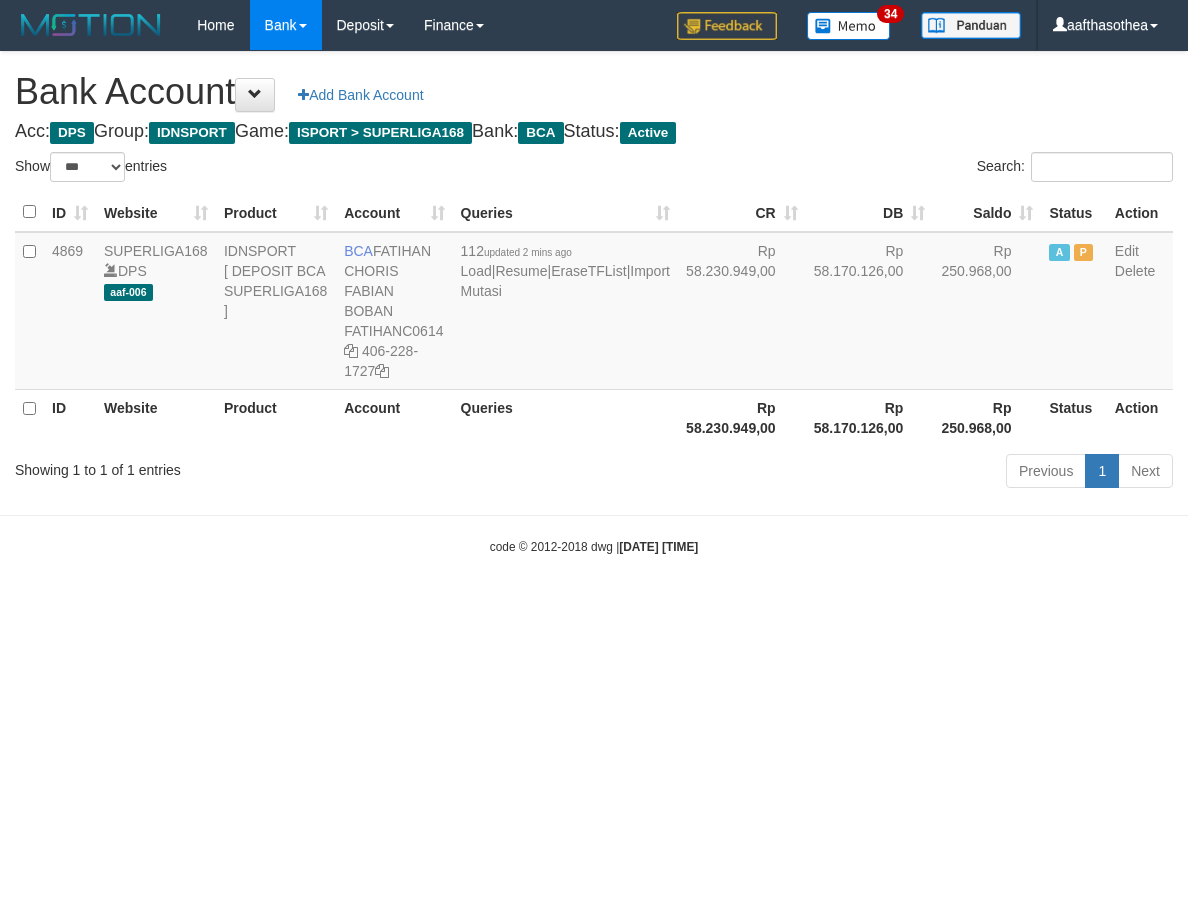 select on "***" 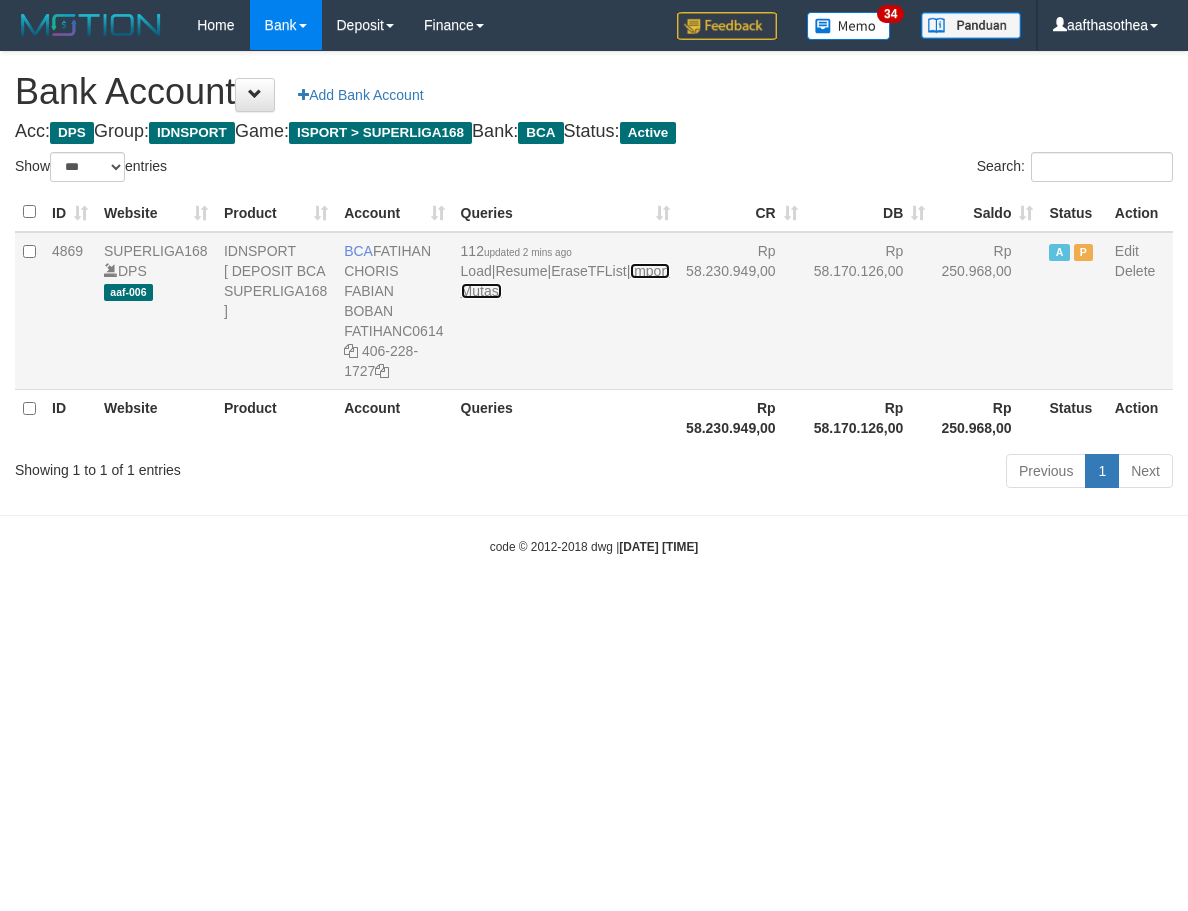 click on "Import Mutasi" at bounding box center [565, 281] 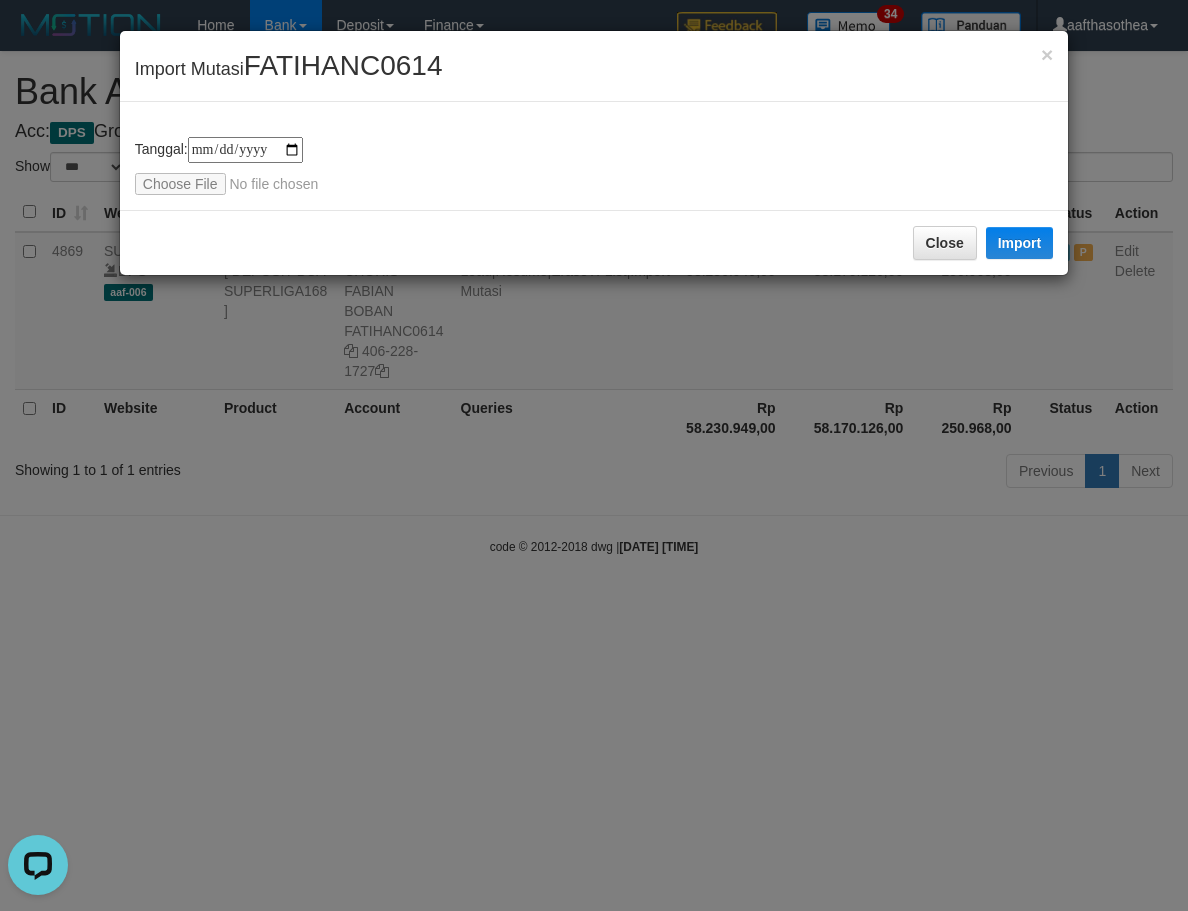 scroll, scrollTop: 0, scrollLeft: 0, axis: both 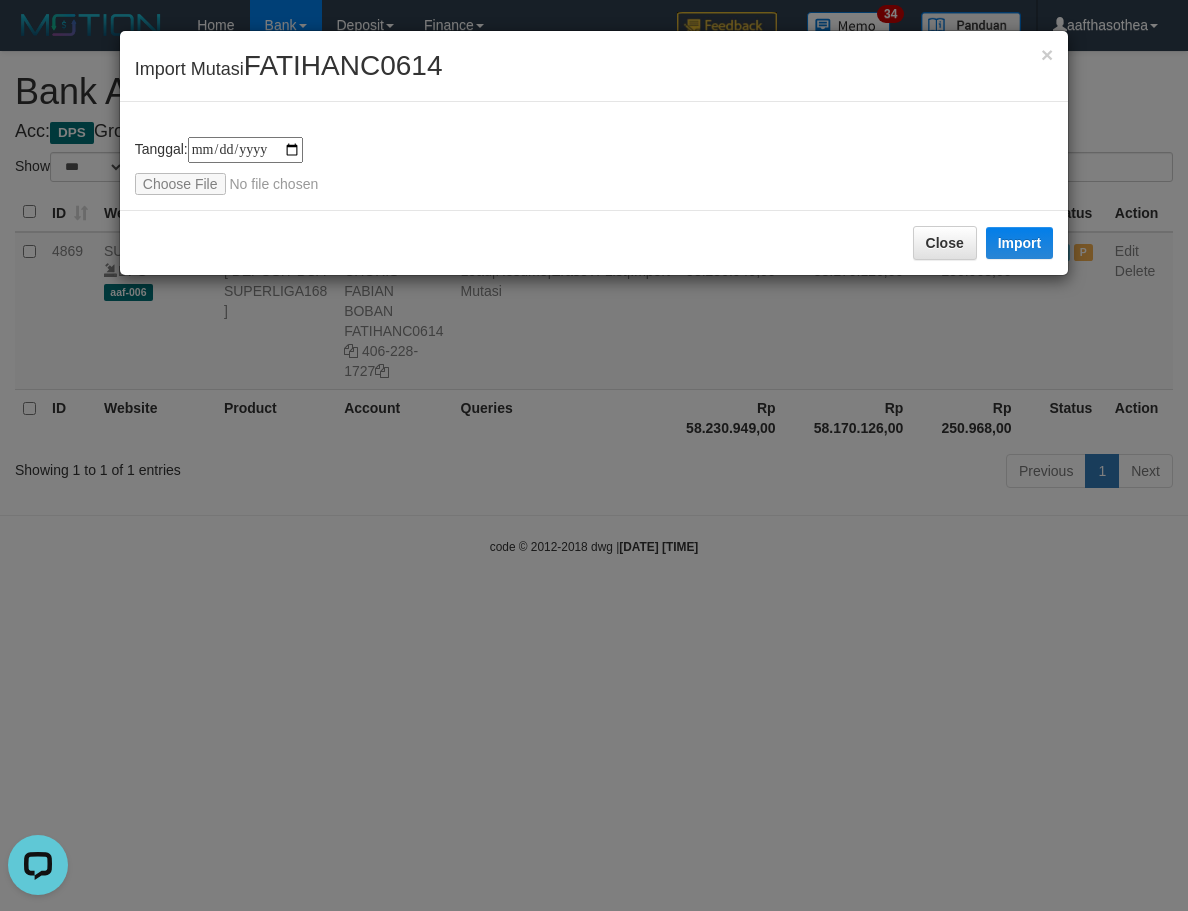 drag, startPoint x: 955, startPoint y: 682, endPoint x: 943, endPoint y: 682, distance: 12 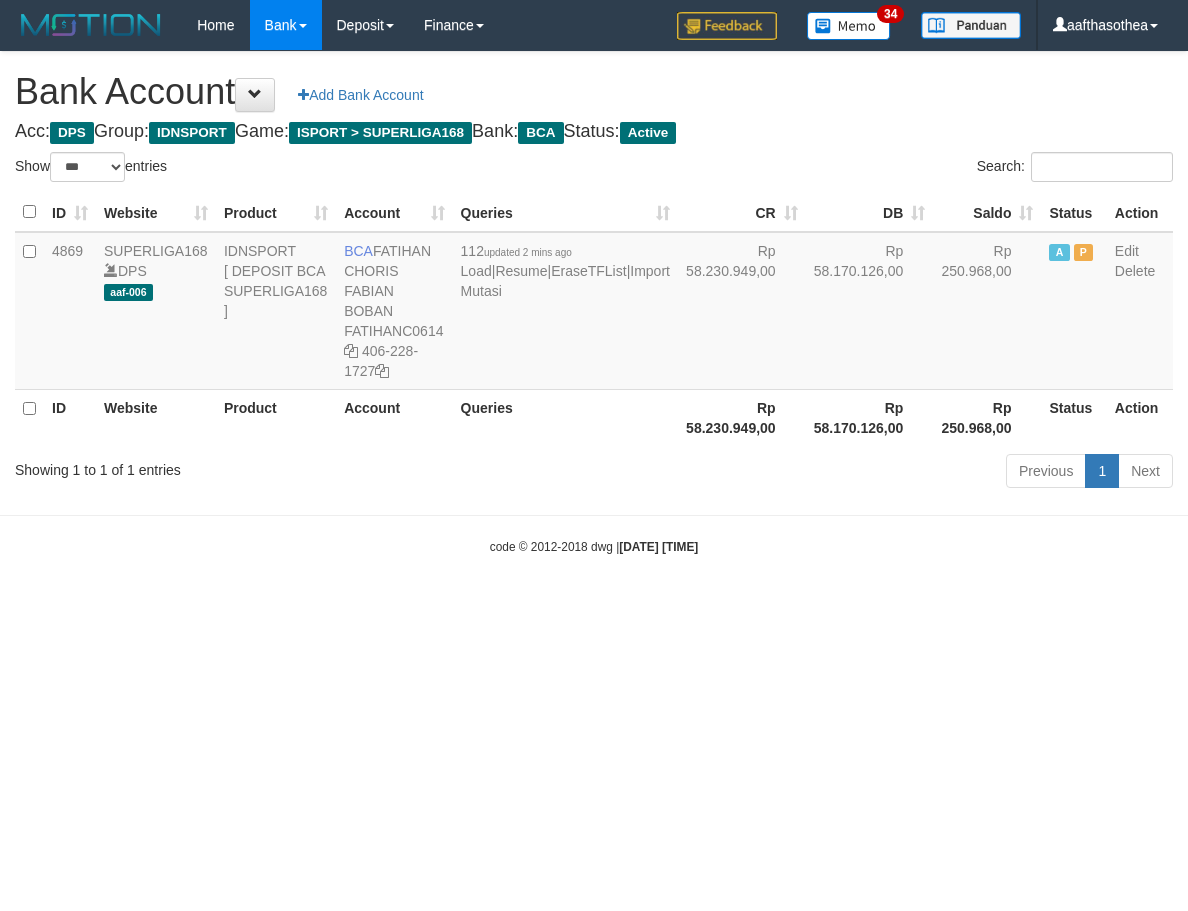 select on "***" 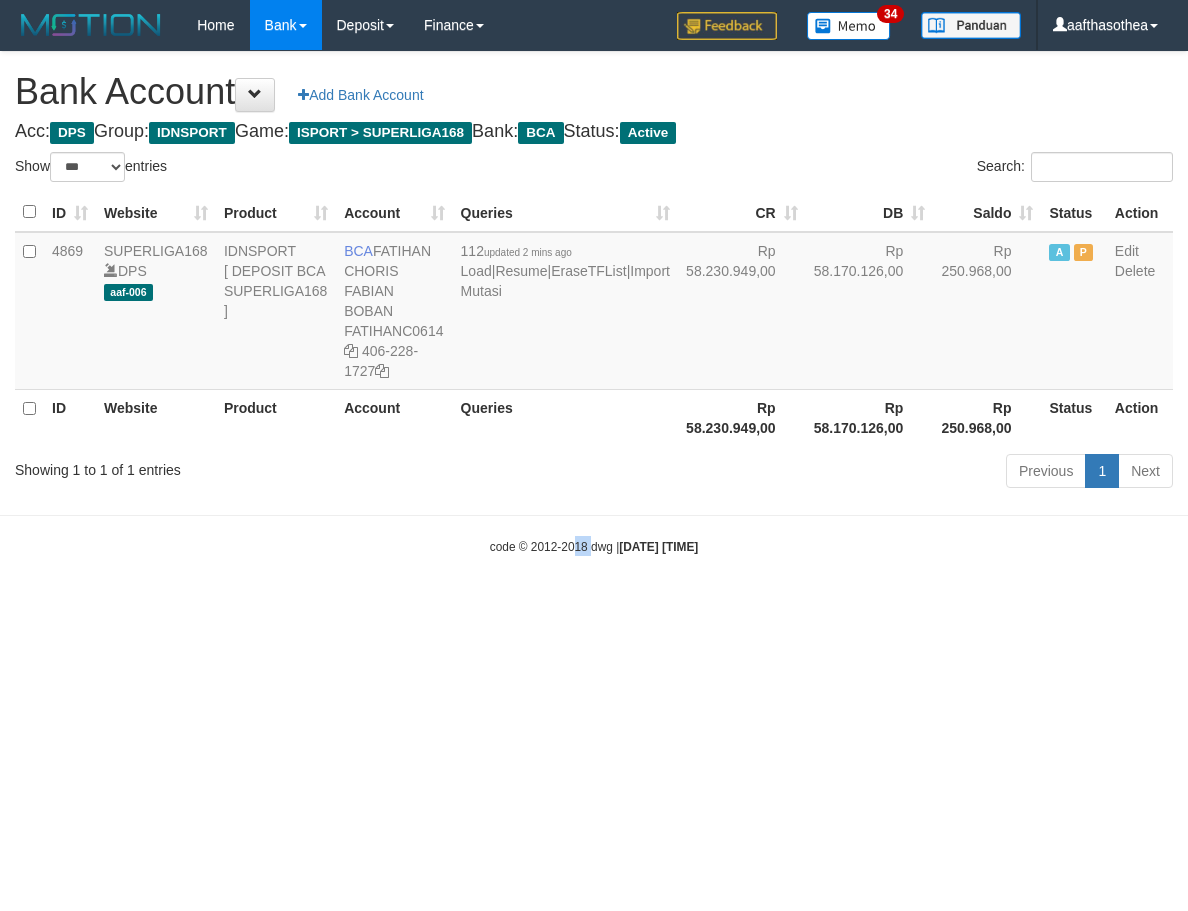 drag, startPoint x: 559, startPoint y: 633, endPoint x: 575, endPoint y: 630, distance: 16.27882 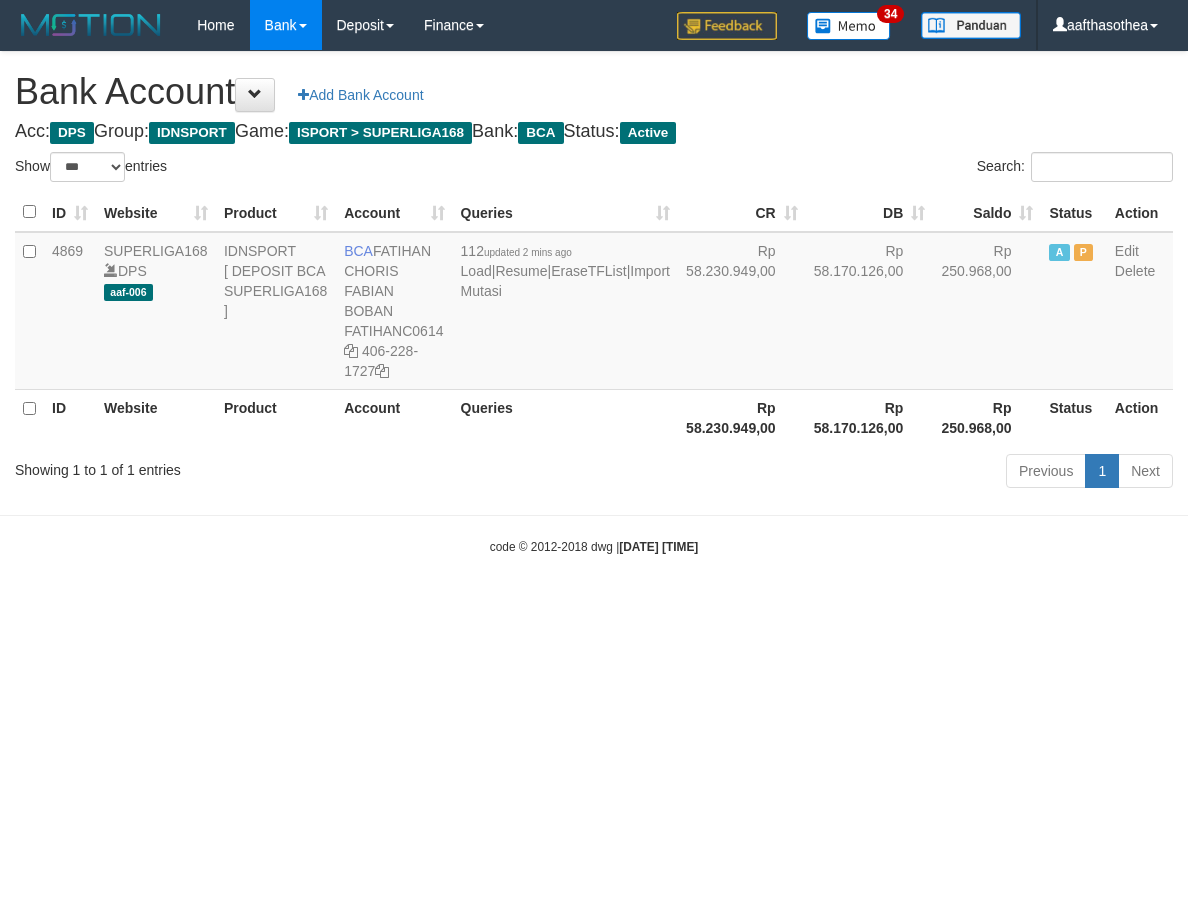 select on "***" 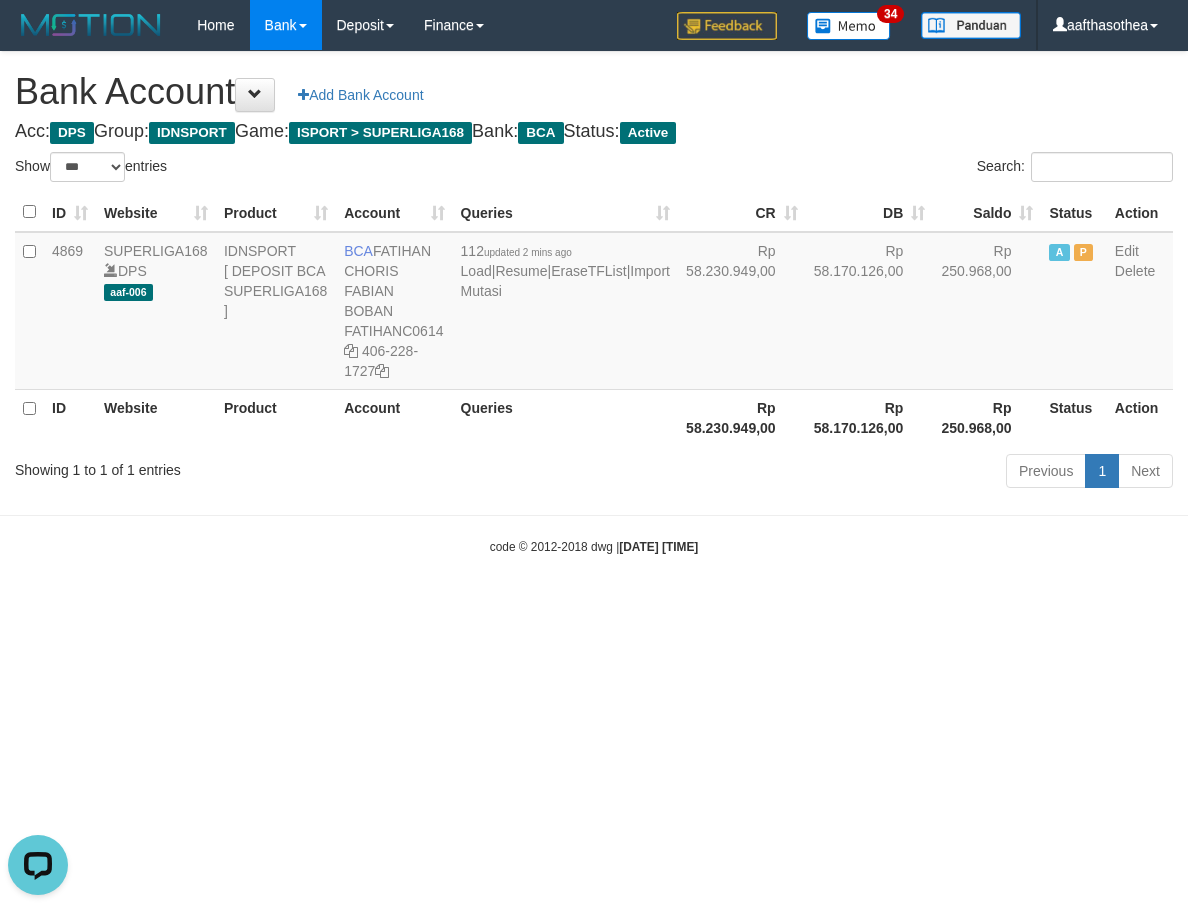 scroll, scrollTop: 0, scrollLeft: 0, axis: both 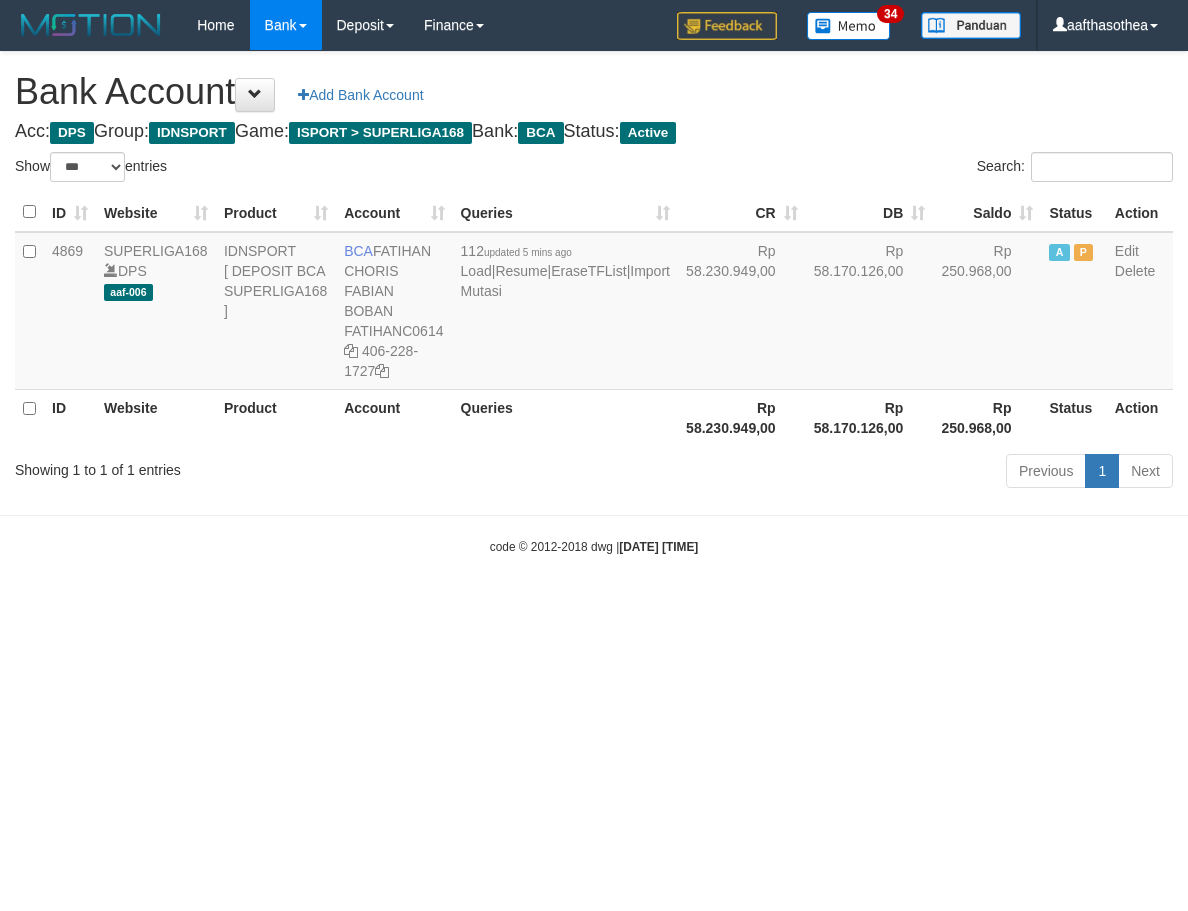 select on "***" 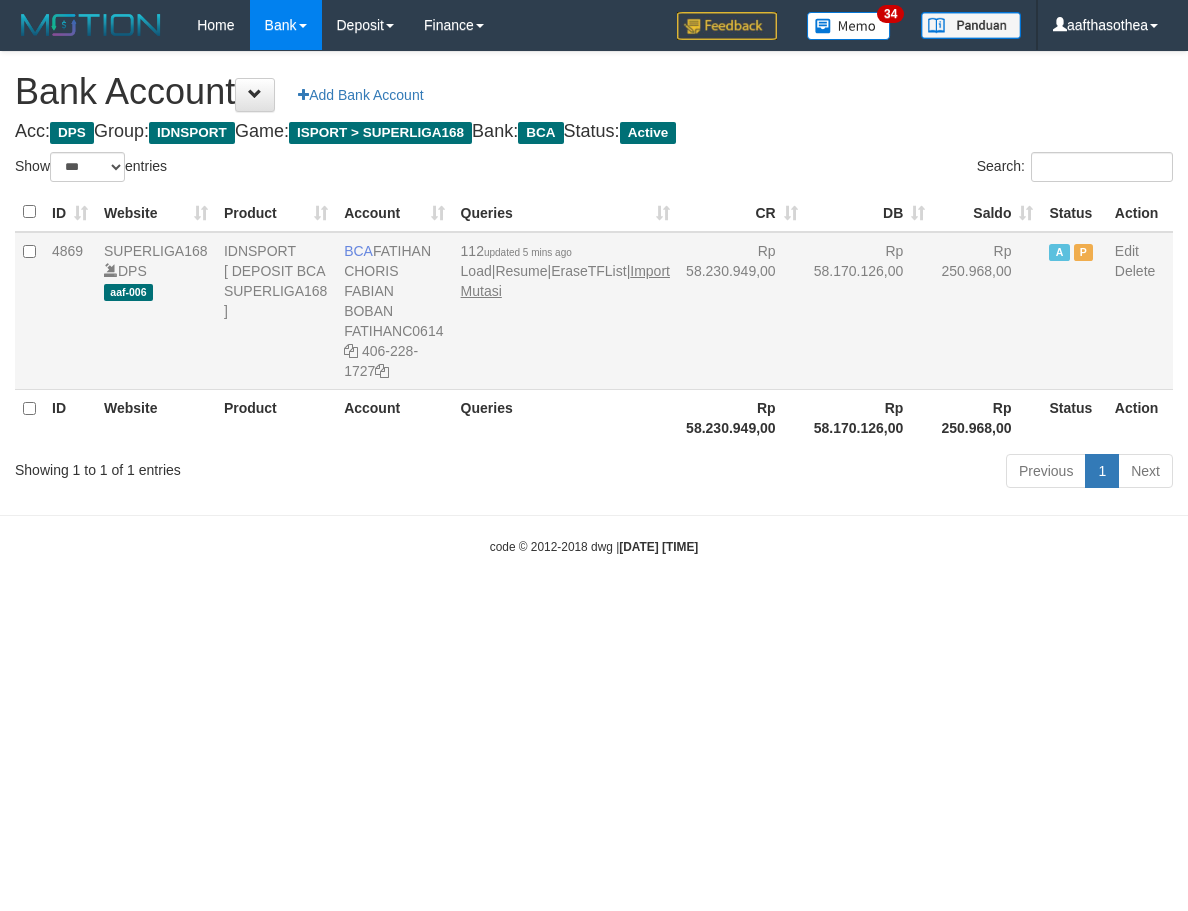 scroll, scrollTop: 0, scrollLeft: 0, axis: both 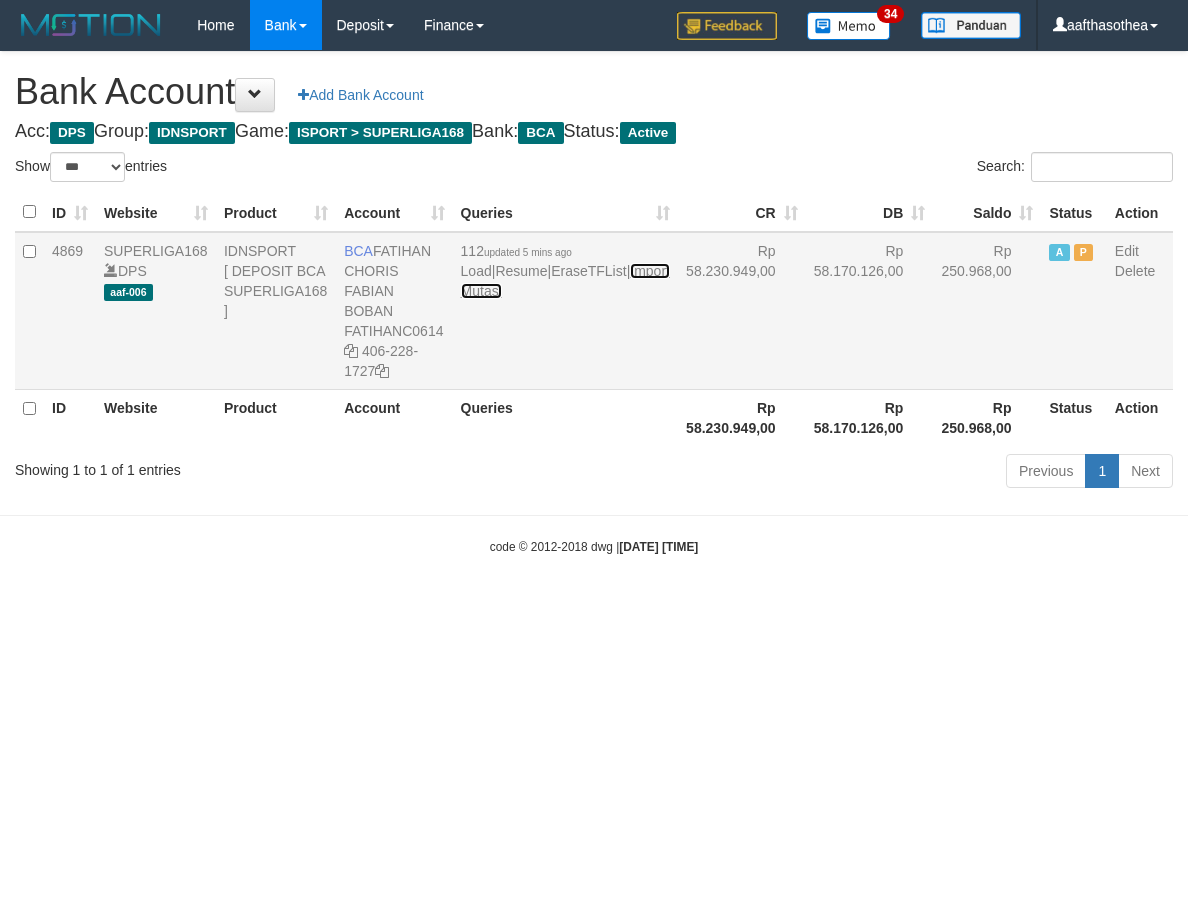 click on "Import Mutasi" at bounding box center [565, 281] 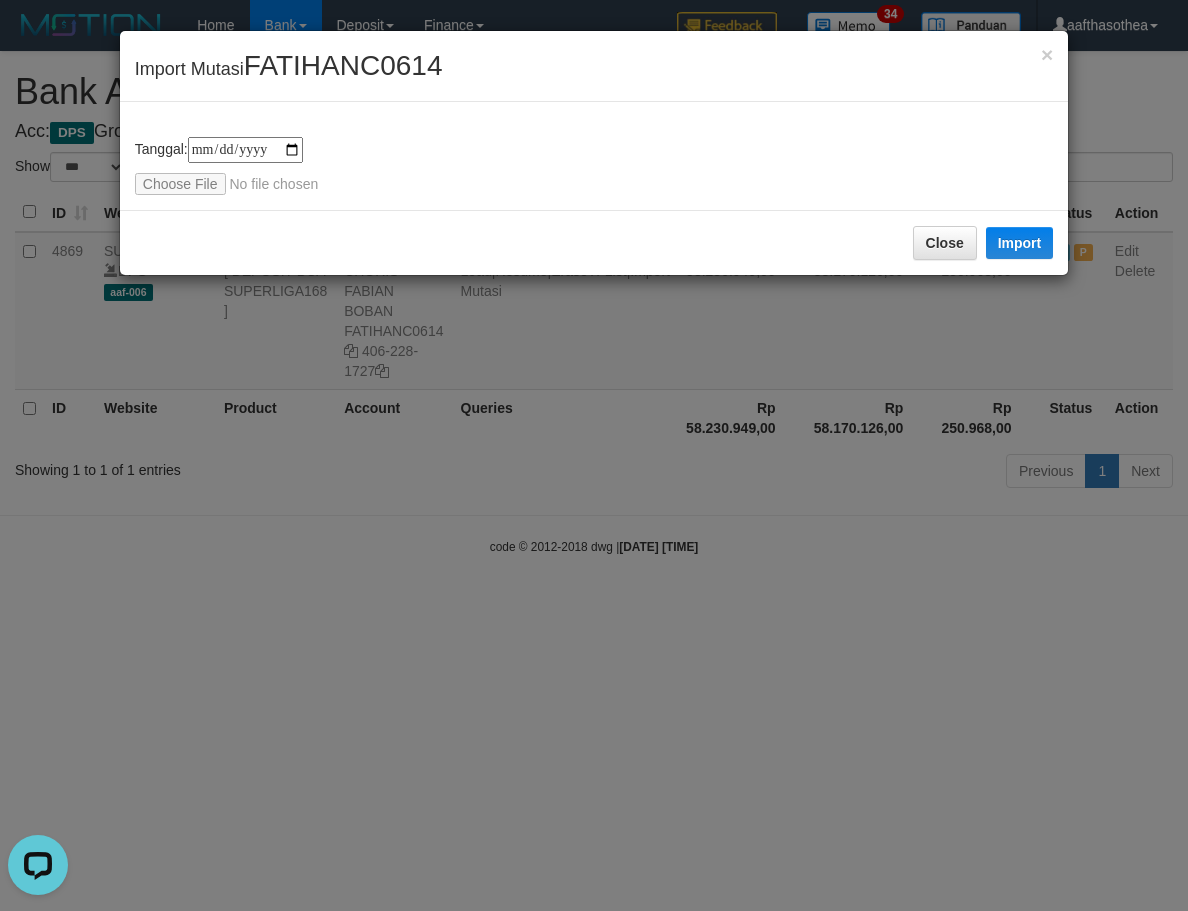 scroll, scrollTop: 0, scrollLeft: 0, axis: both 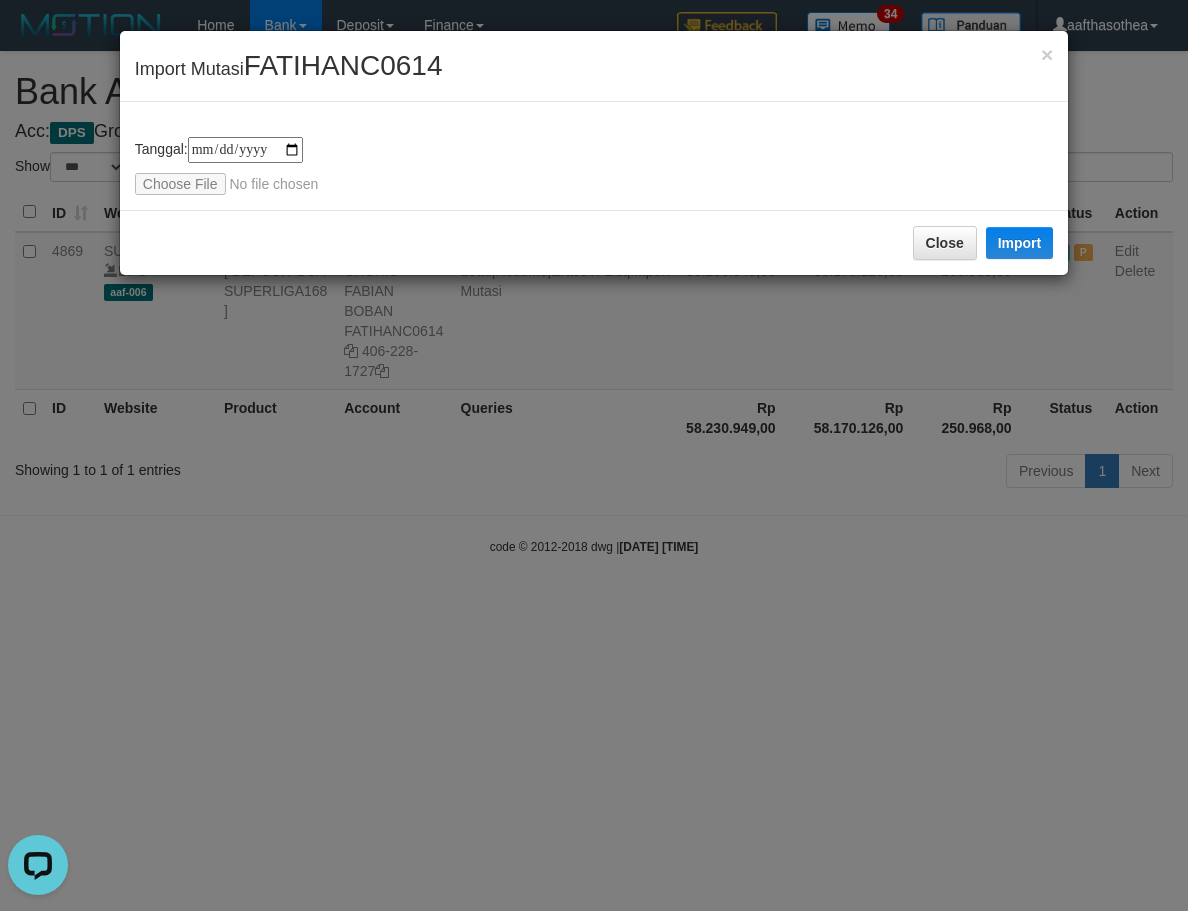 type on "**********" 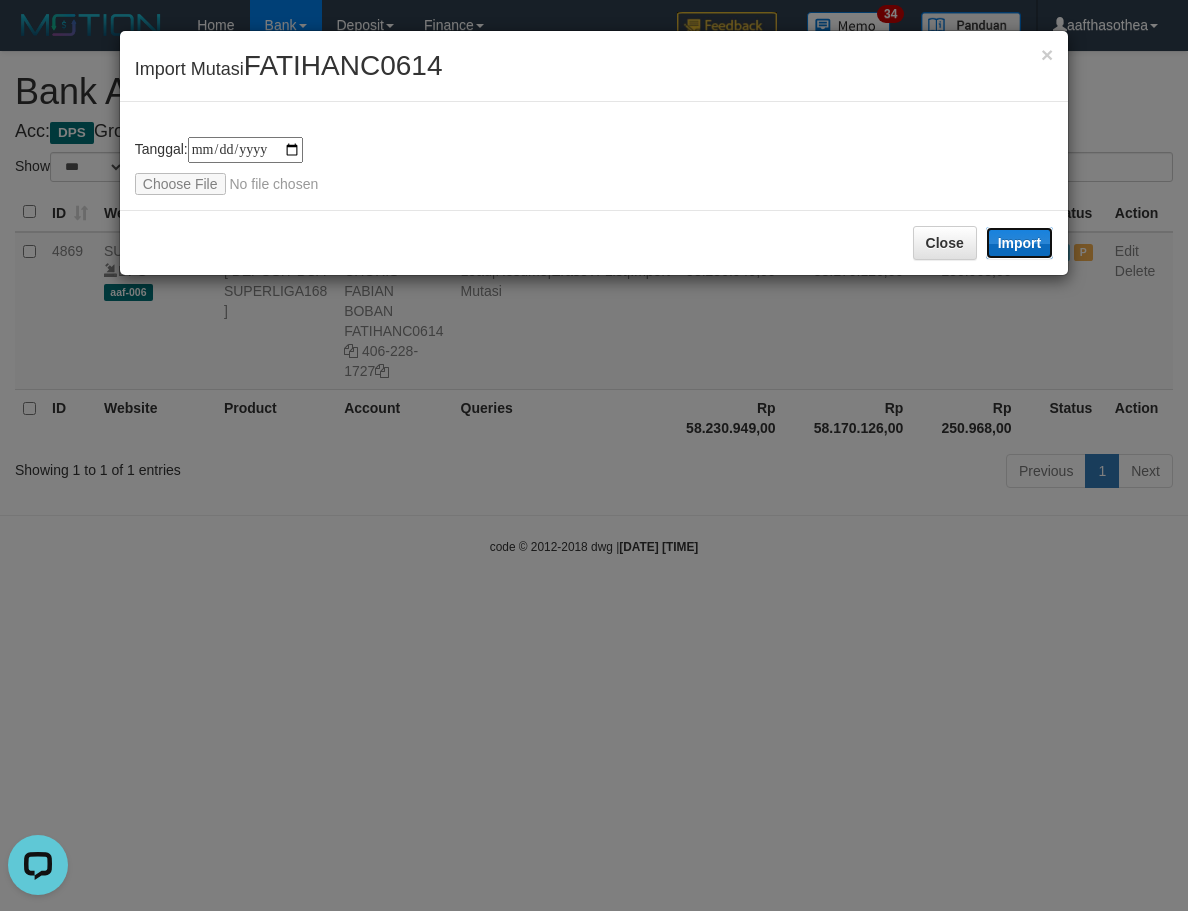 click on "Import" at bounding box center (1020, 243) 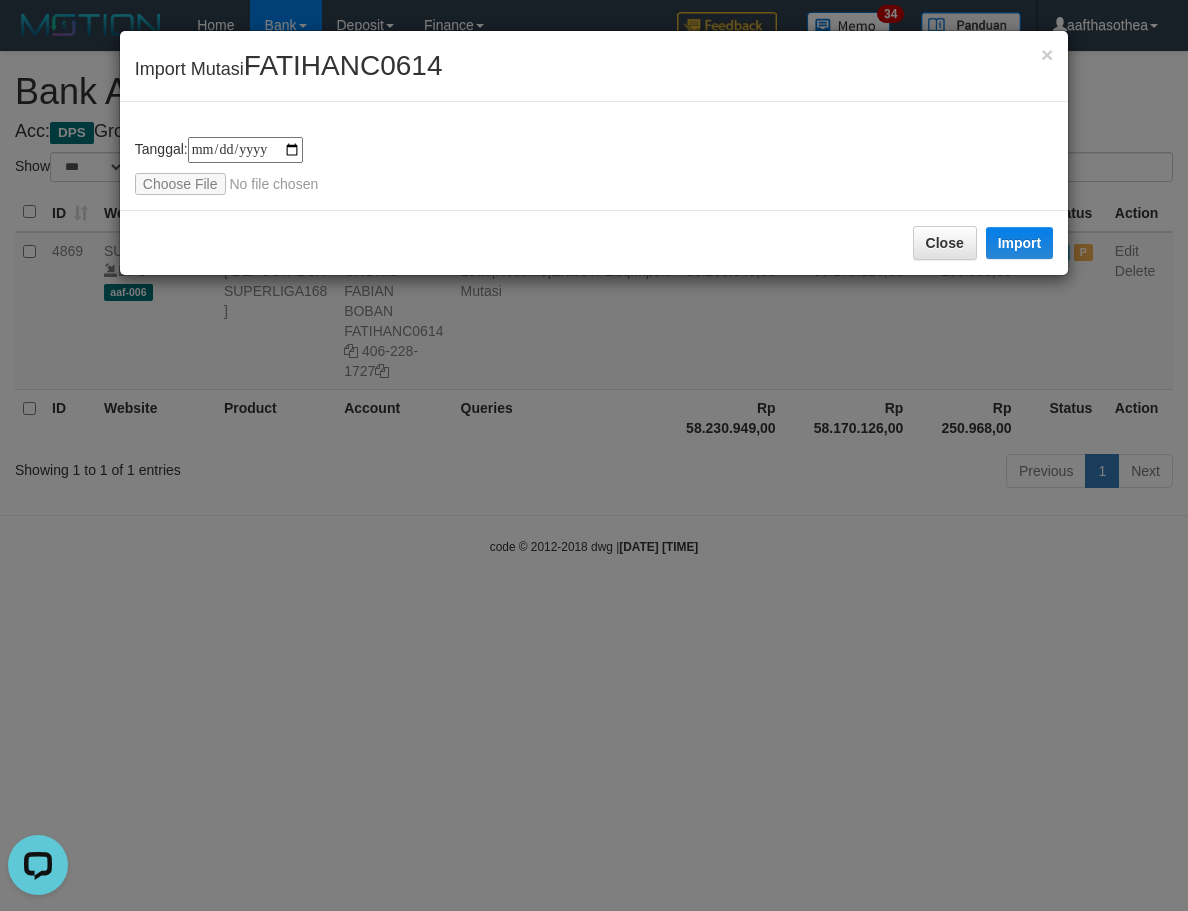 click on "**********" at bounding box center (594, 455) 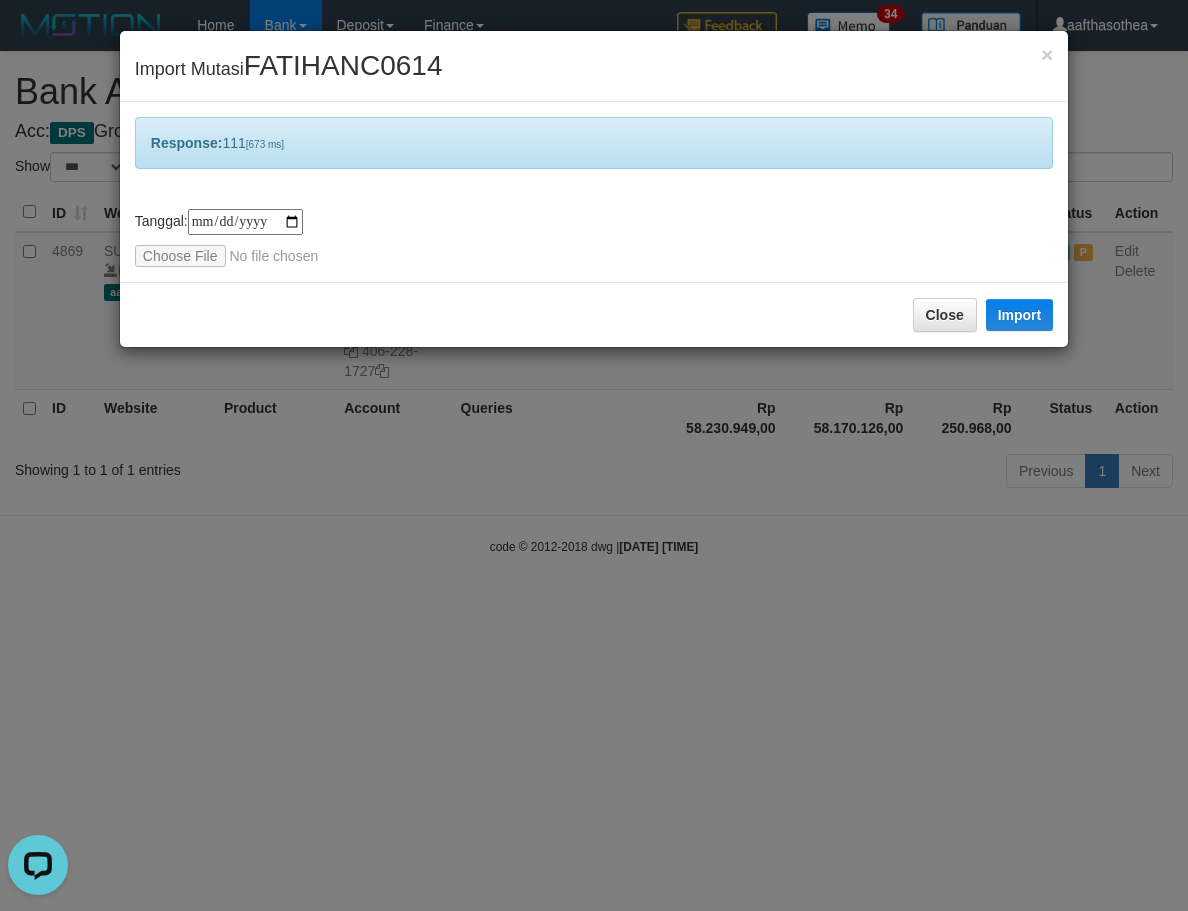 click on "**********" at bounding box center (594, 455) 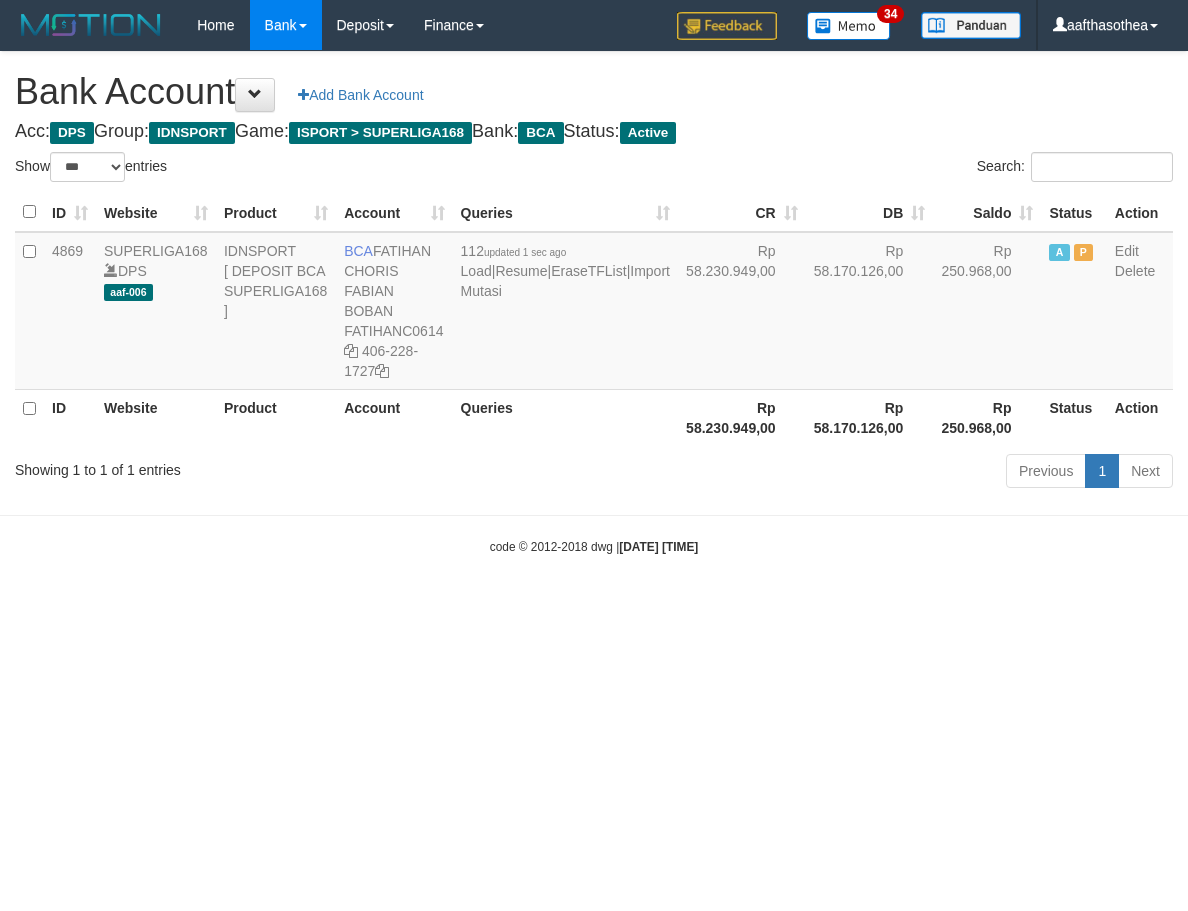 select on "***" 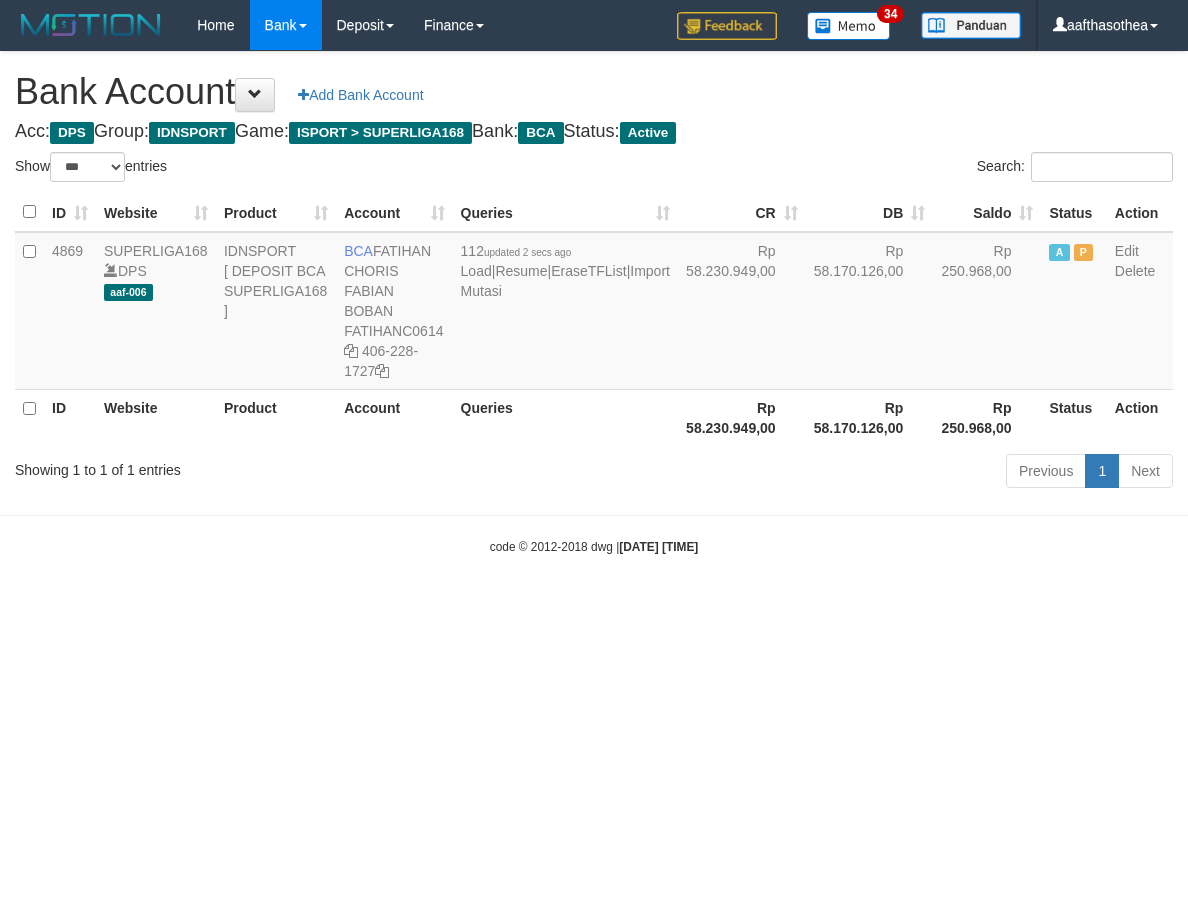 select on "***" 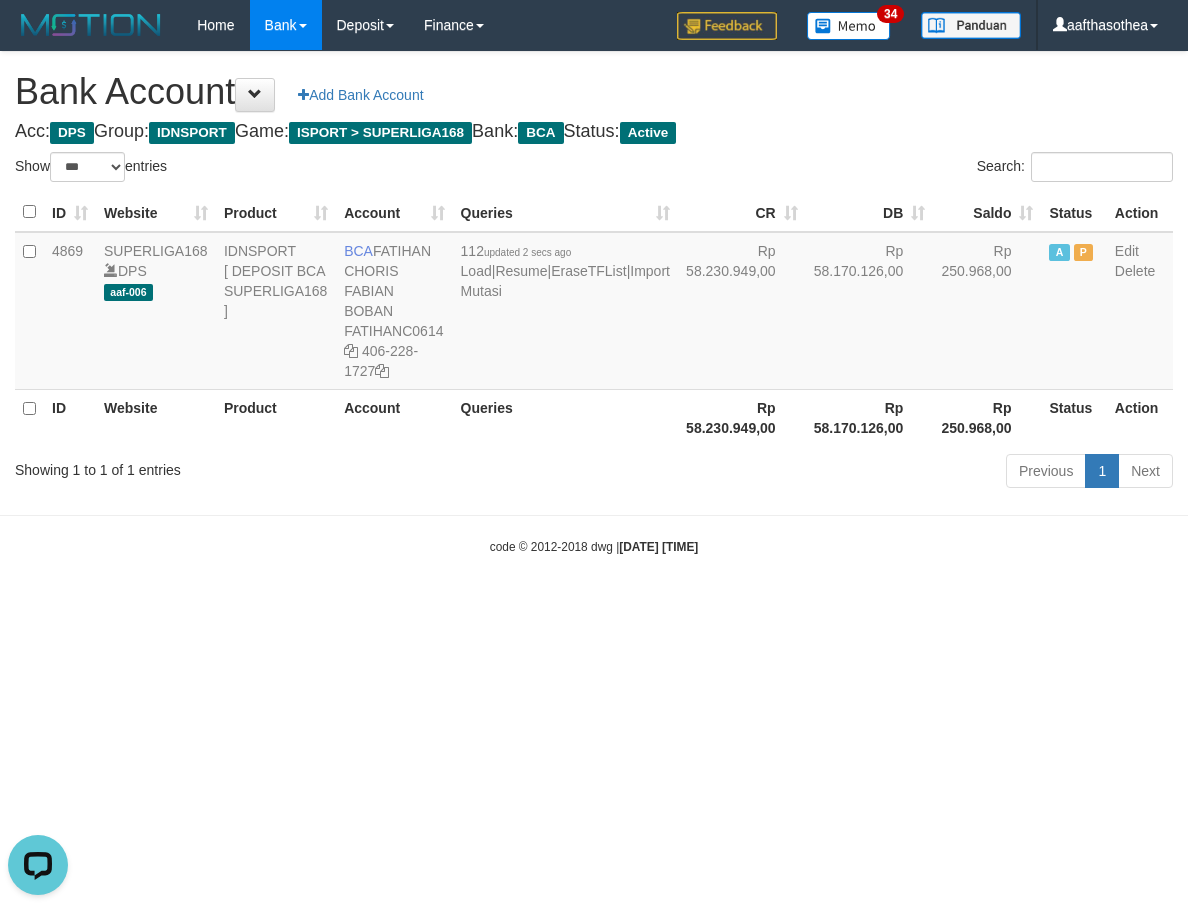 scroll, scrollTop: 0, scrollLeft: 0, axis: both 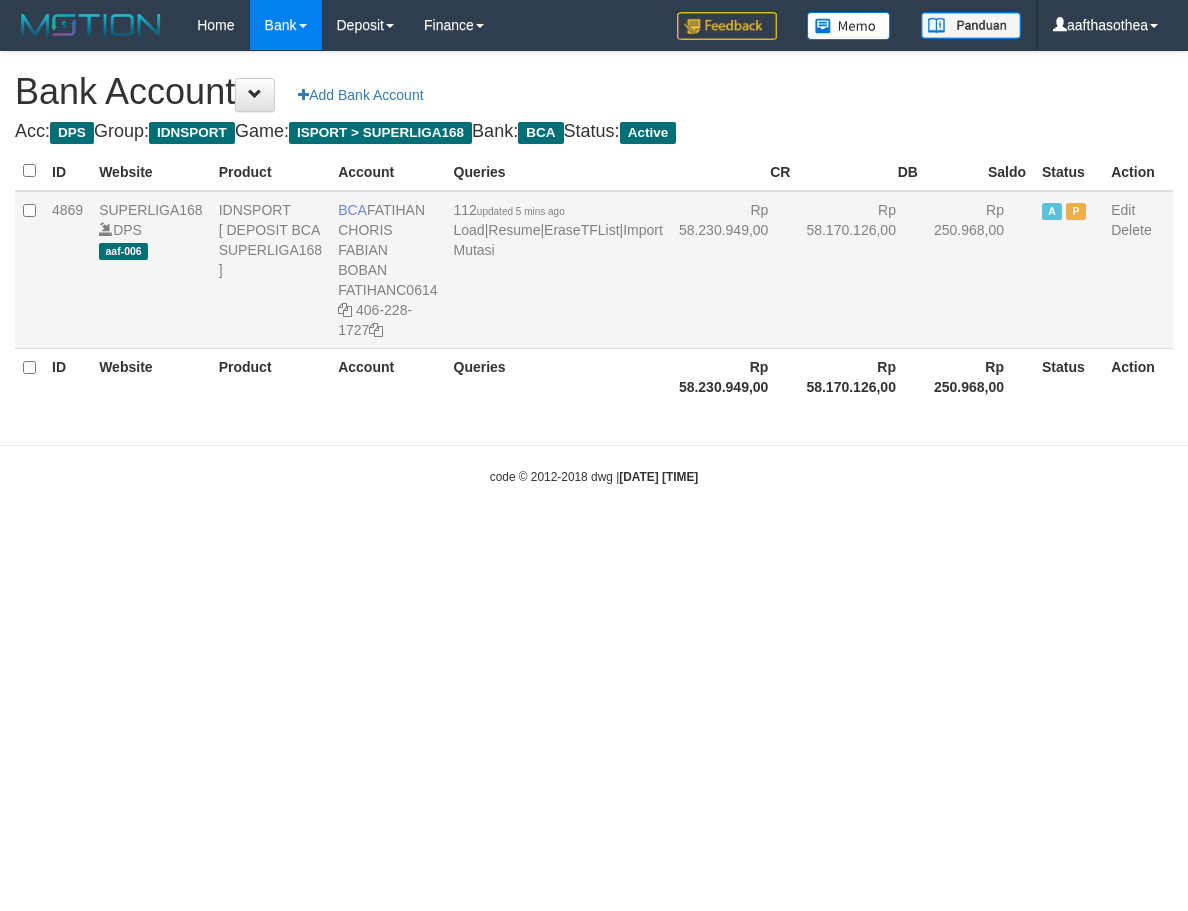 select on "***" 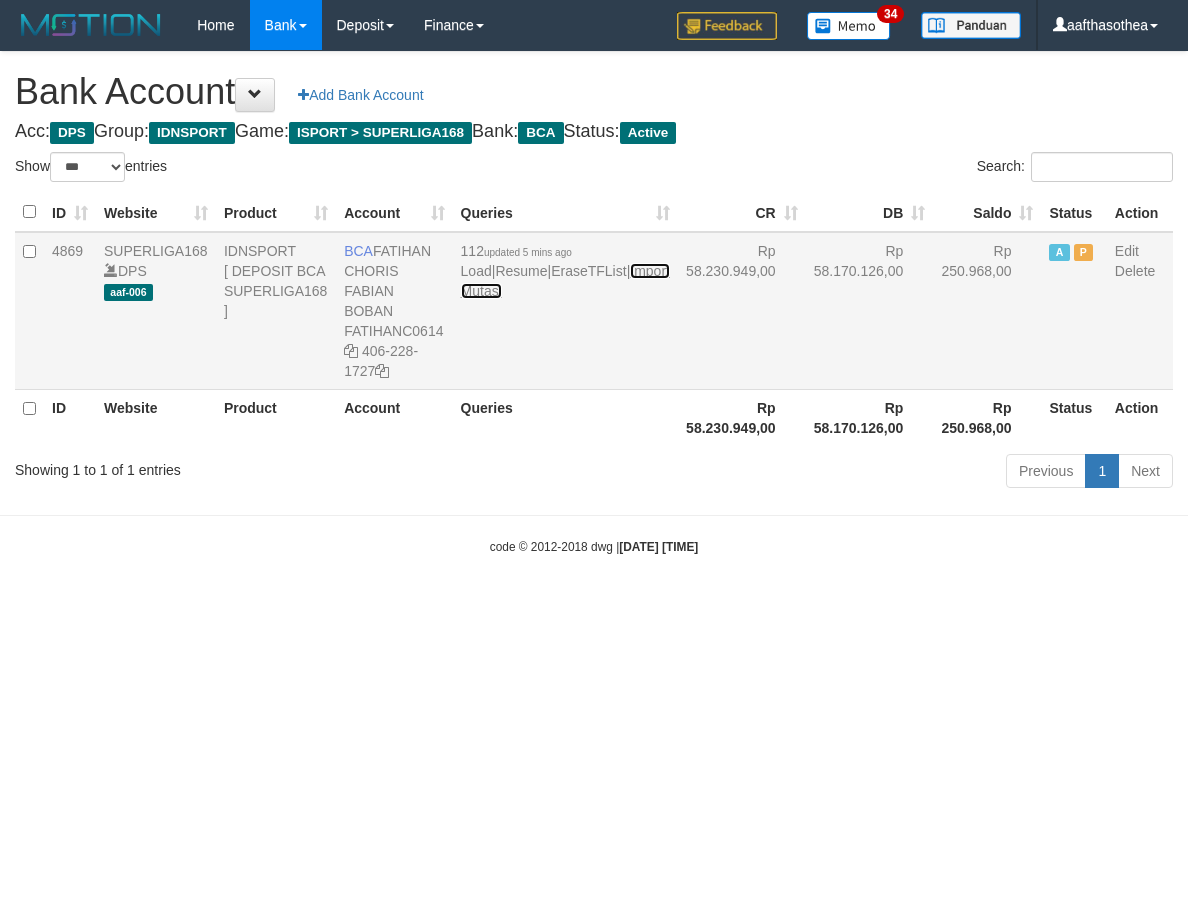 click on "Import Mutasi" at bounding box center (565, 281) 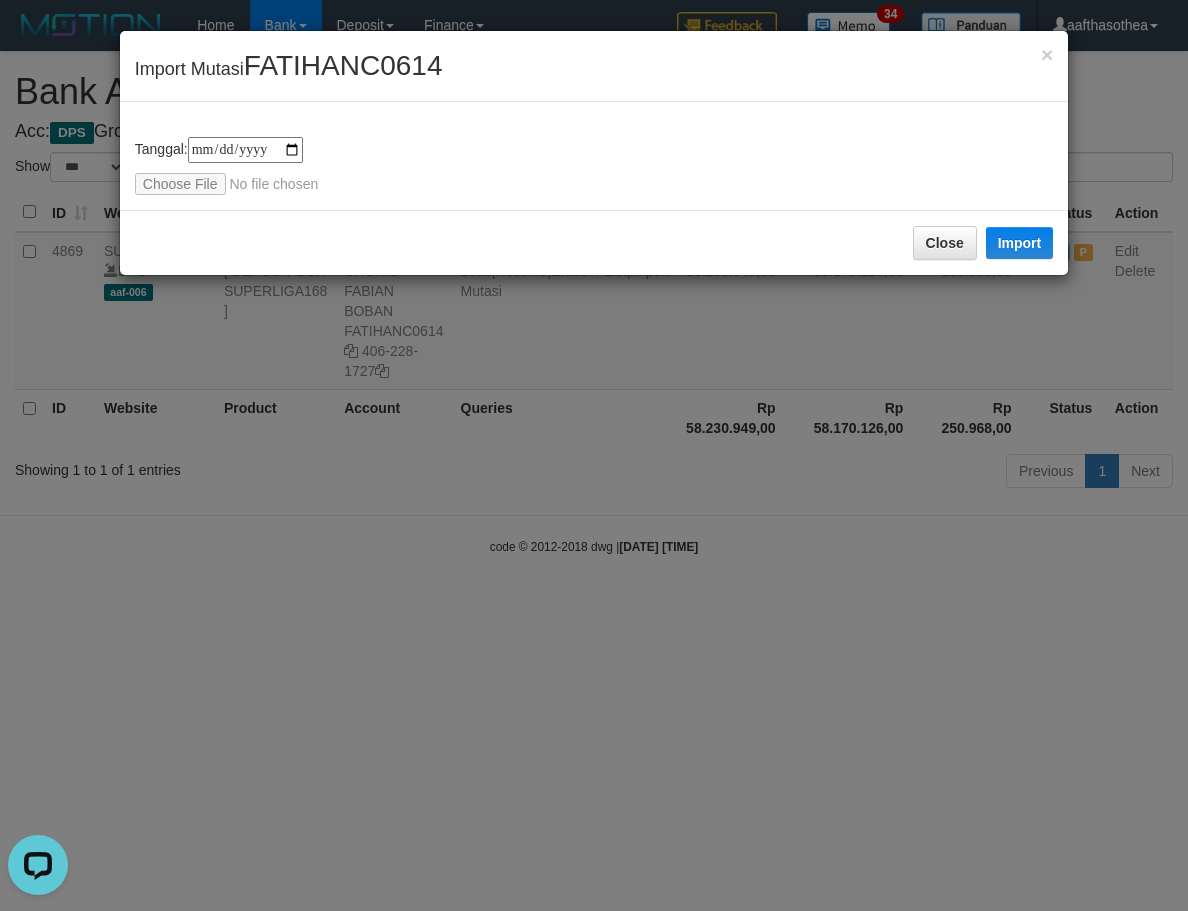 scroll, scrollTop: 0, scrollLeft: 0, axis: both 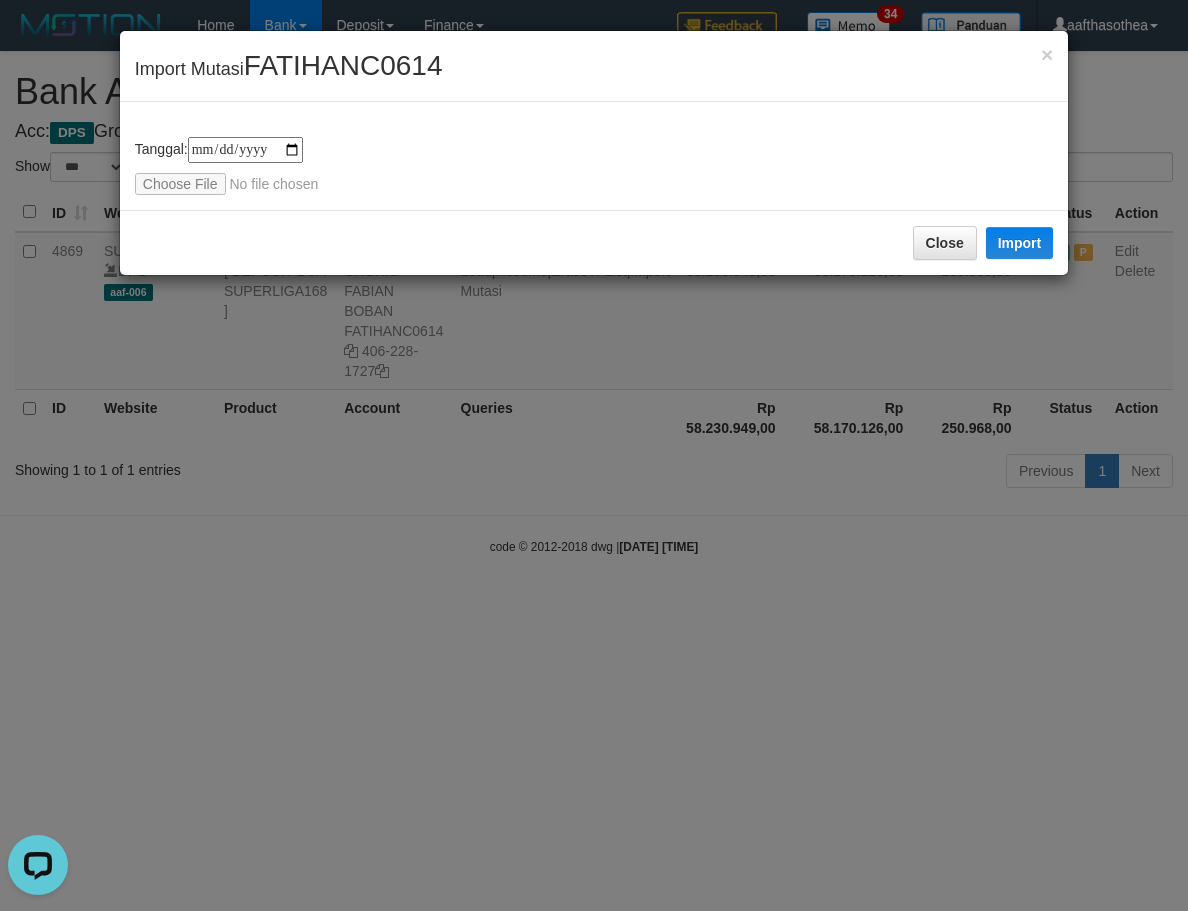 type on "**********" 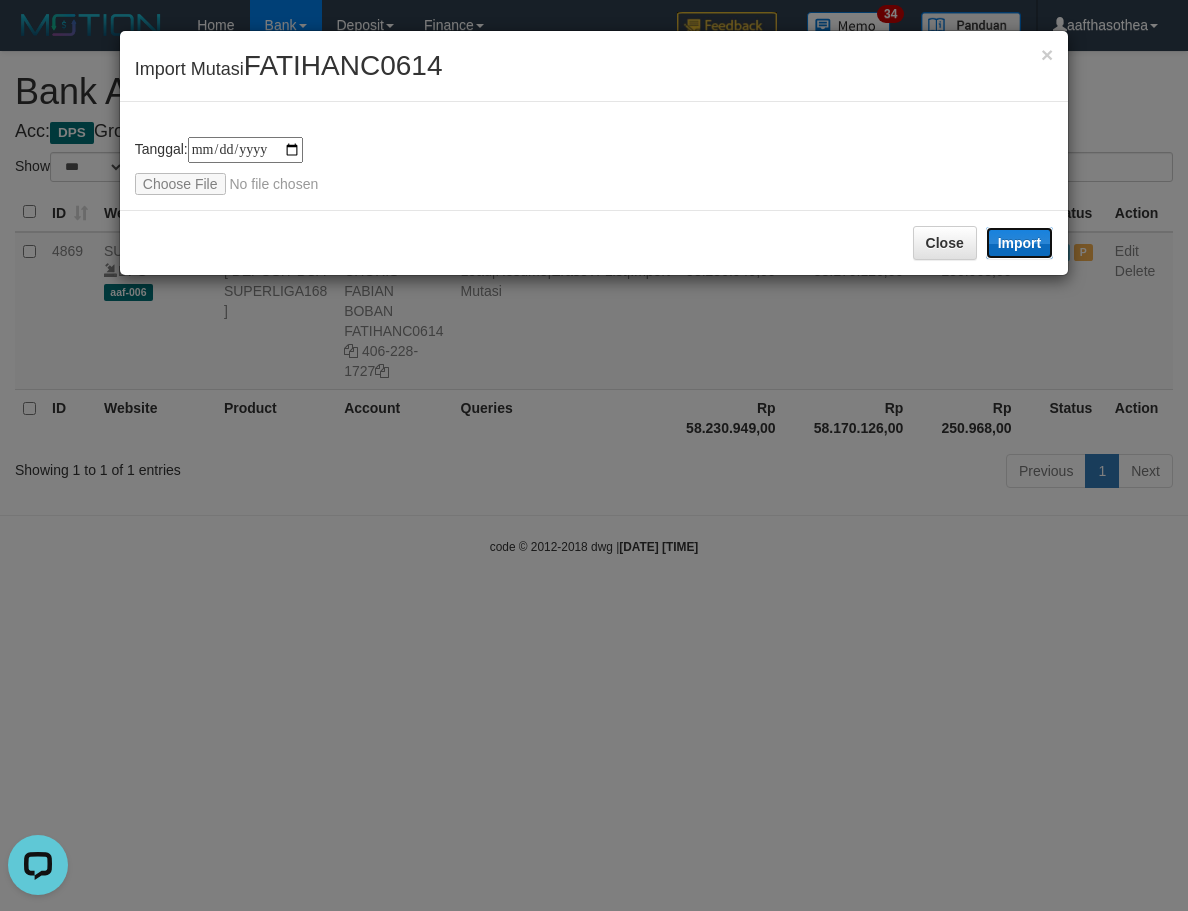 click on "Import" at bounding box center [1020, 243] 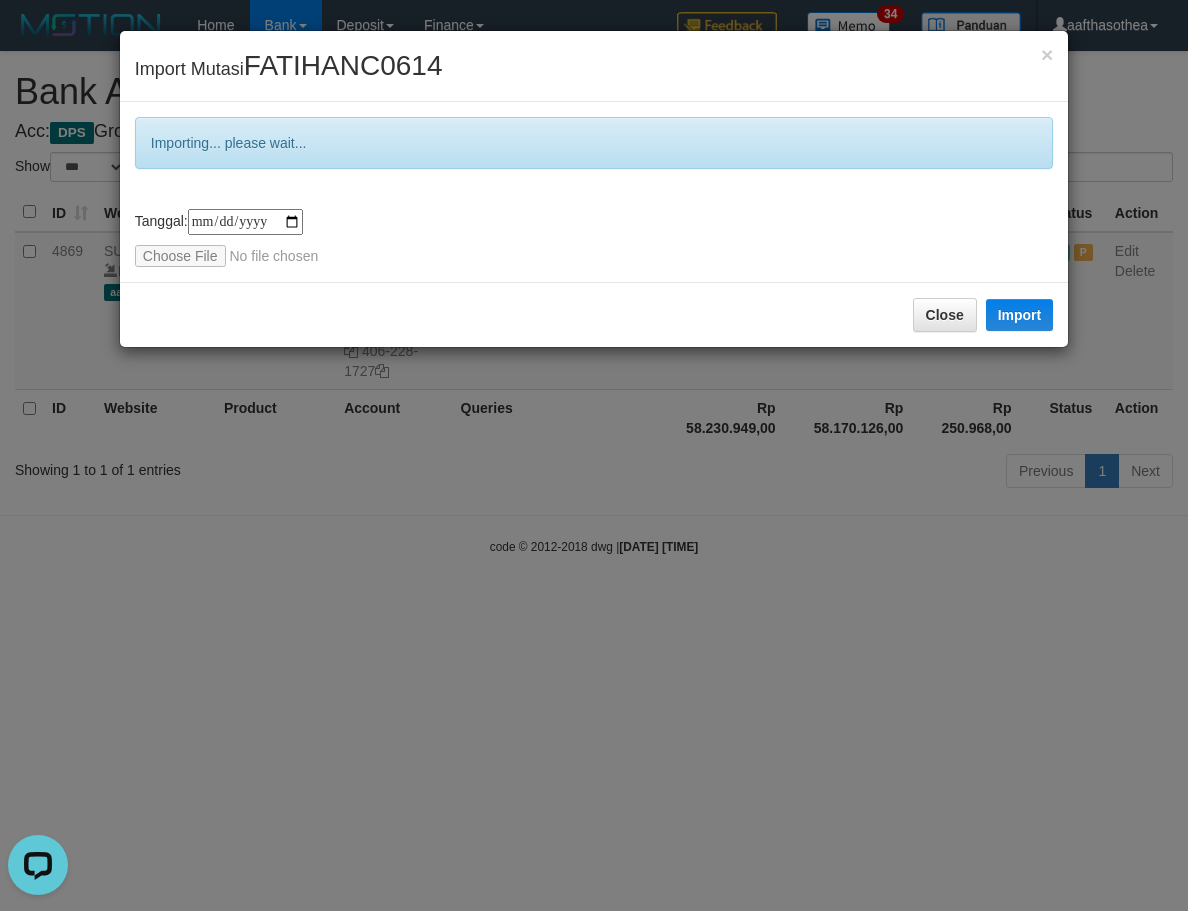 click on "**********" at bounding box center (594, 455) 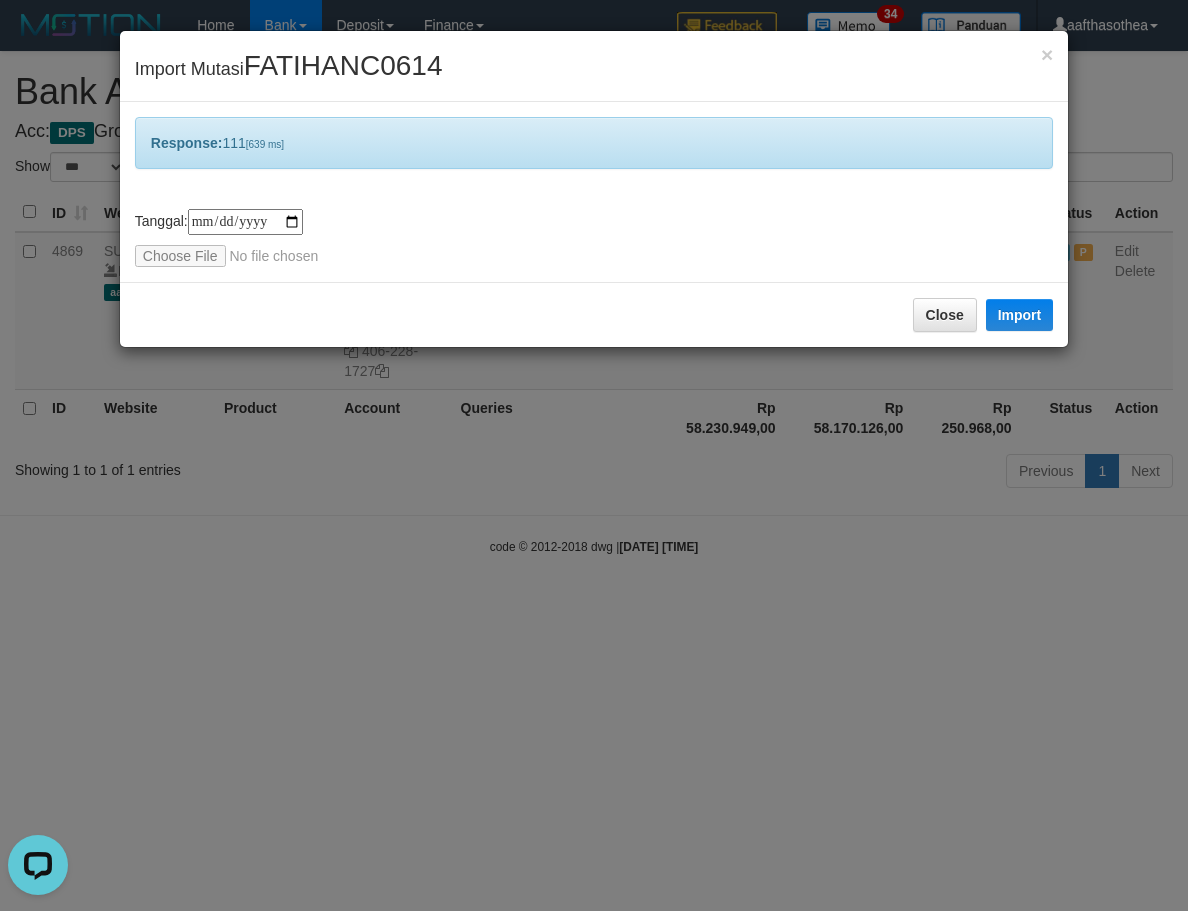 click on "**********" at bounding box center (594, 455) 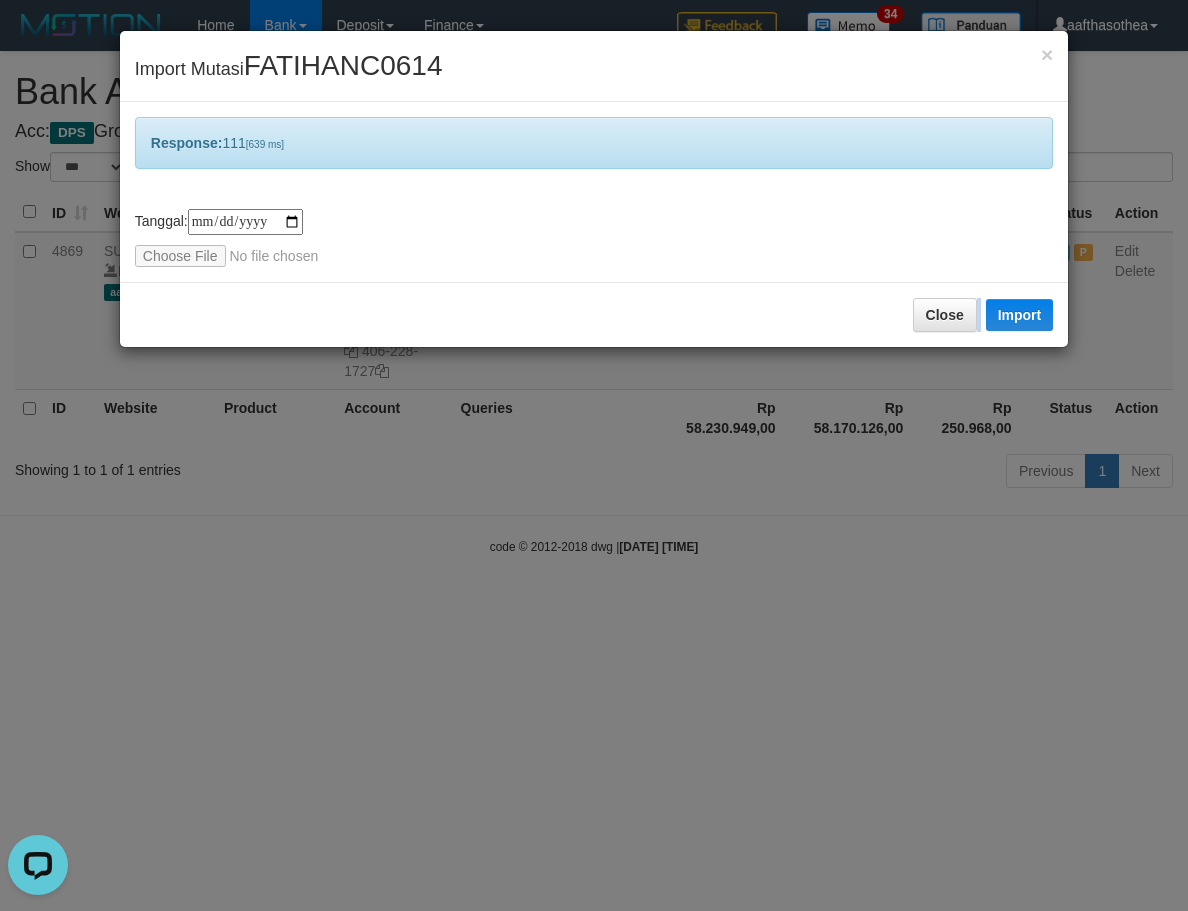 click on "**********" at bounding box center [594, 455] 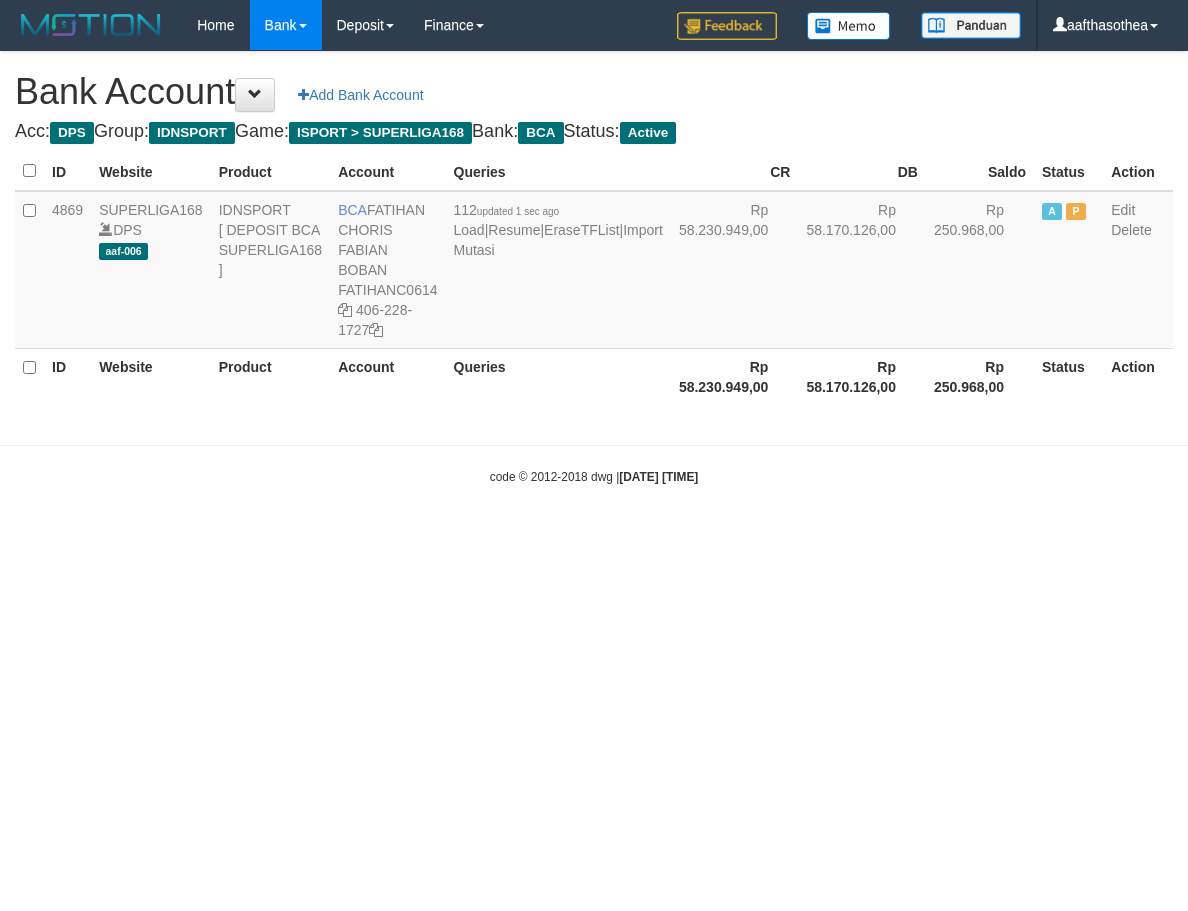 scroll, scrollTop: 0, scrollLeft: 0, axis: both 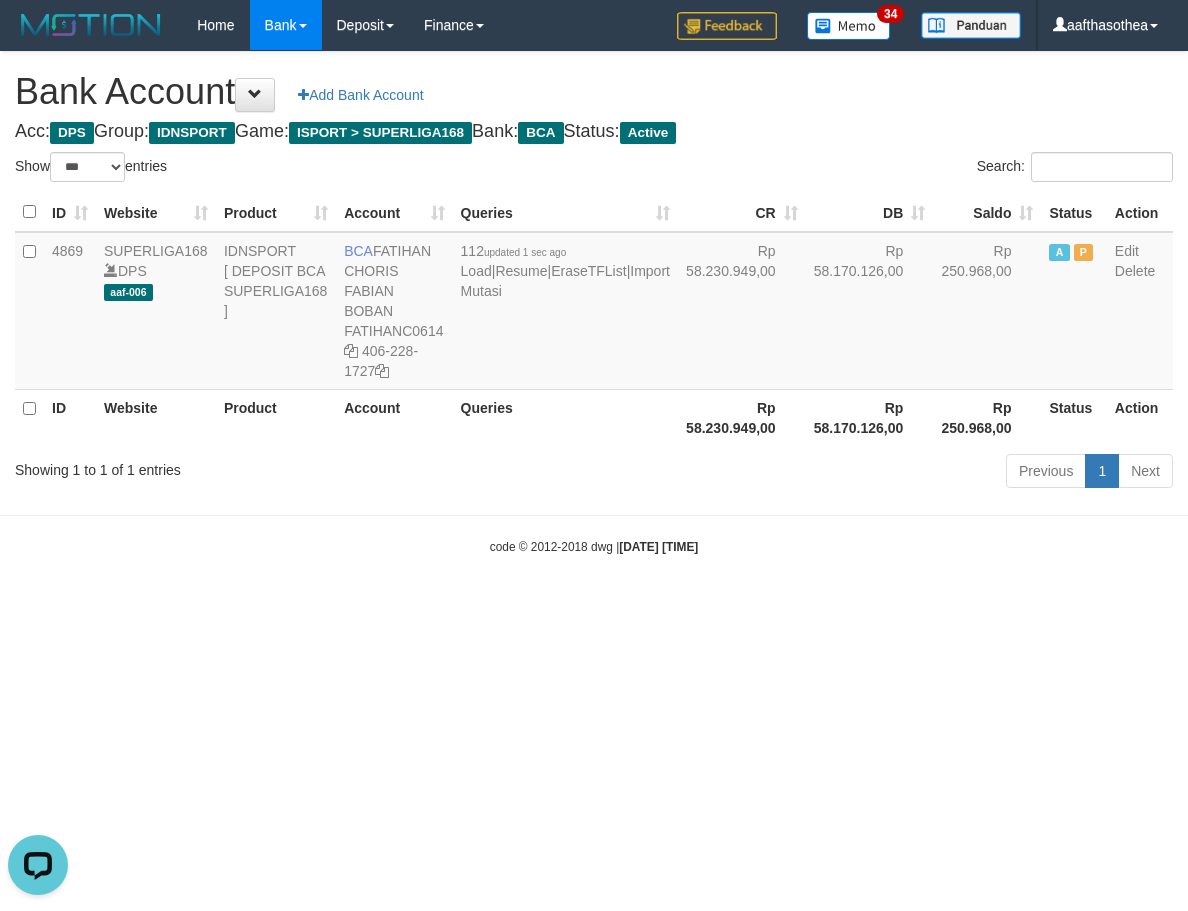 drag, startPoint x: 410, startPoint y: 559, endPoint x: 378, endPoint y: 549, distance: 33.526108 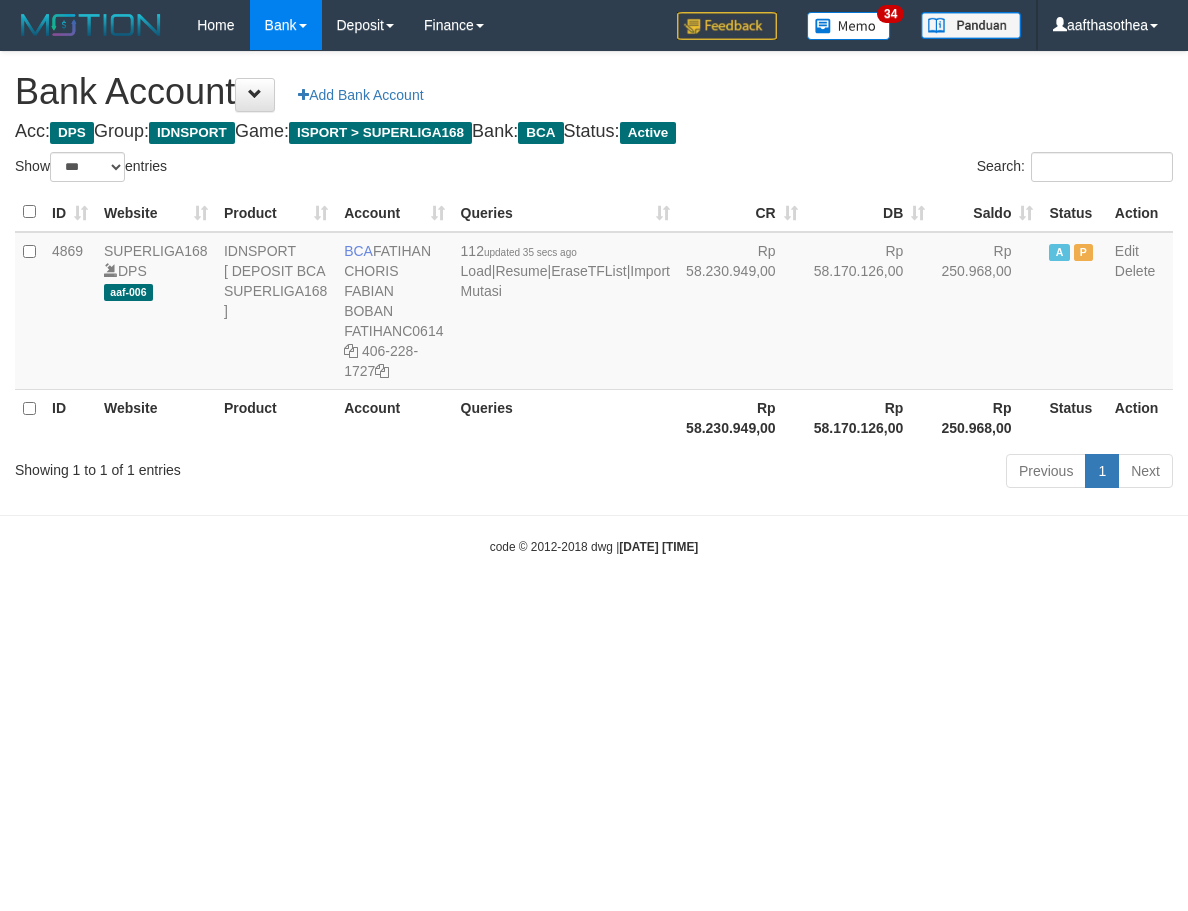 select on "***" 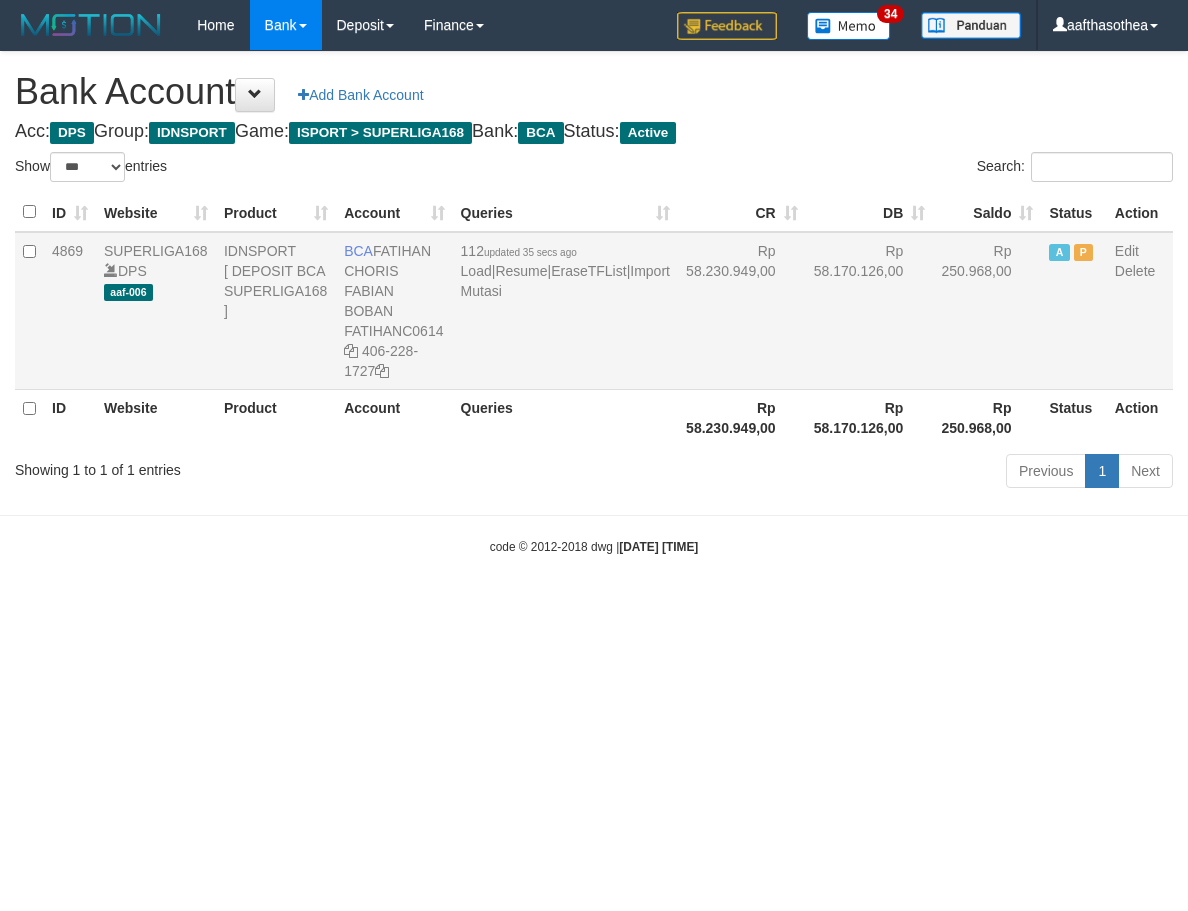scroll, scrollTop: 0, scrollLeft: 0, axis: both 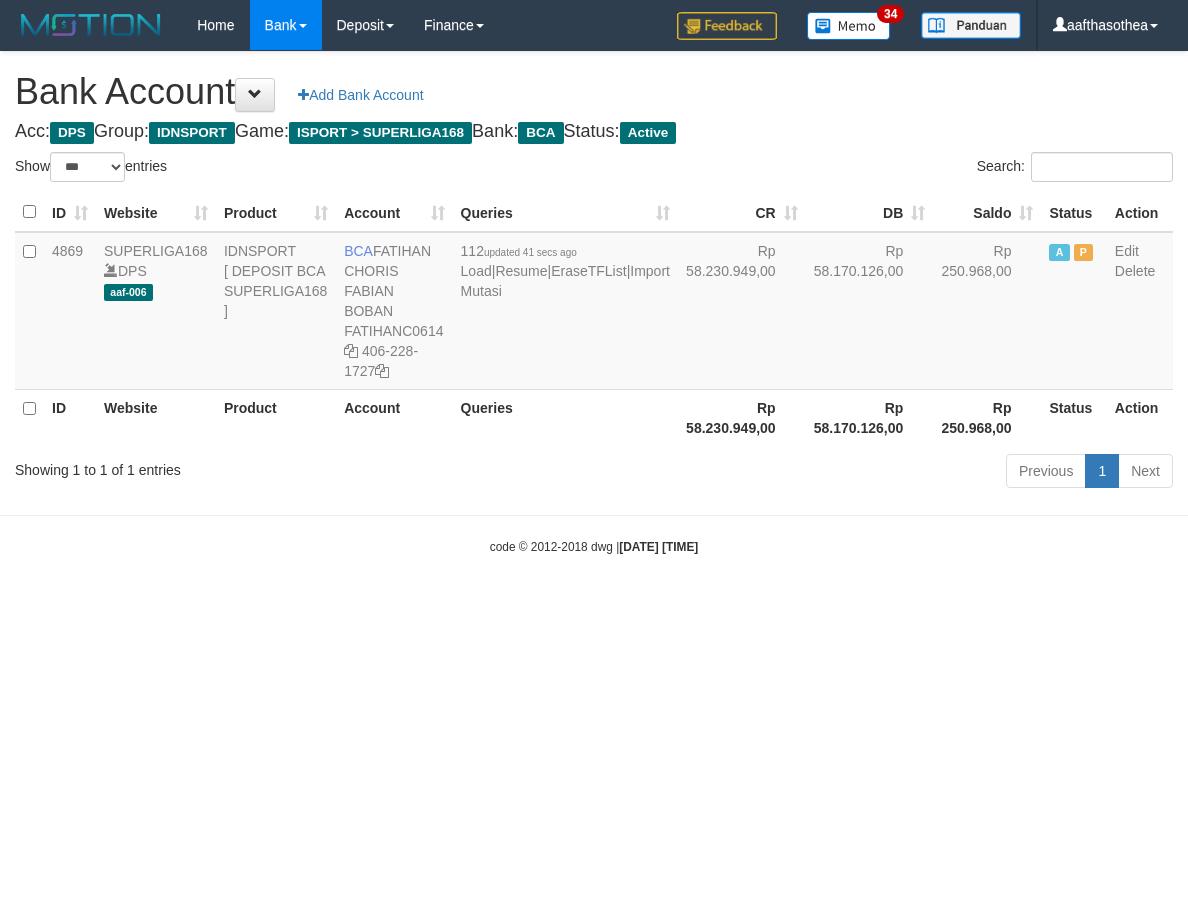 select on "***" 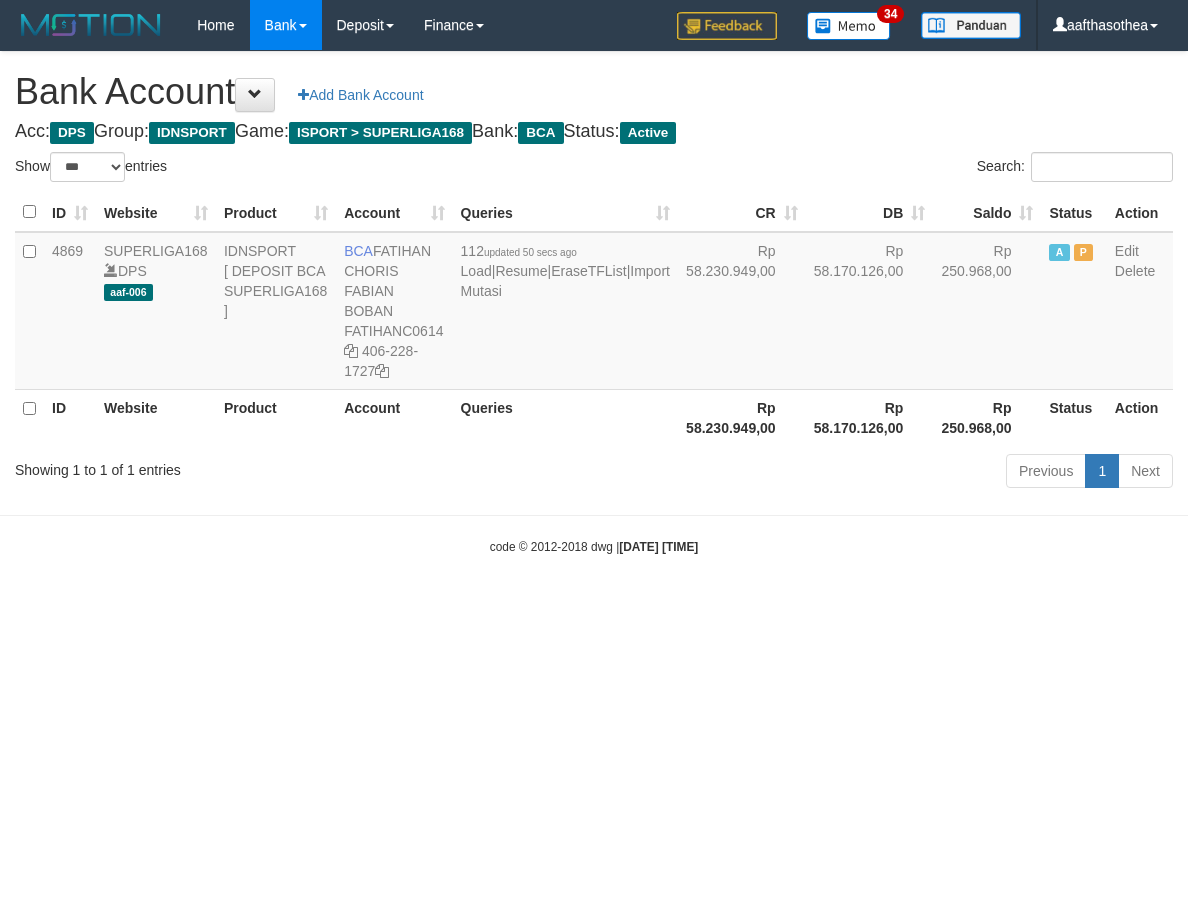 select on "***" 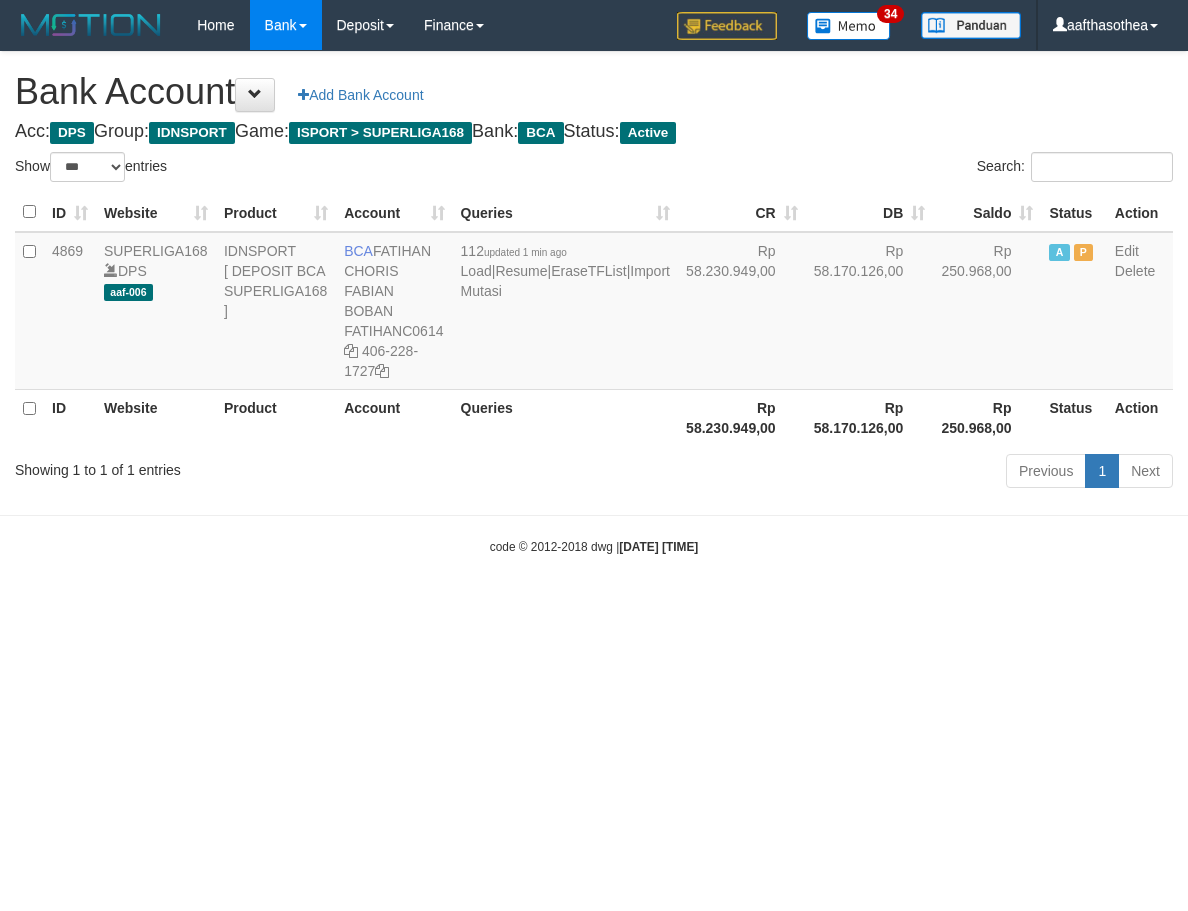 select on "***" 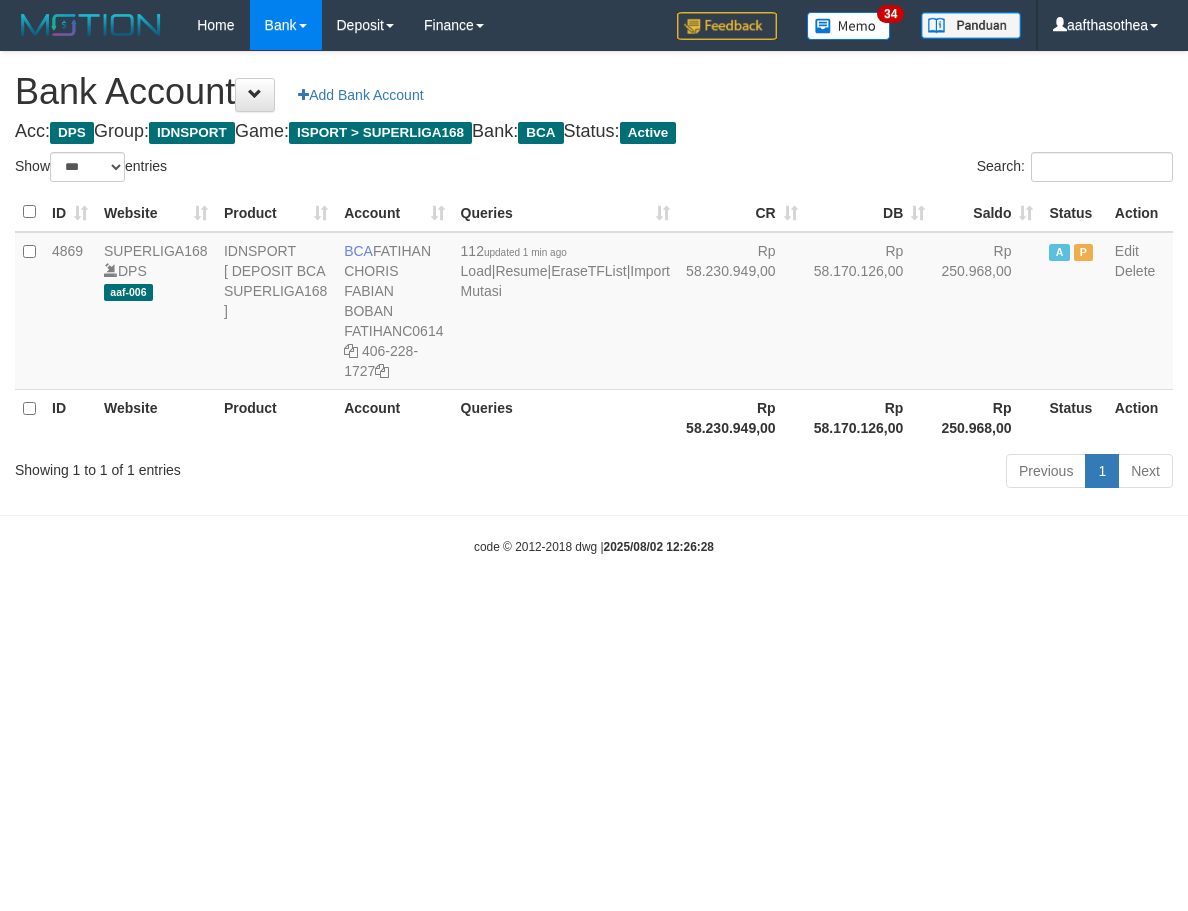 select on "***" 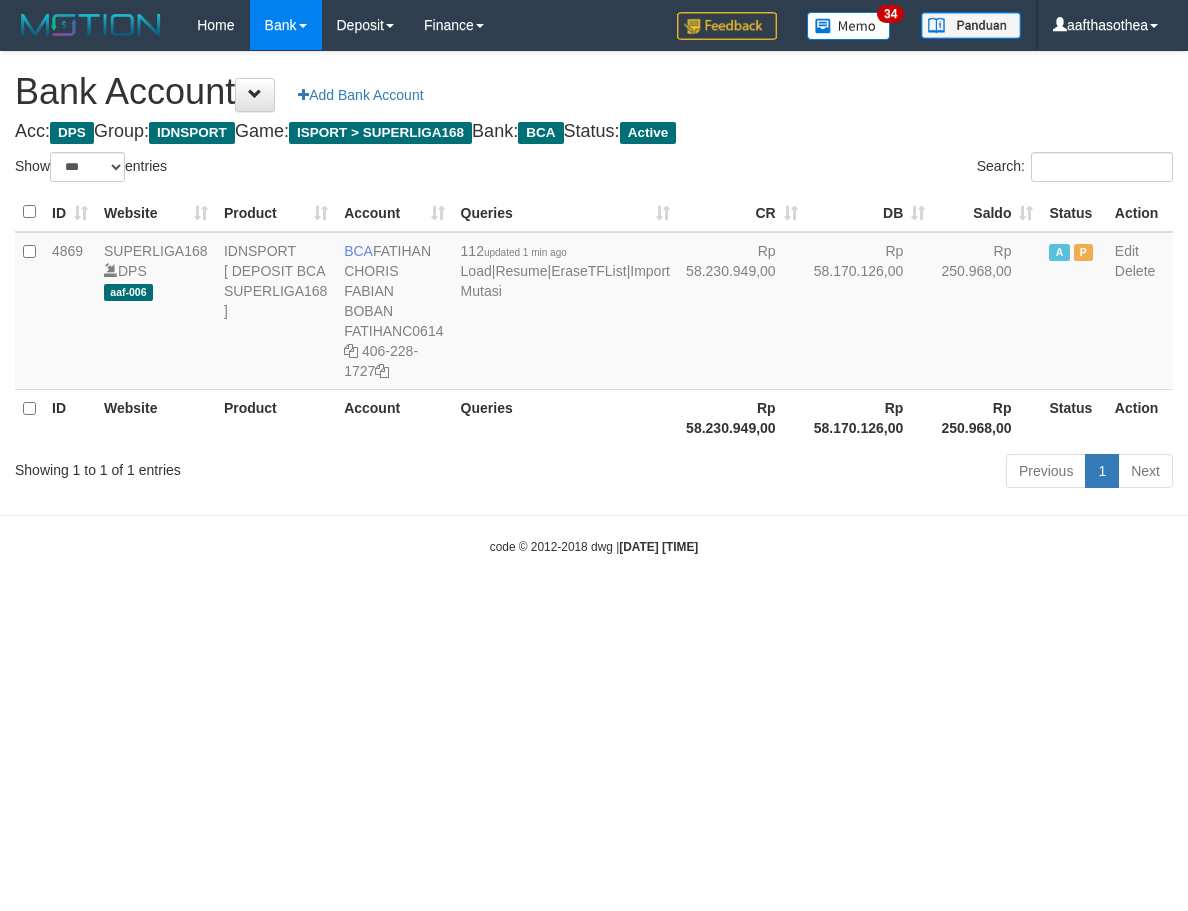 select on "***" 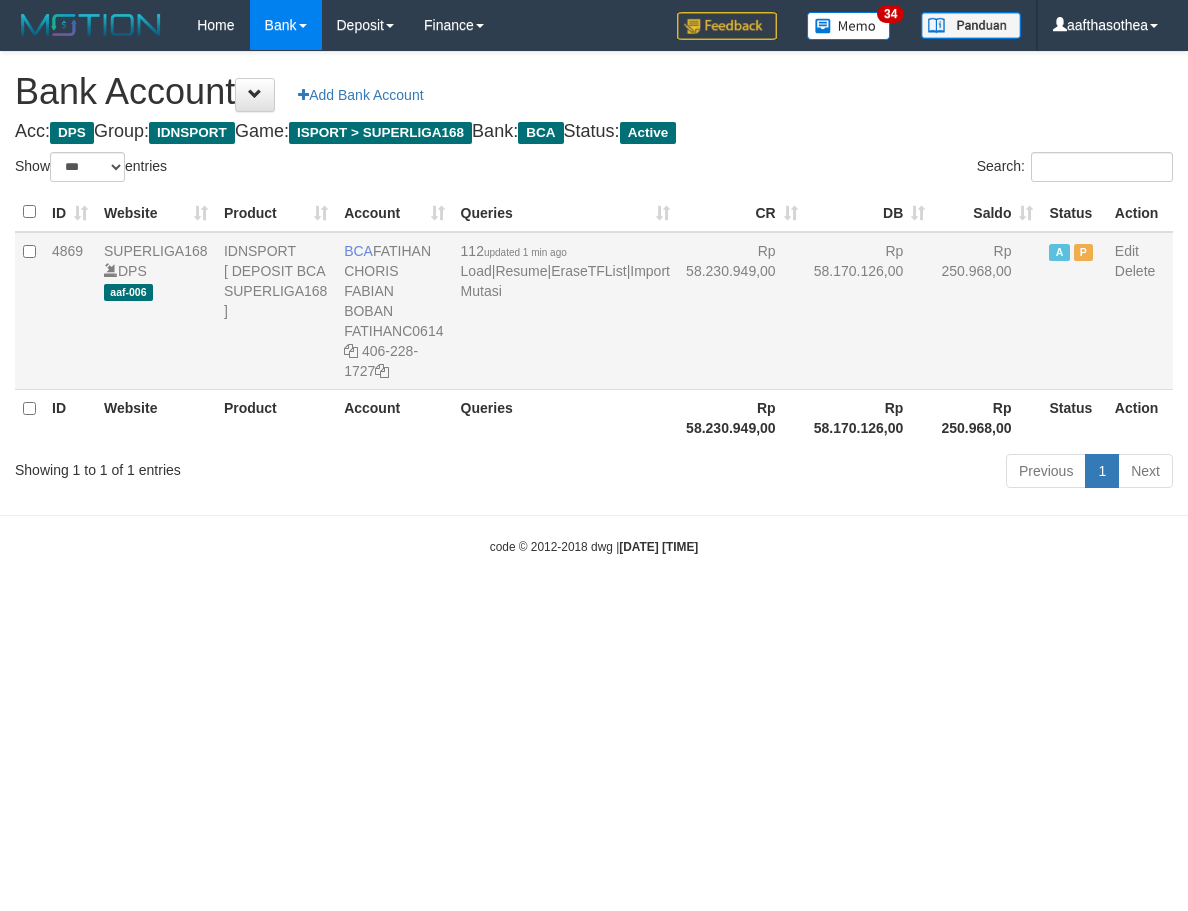 scroll, scrollTop: 0, scrollLeft: 0, axis: both 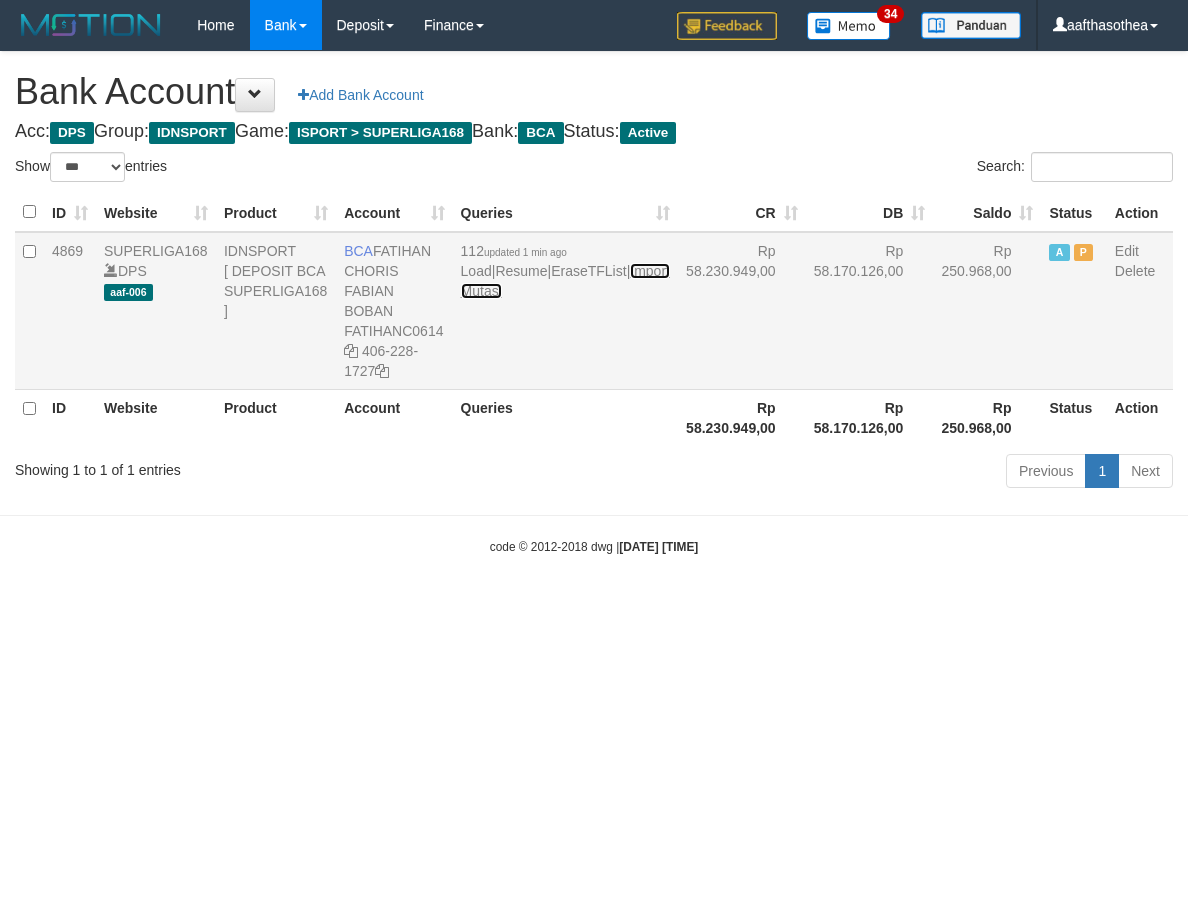 click on "Import Mutasi" at bounding box center [565, 281] 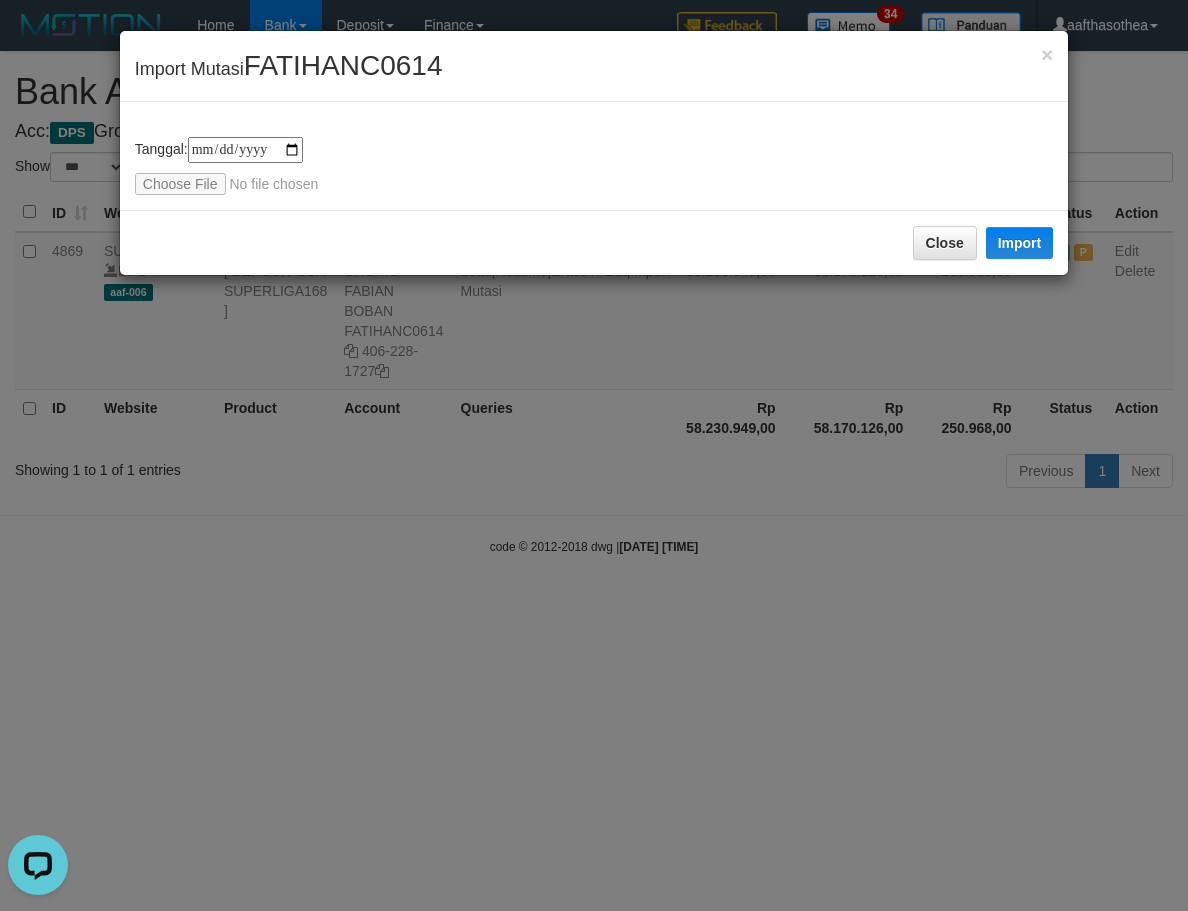 scroll, scrollTop: 0, scrollLeft: 0, axis: both 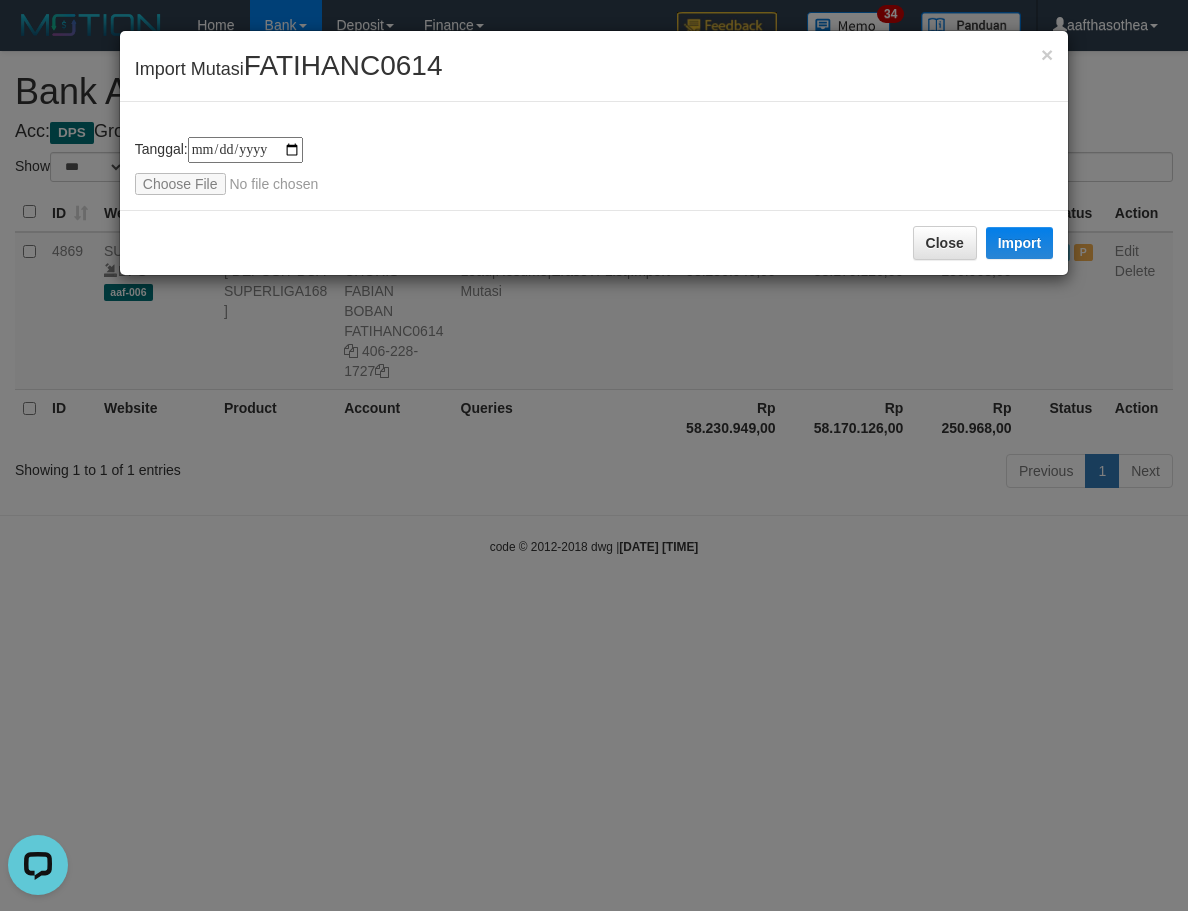 drag, startPoint x: 425, startPoint y: 522, endPoint x: 409, endPoint y: 505, distance: 23.345236 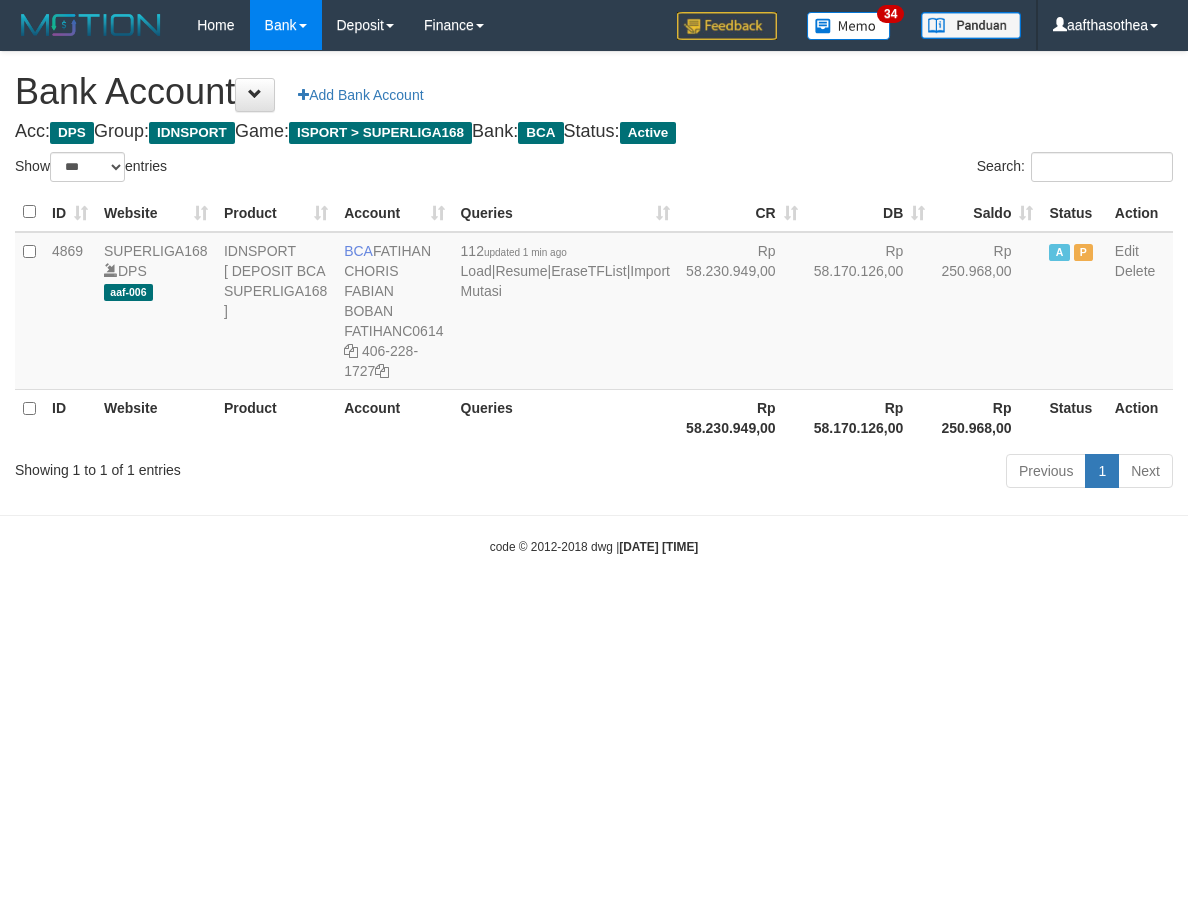 select on "***" 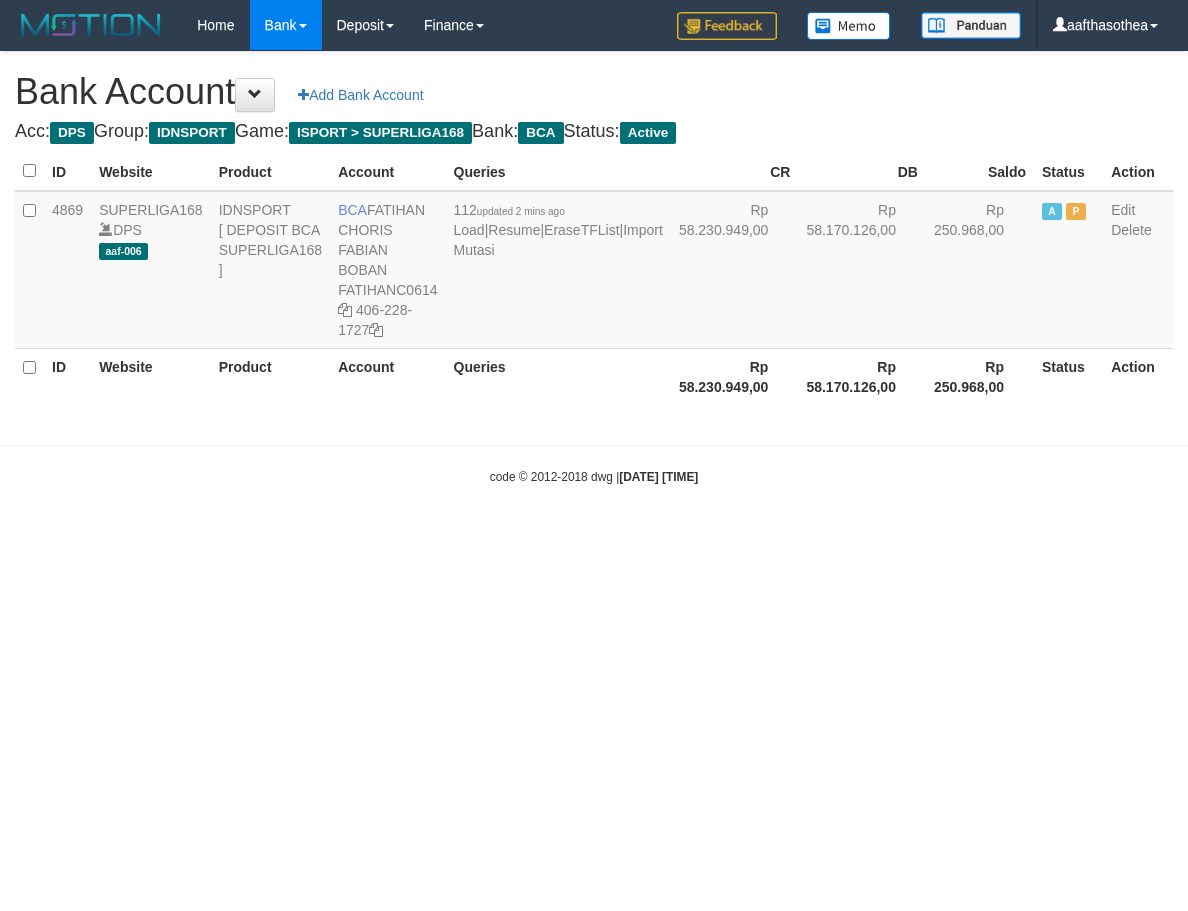 click on "Toggle navigation
Home
Bank
Account List
Load
By Website
Group
[ISPORT]													SUPERLIGA168
By Load Group (DPS)
Group aaf-001
Group aaf-002
Group aaf-003
Group aaf-005
Group aaf-006												 Search" at bounding box center (594, 268) 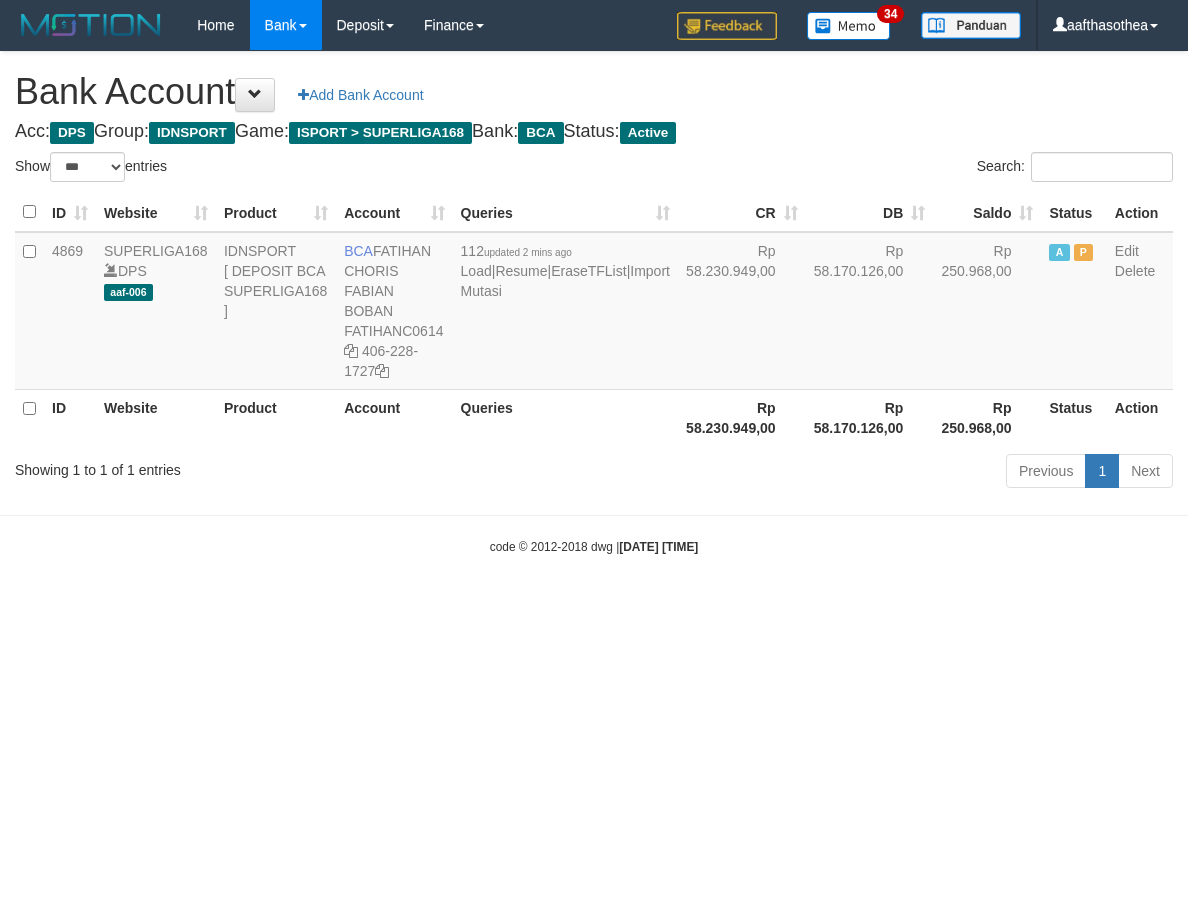 click at bounding box center [594, 515] 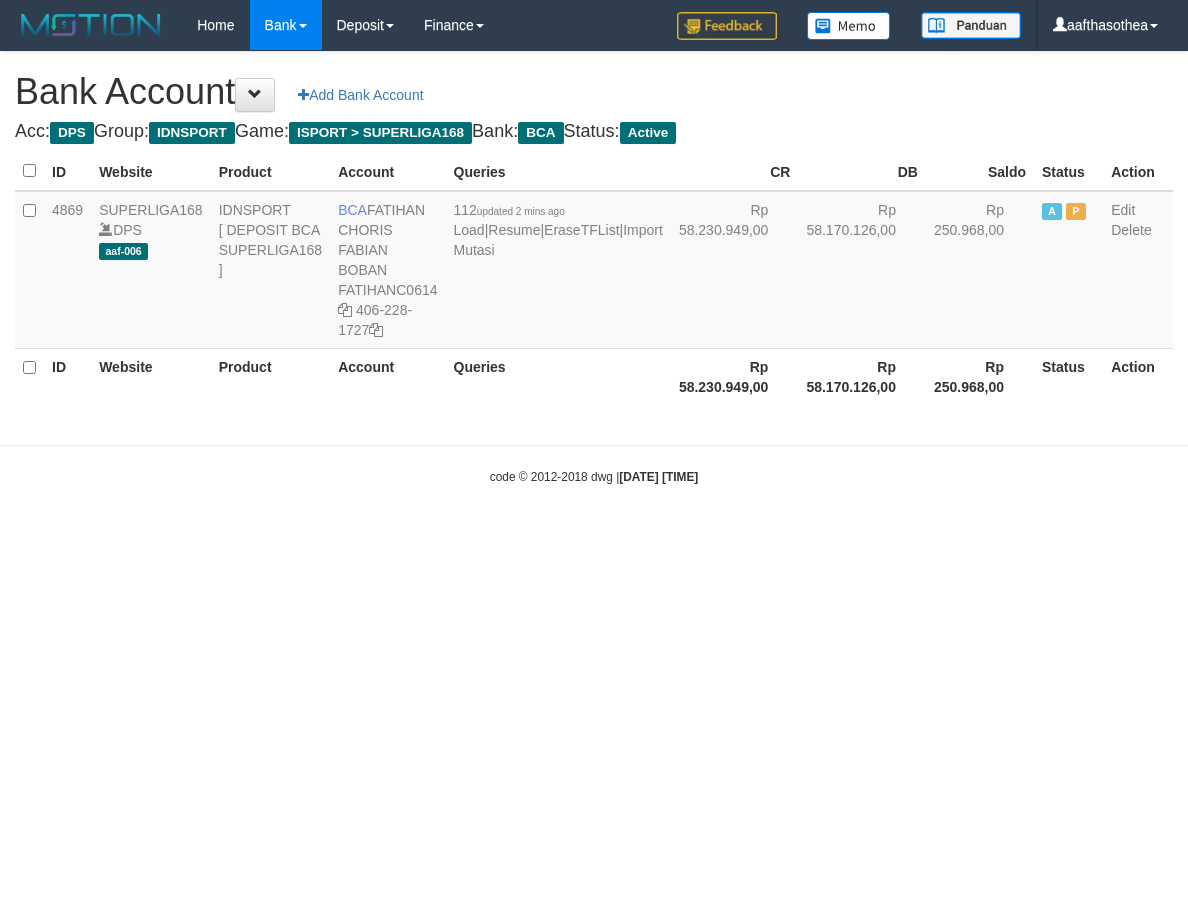 scroll, scrollTop: 0, scrollLeft: 0, axis: both 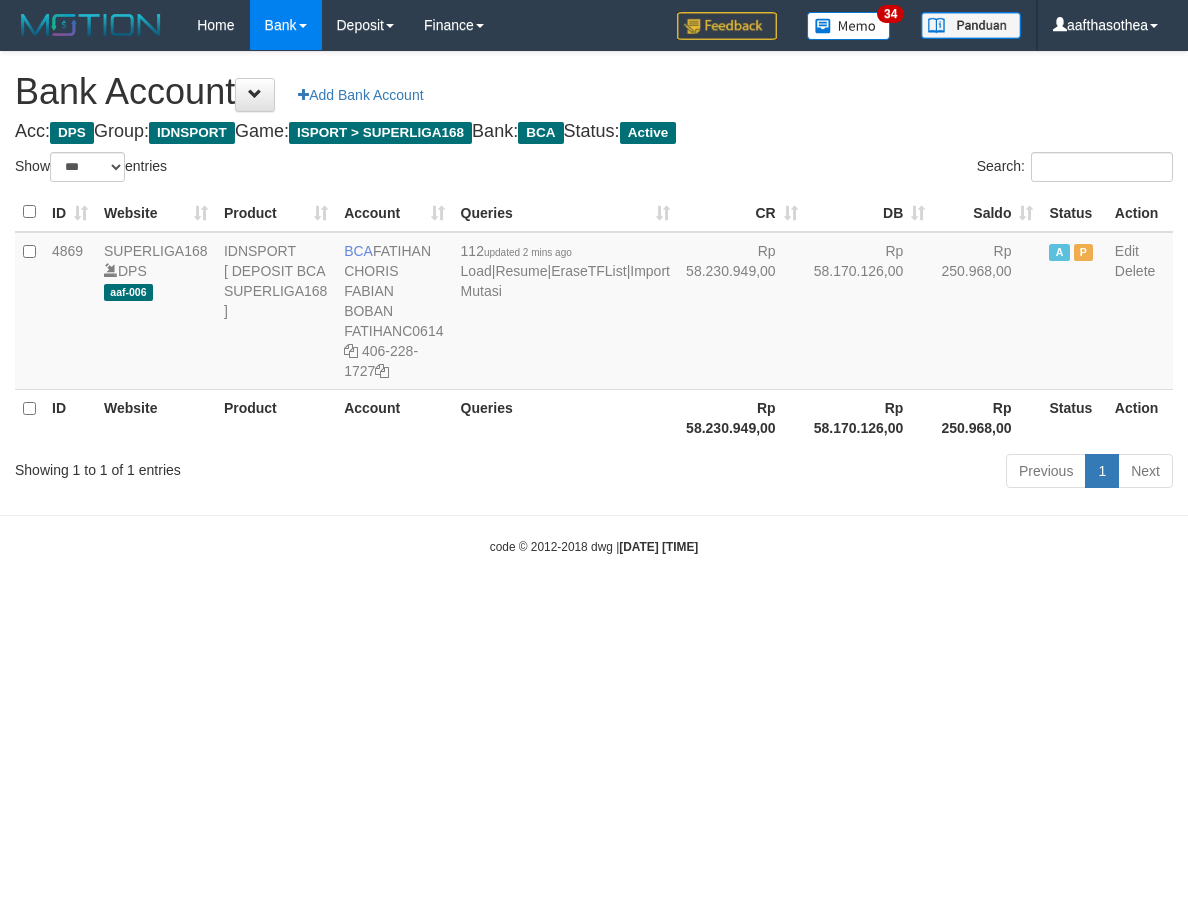 click on "Toggle navigation
Home
Bank
Account List
Load
By Website
Group
[ISPORT]													SUPERLIGA168
By Load Group (DPS)
34" at bounding box center [594, 303] 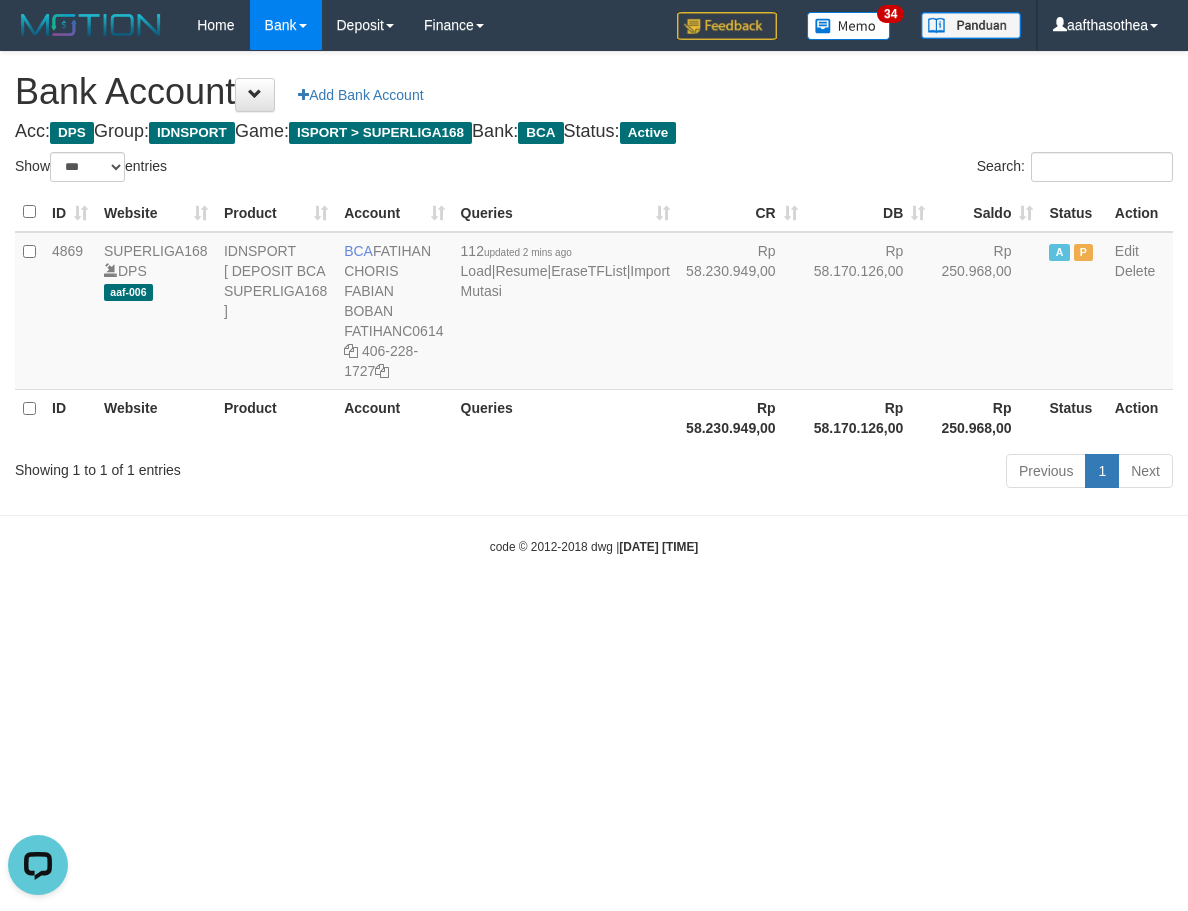 scroll, scrollTop: 0, scrollLeft: 0, axis: both 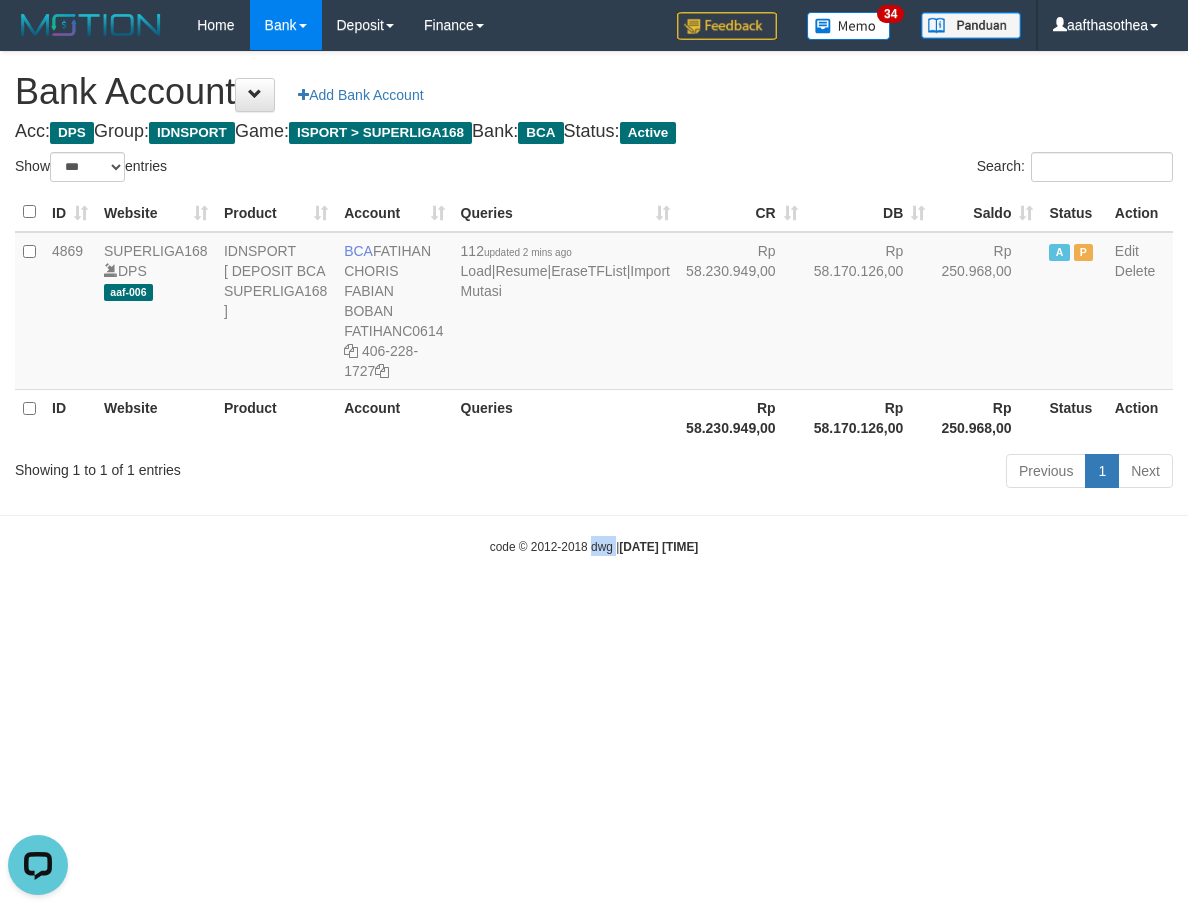 click on "Toggle navigation
Home
Bank
Account List
Load
By Website
Group
[ISPORT]													SUPERLIGA168
By Load Group (DPS)
34" at bounding box center [594, 303] 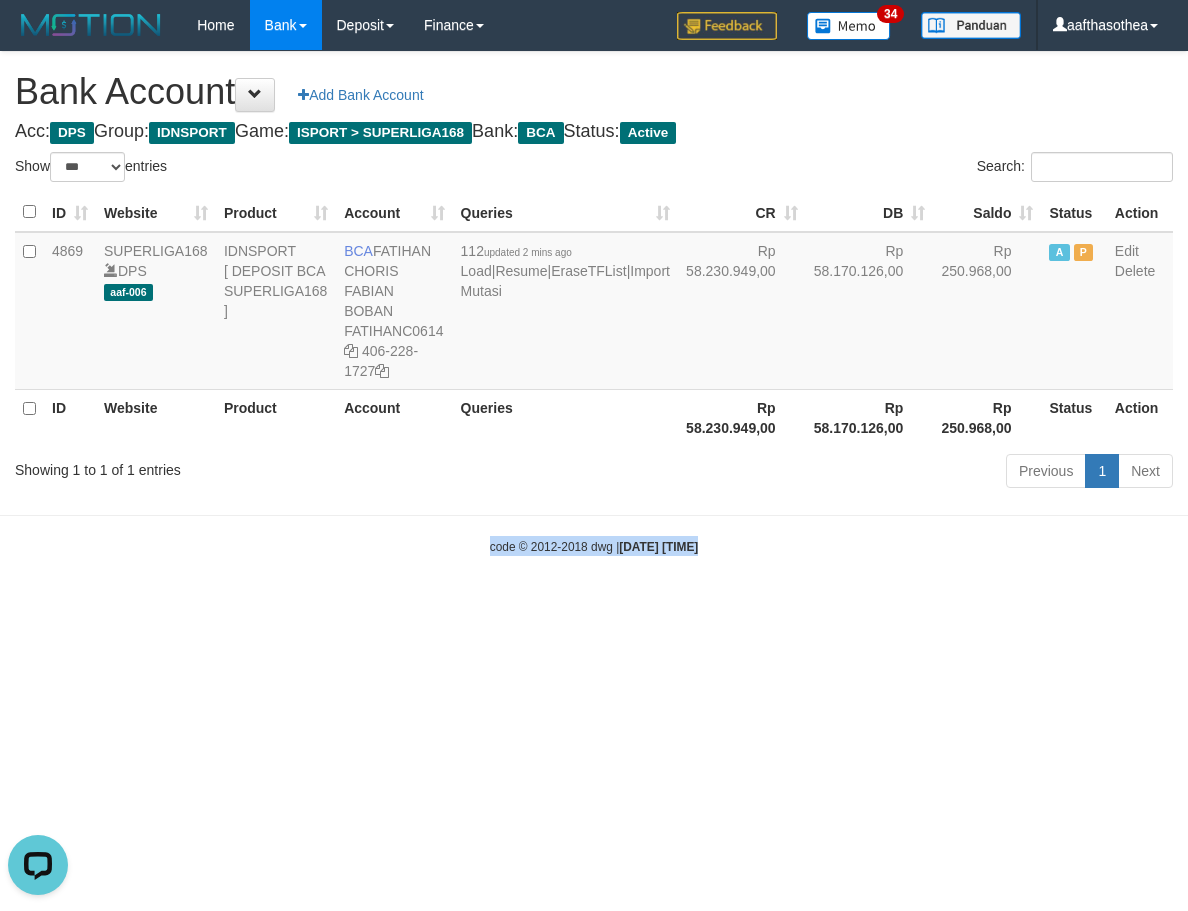 click on "Toggle navigation
Home
Bank
Account List
Load
By Website
Group
[ISPORT]													SUPERLIGA168
By Load Group (DPS)
34" at bounding box center (594, 303) 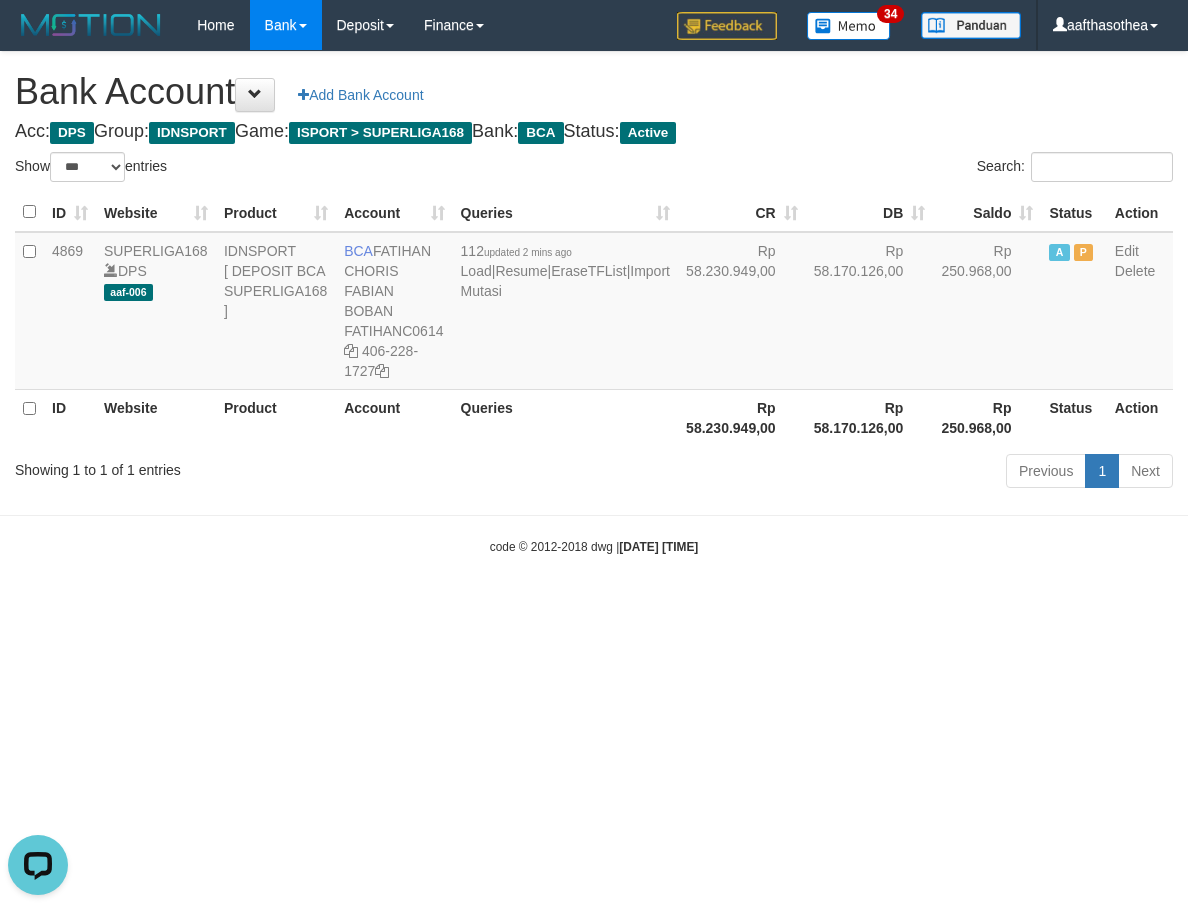 click on "Toggle navigation
Home
Bank
Account List
Load
By Website
Group
[ISPORT]													SUPERLIGA168
By Load Group (DPS)
34" at bounding box center (594, 303) 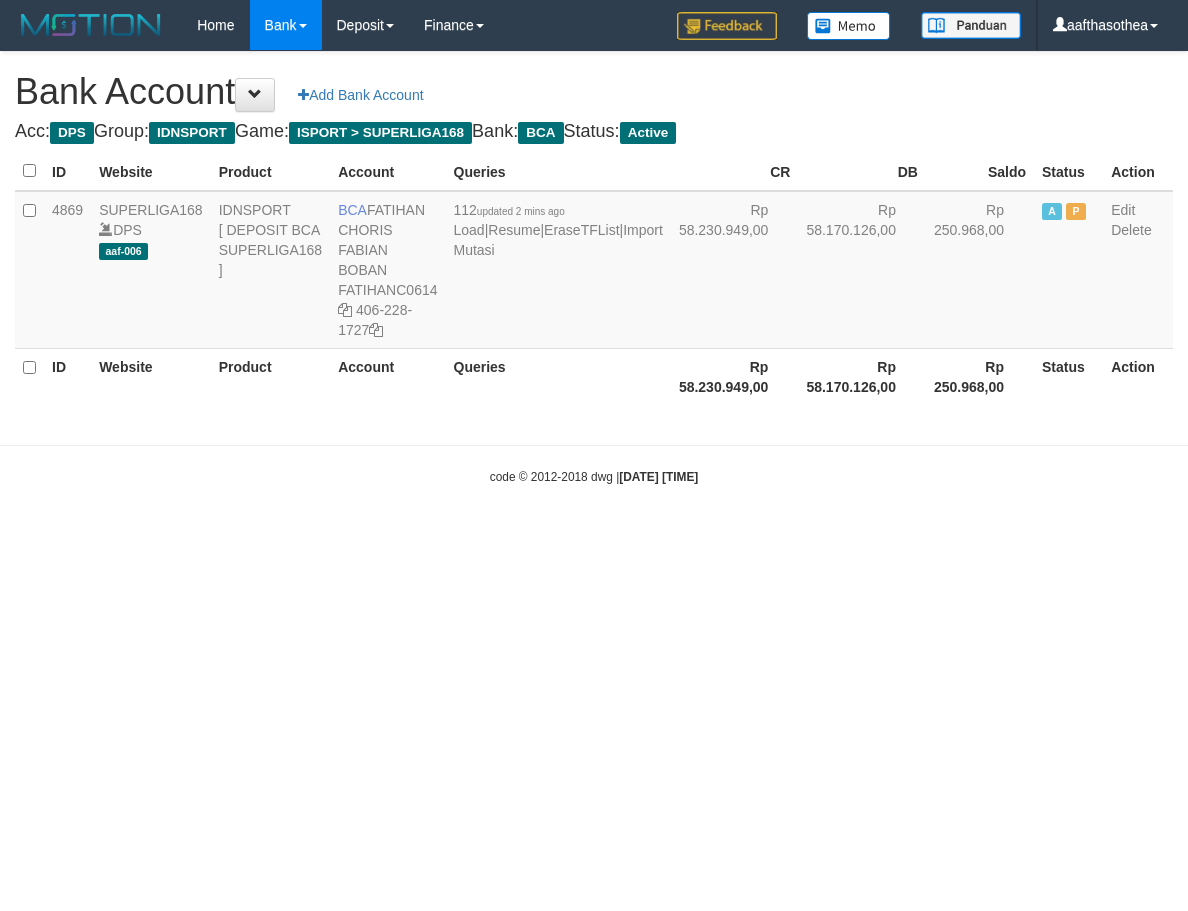 scroll, scrollTop: 0, scrollLeft: 0, axis: both 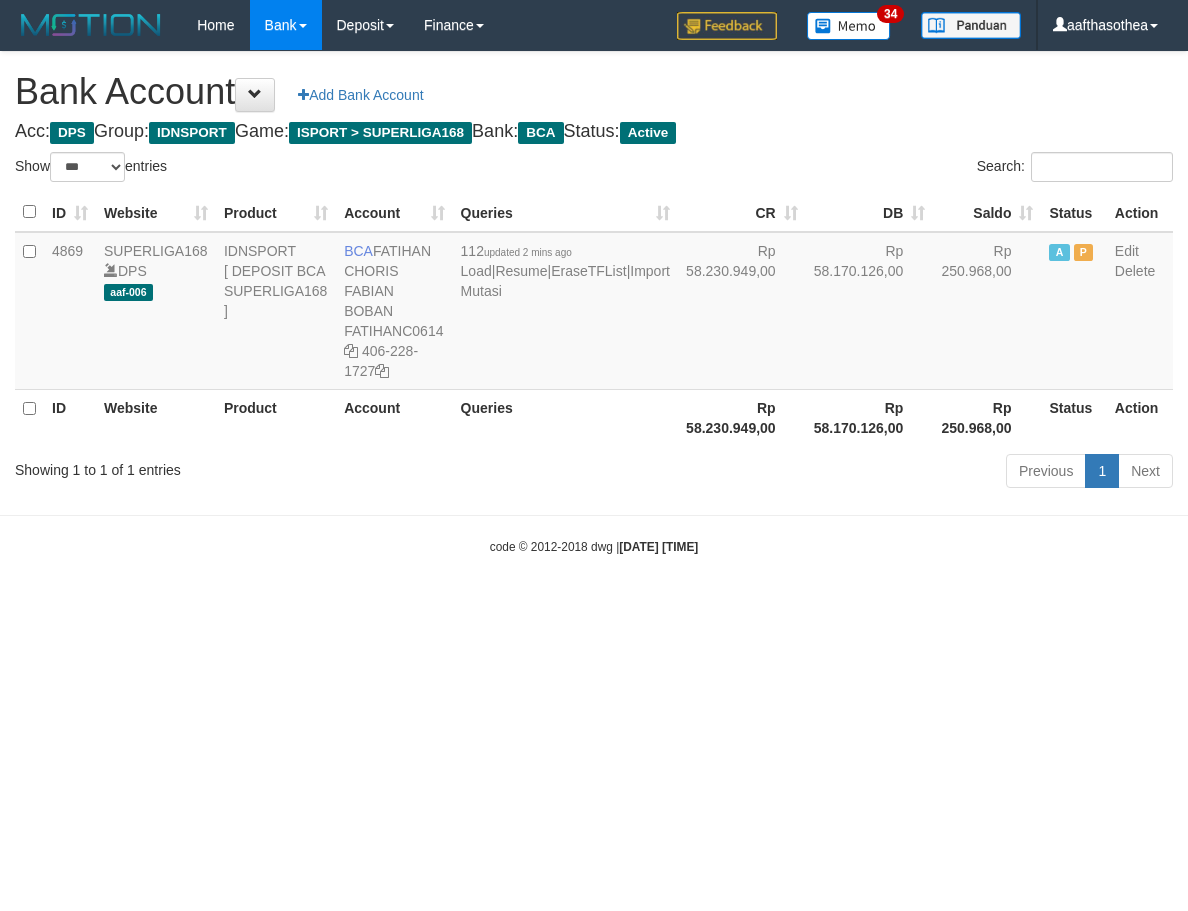 click on "Toggle navigation
Home
Bank
Account List
Load
By Website
Group
[ISPORT]													SUPERLIGA168
By Load Group (DPS)
34" at bounding box center (594, 303) 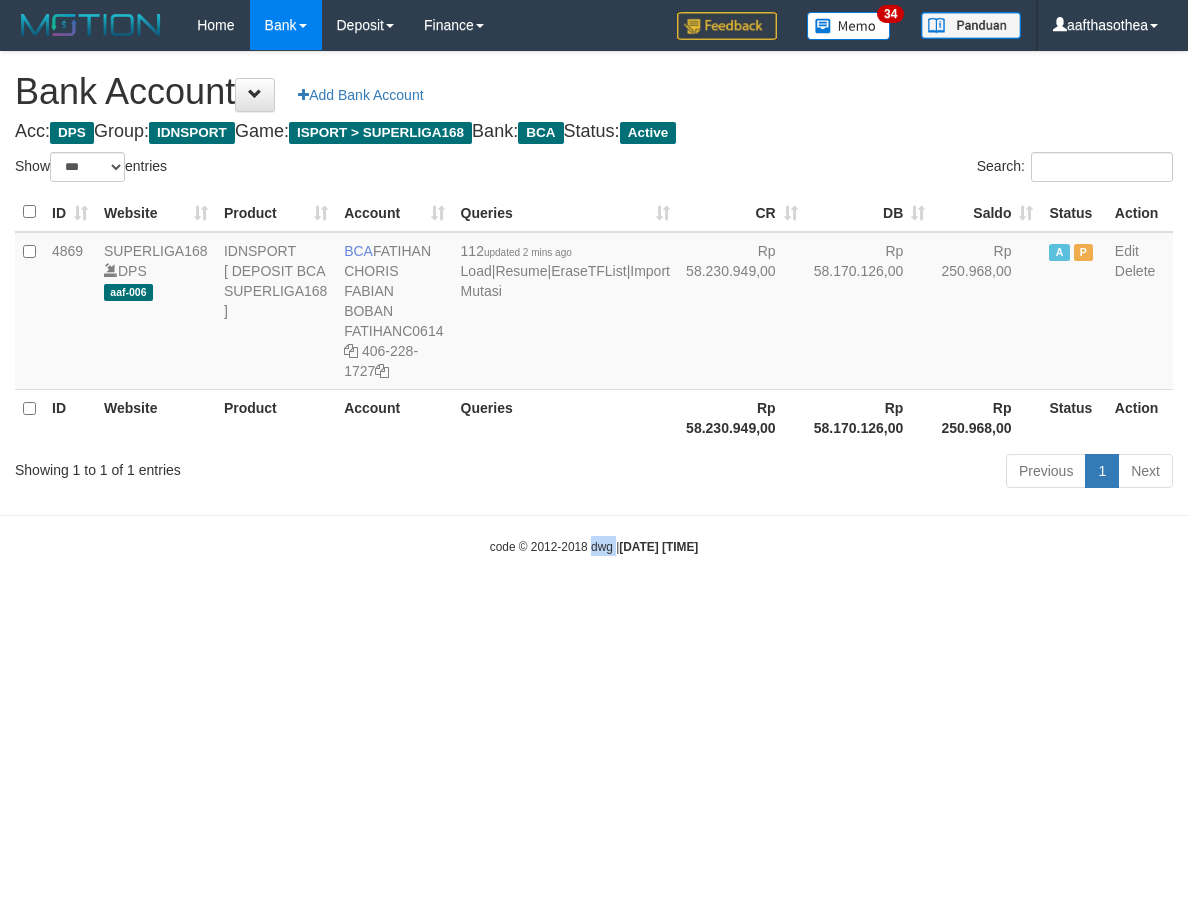 click on "Toggle navigation
Home
Bank
Account List
Load
By Website
Group
[ISPORT]													SUPERLIGA168
By Load Group (DPS)
34" at bounding box center (594, 303) 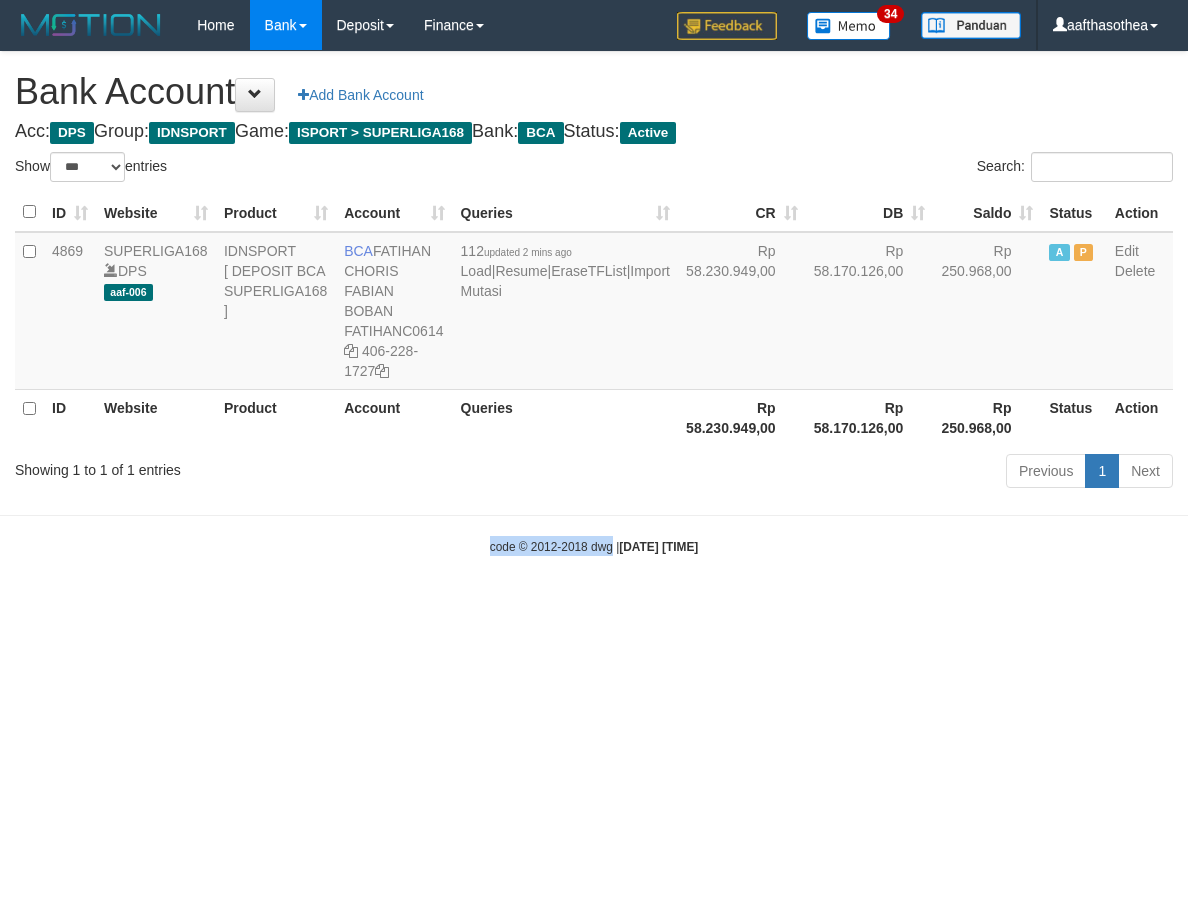 click on "Toggle navigation
Home
Bank
Account List
Load
By Website
Group
[ISPORT]													SUPERLIGA168
By Load Group (DPS)
34" at bounding box center (594, 303) 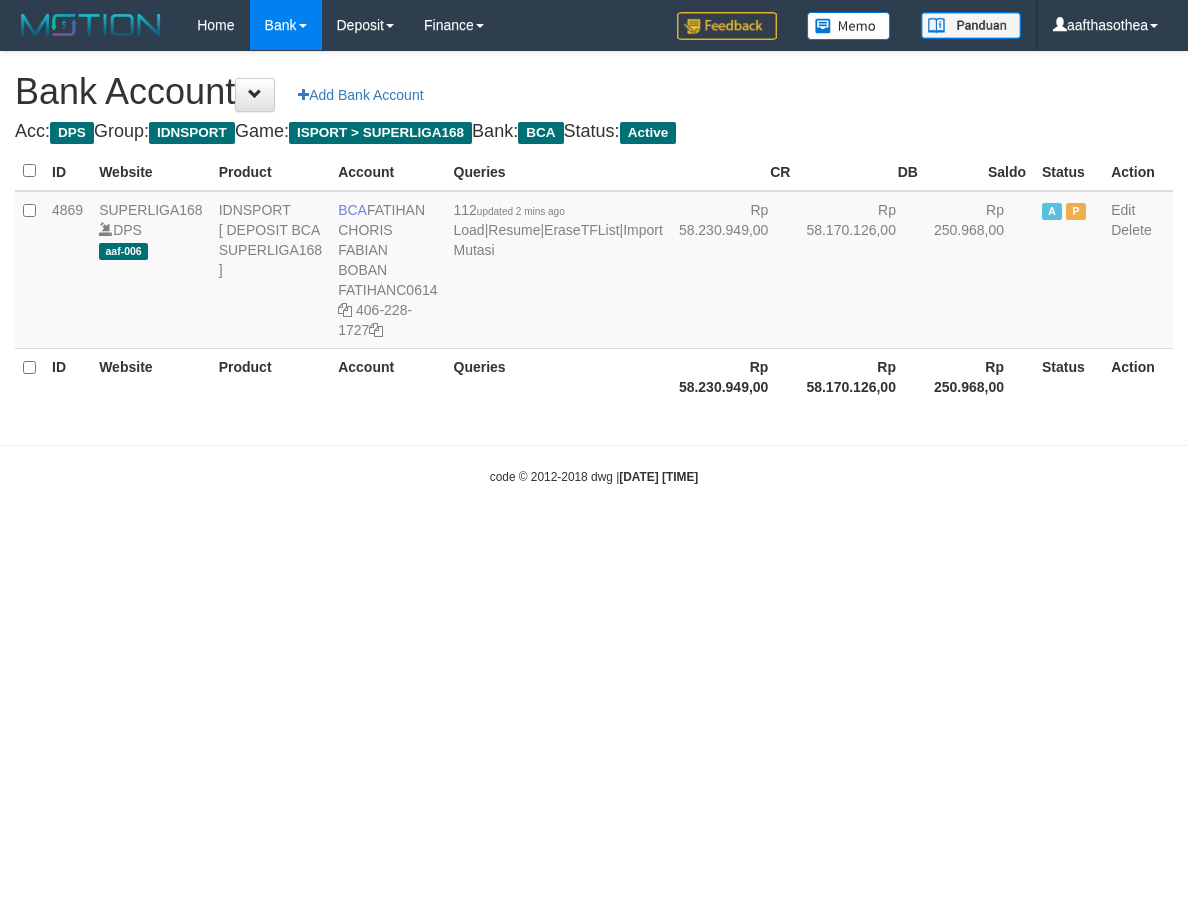 scroll, scrollTop: 0, scrollLeft: 0, axis: both 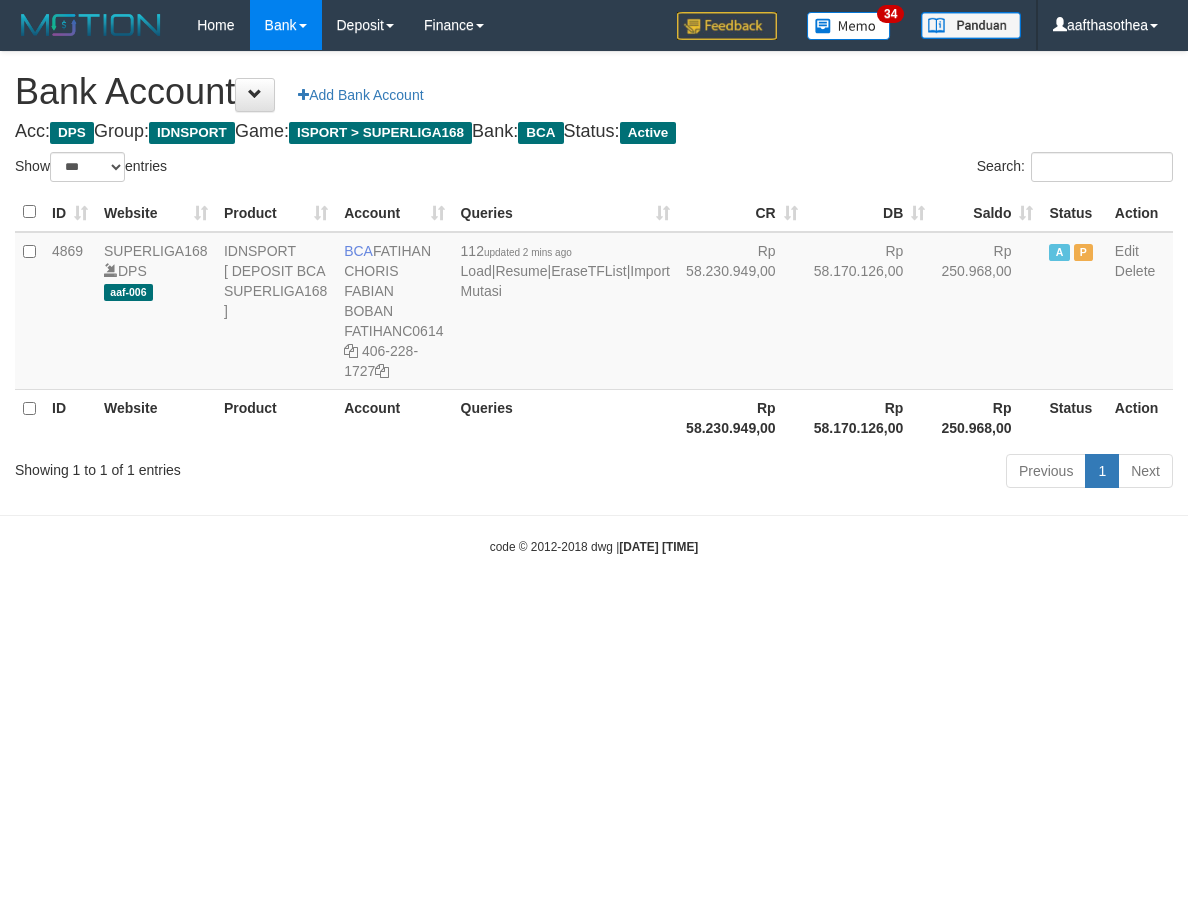 click on "Toggle navigation
Home
Bank
Account List
Load
By Website
Group
[ISPORT]													SUPERLIGA168
By Load Group (DPS)
34" at bounding box center [594, 303] 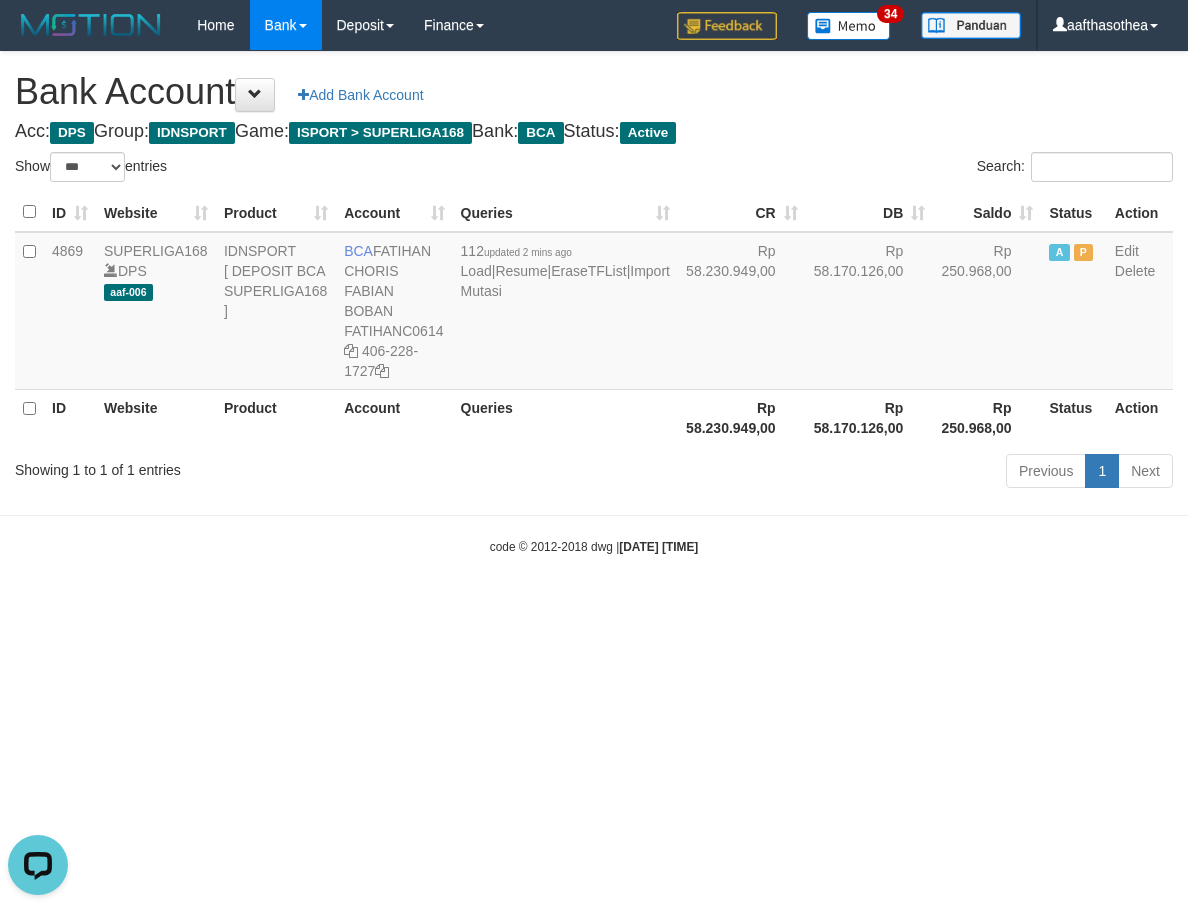 scroll, scrollTop: 0, scrollLeft: 0, axis: both 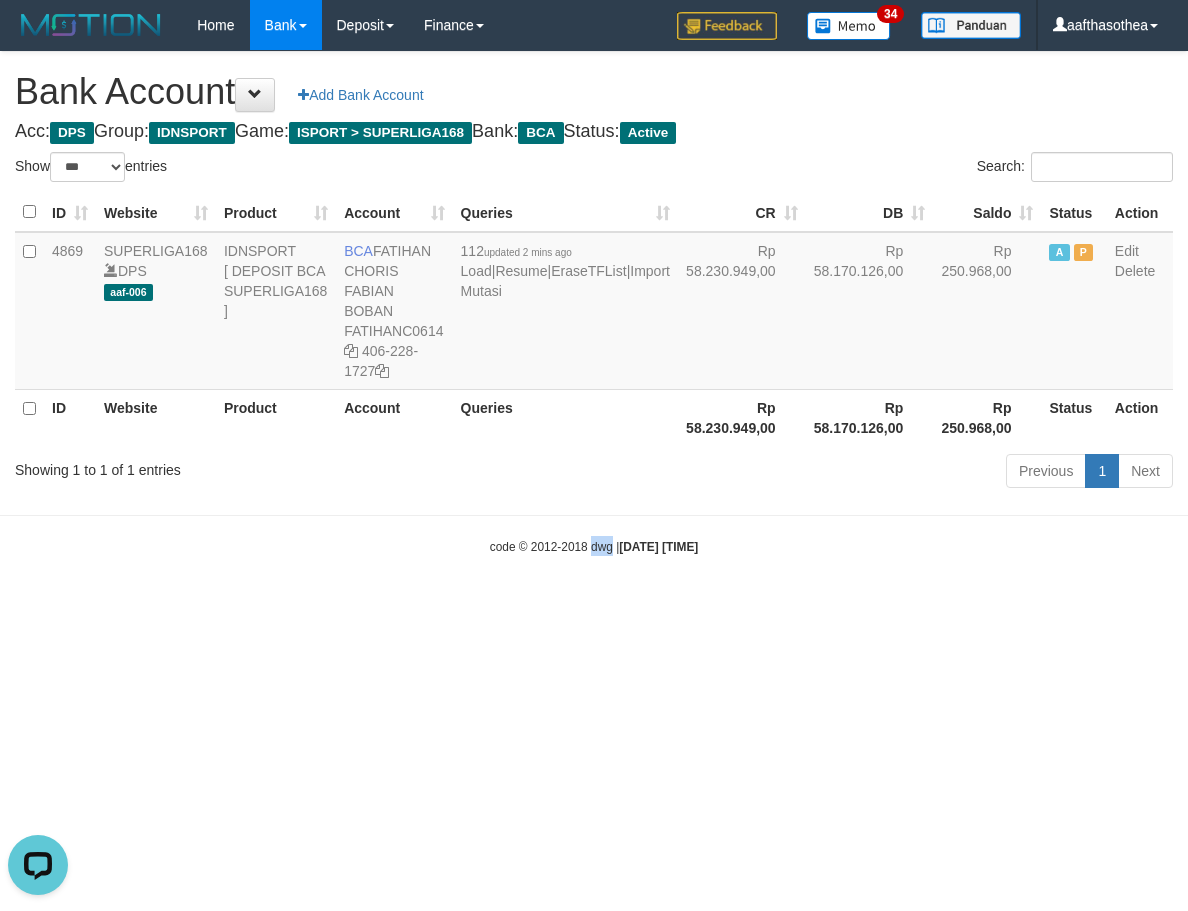 click on "Toggle navigation
Home
Bank
Account List
Load
By Website
Group
[ISPORT]													SUPERLIGA168
By Load Group (DPS)
34" at bounding box center [594, 303] 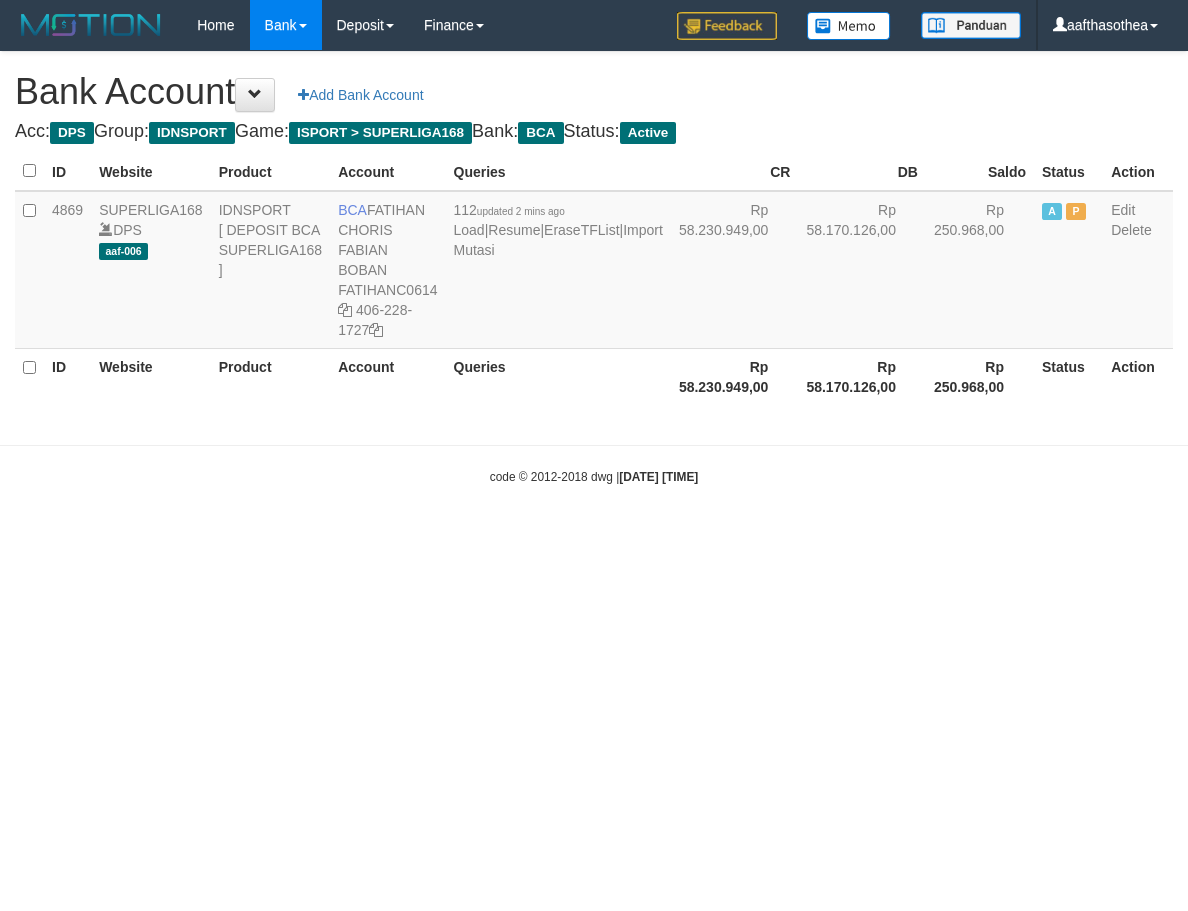scroll, scrollTop: 0, scrollLeft: 0, axis: both 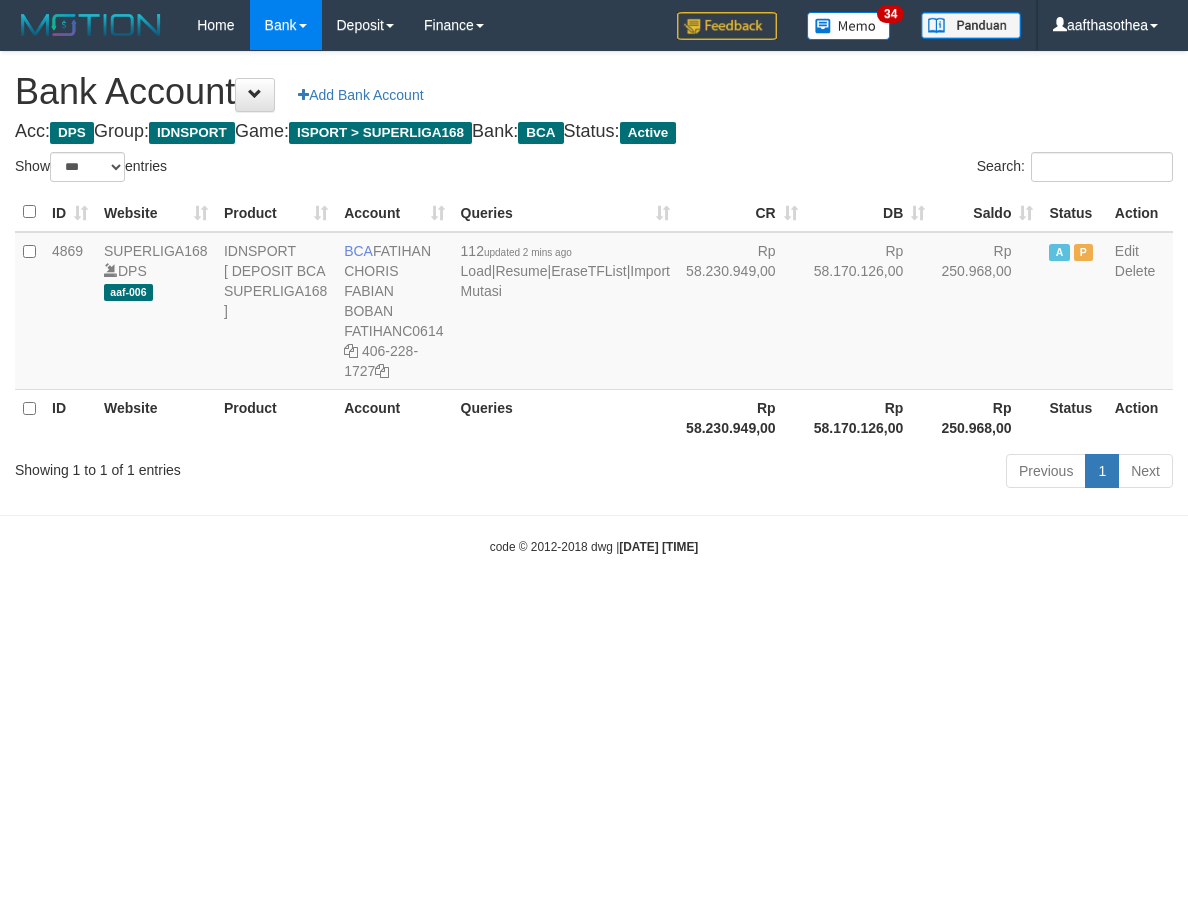 click at bounding box center [594, 515] 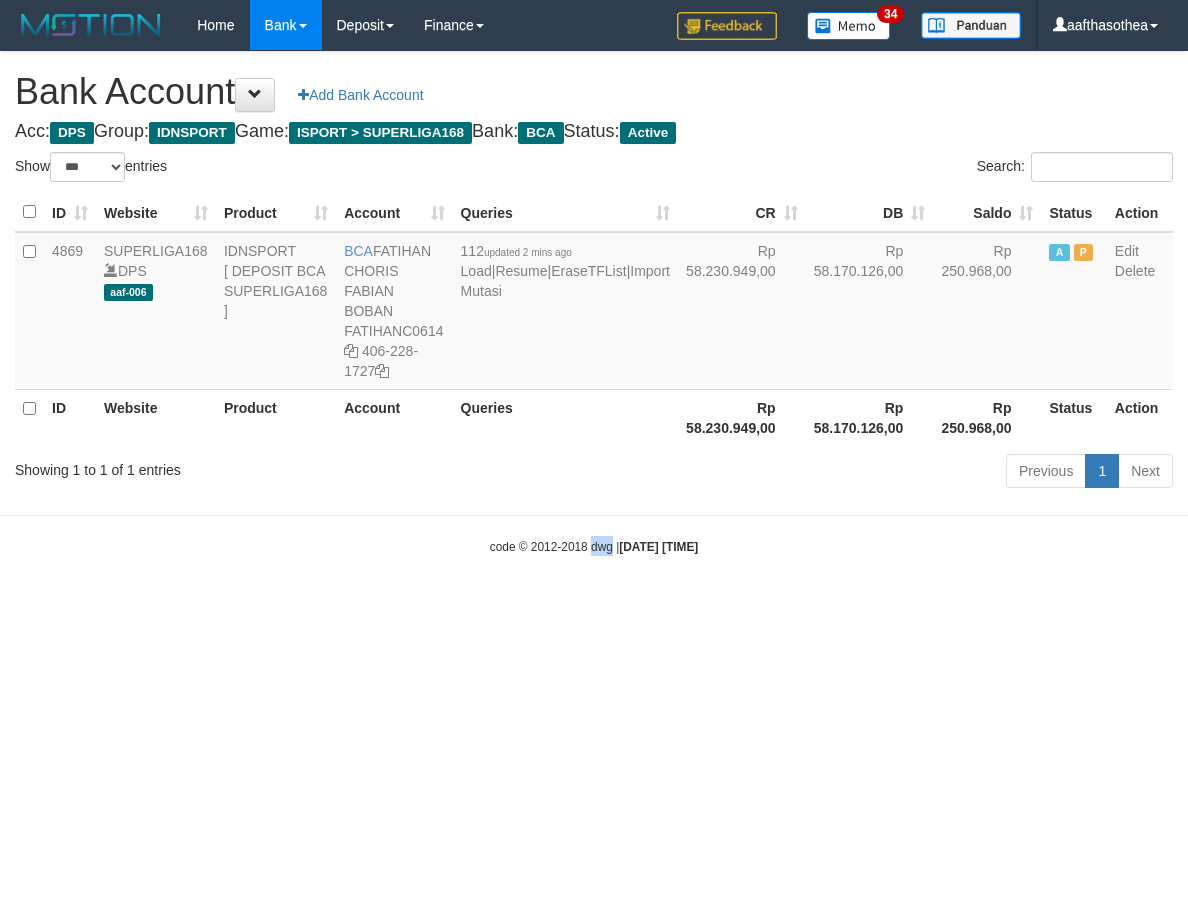 click on "Toggle navigation
Home
Bank
Account List
Load
By Website
Group
[ISPORT]													SUPERLIGA168
By Load Group (DPS)
34" at bounding box center (594, 303) 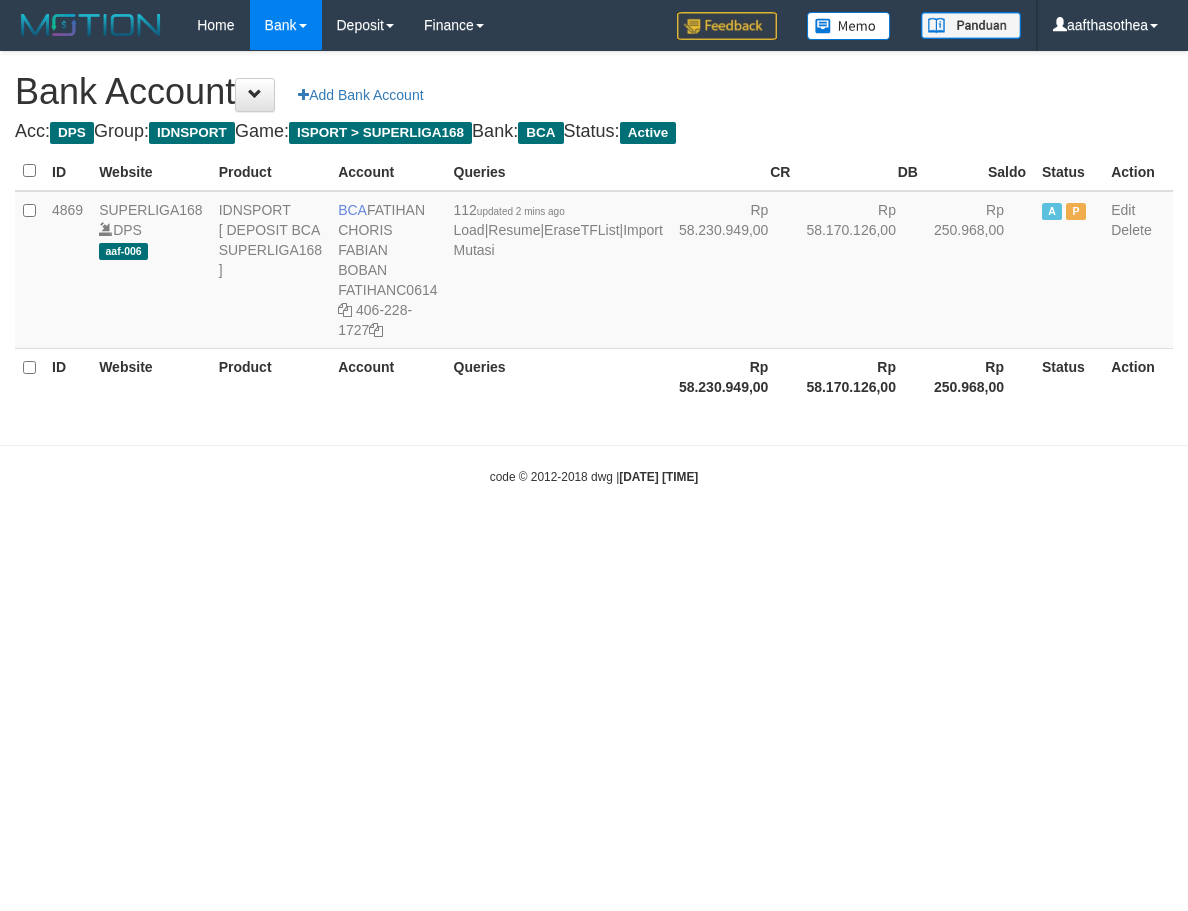 scroll, scrollTop: 0, scrollLeft: 0, axis: both 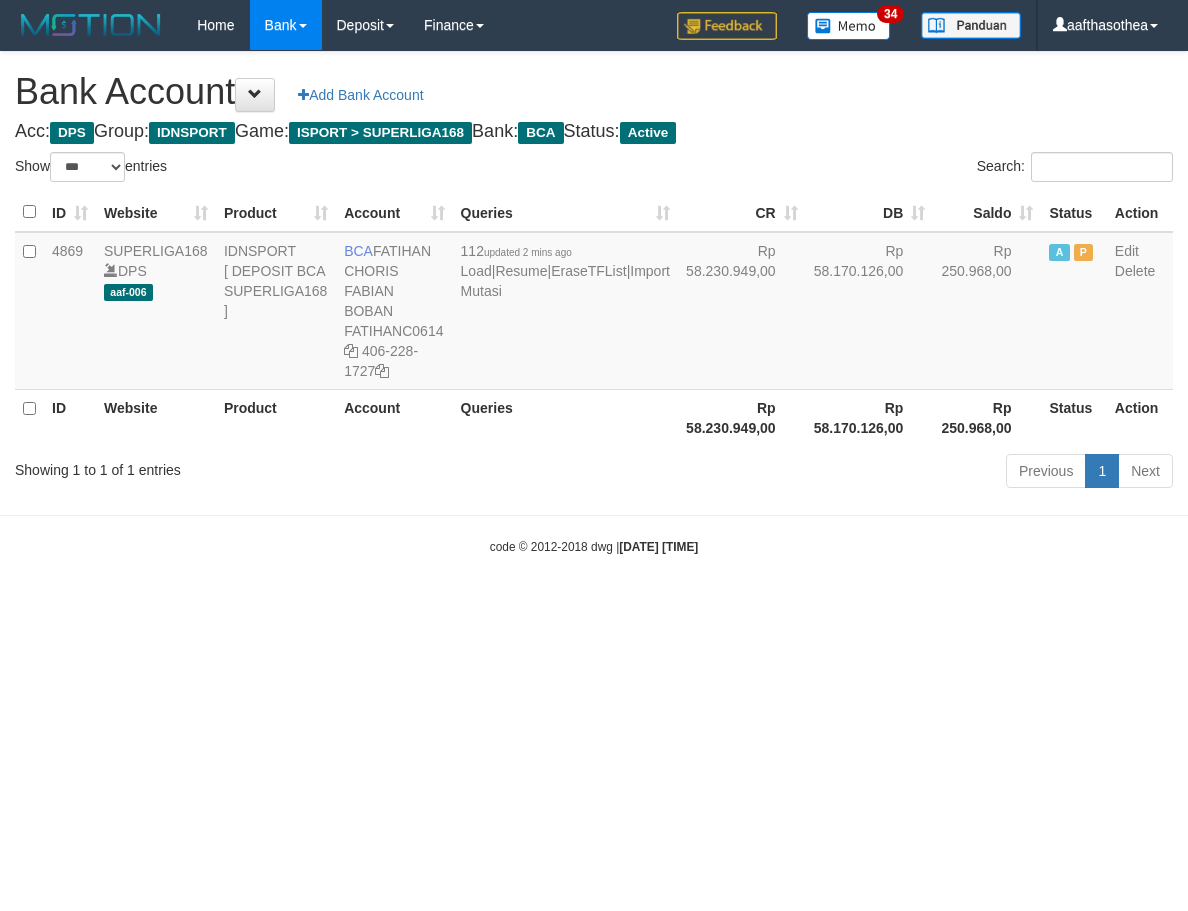 click at bounding box center (594, 515) 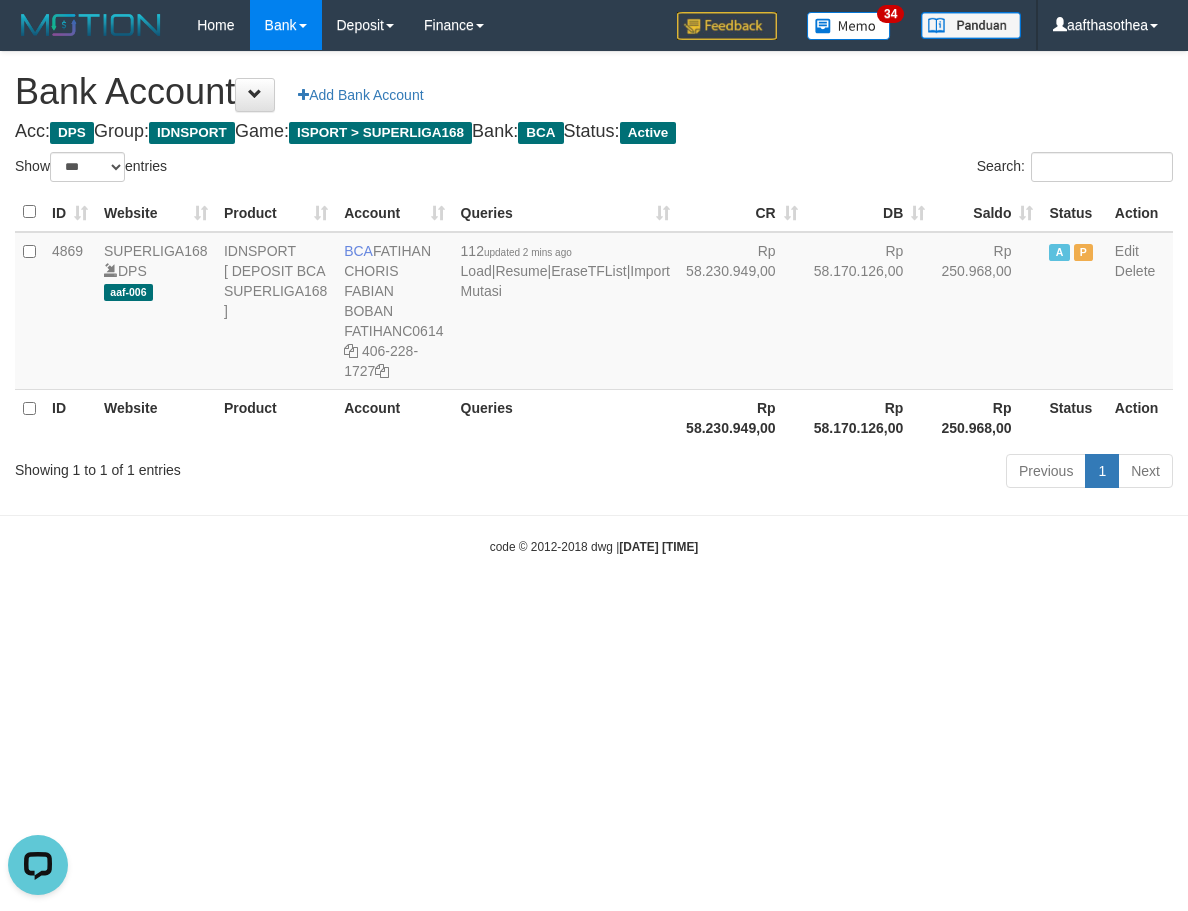 scroll, scrollTop: 0, scrollLeft: 0, axis: both 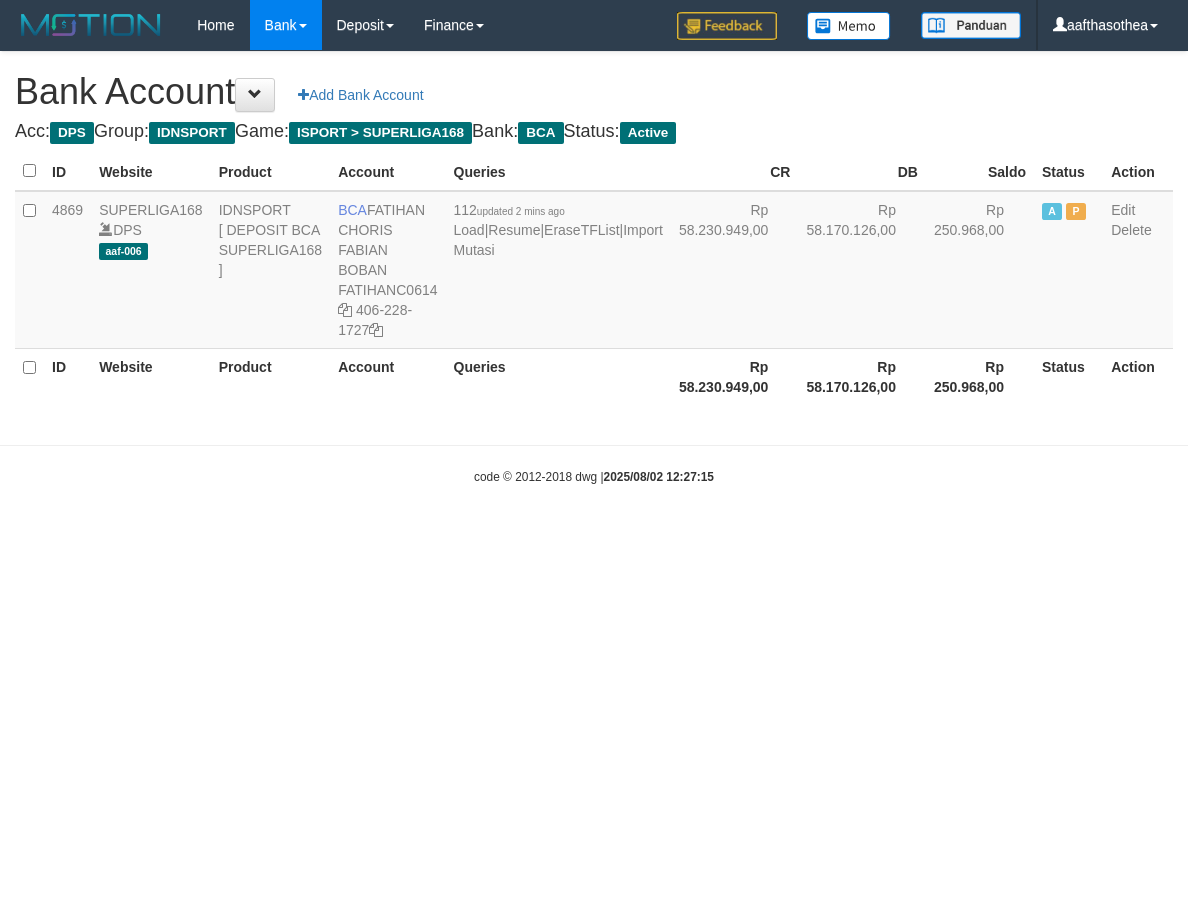 select on "***" 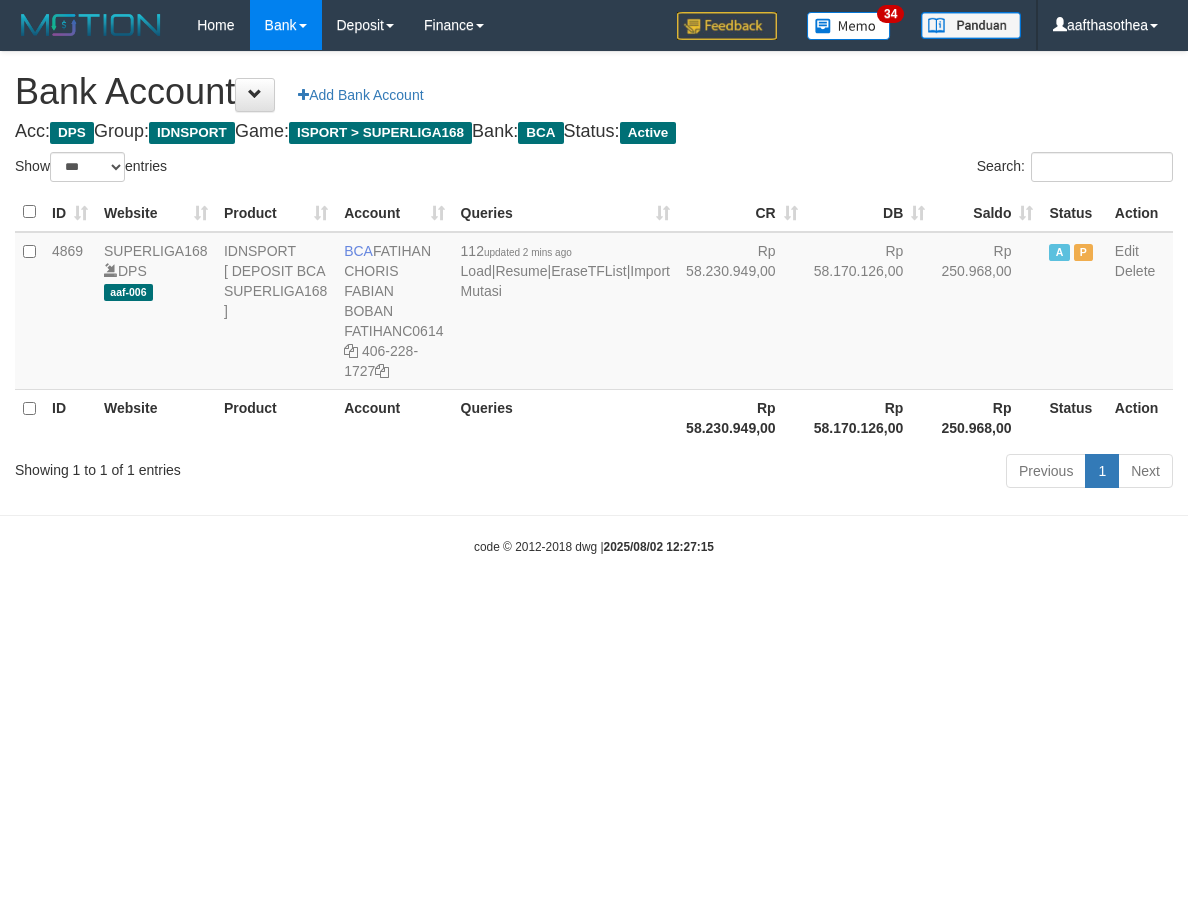 click on "Toggle navigation
Home
Bank
Account List
Load
By Website
Group
[ISPORT]													SUPERLIGA168
By Load Group (DPS)
34" at bounding box center (594, 303) 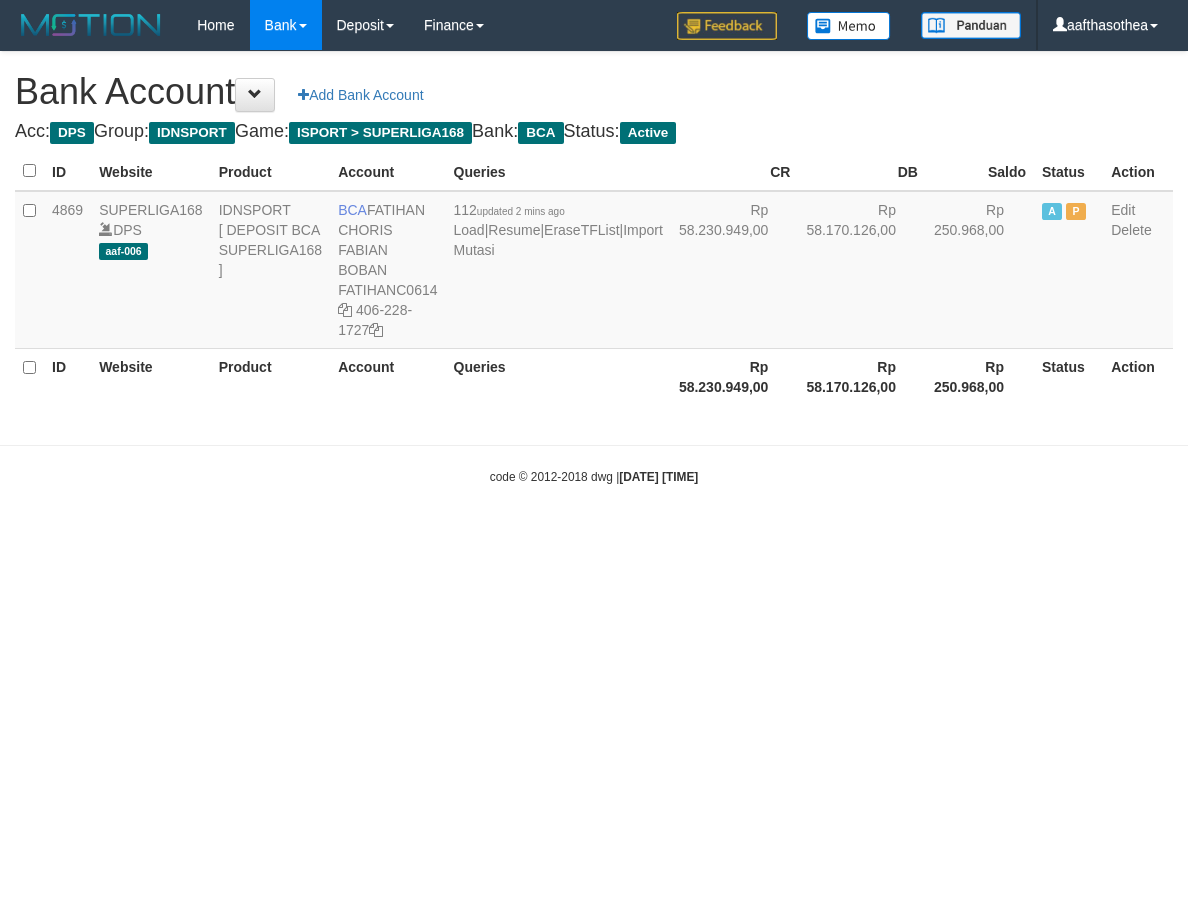 scroll, scrollTop: 0, scrollLeft: 0, axis: both 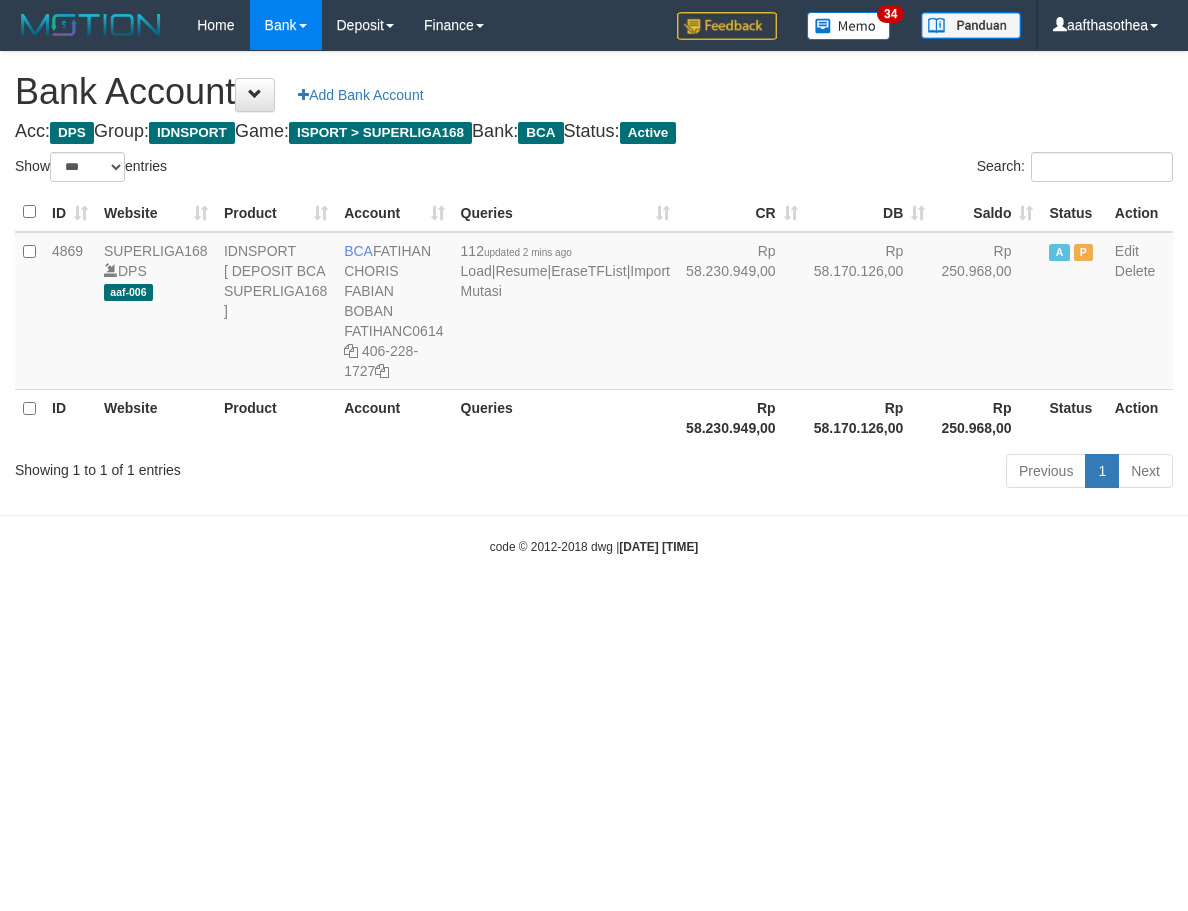 click on "Toggle navigation
Home
Bank
Account List
Load
By Website
Group
[ISPORT]													SUPERLIGA168
By Load Group (DPS)
34" at bounding box center [594, 303] 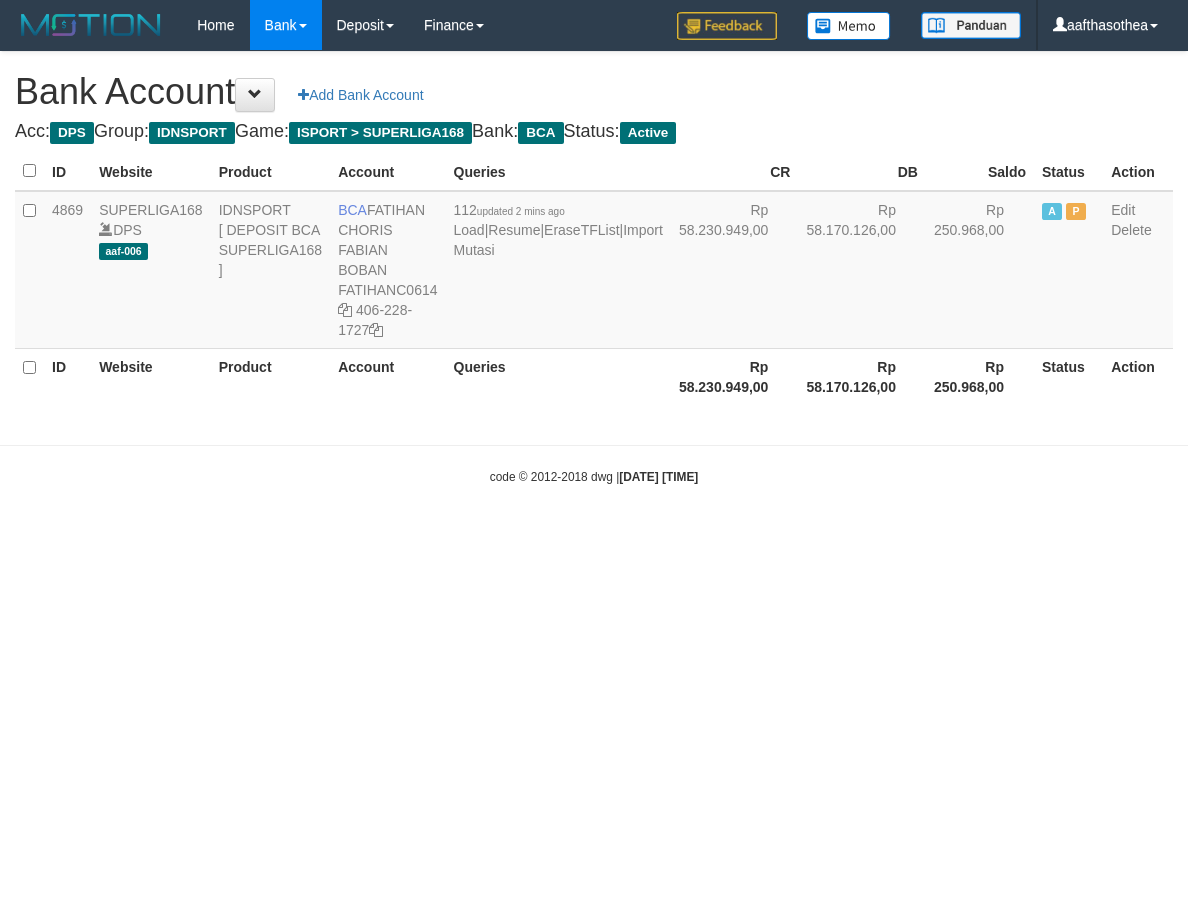 scroll, scrollTop: 0, scrollLeft: 0, axis: both 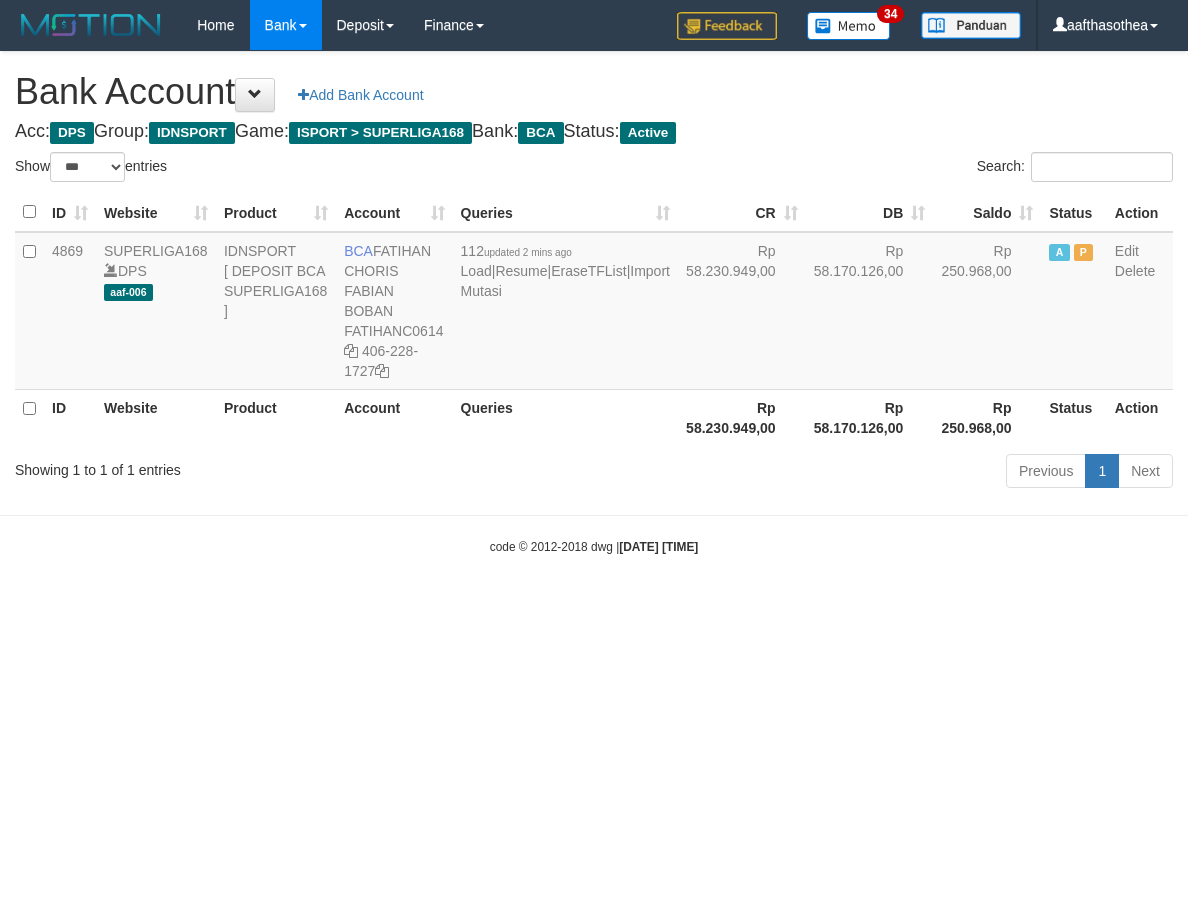 drag, startPoint x: 0, startPoint y: 0, endPoint x: 572, endPoint y: 492, distance: 754.4852 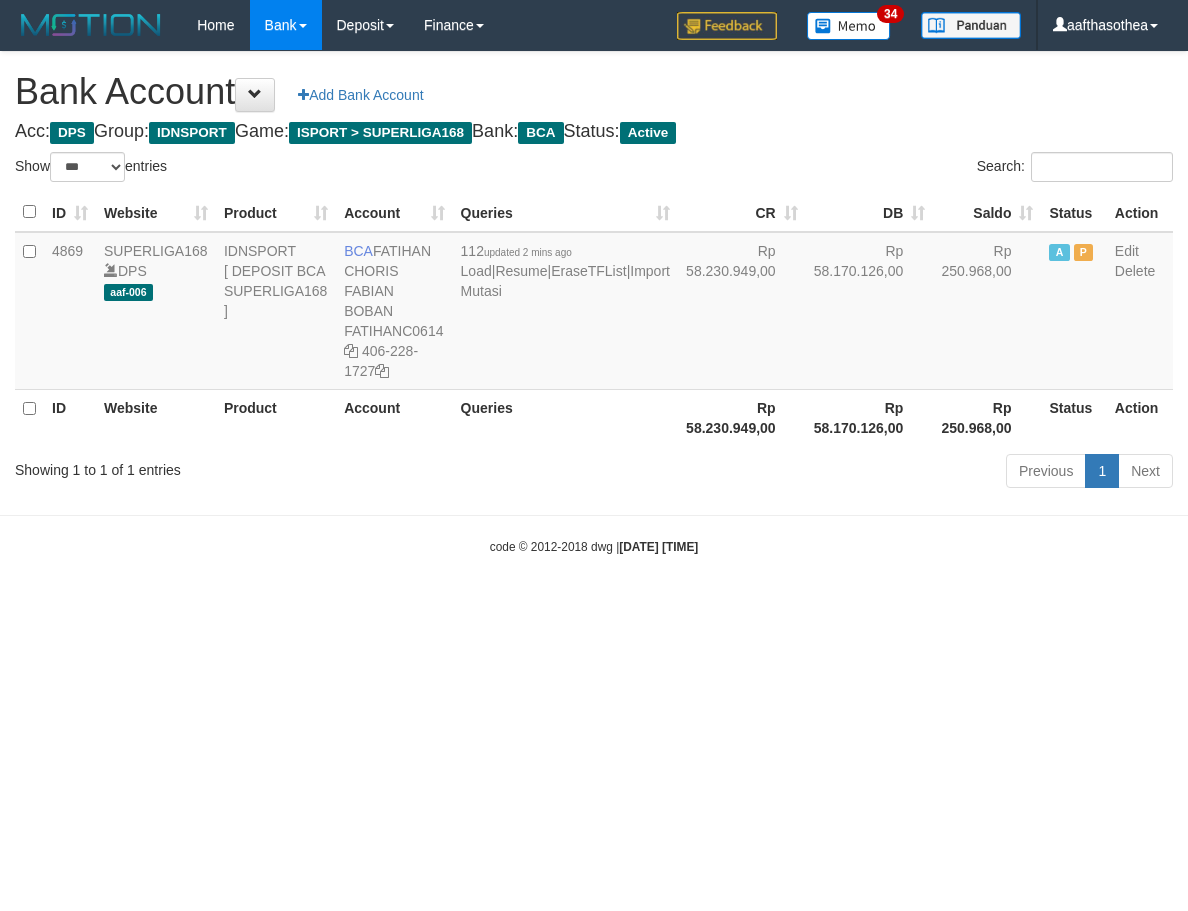 click on "Toggle navigation
Home
Bank
Account List
Load
By Website
Group
[ISPORT]													SUPERLIGA168
By Load Group (DPS)
34" at bounding box center (594, 303) 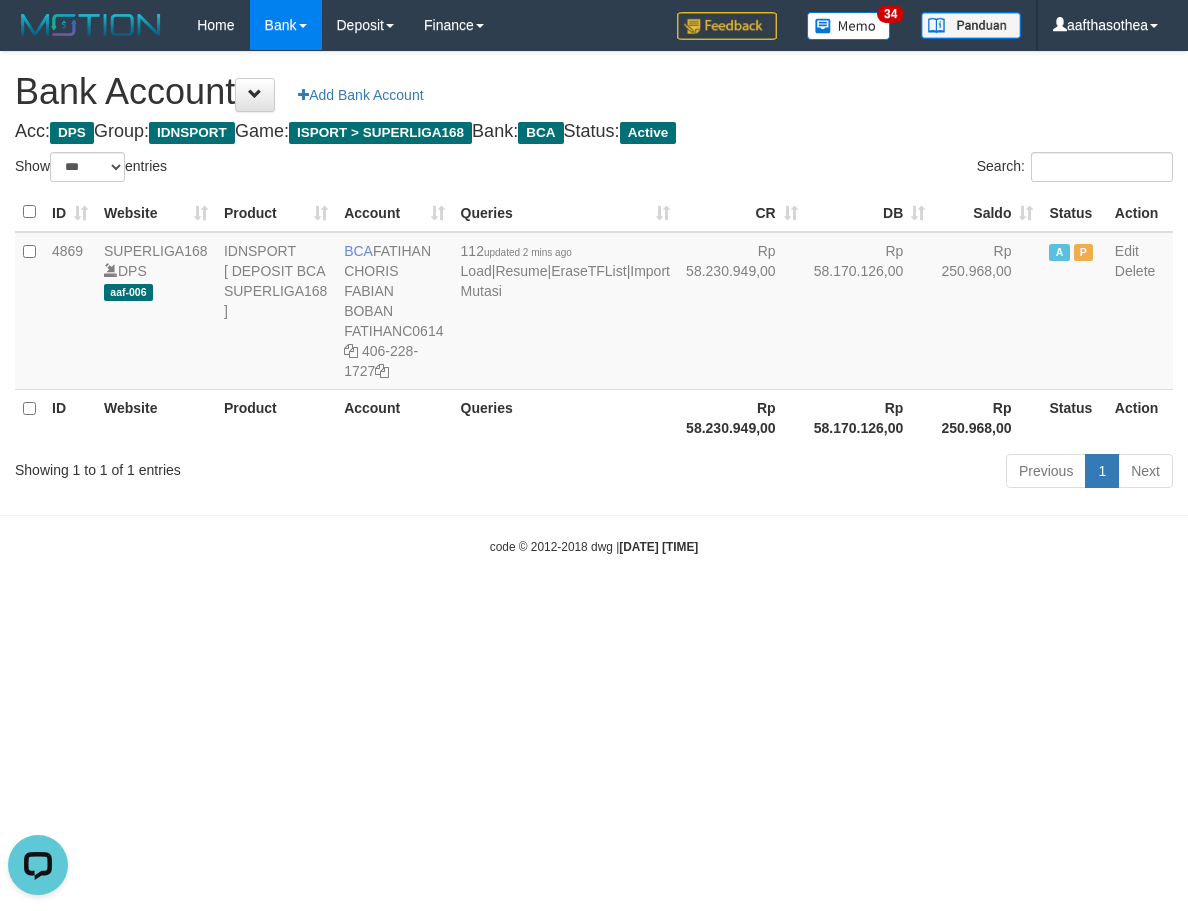 scroll, scrollTop: 0, scrollLeft: 0, axis: both 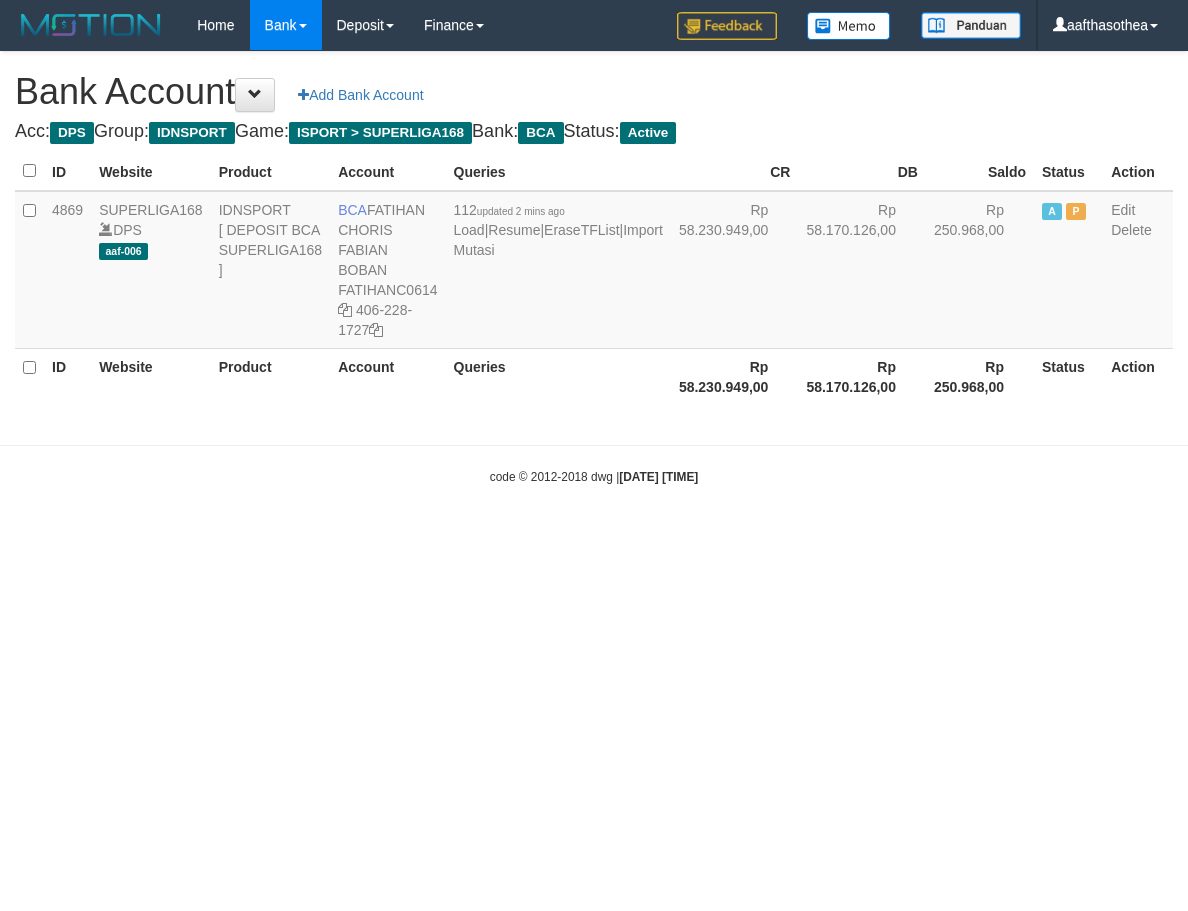select on "***" 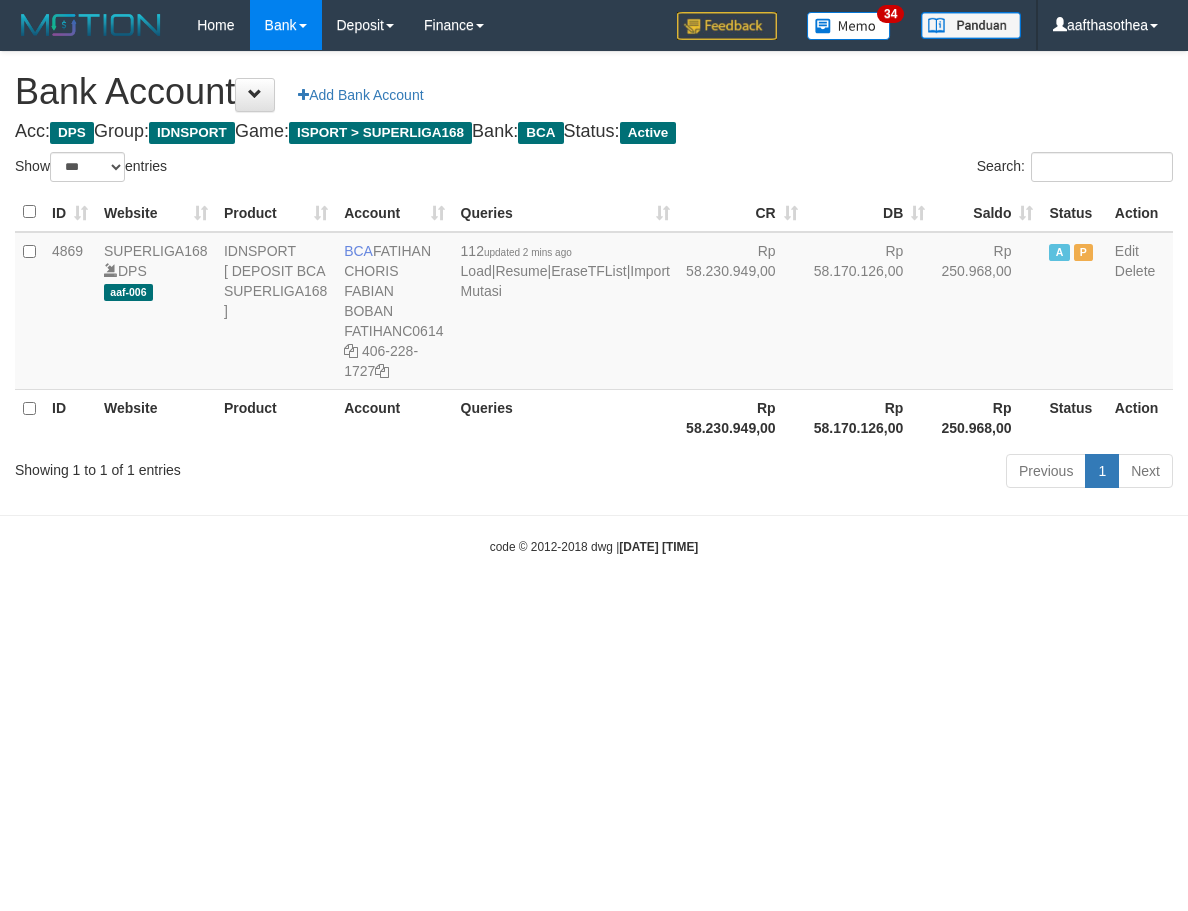 click on "Toggle navigation
Home
Bank
Account List
Load
By Website
Group
[ISPORT]													SUPERLIGA168
By Load Group (DPS)
34" at bounding box center (594, 303) 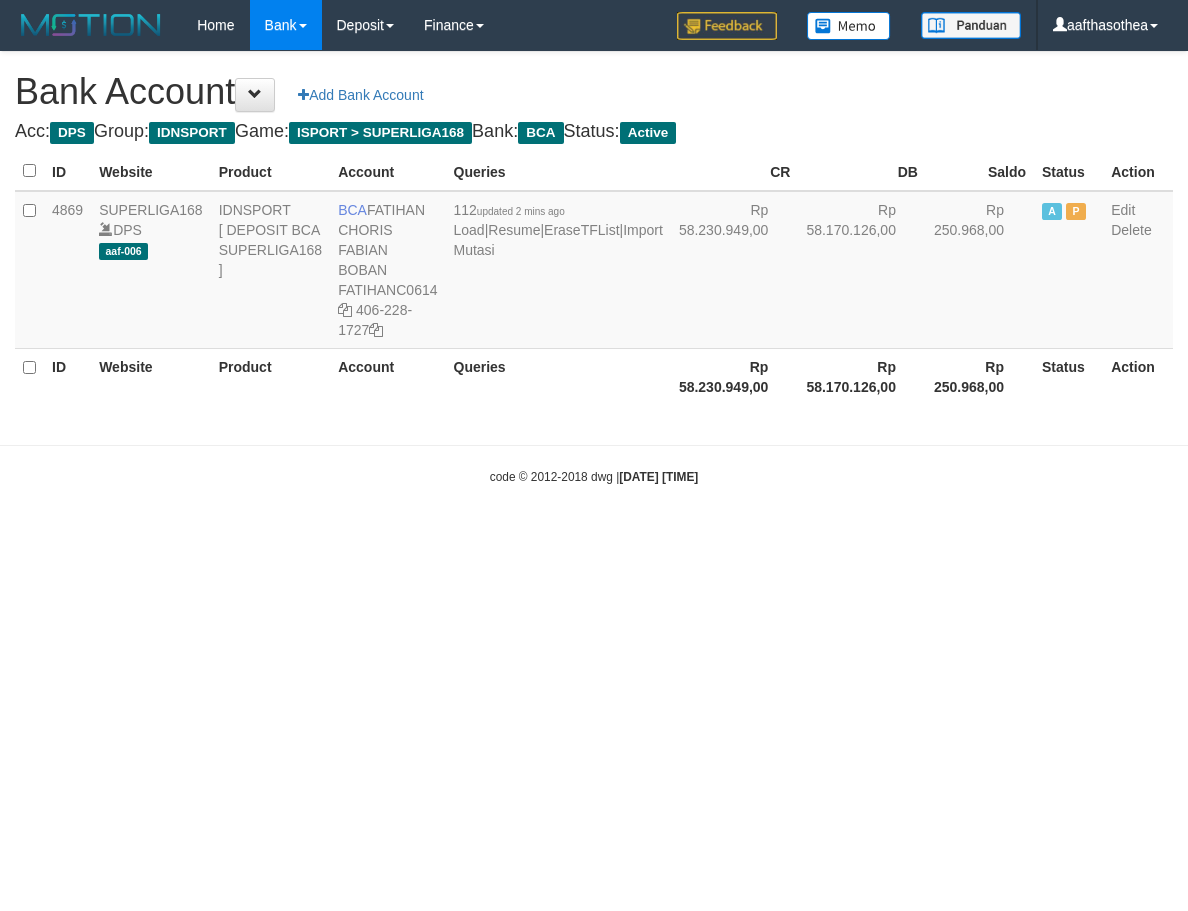 scroll, scrollTop: 0, scrollLeft: 0, axis: both 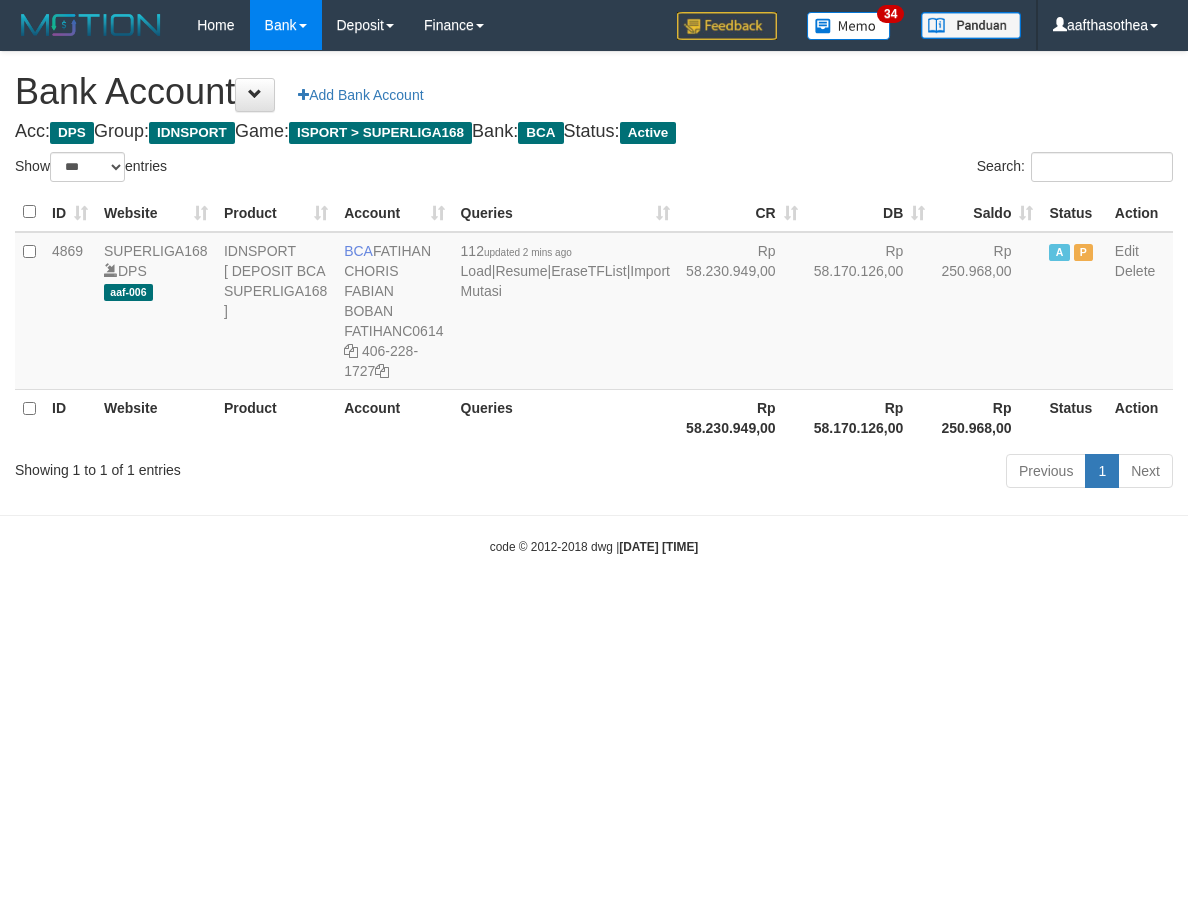 drag, startPoint x: 0, startPoint y: 0, endPoint x: 572, endPoint y: 491, distance: 753.83356 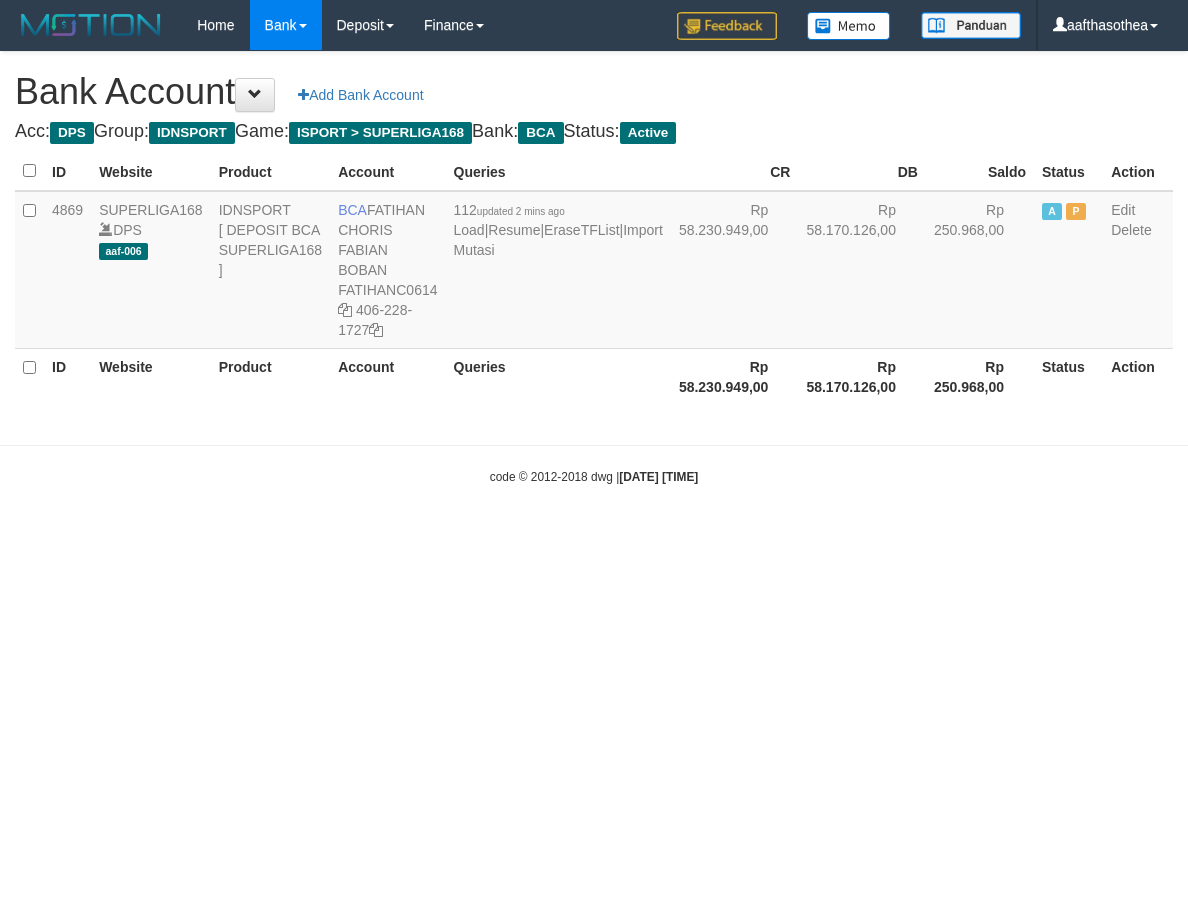 scroll, scrollTop: 0, scrollLeft: 0, axis: both 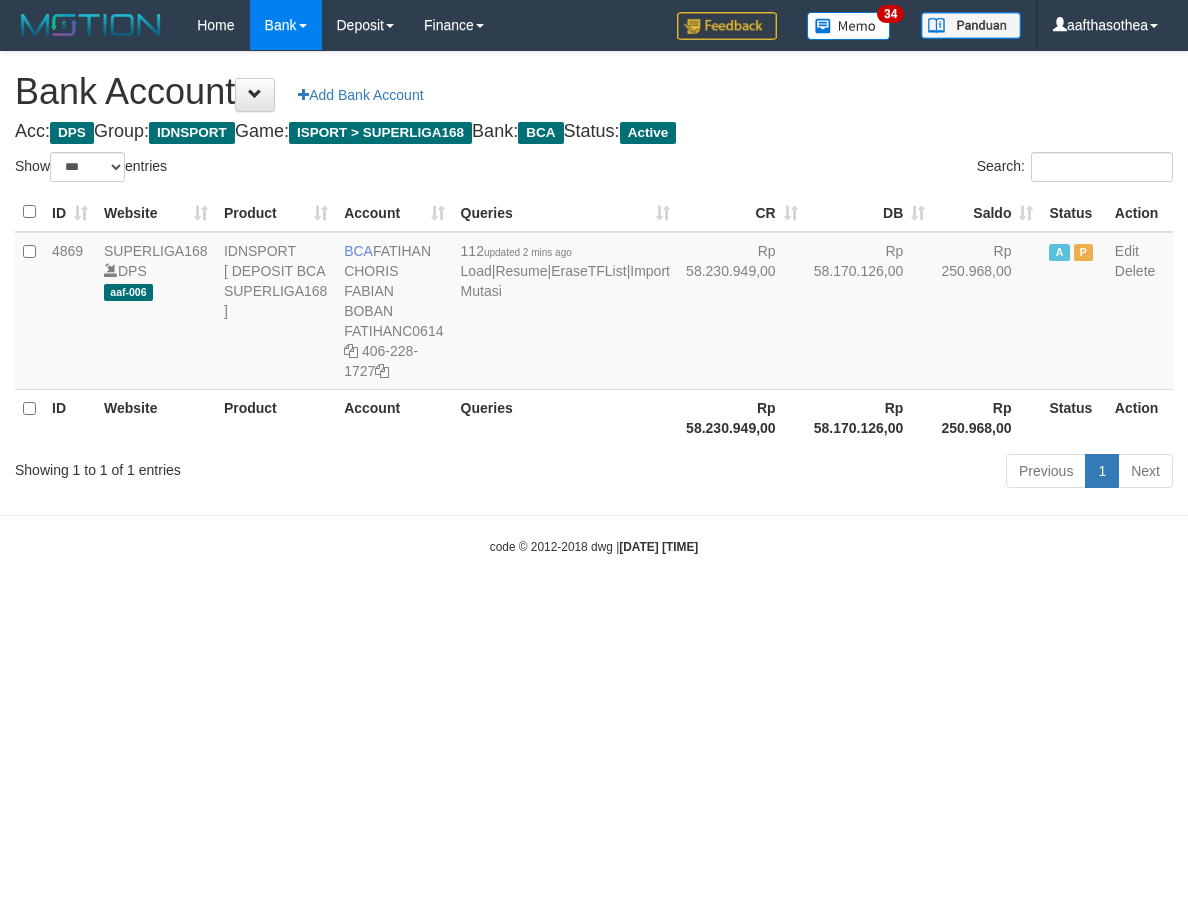 click on "Toggle navigation
Home
Bank
Account List
Load
By Website
Group
[ISPORT]													SUPERLIGA168
By Load Group (DPS)
34" at bounding box center [594, 303] 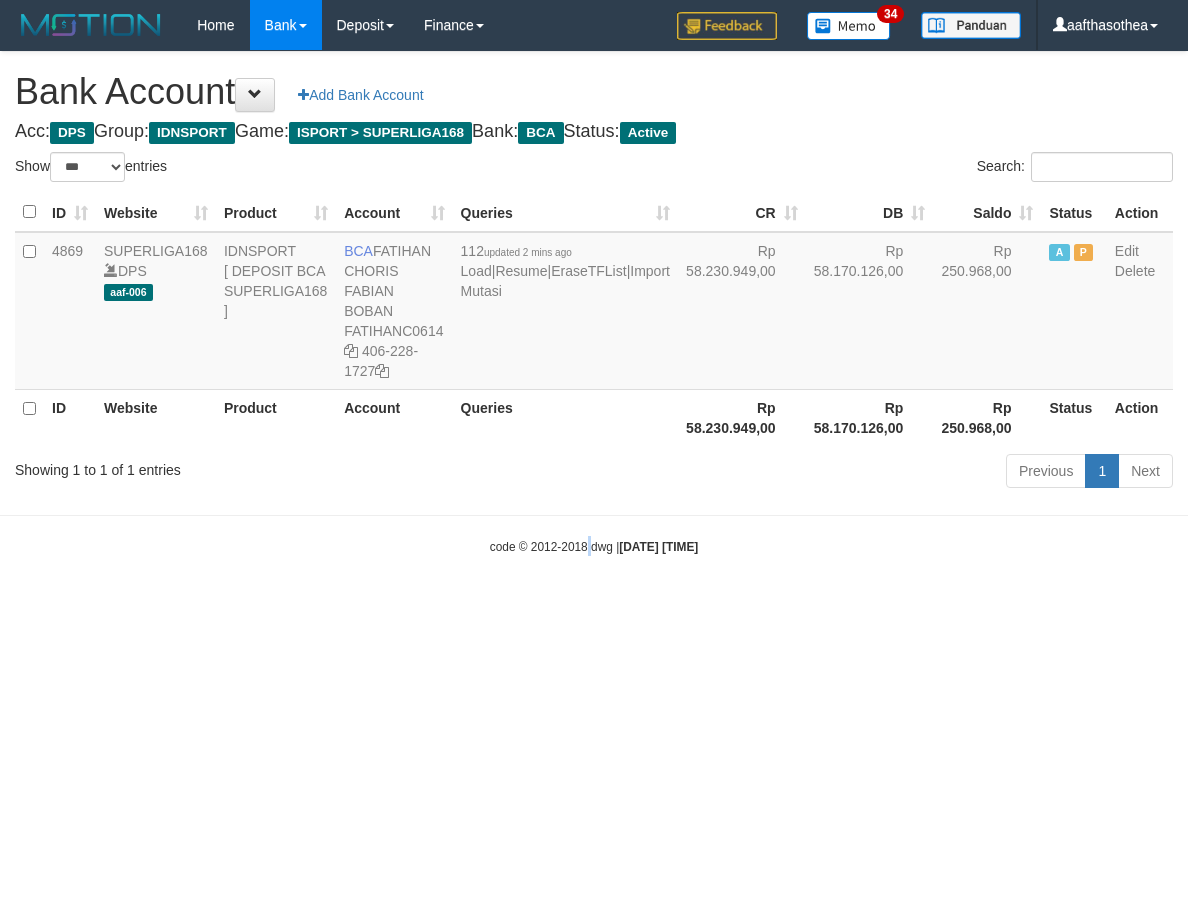 click on "Toggle navigation
Home
Bank
Account List
Load
By Website
Group
[ISPORT]													SUPERLIGA168
By Load Group (DPS)
34" at bounding box center (594, 303) 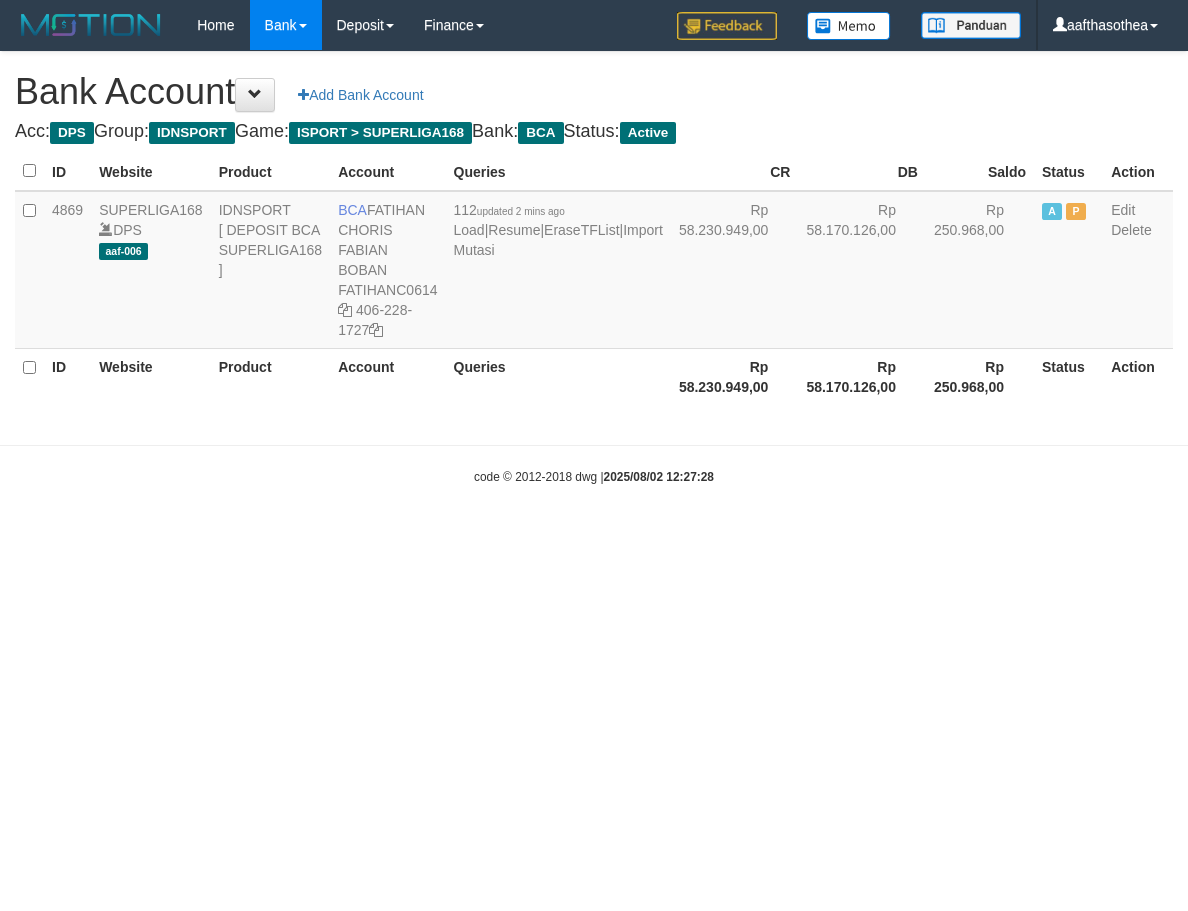 scroll, scrollTop: 0, scrollLeft: 0, axis: both 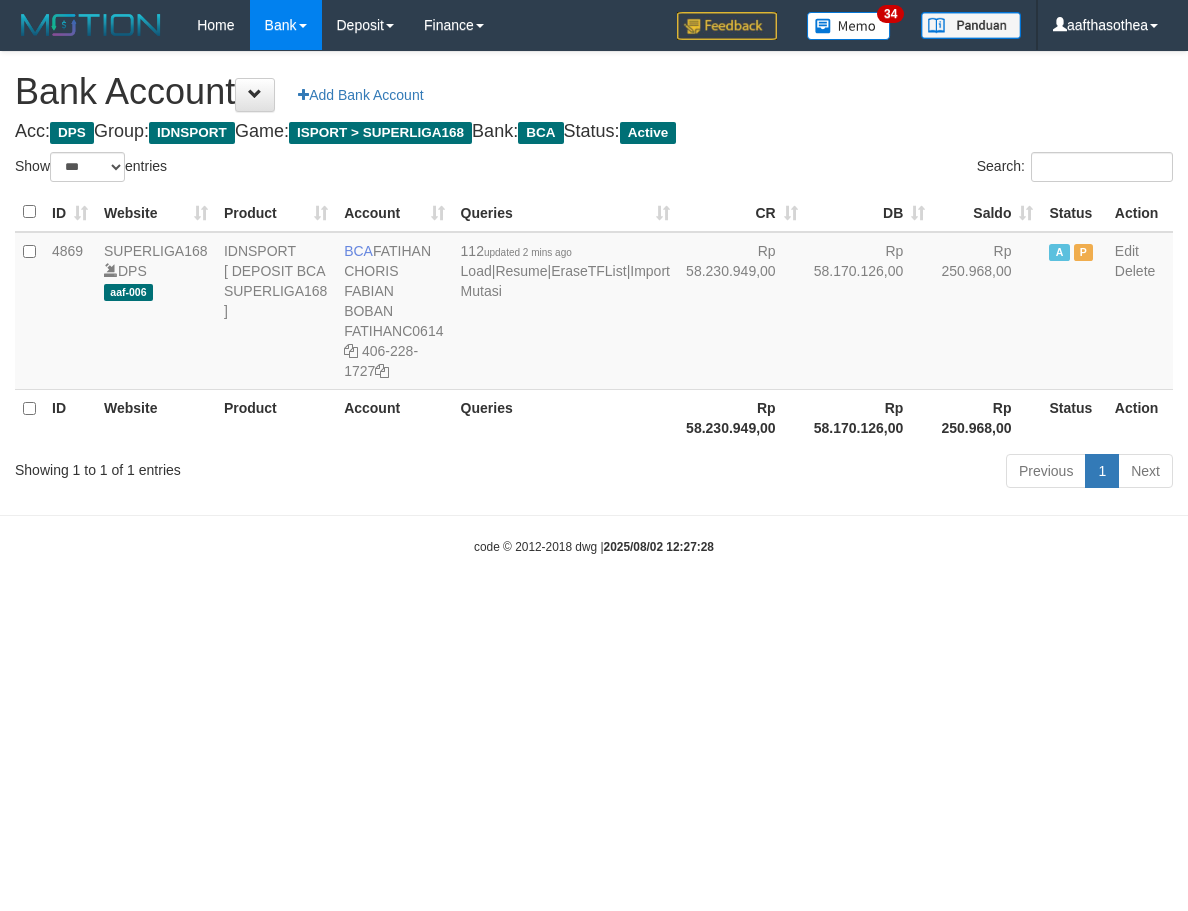 click on "Toggle navigation
Home
Bank
Account List
Load
By Website
Group
[ISPORT]													SUPERLIGA168
By Load Group (DPS)
34" at bounding box center [594, 303] 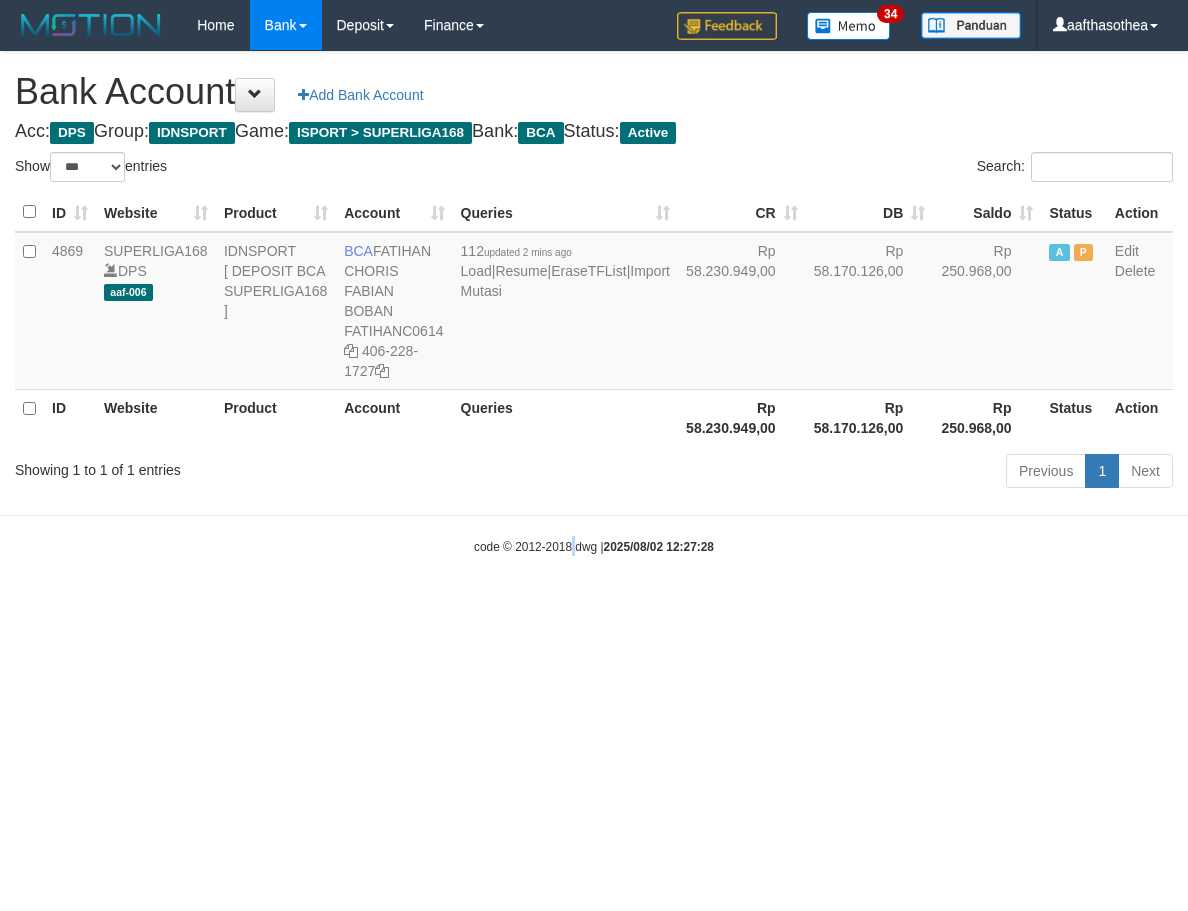 click on "Toggle navigation
Home
Bank
Account List
Load
By Website
Group
[ISPORT]													SUPERLIGA168
By Load Group (DPS)
34" at bounding box center [594, 303] 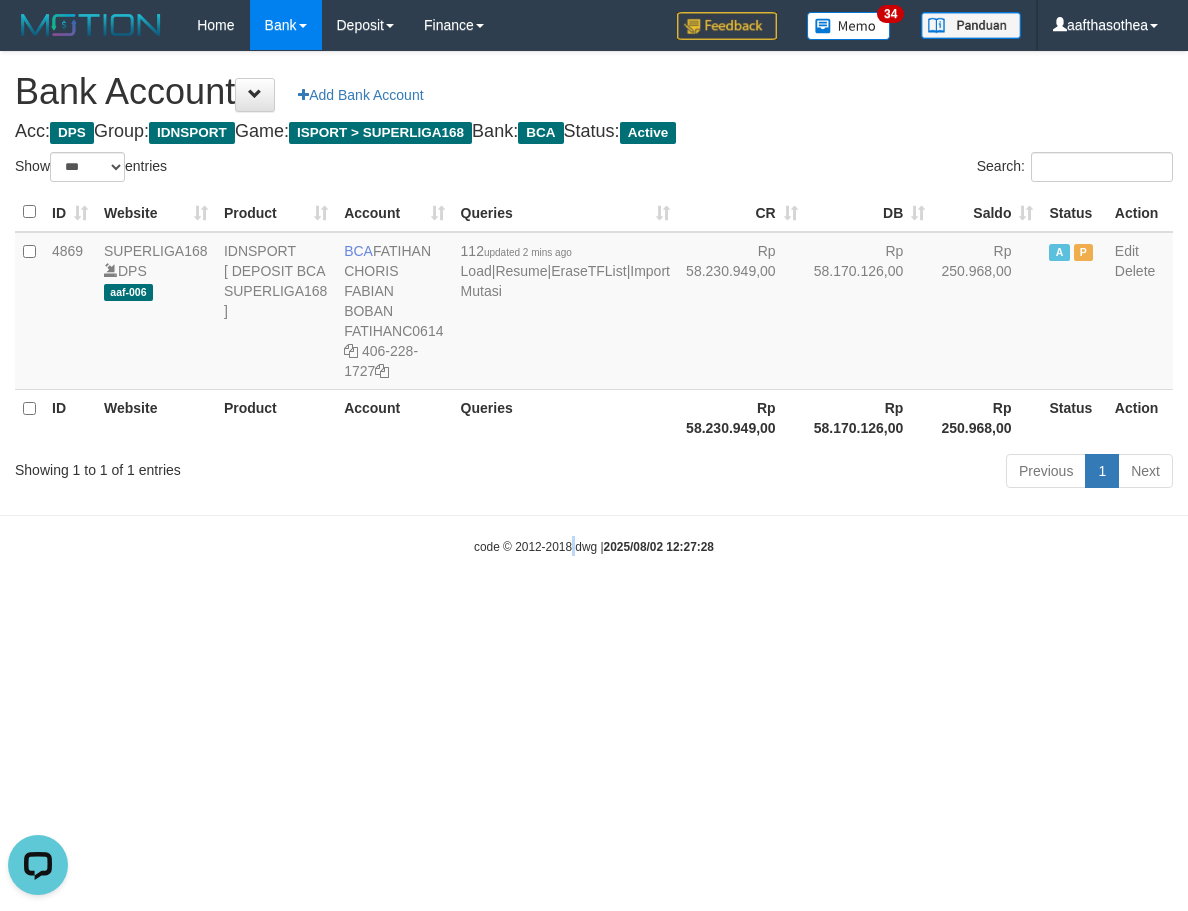 scroll, scrollTop: 0, scrollLeft: 0, axis: both 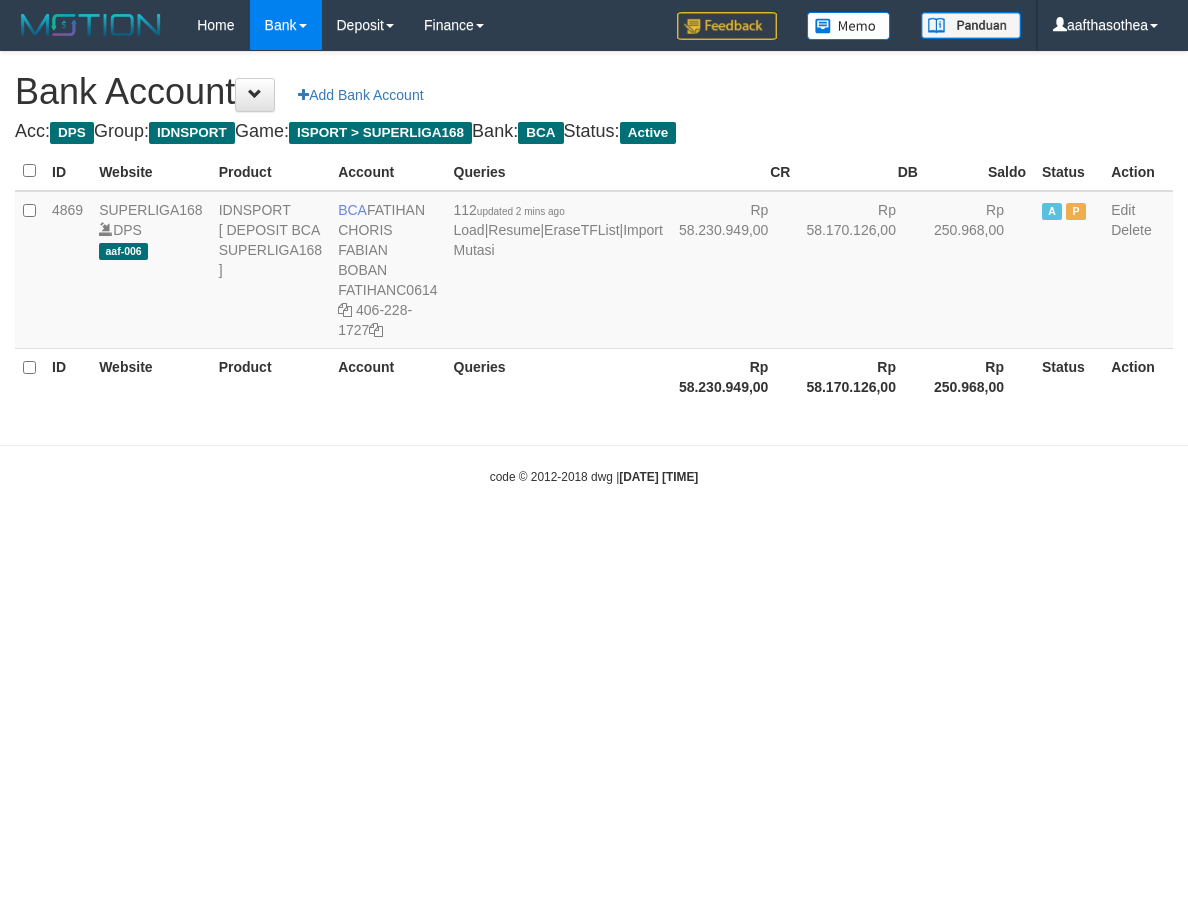select on "***" 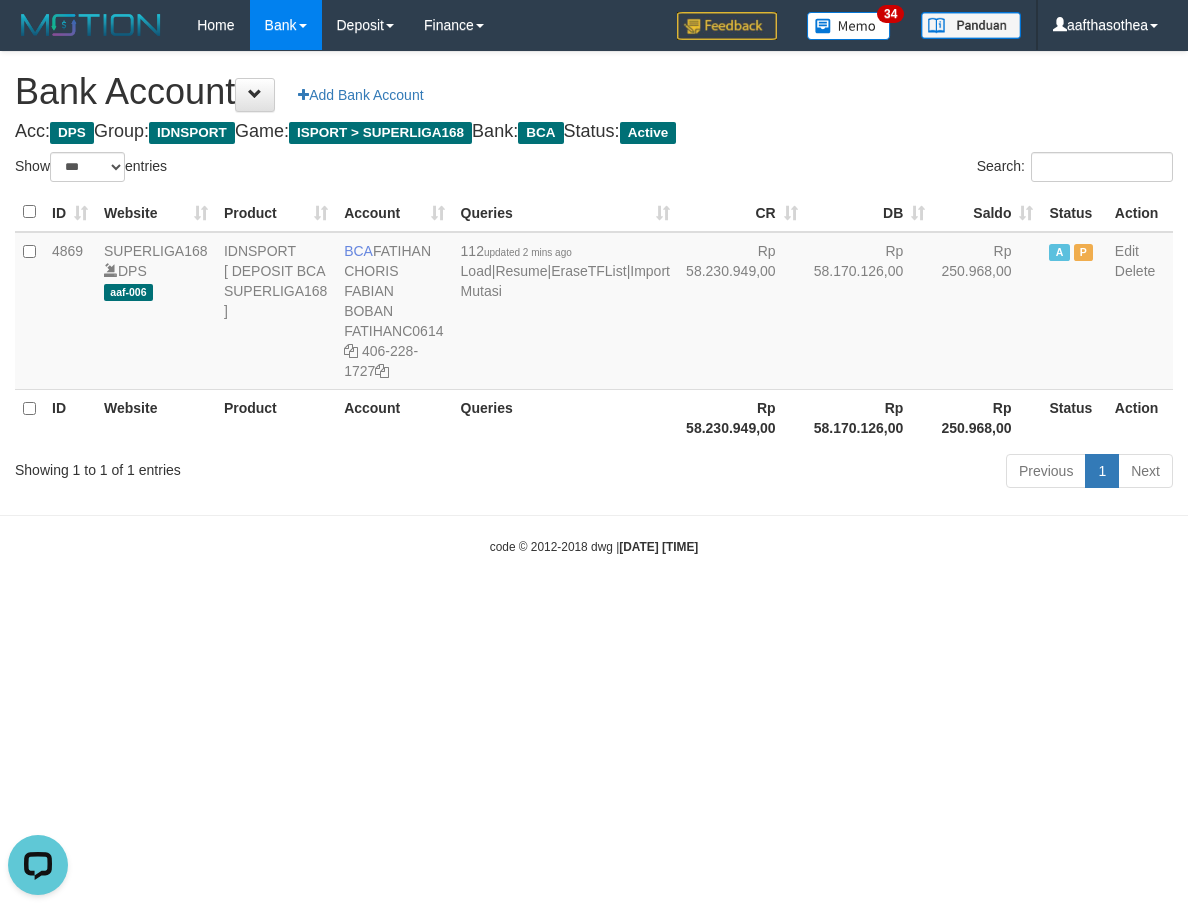scroll, scrollTop: 0, scrollLeft: 0, axis: both 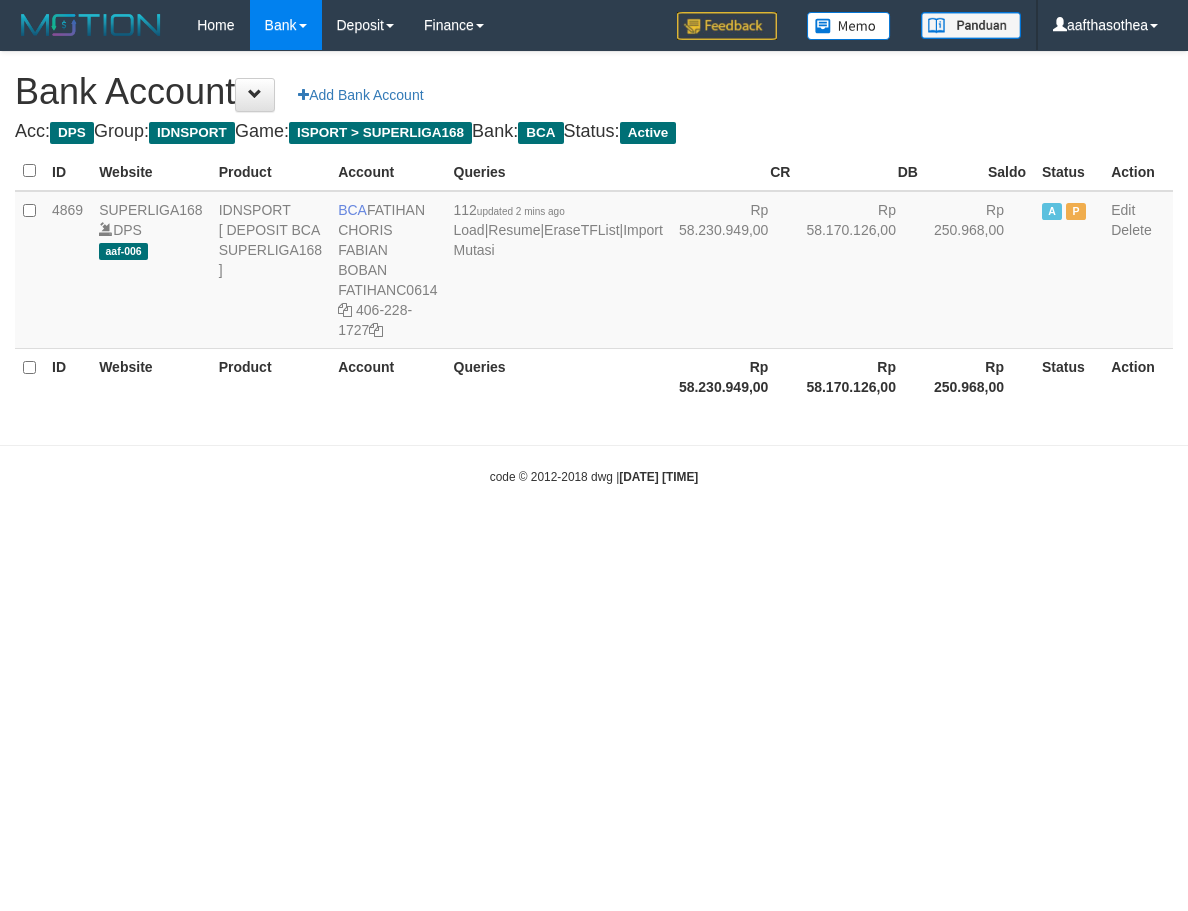 select on "***" 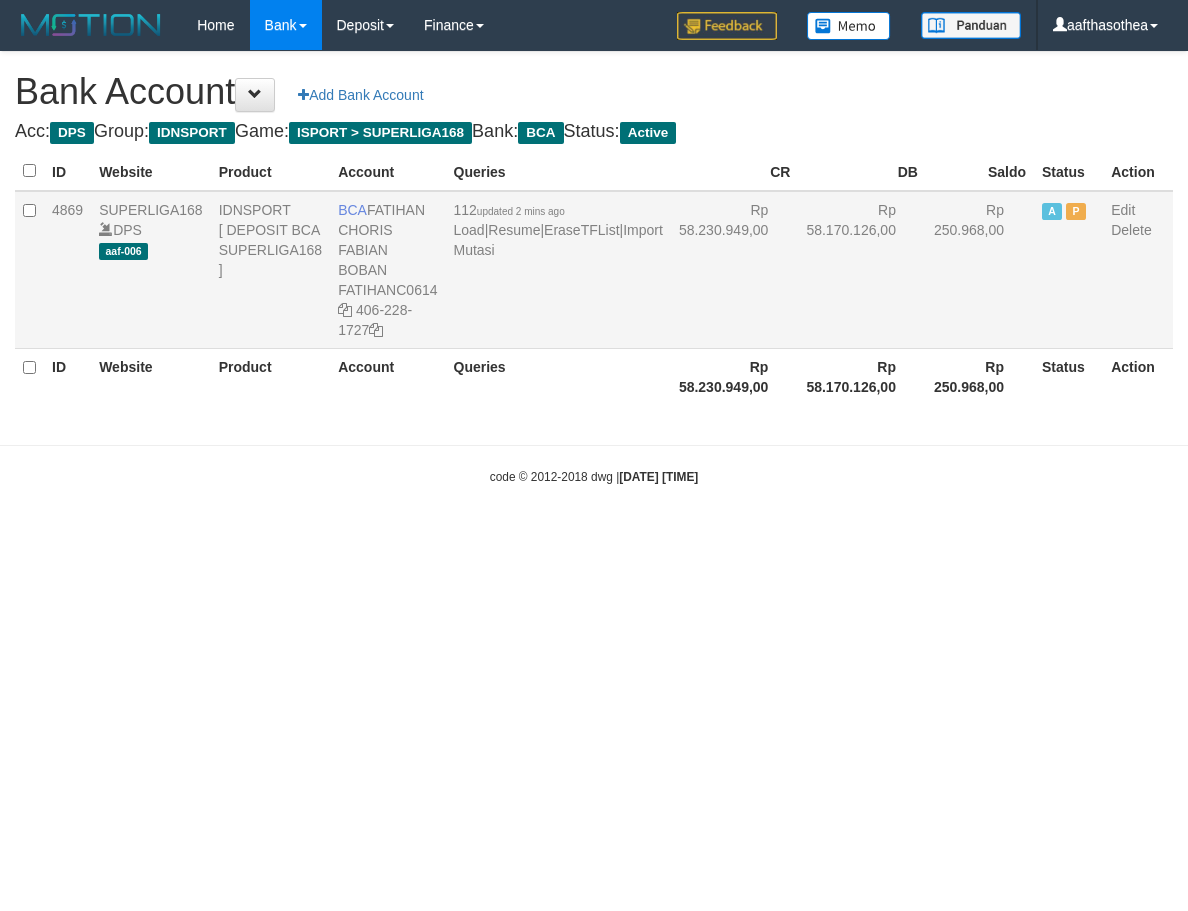 select on "***" 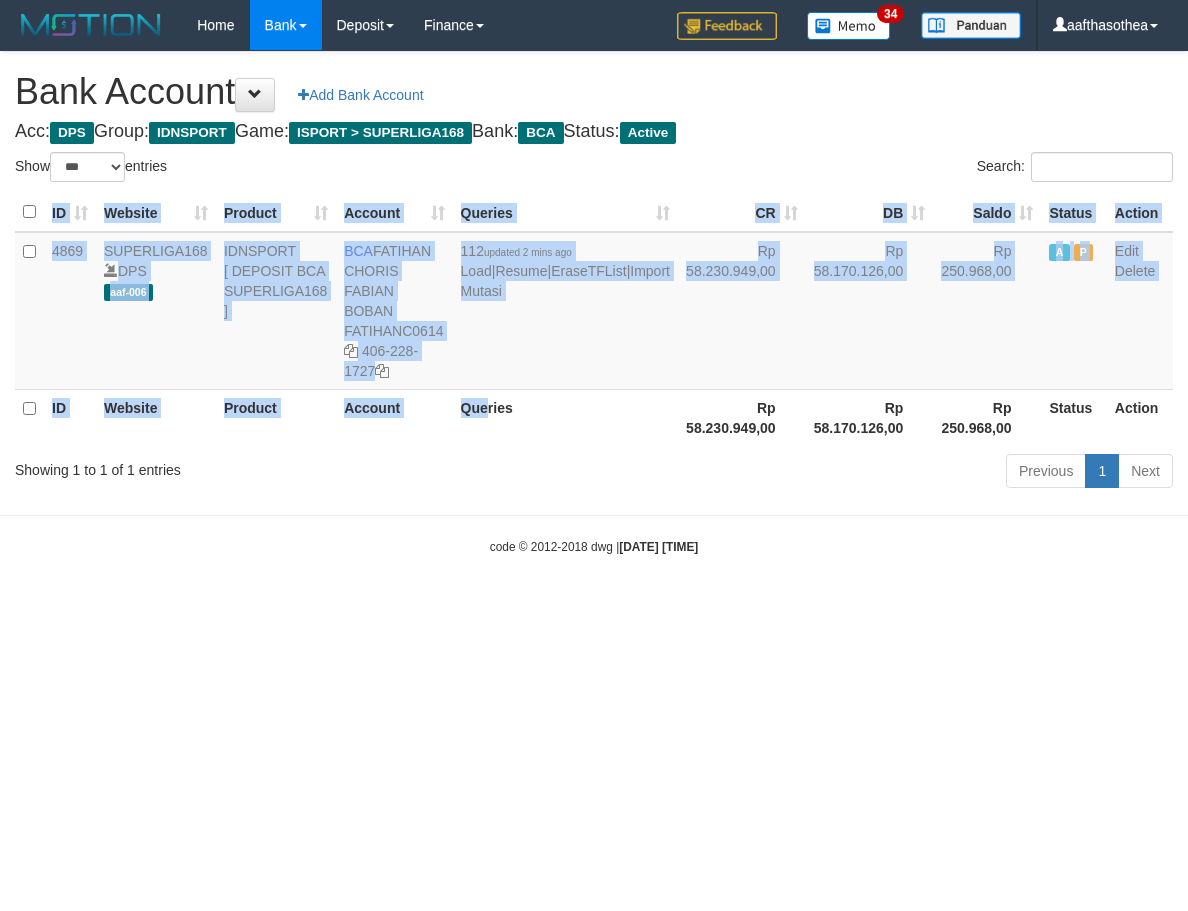 click on "ID Website Product Account Queries CR DB Saldo Status Action
4869
SUPERLIGA168
DPS
aaf-006
IDNSPORT
[ DEPOSIT BCA SUPERLIGA168 ]
BCA
FATIHAN CHORIS FABIAN BOBAN
FATIHANC0614
406-228-1727
112  updated 2 mins ago
Load
|
Resume
|
EraseTFList
|
Import Mutasi
Rp 58.230.949,00
Rp 58.170.126,00
Rp 250.968,00
A
P
Edit
Delete
ID Website Product Account Queries Rp 58.230.949,00 Rp 58.170.126,00" at bounding box center [594, 319] 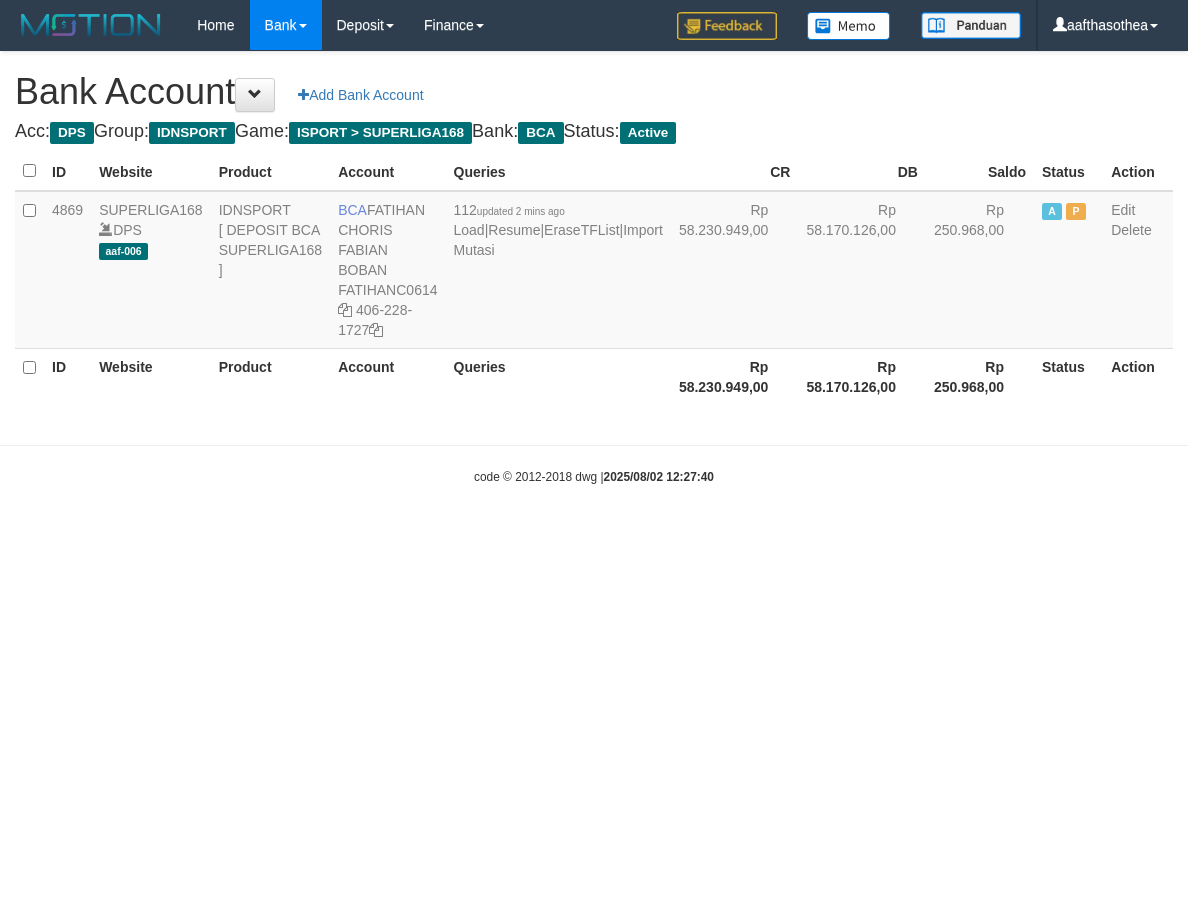 scroll, scrollTop: 0, scrollLeft: 0, axis: both 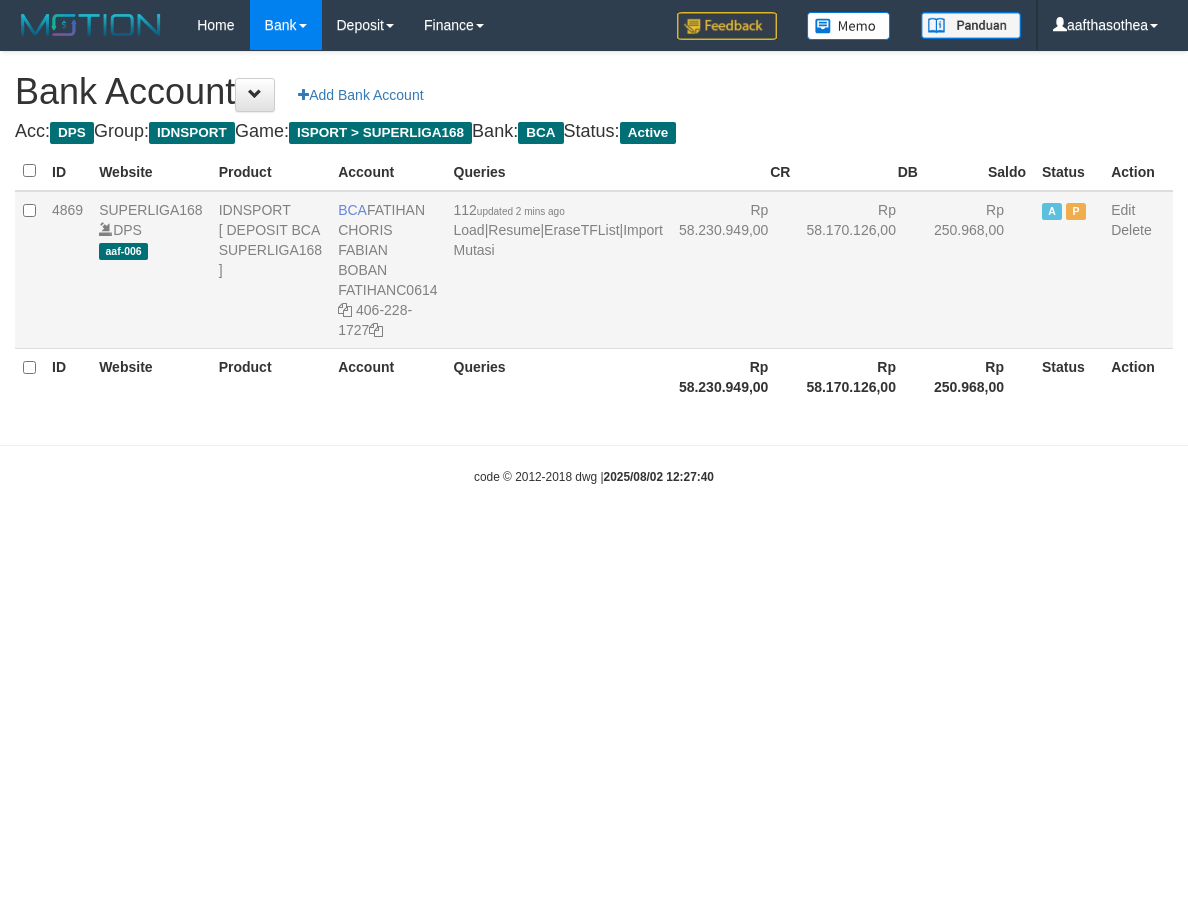 select on "***" 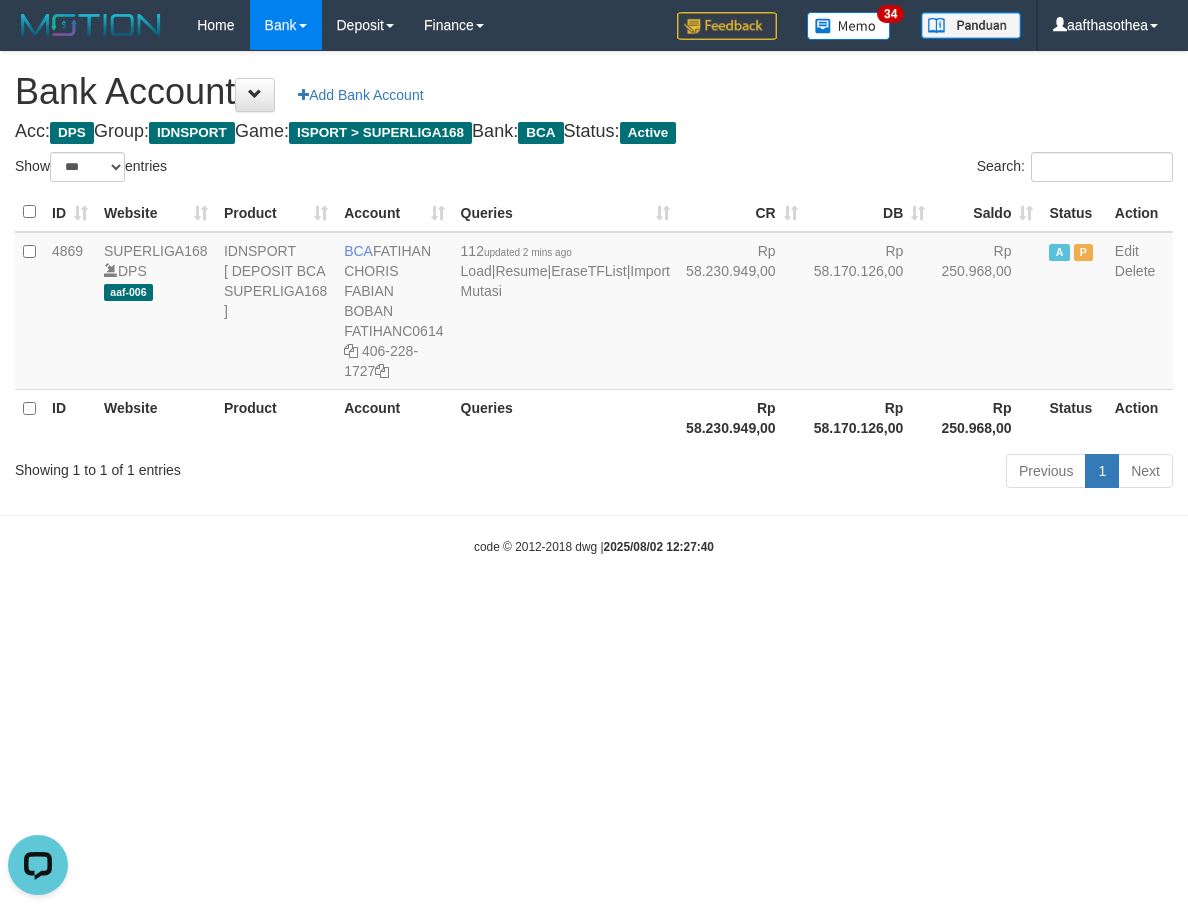 scroll, scrollTop: 0, scrollLeft: 0, axis: both 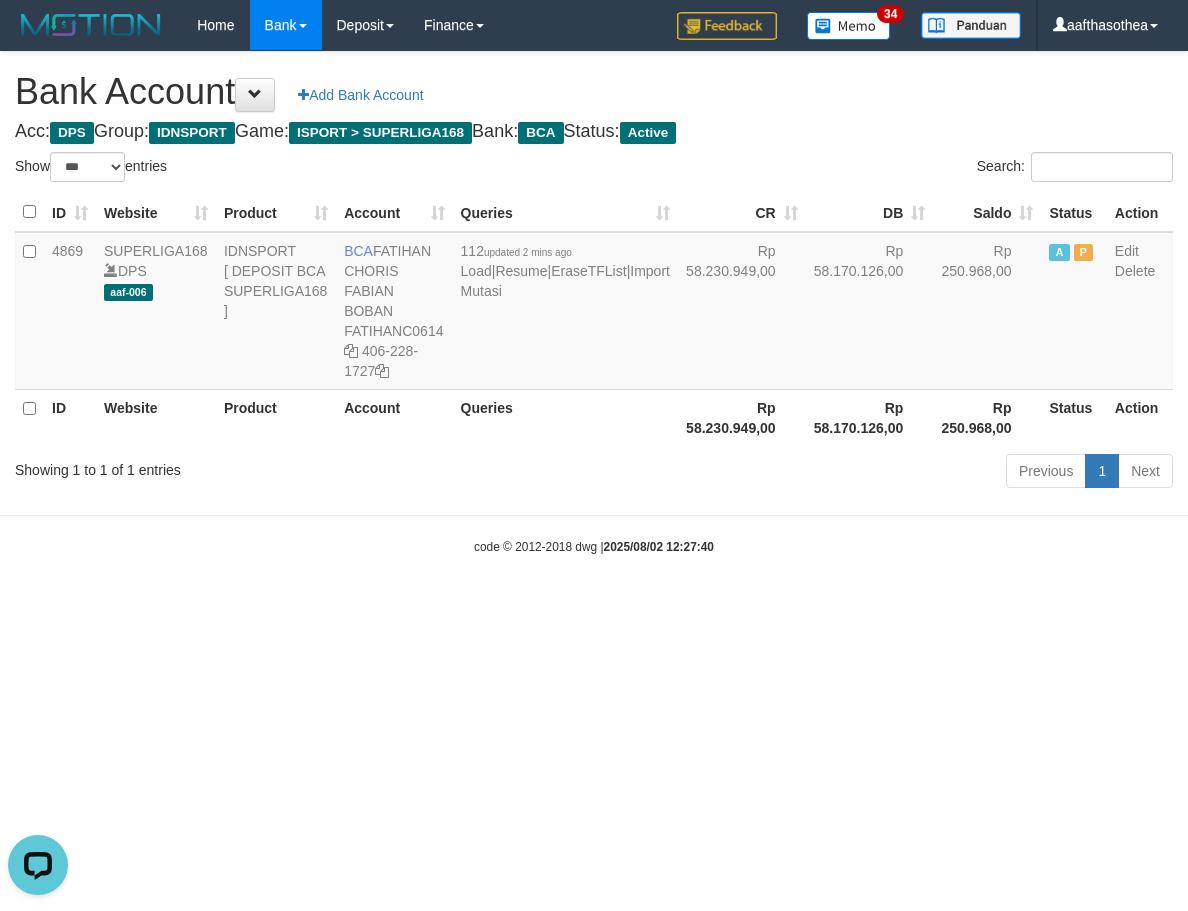 click on "Showing 1 to 1 of 1 entries" at bounding box center [247, 466] 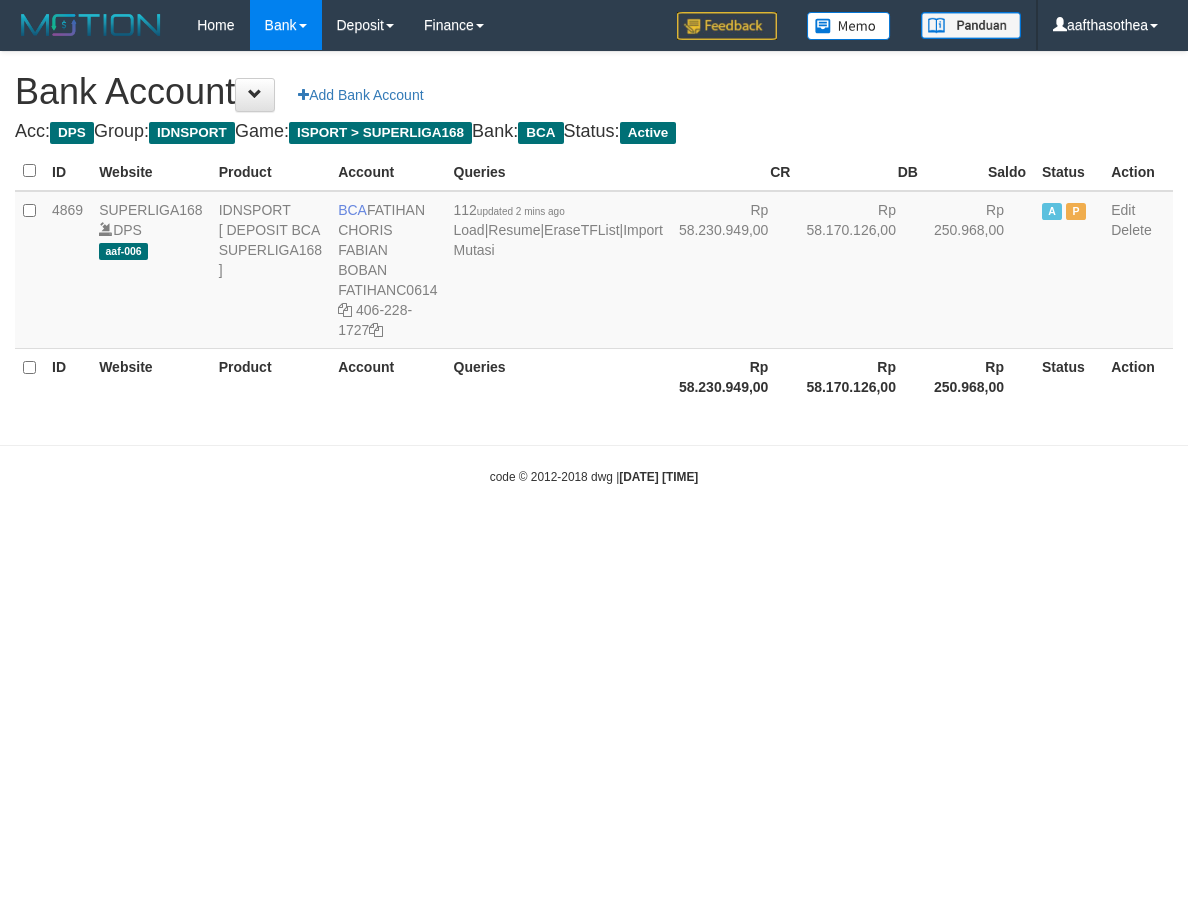scroll, scrollTop: 0, scrollLeft: 0, axis: both 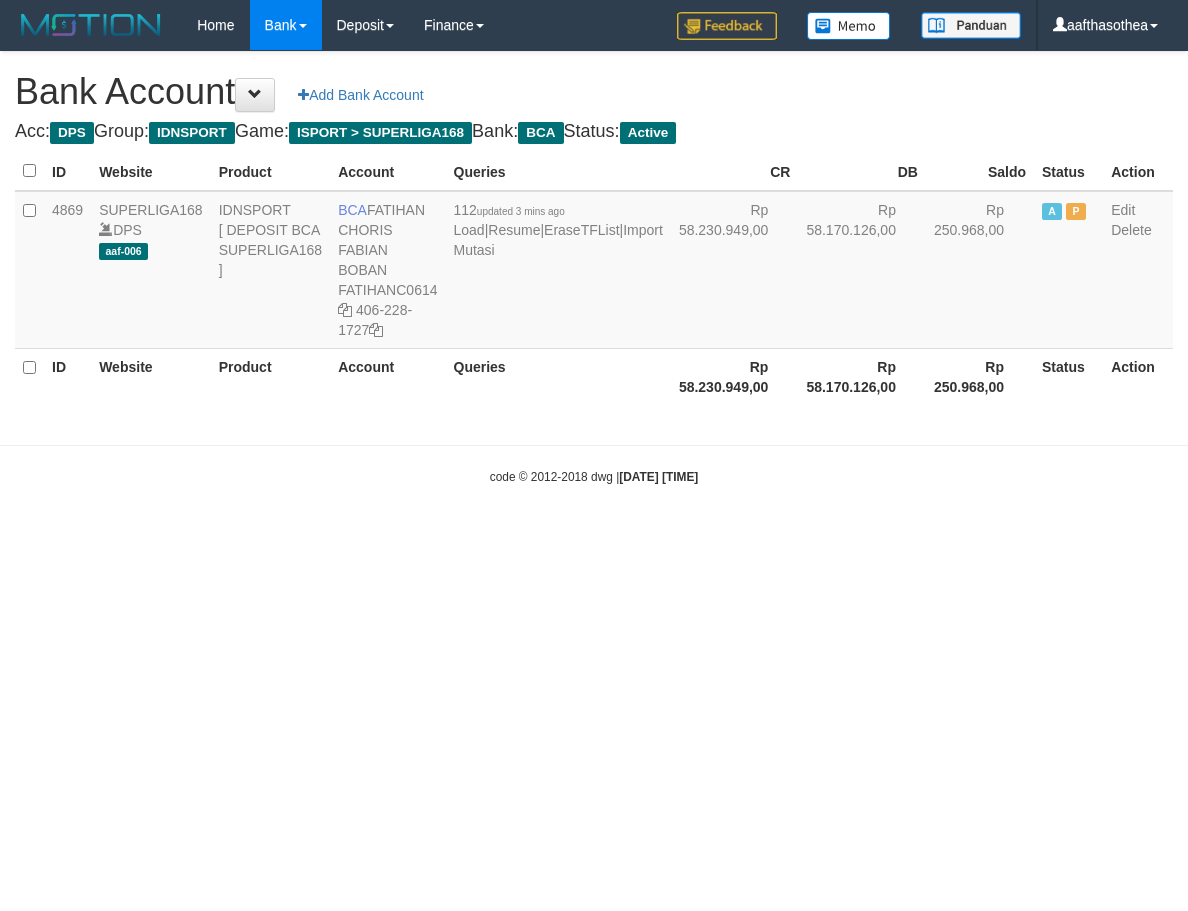 select on "***" 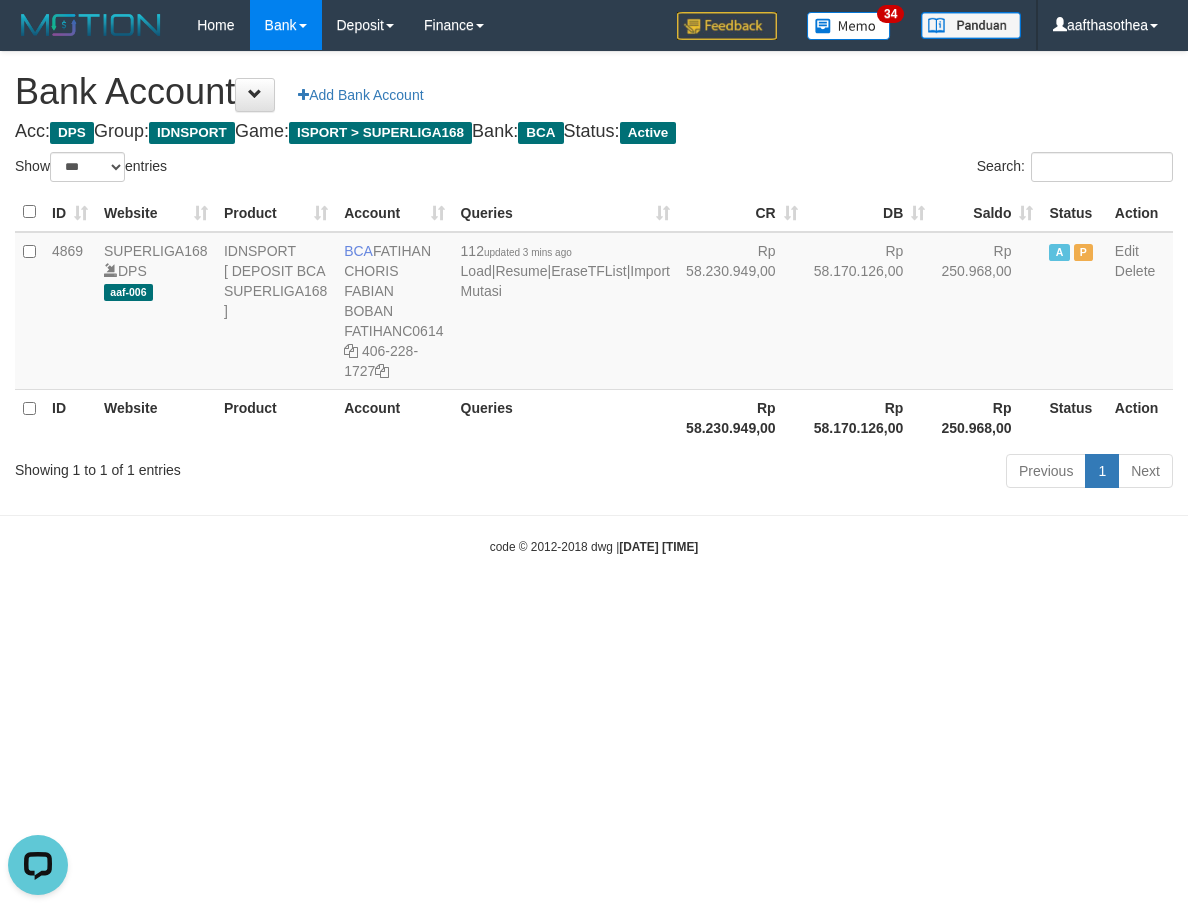scroll, scrollTop: 0, scrollLeft: 0, axis: both 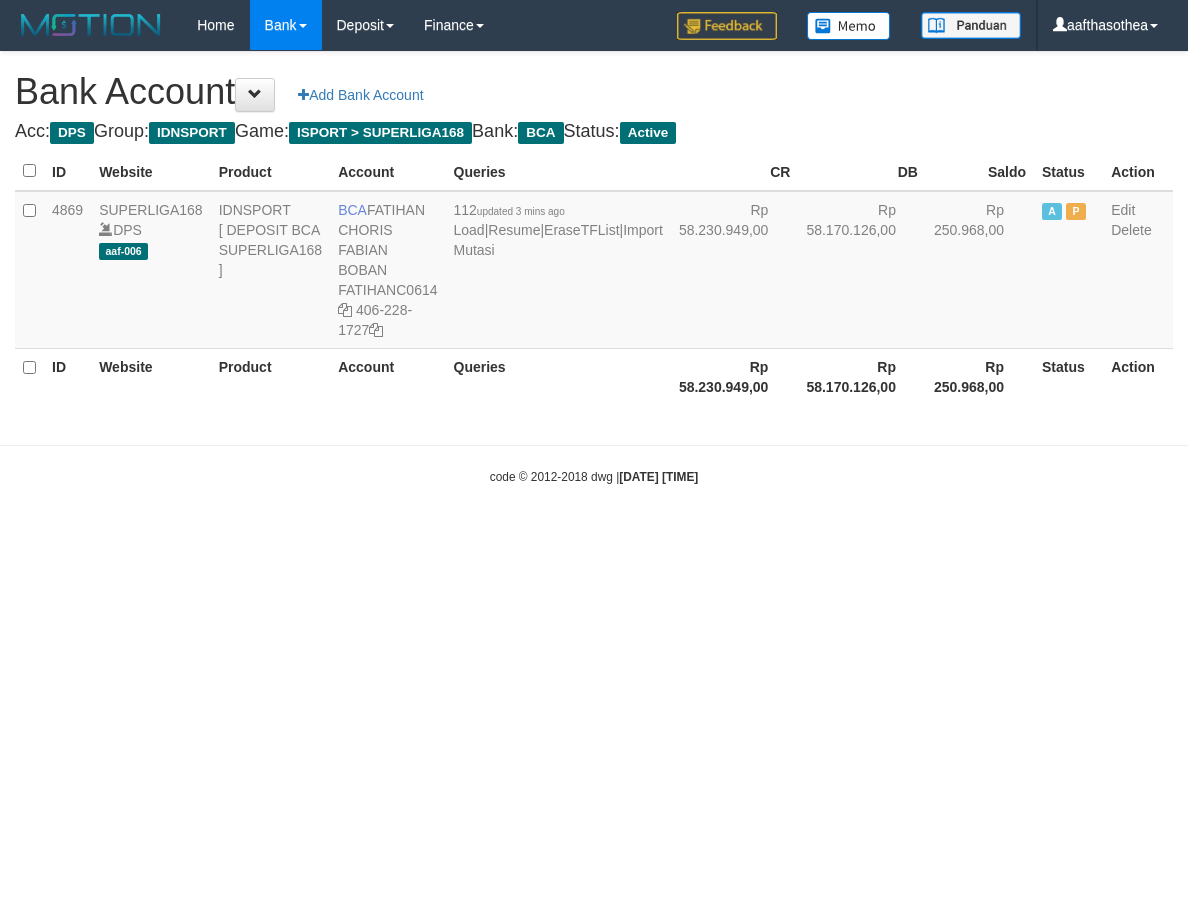select on "***" 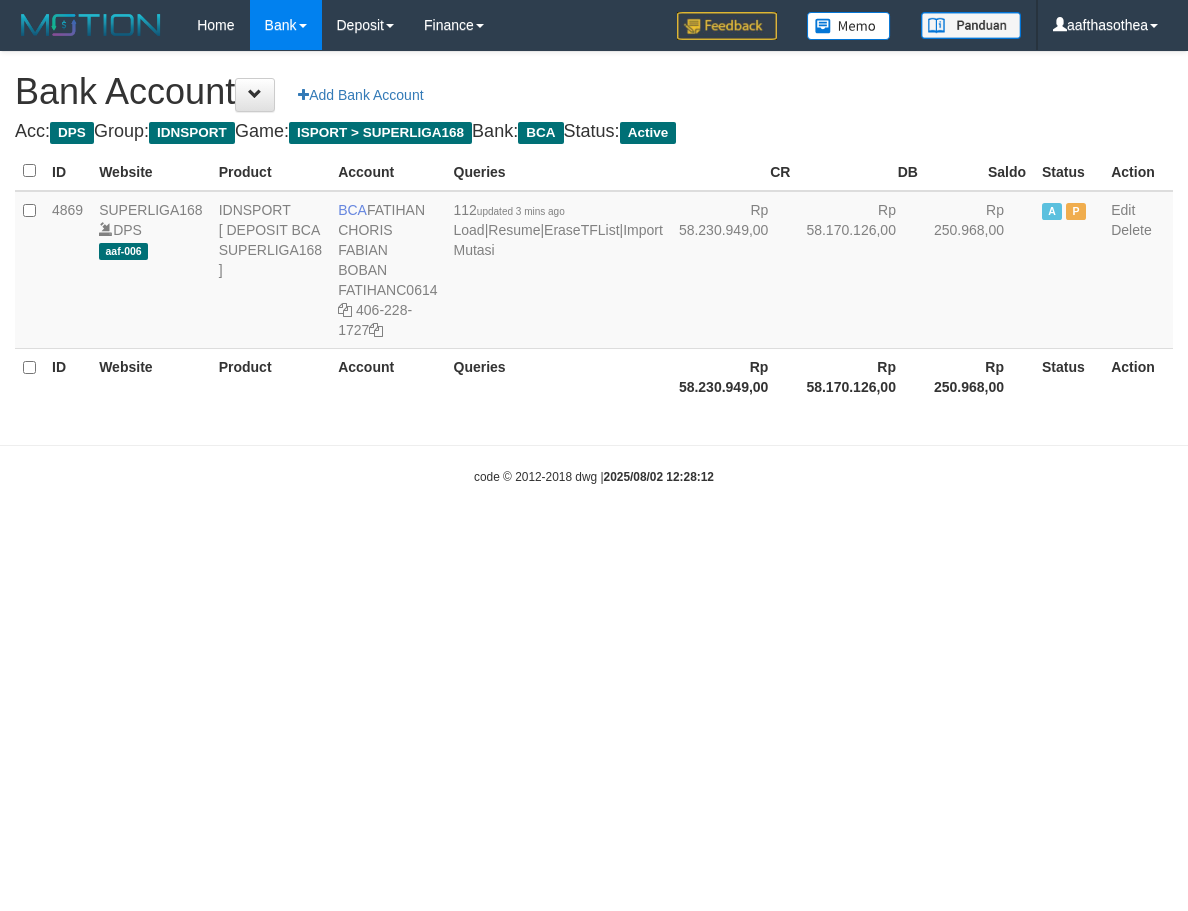 scroll, scrollTop: 0, scrollLeft: 0, axis: both 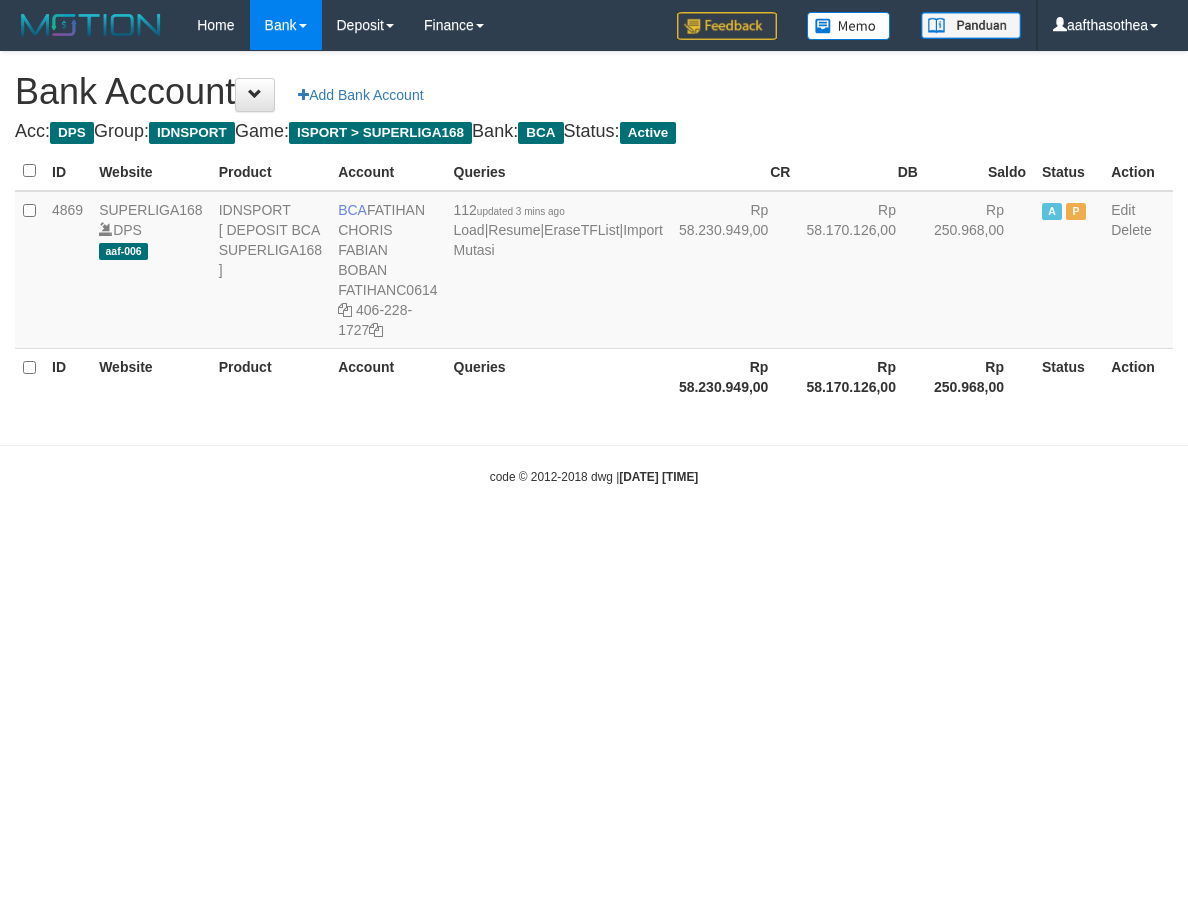select on "***" 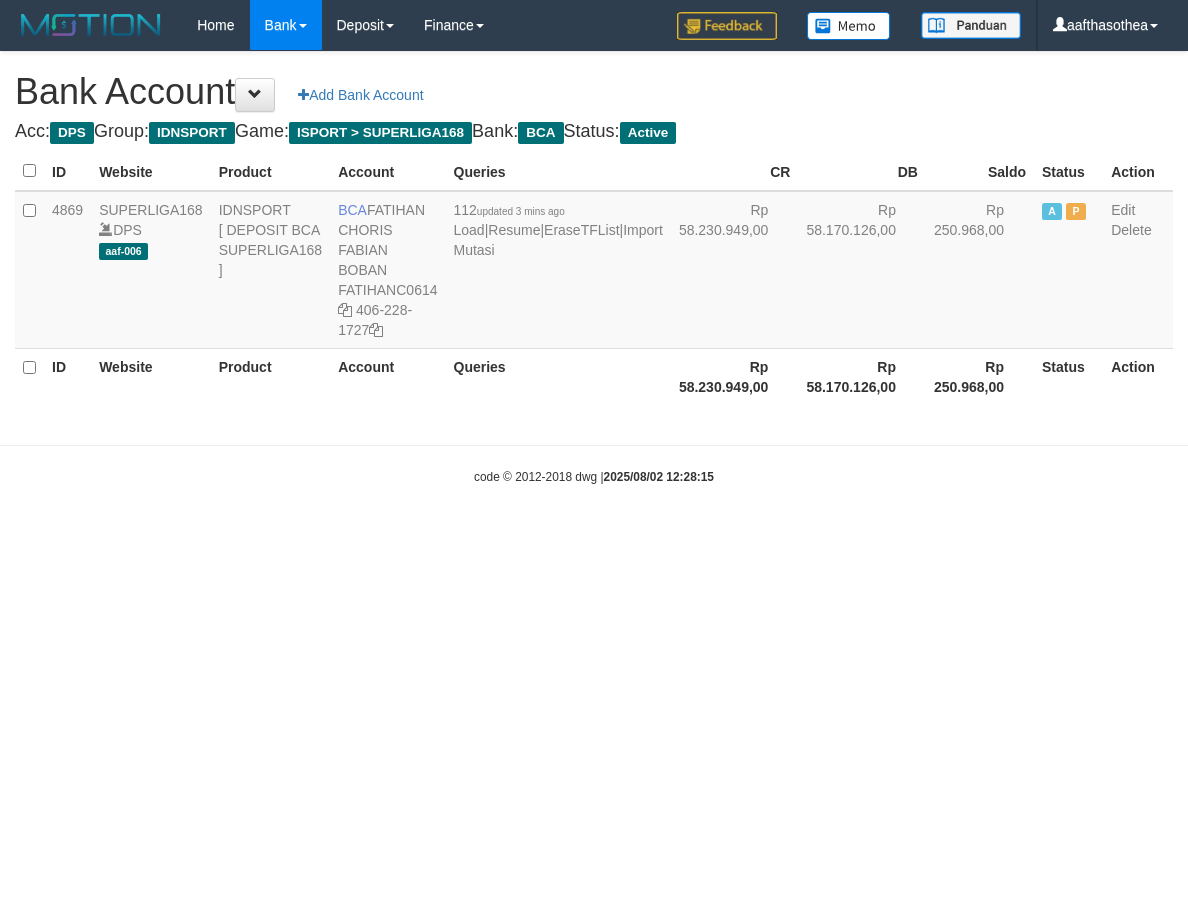 scroll, scrollTop: 0, scrollLeft: 0, axis: both 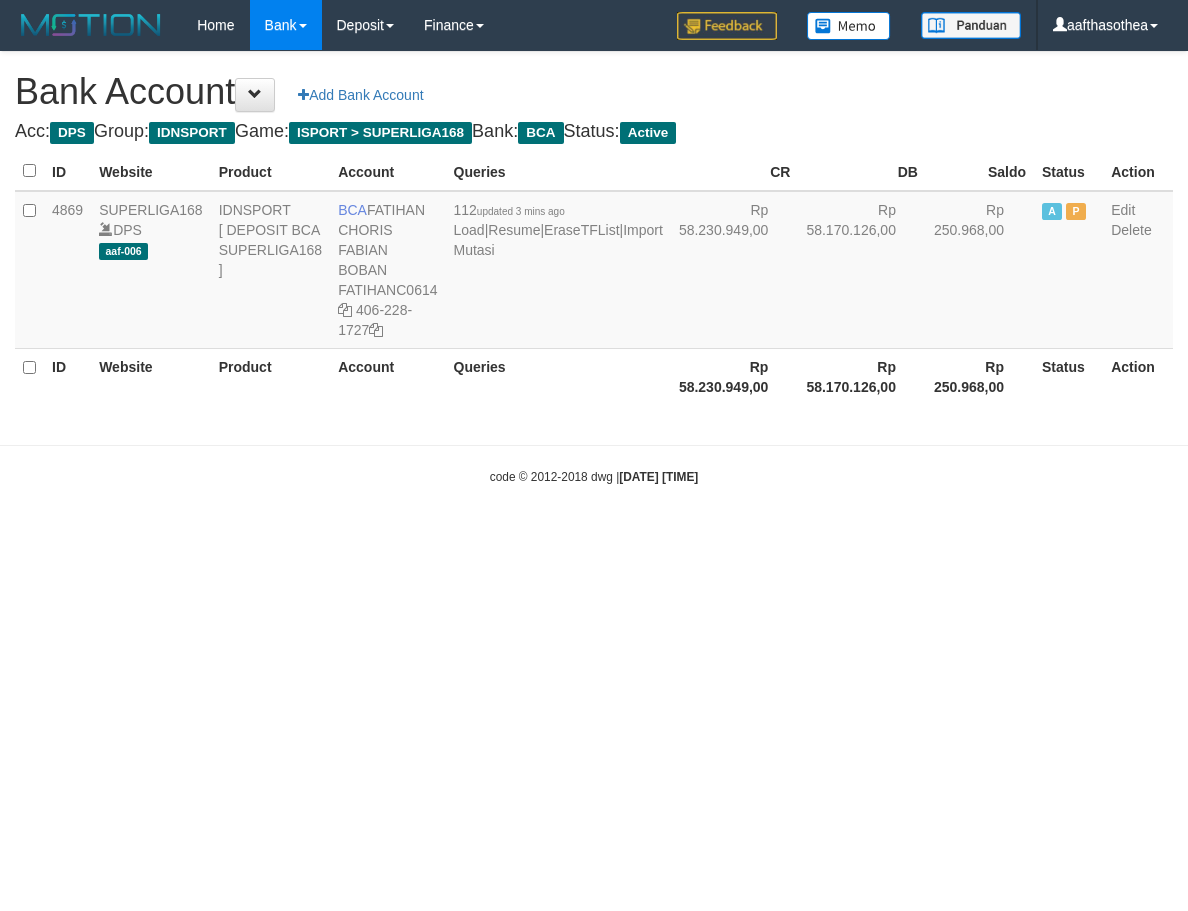 select on "***" 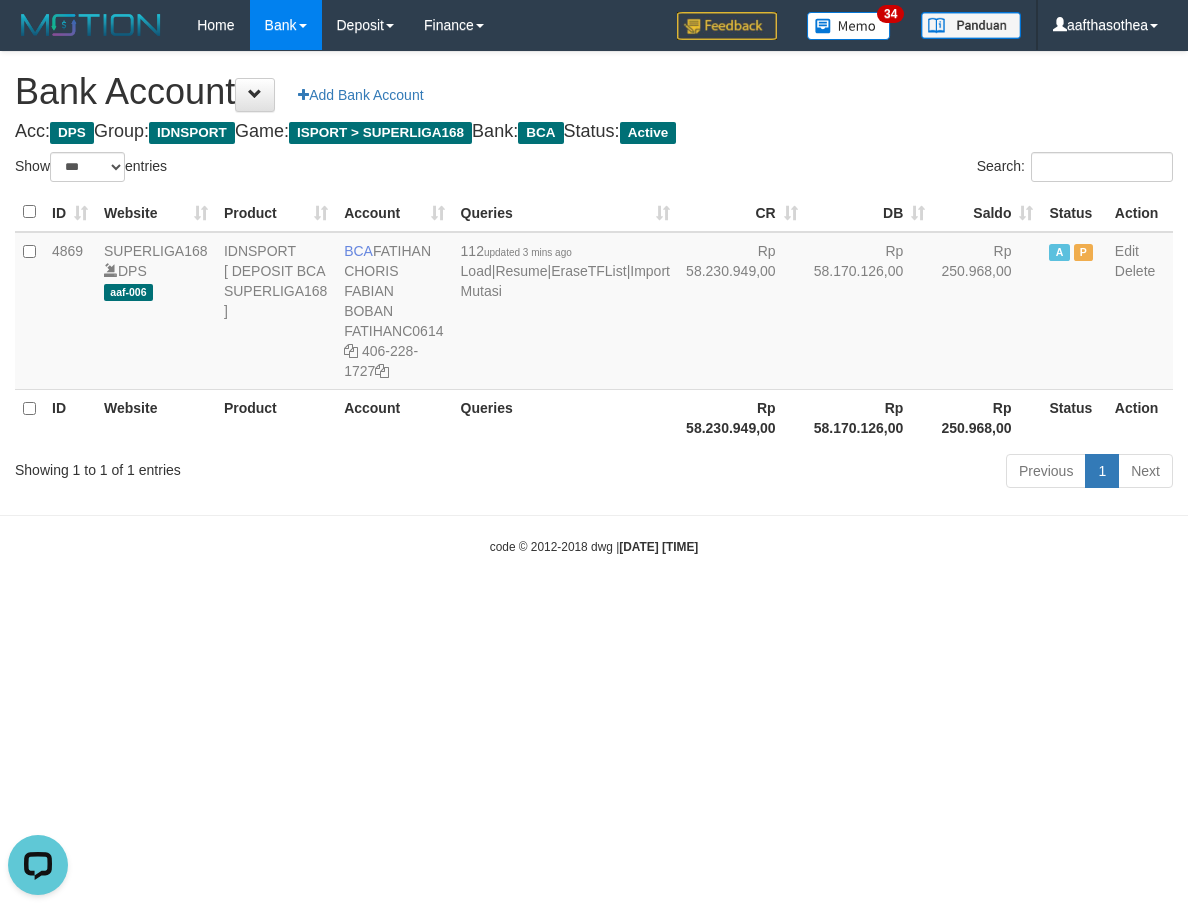 scroll, scrollTop: 0, scrollLeft: 0, axis: both 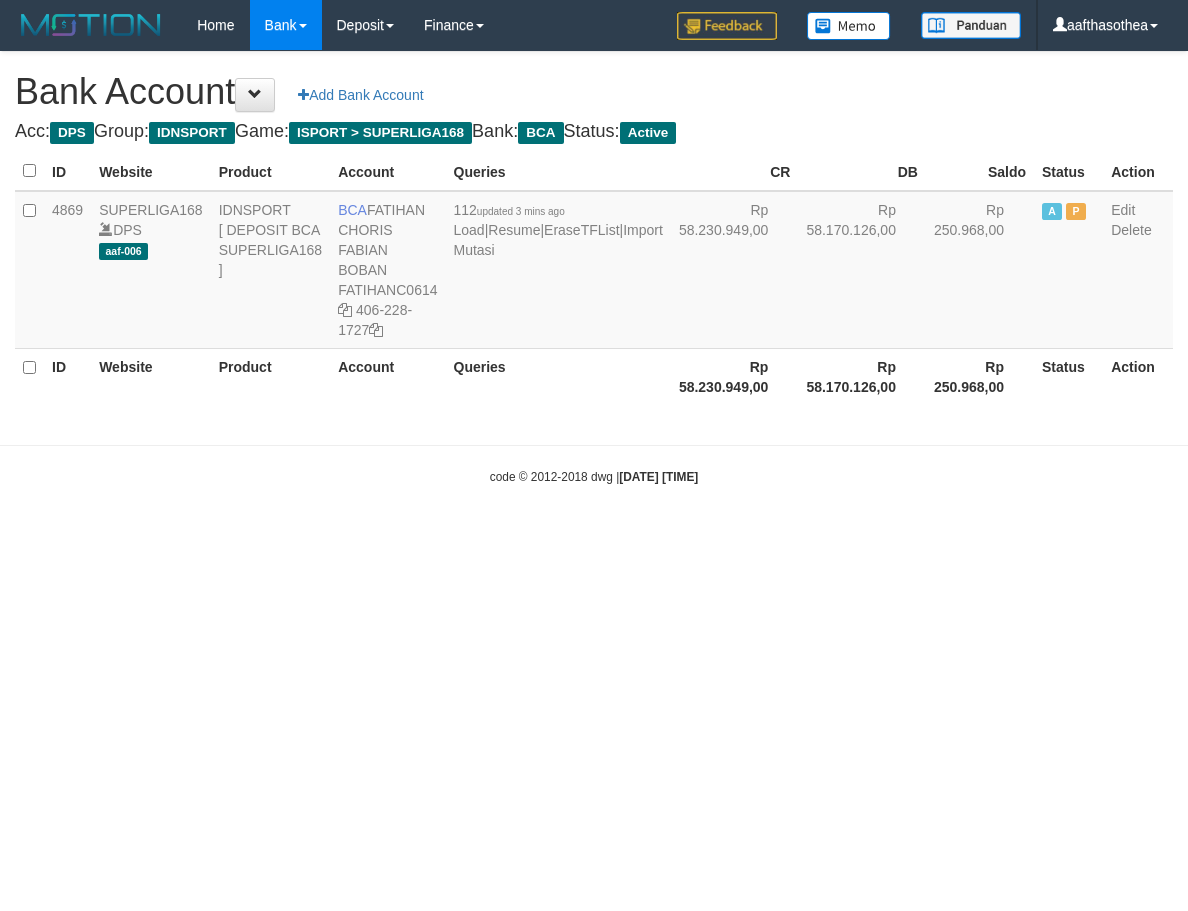 select on "***" 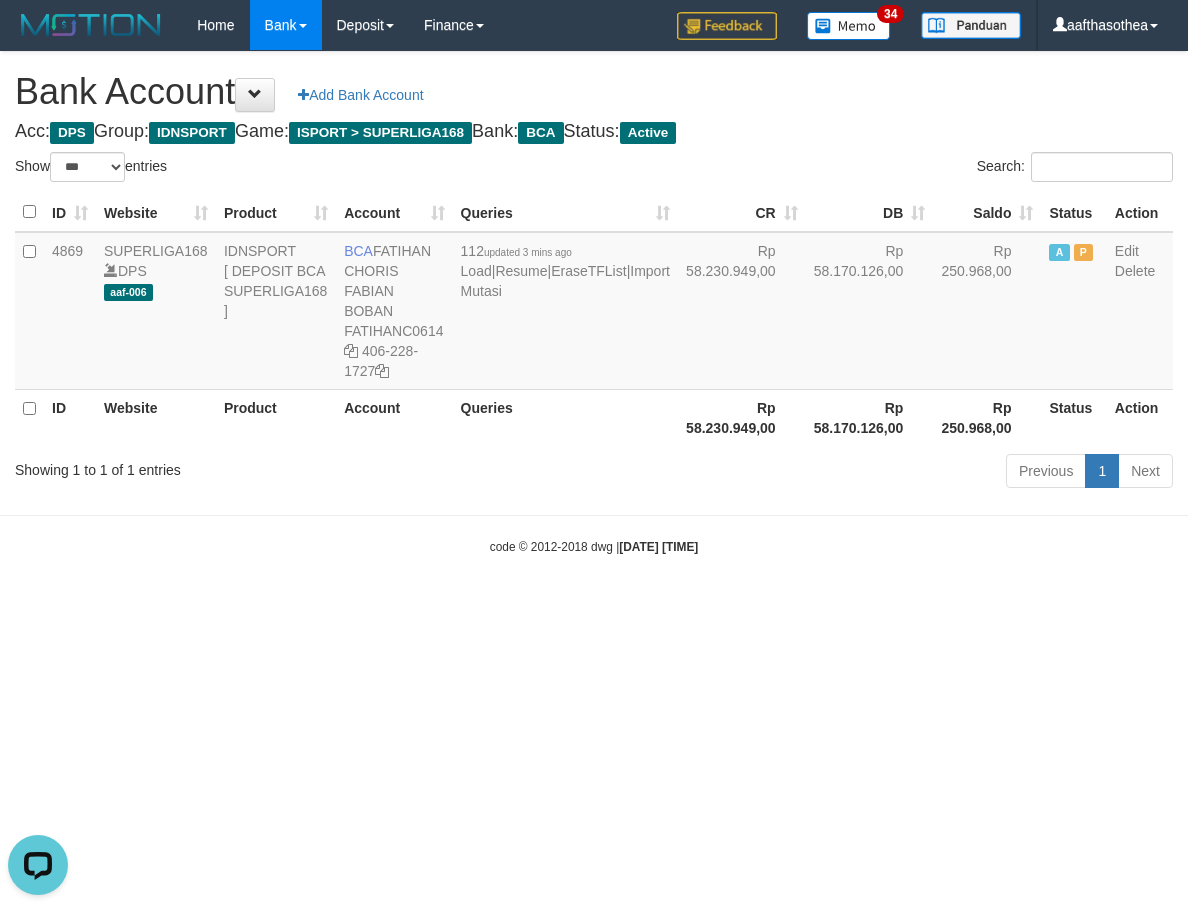 scroll, scrollTop: 0, scrollLeft: 0, axis: both 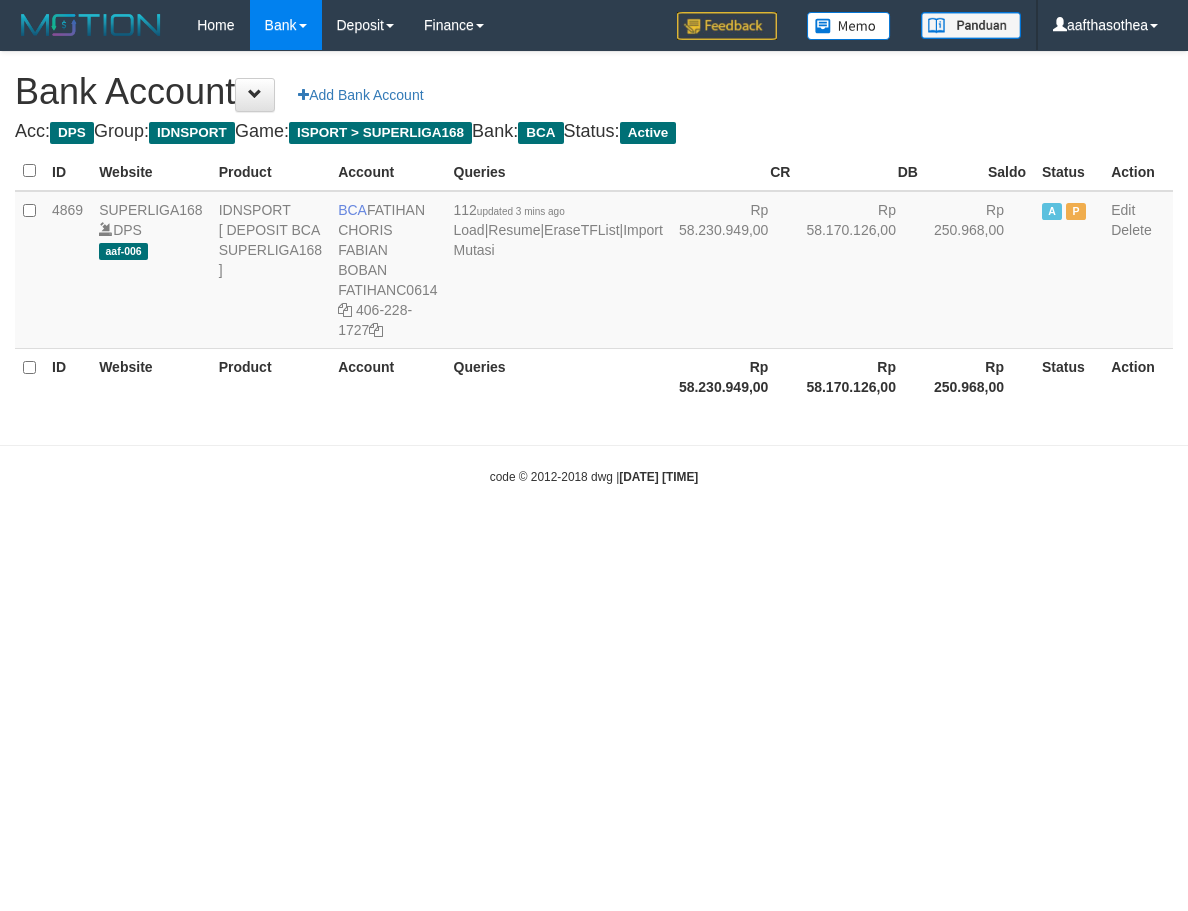select on "***" 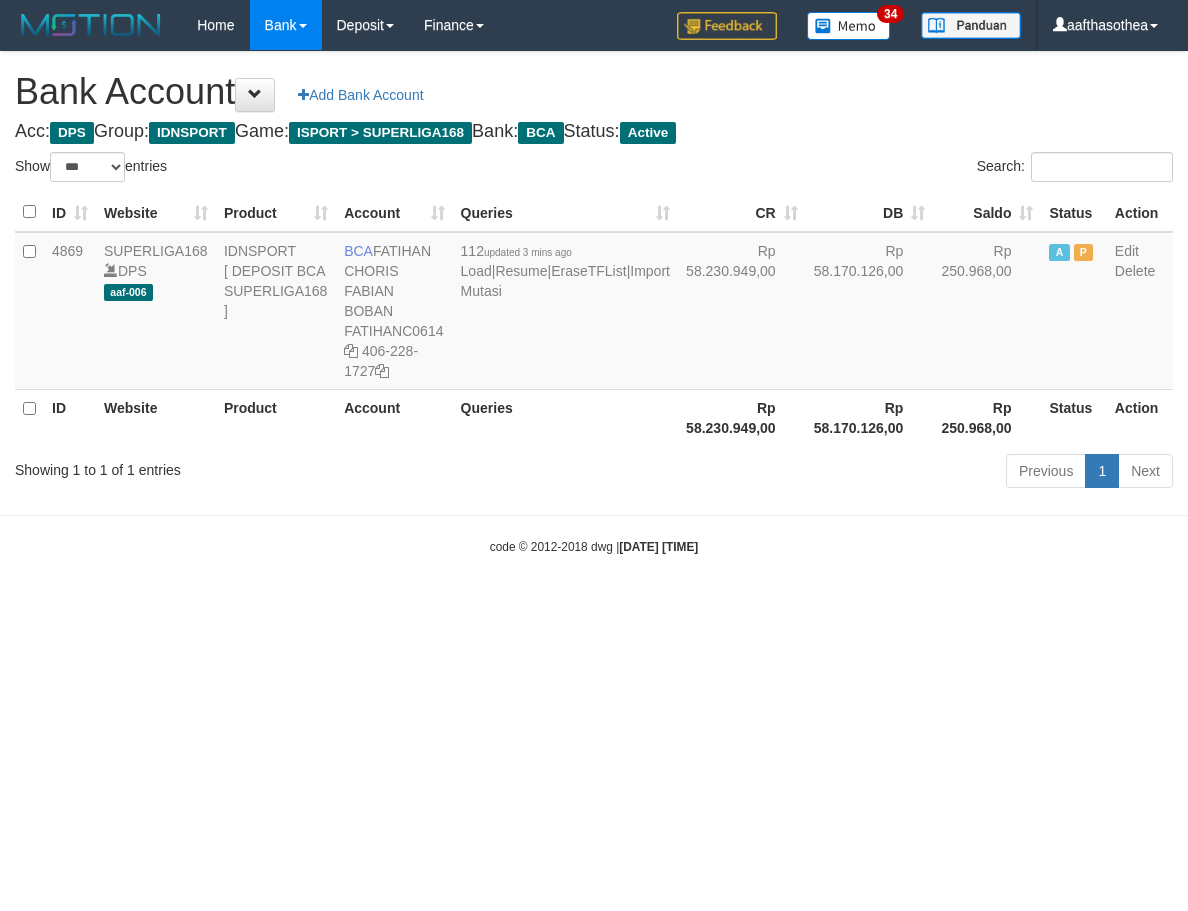 click on "Showing 1 to 1 of 1 entries" at bounding box center [247, 466] 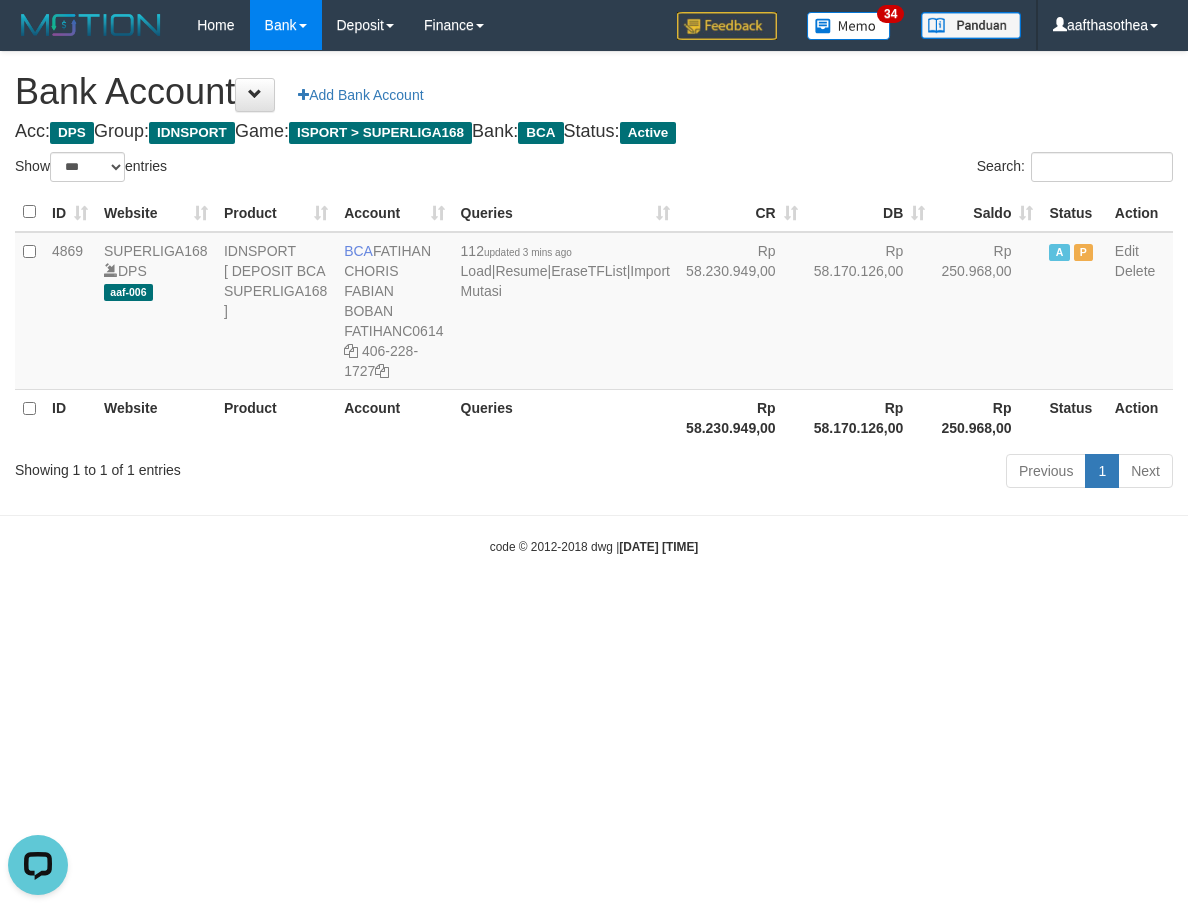 scroll, scrollTop: 0, scrollLeft: 0, axis: both 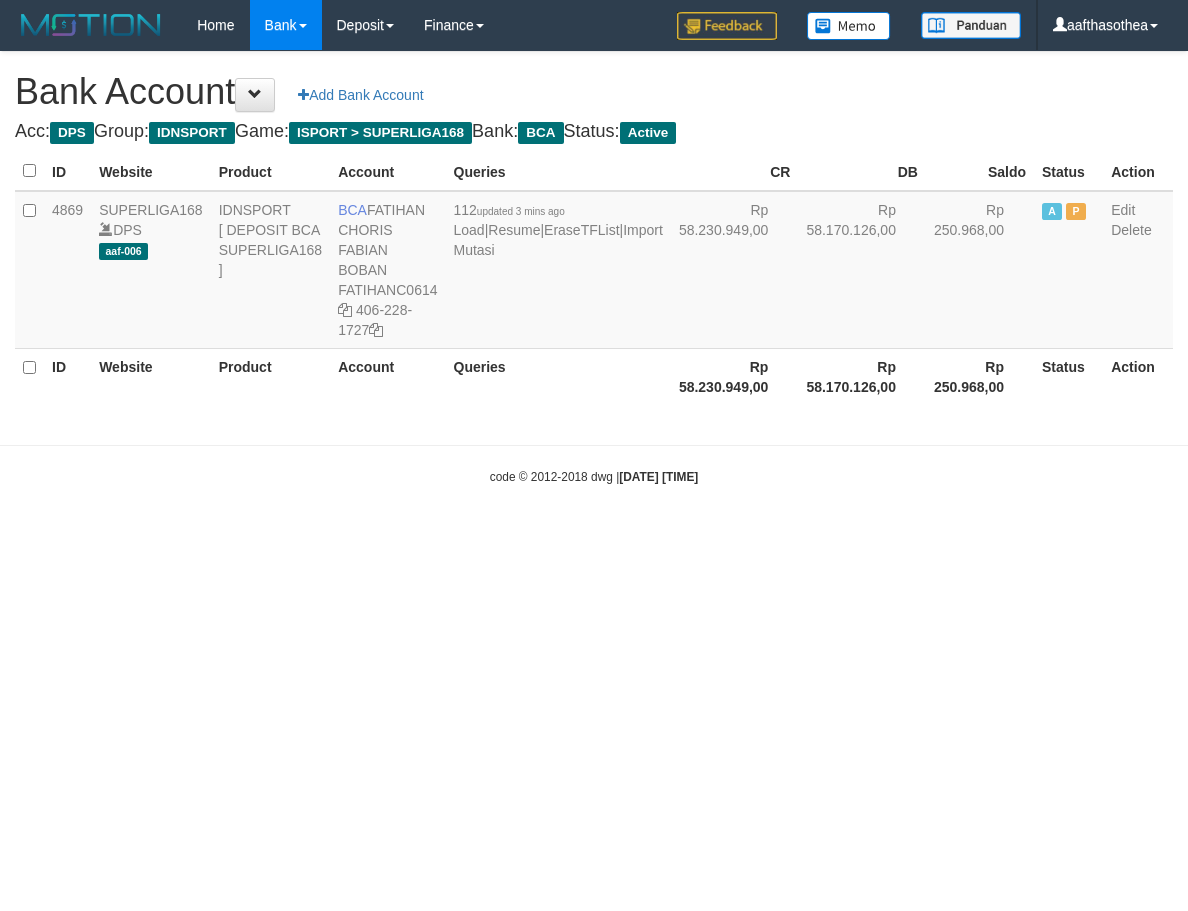 select on "***" 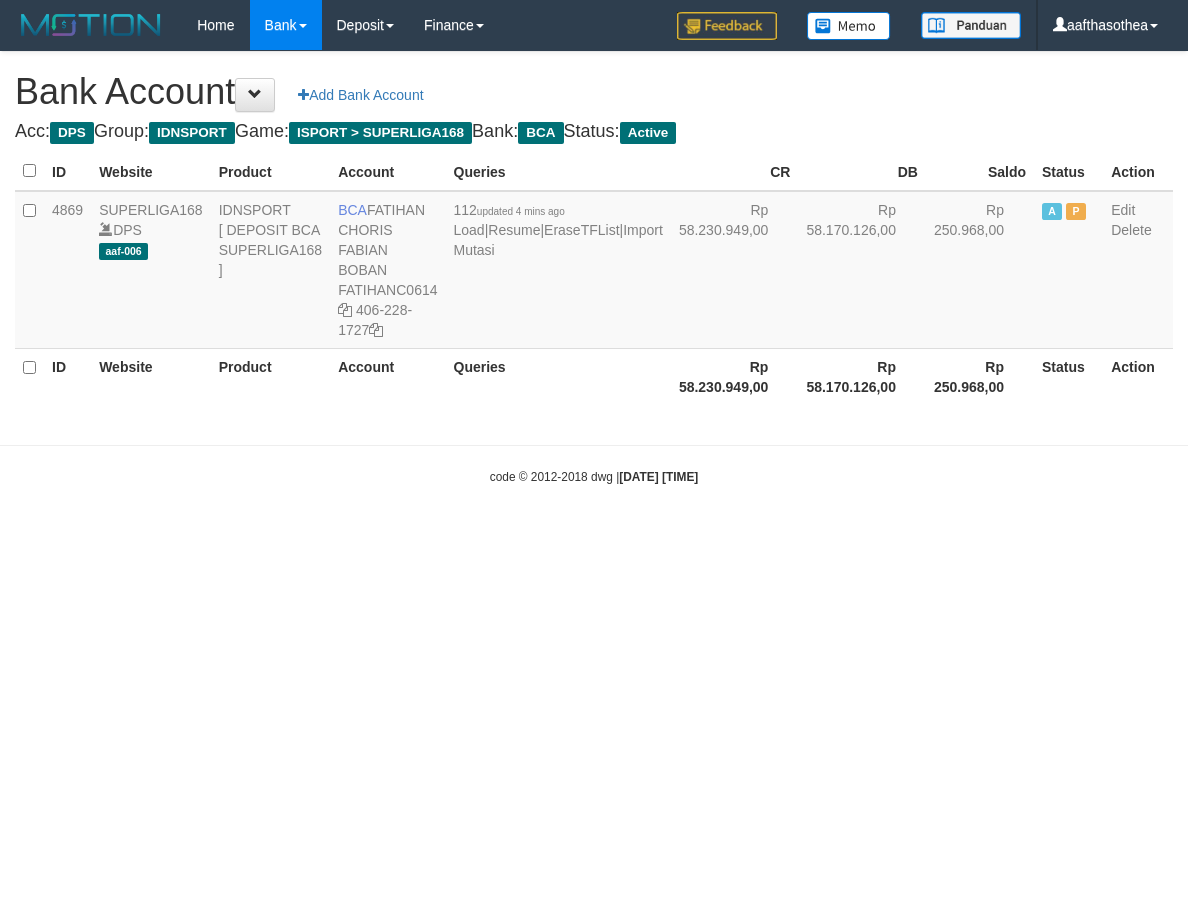 scroll, scrollTop: 0, scrollLeft: 0, axis: both 